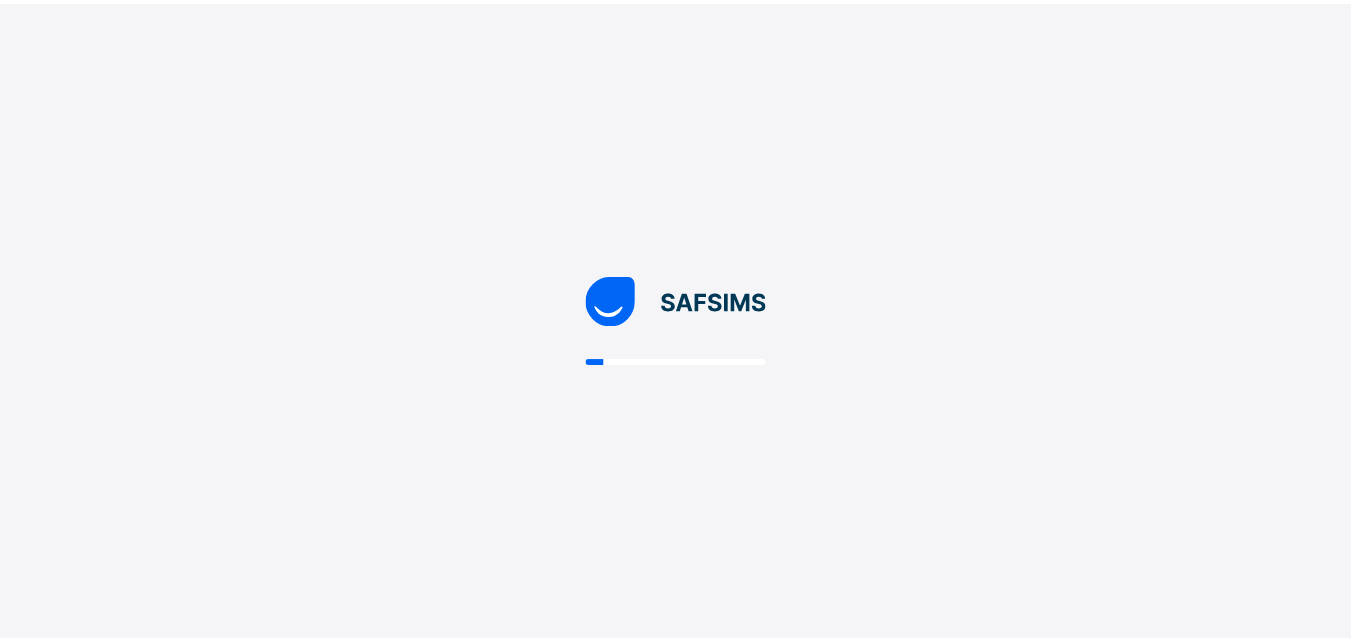 scroll, scrollTop: 0, scrollLeft: 0, axis: both 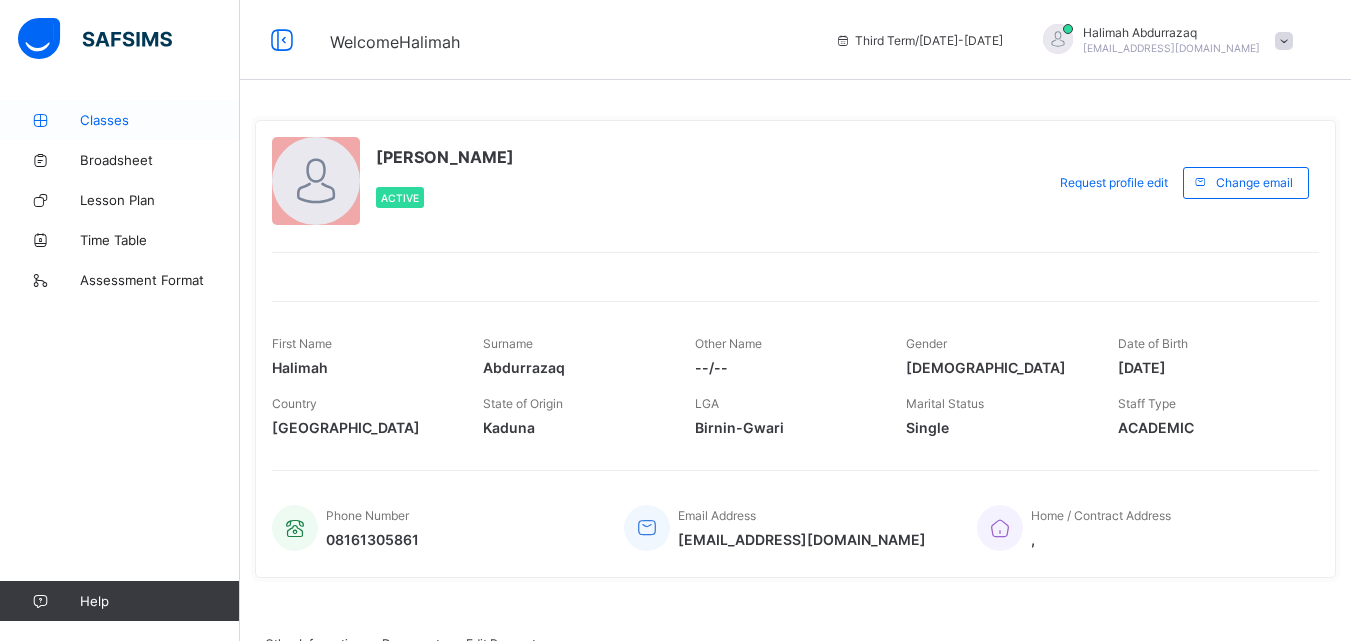 click on "Classes" at bounding box center [120, 120] 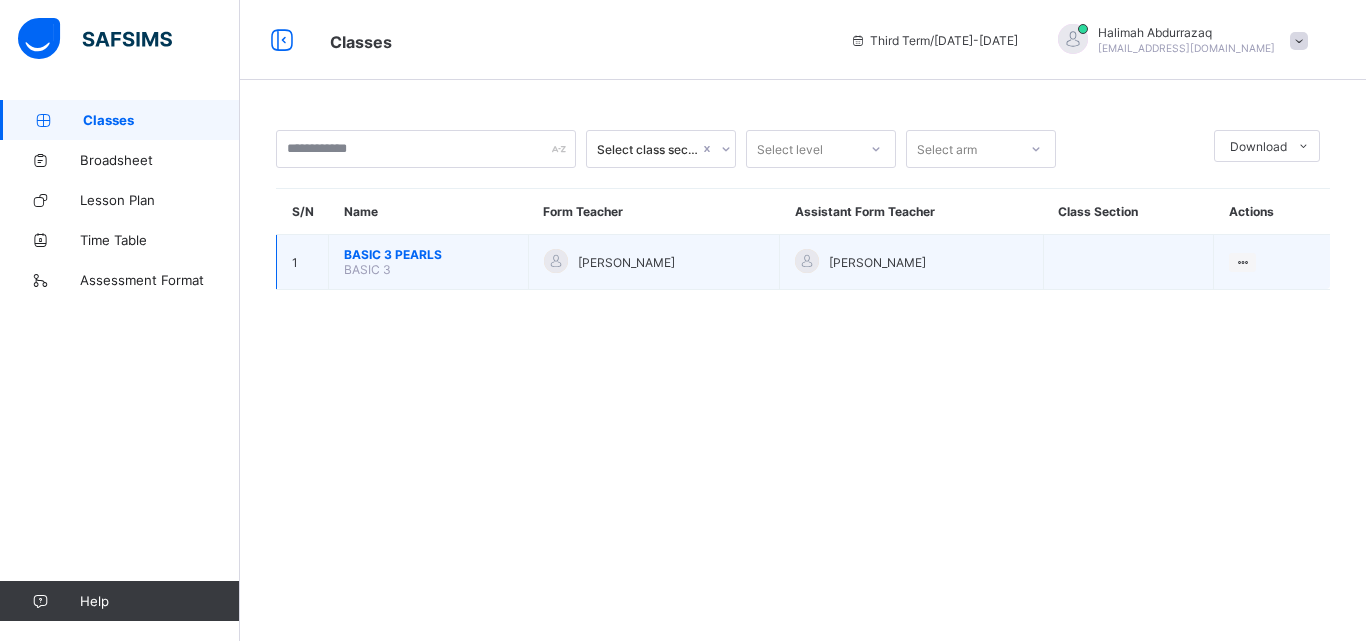 click on "BASIC 3   PEARLS" at bounding box center [428, 254] 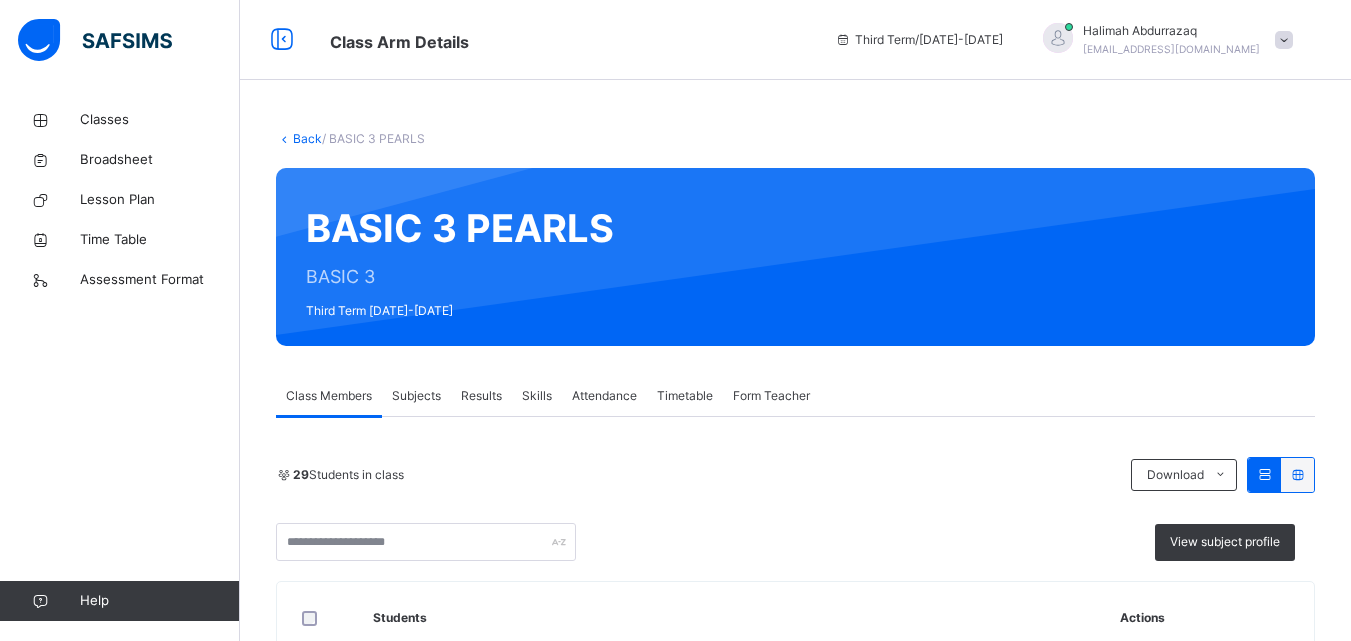 click on "Results" at bounding box center [481, 396] 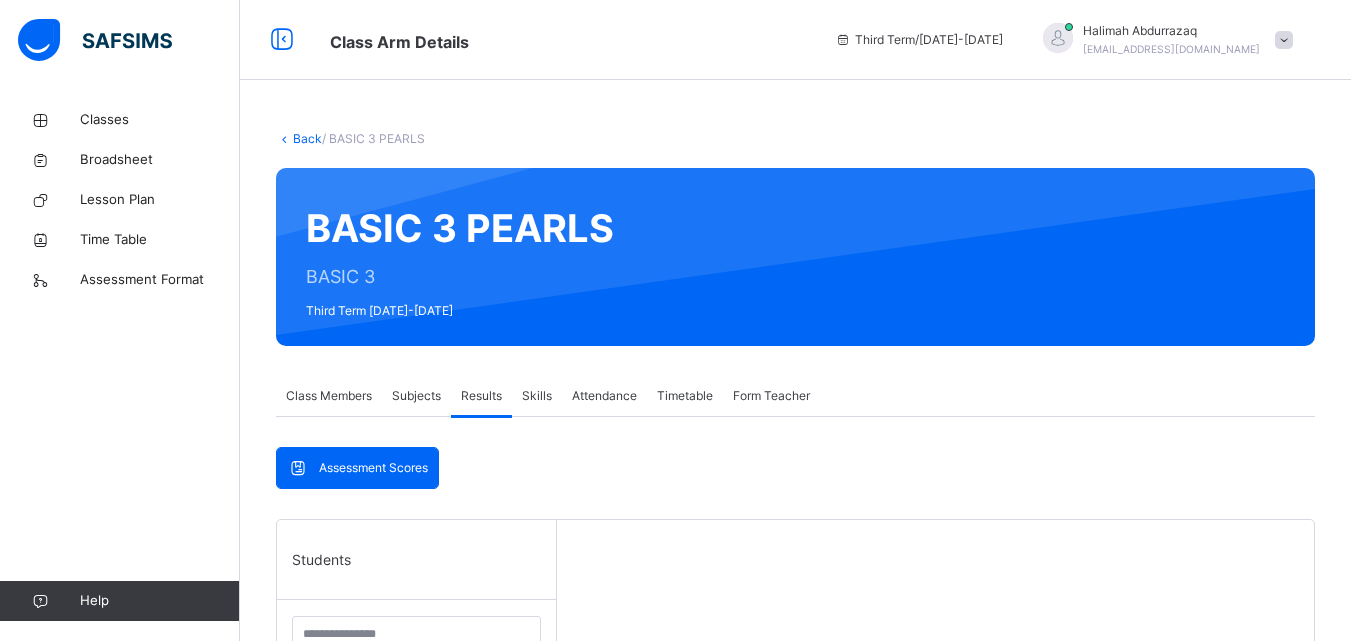 scroll, scrollTop: 351, scrollLeft: 0, axis: vertical 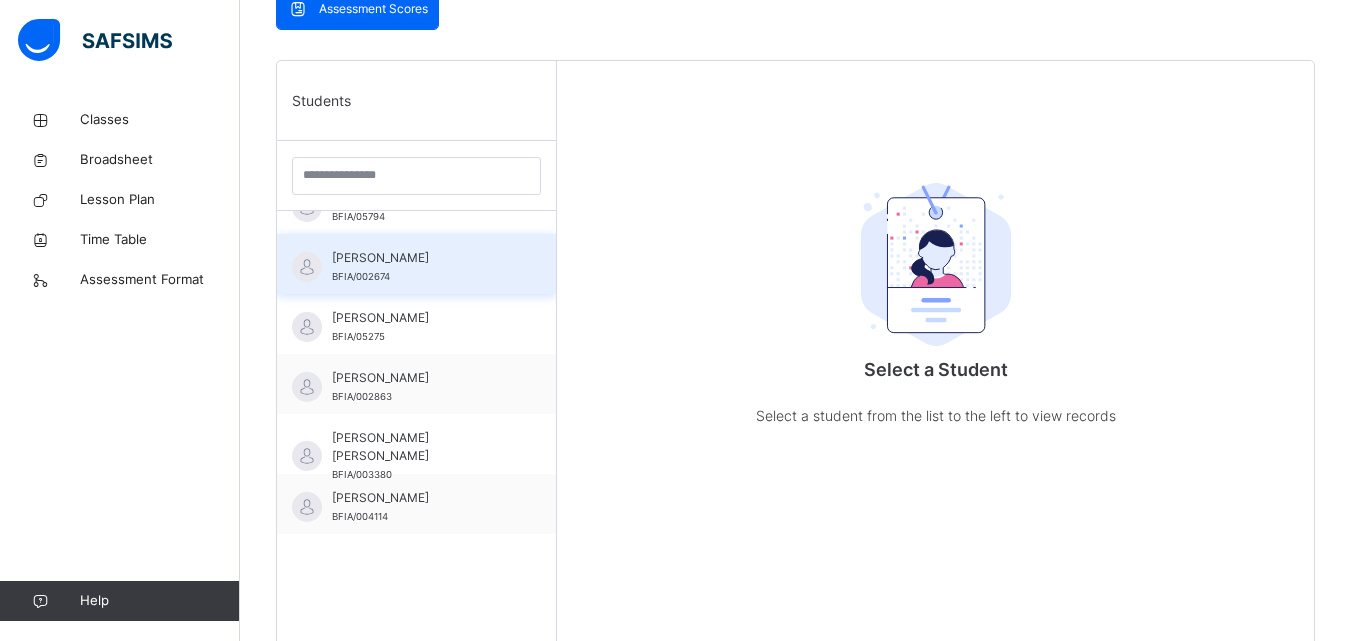 click on "BFIA/002674" at bounding box center [361, 276] 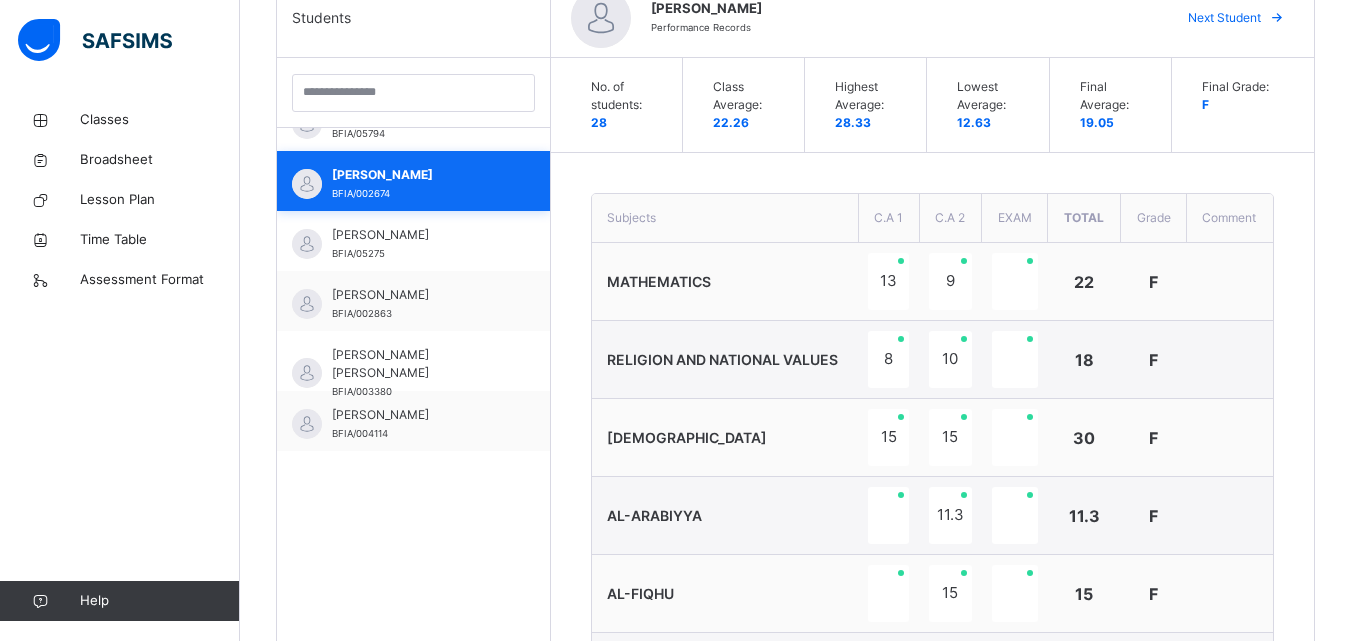 scroll, scrollTop: 544, scrollLeft: 0, axis: vertical 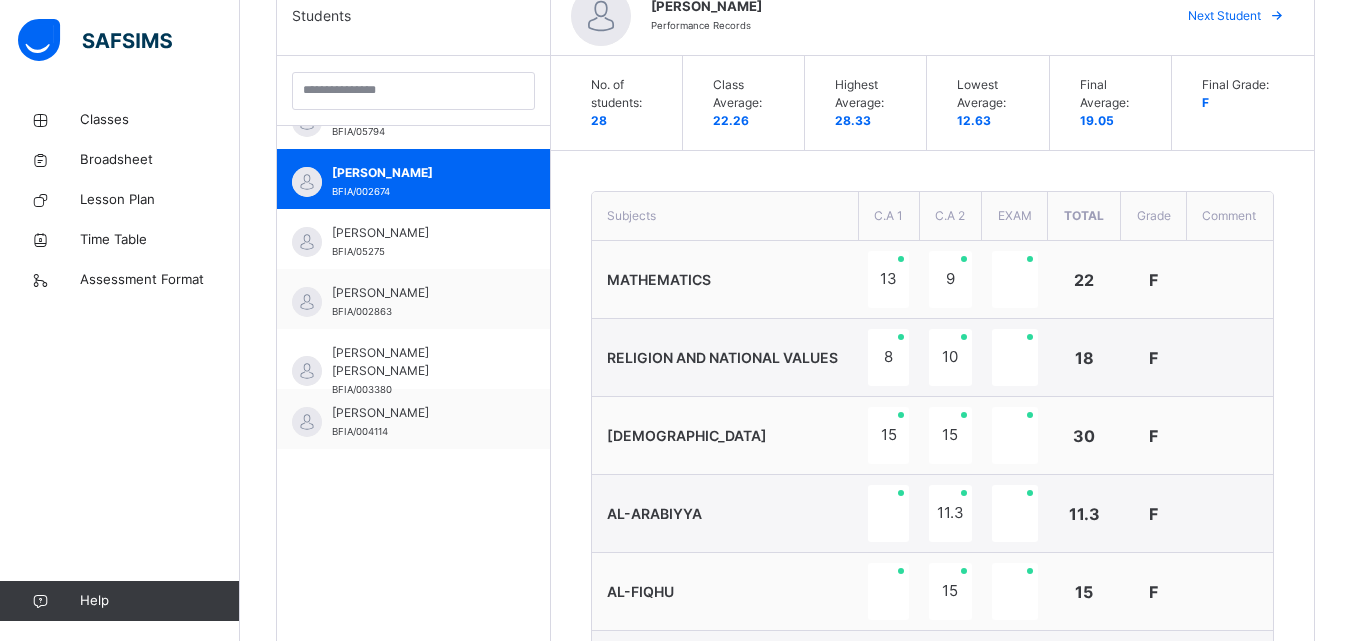 click on "Next Student" at bounding box center [1224, 16] 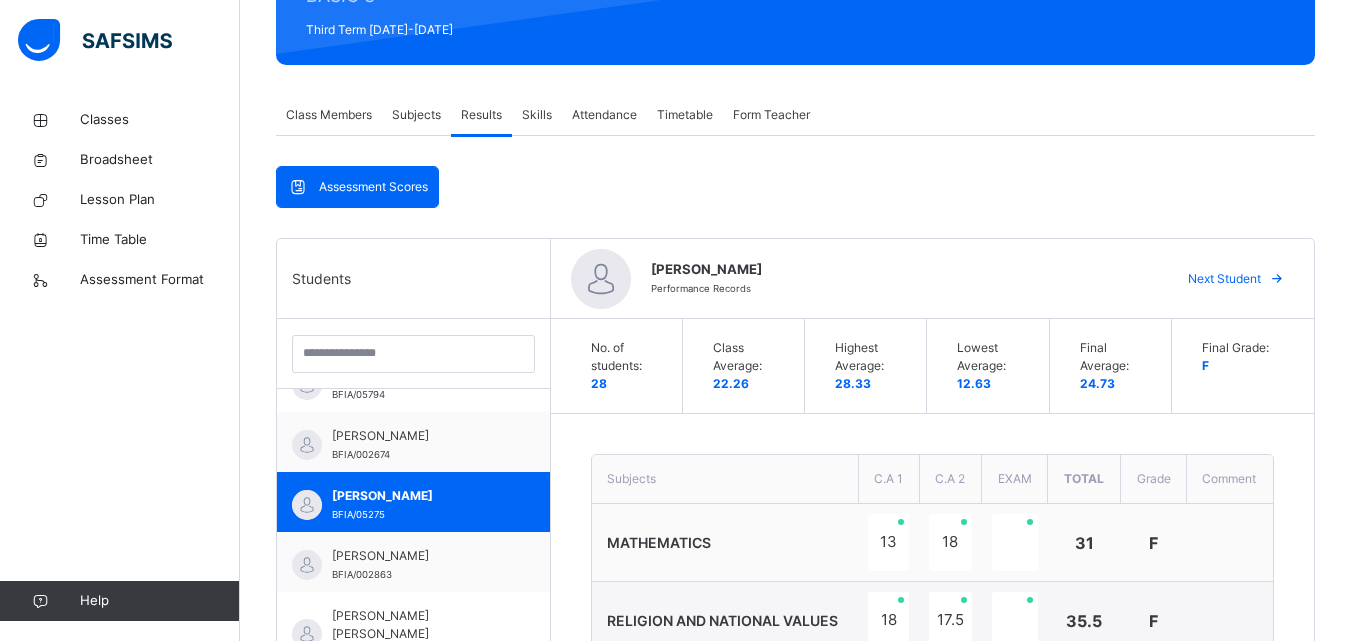scroll, scrollTop: 297, scrollLeft: 0, axis: vertical 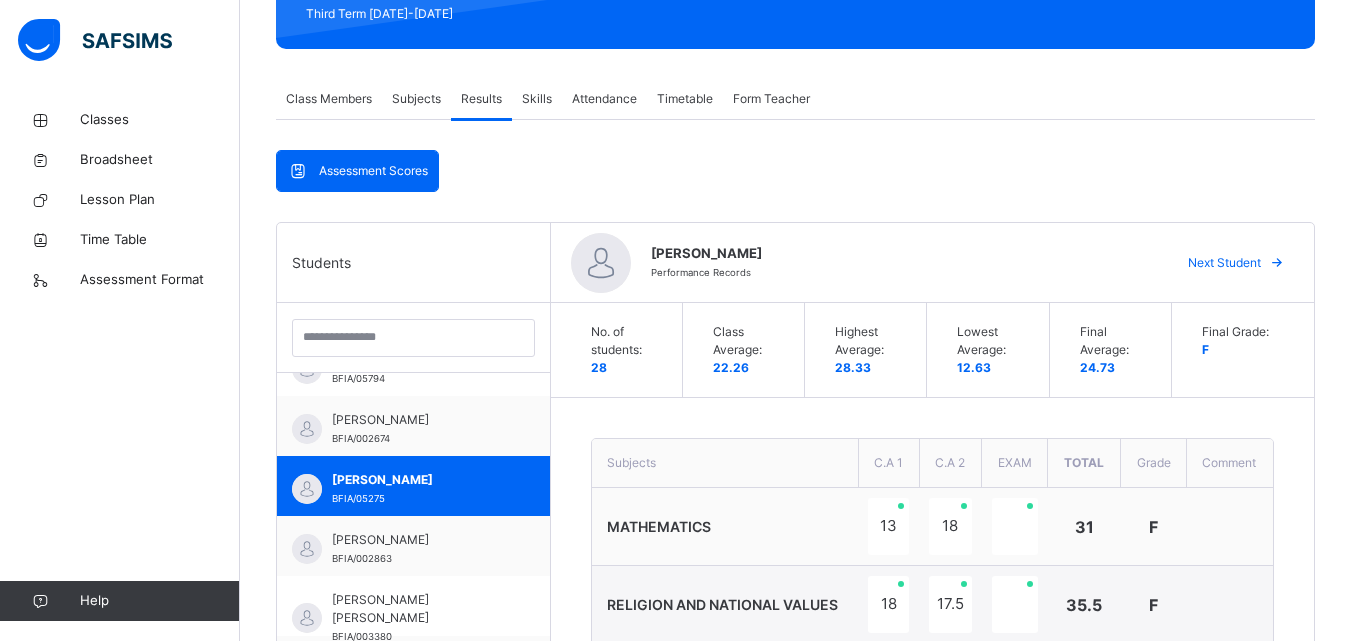 click on "Next Student" at bounding box center [1224, 263] 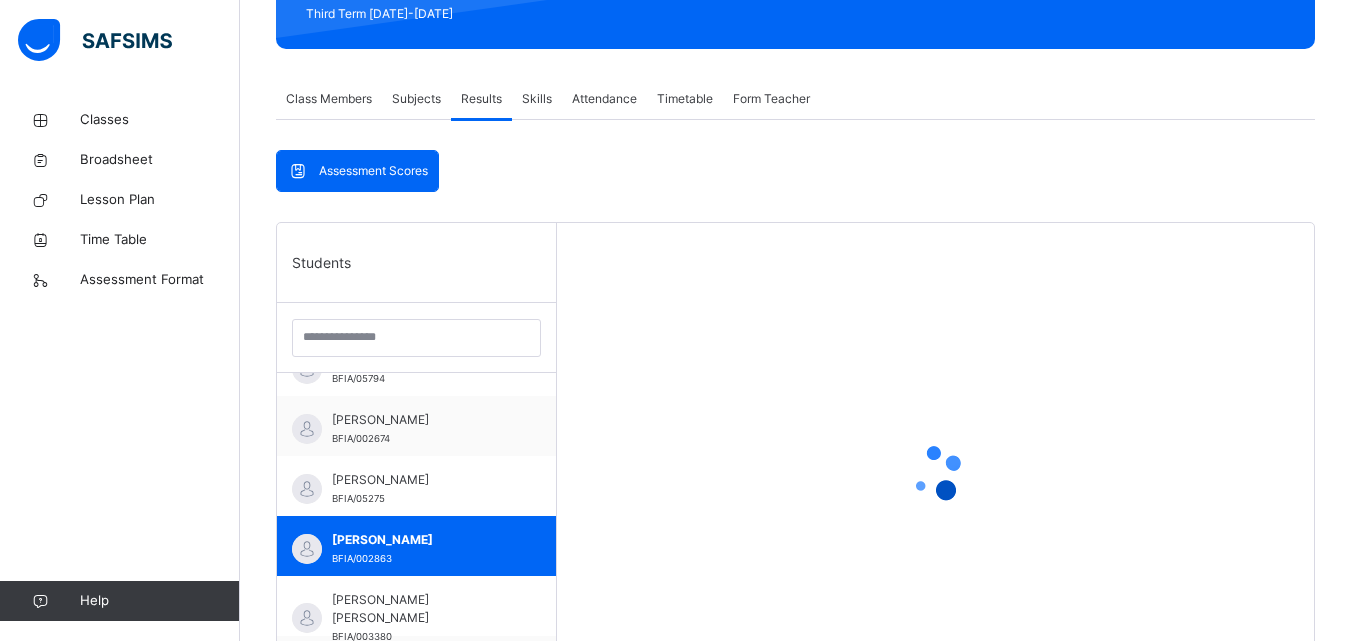click at bounding box center [935, 473] 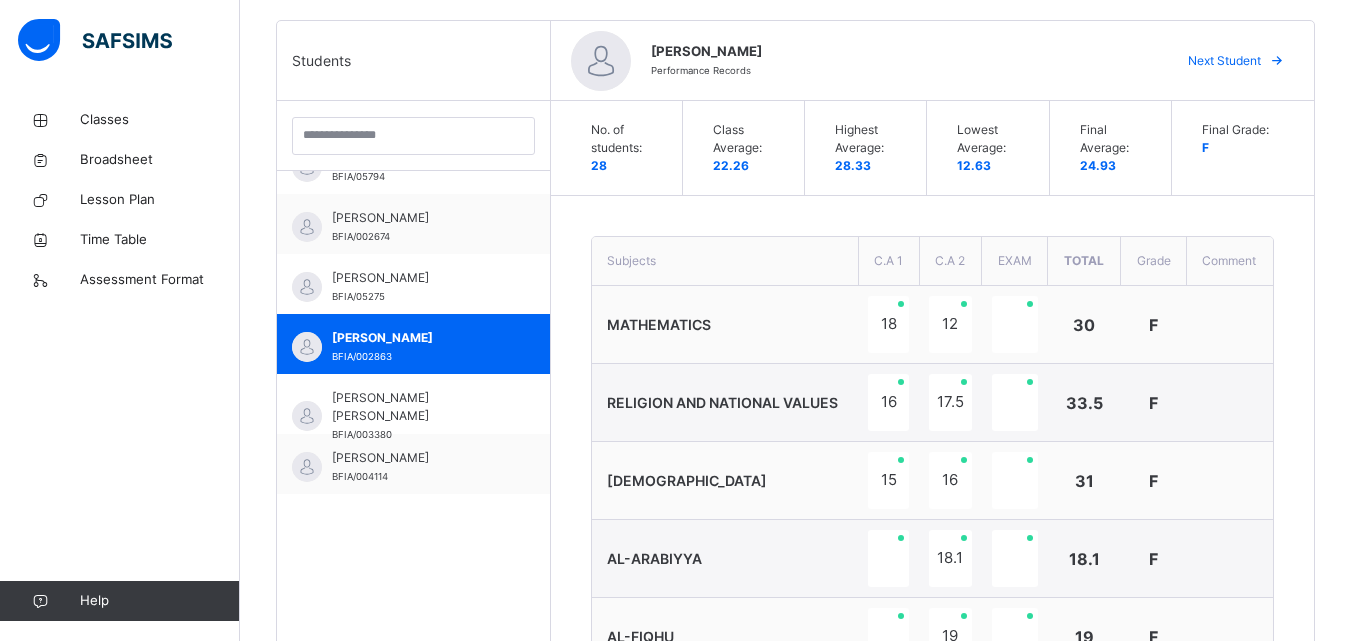 scroll, scrollTop: 490, scrollLeft: 0, axis: vertical 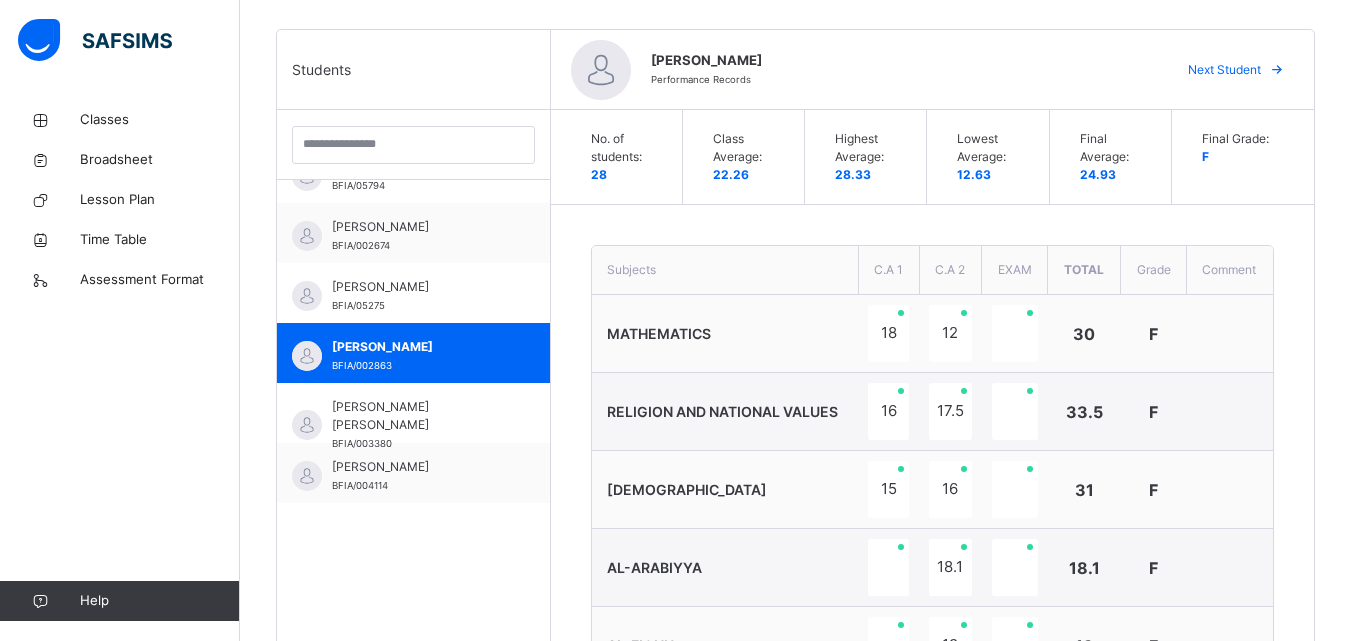 click on "Next Student" at bounding box center [1224, 70] 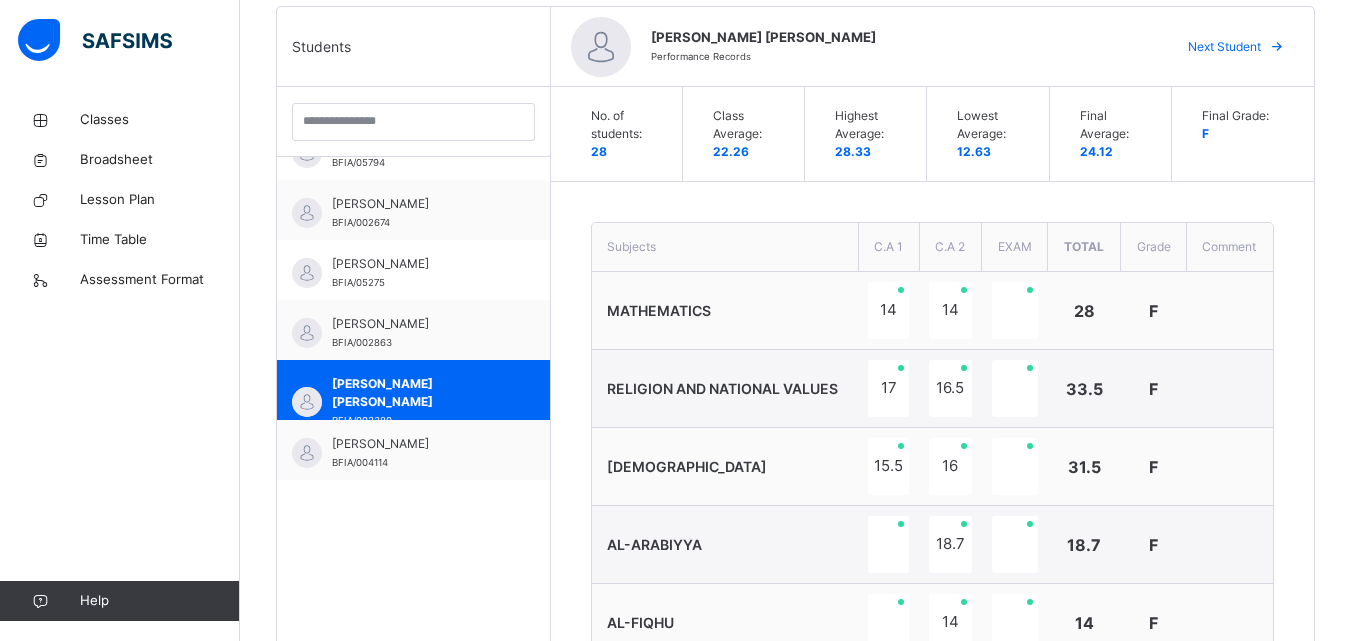 scroll, scrollTop: 500, scrollLeft: 0, axis: vertical 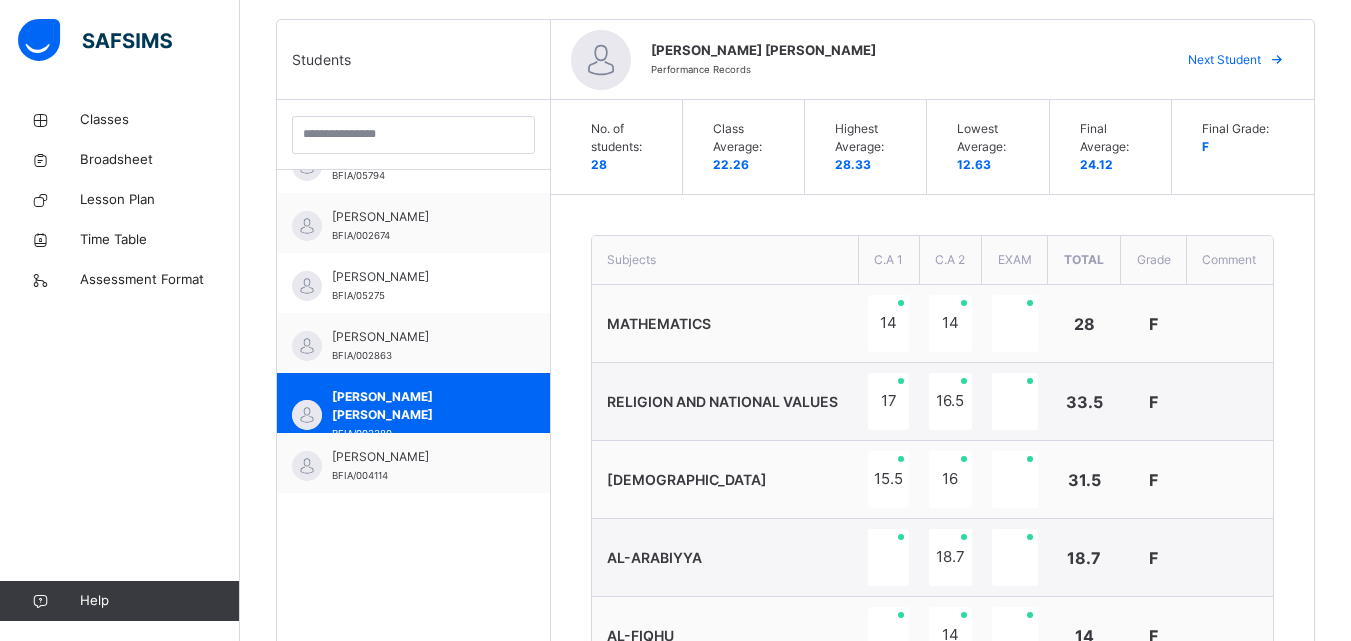 click on "Next Student" at bounding box center [1224, 60] 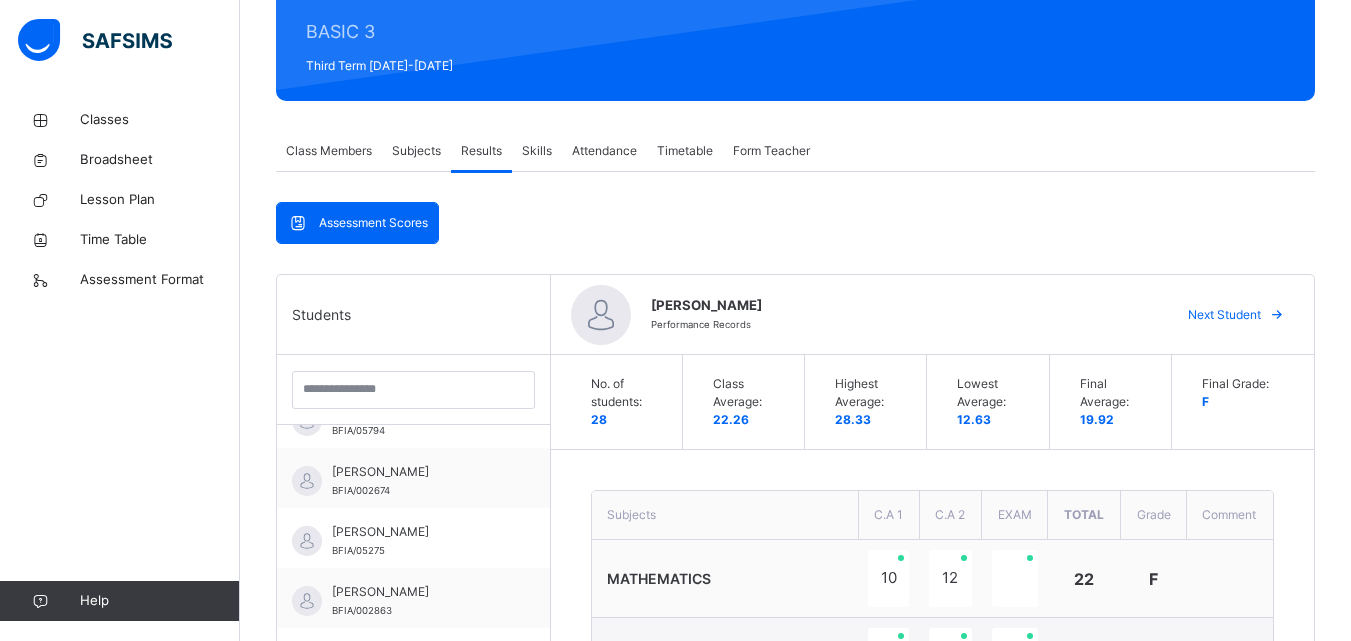 scroll, scrollTop: 244, scrollLeft: 0, axis: vertical 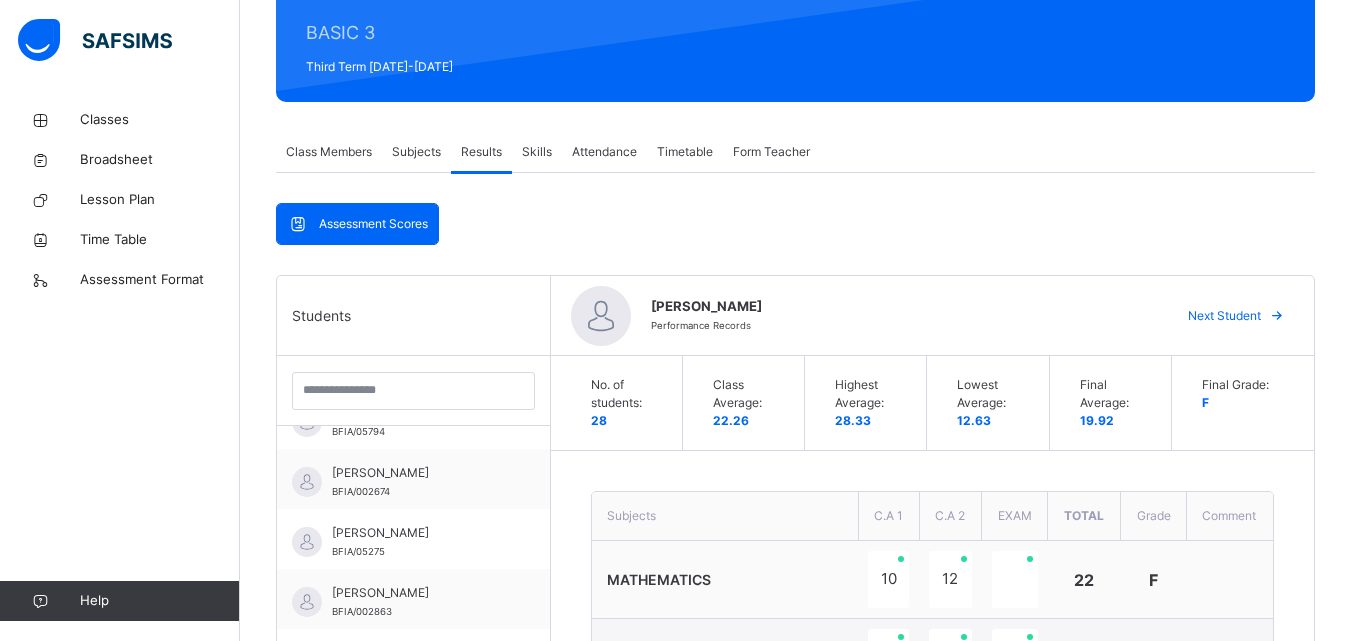 click on "Next Student" at bounding box center (1224, 316) 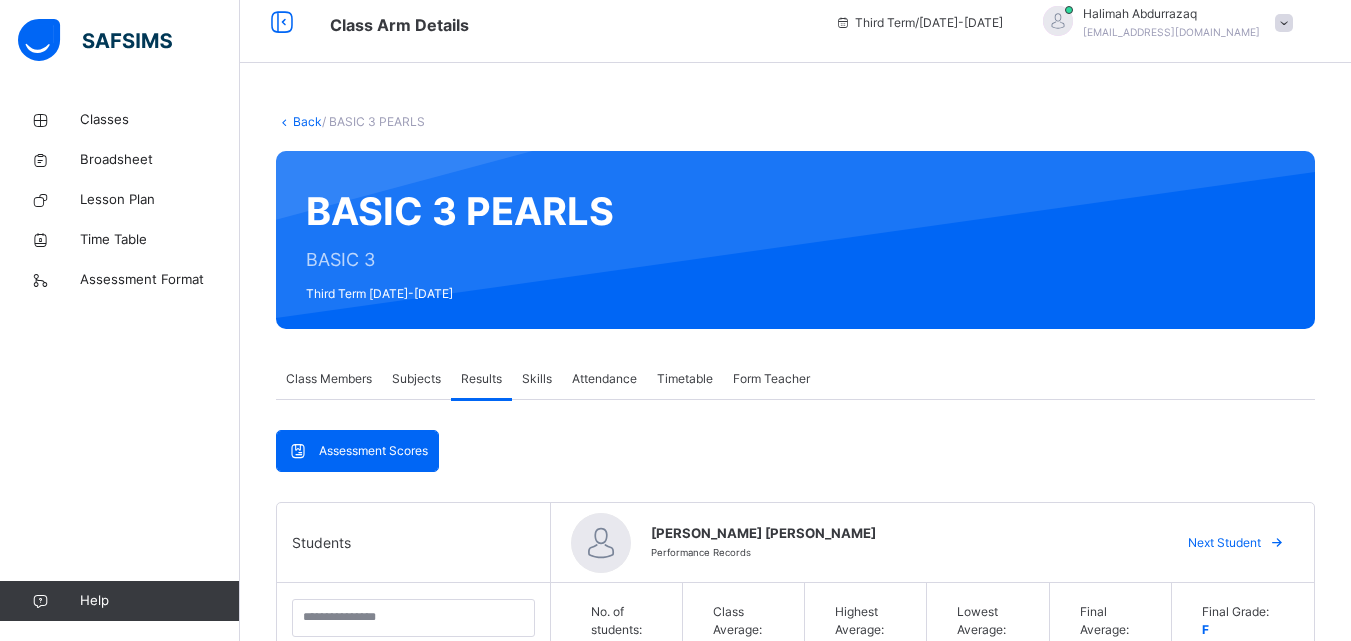 scroll, scrollTop: 77, scrollLeft: 0, axis: vertical 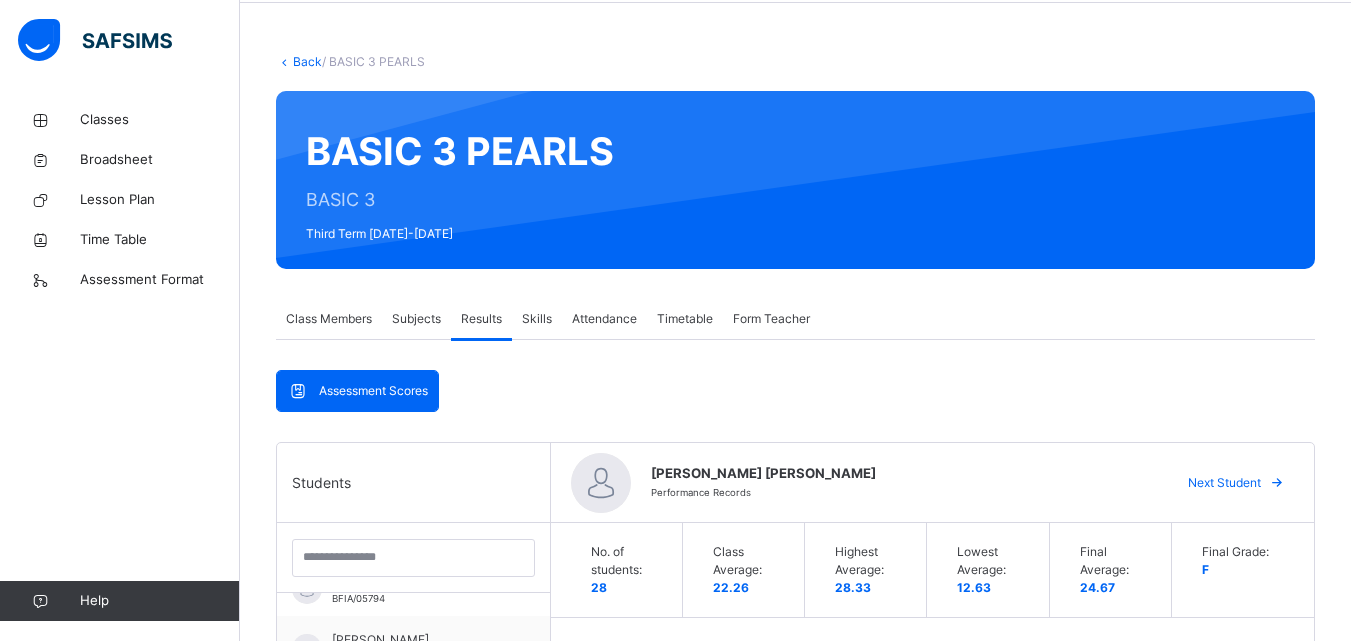 click on "Next Student" at bounding box center (1224, 483) 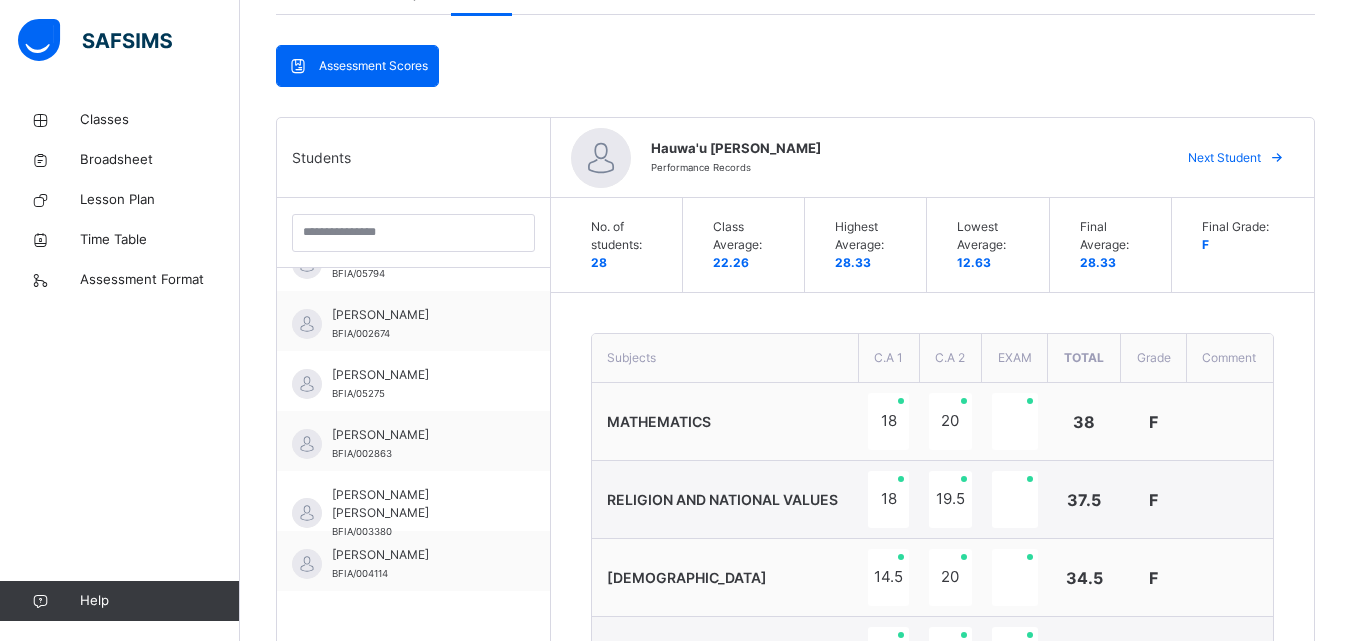 scroll, scrollTop: 400, scrollLeft: 0, axis: vertical 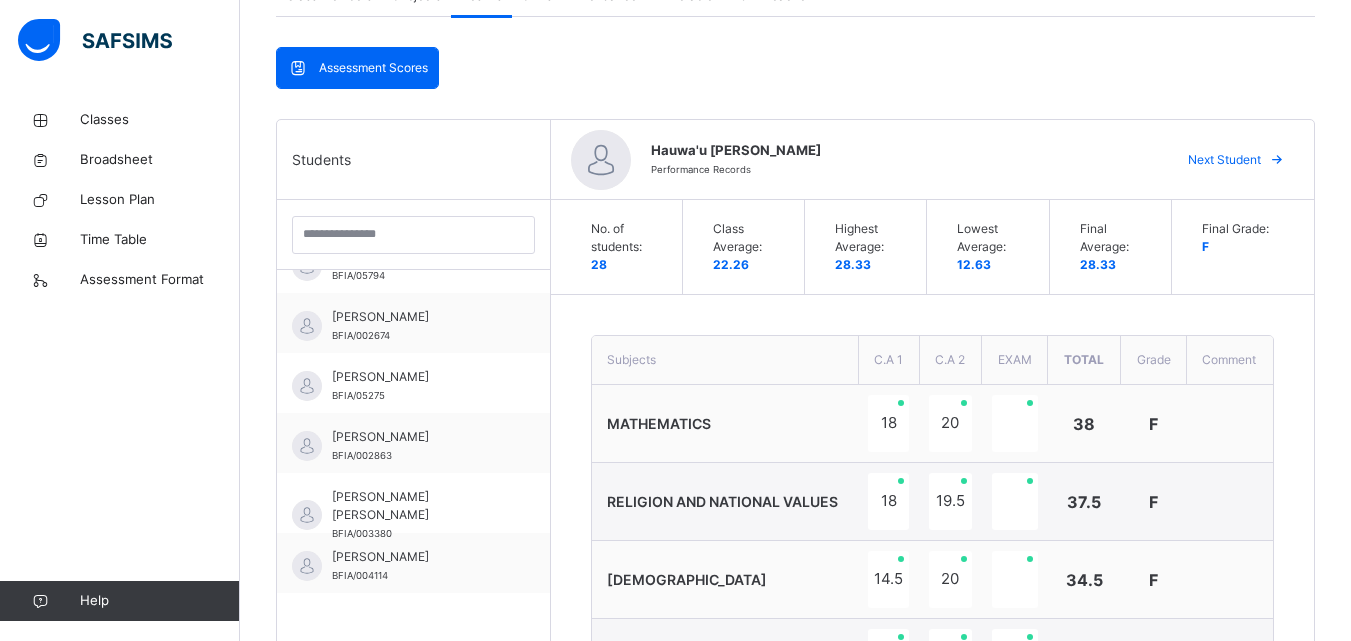 click on "Next Student" at bounding box center [1233, 160] 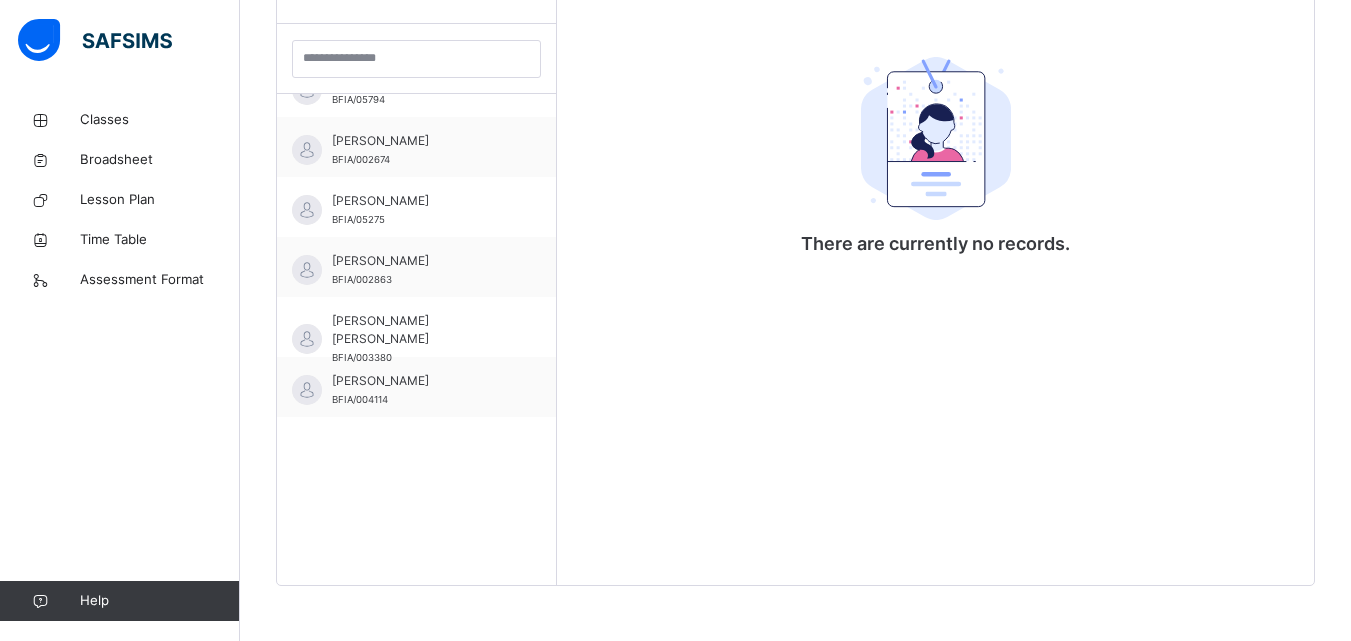 scroll, scrollTop: 579, scrollLeft: 0, axis: vertical 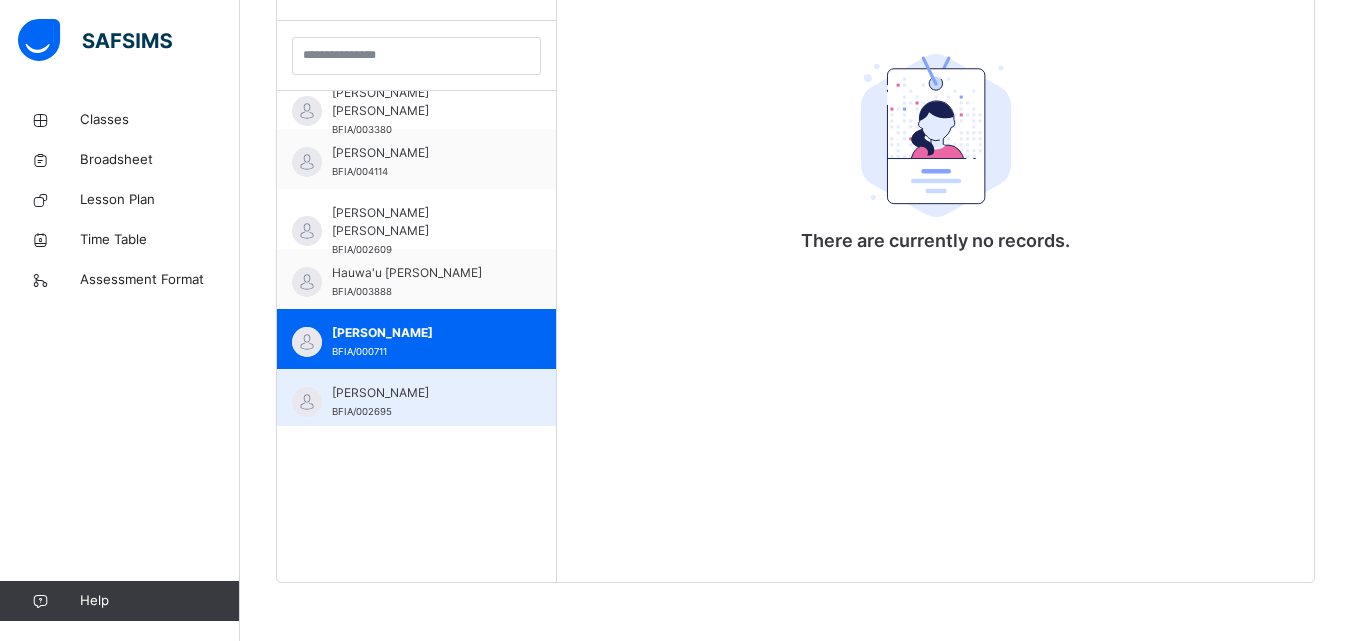 click on "[PERSON_NAME]" at bounding box center (421, 393) 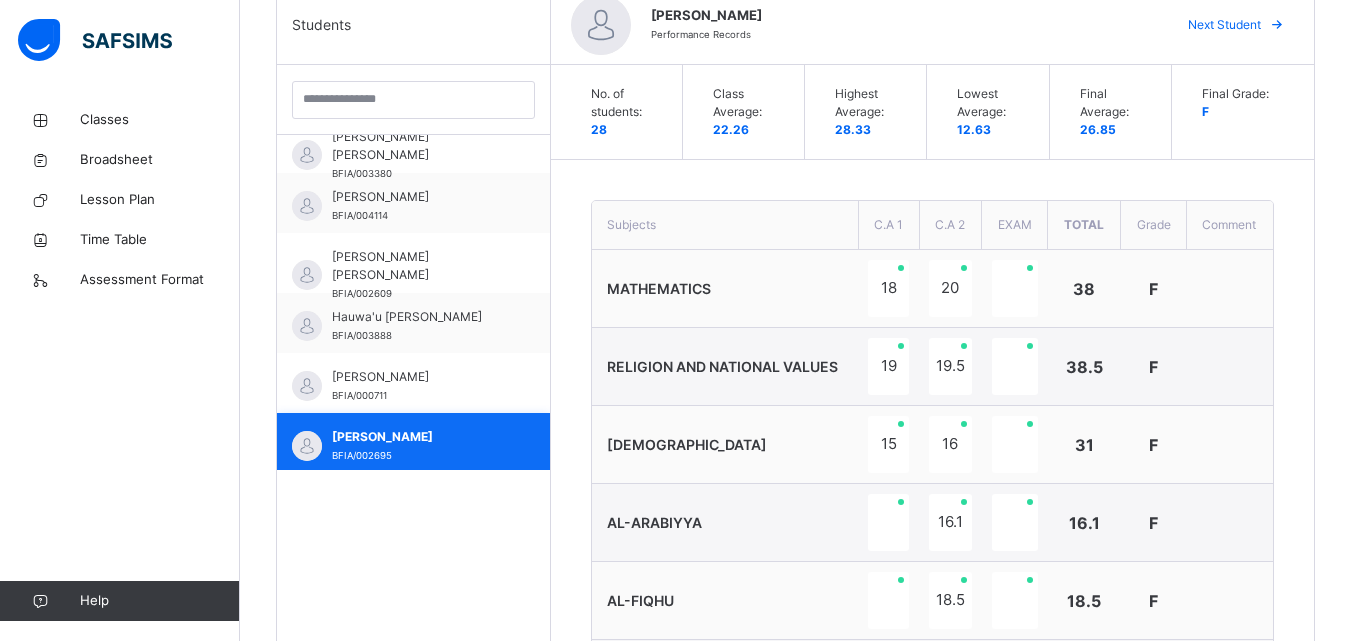 scroll, scrollTop: 538, scrollLeft: 0, axis: vertical 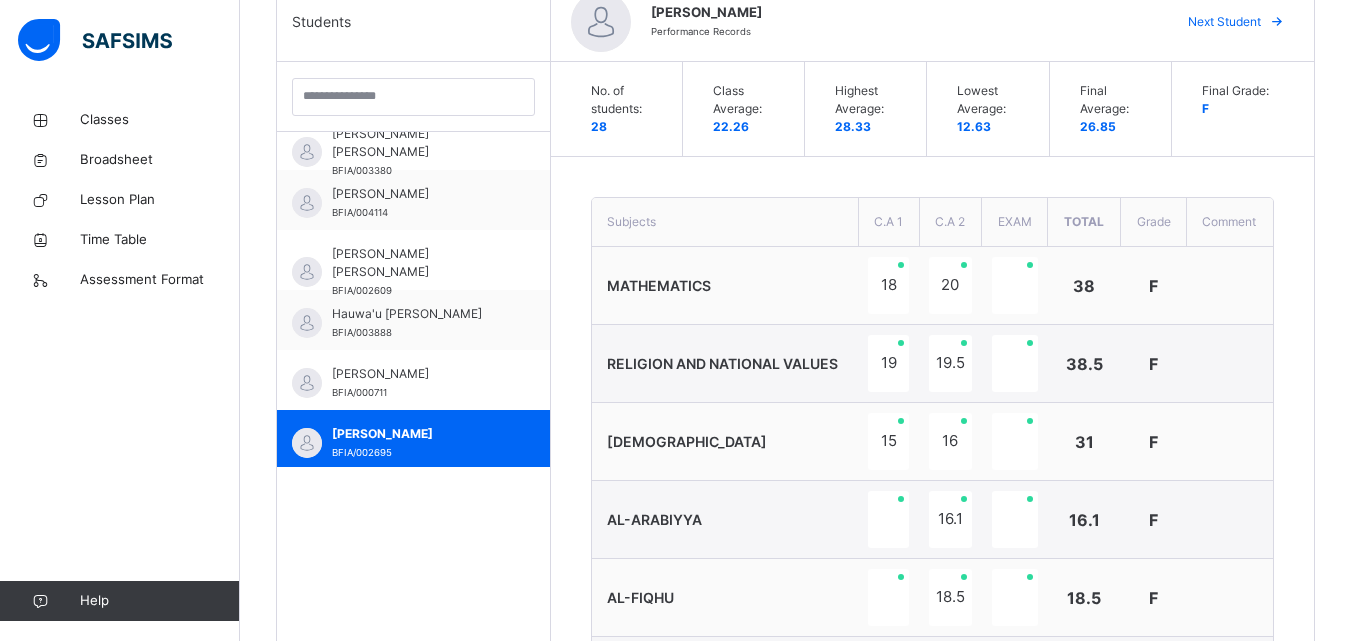 click on "Next Student" at bounding box center [1224, 22] 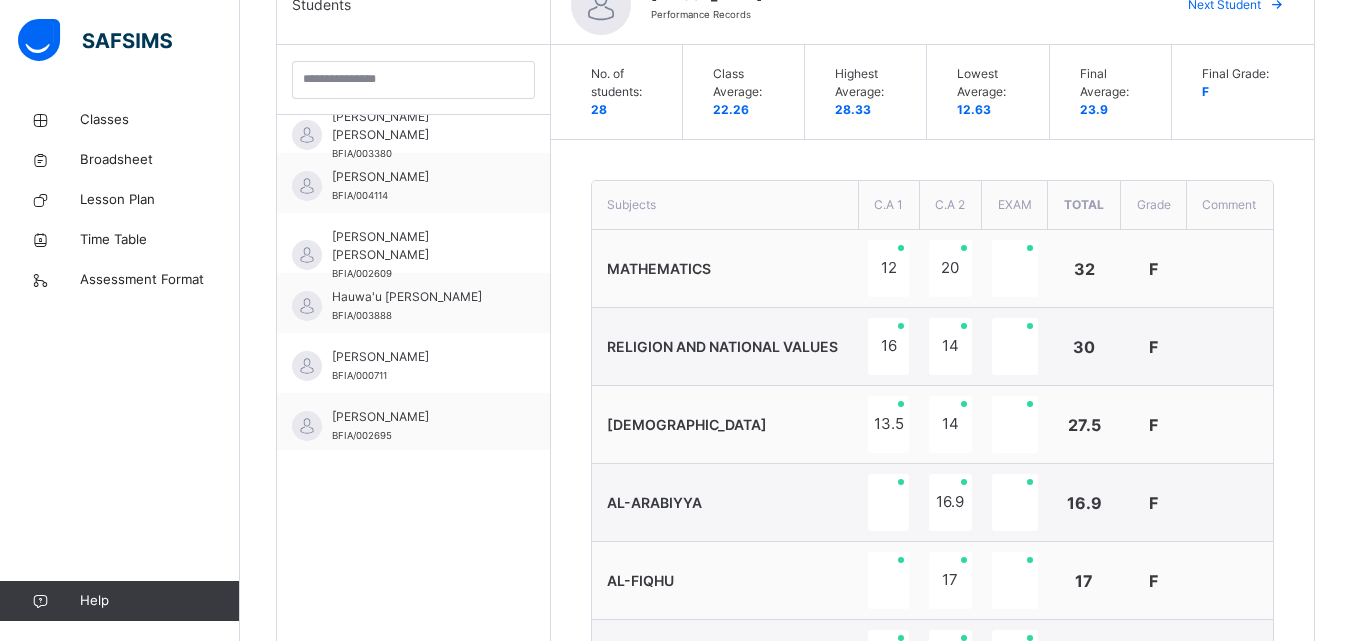 scroll, scrollTop: 553, scrollLeft: 0, axis: vertical 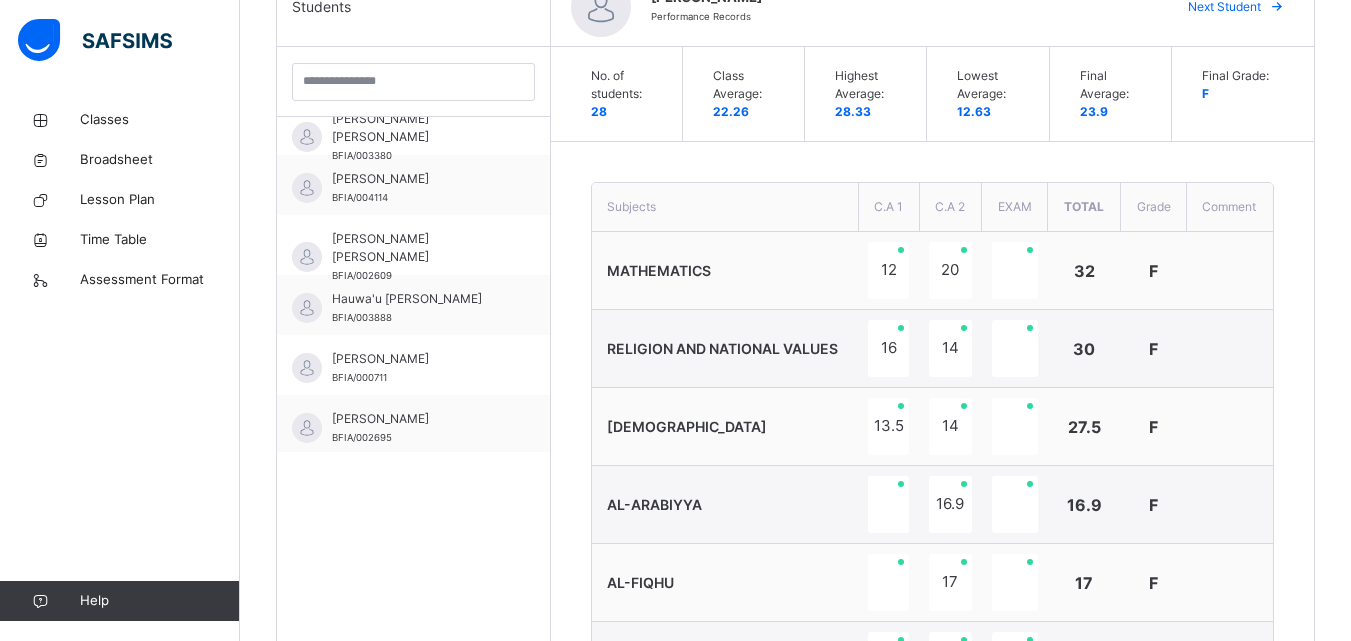 click on "Next Student" at bounding box center [1233, 7] 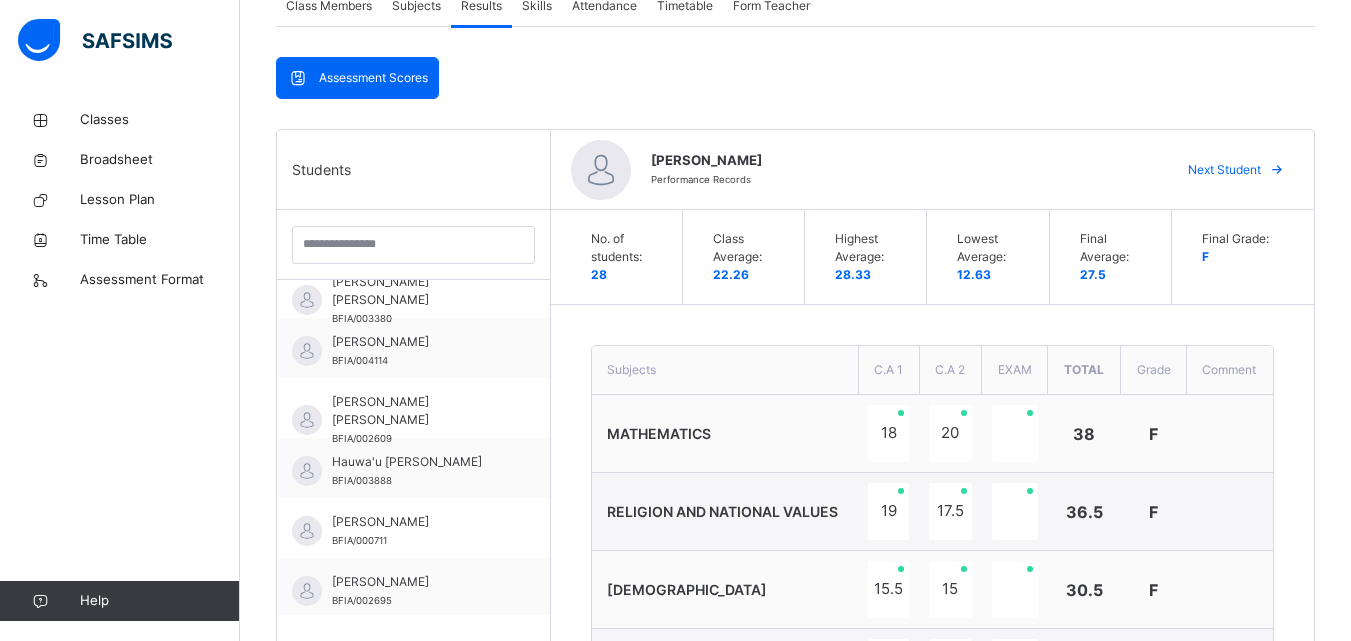 scroll, scrollTop: 382, scrollLeft: 0, axis: vertical 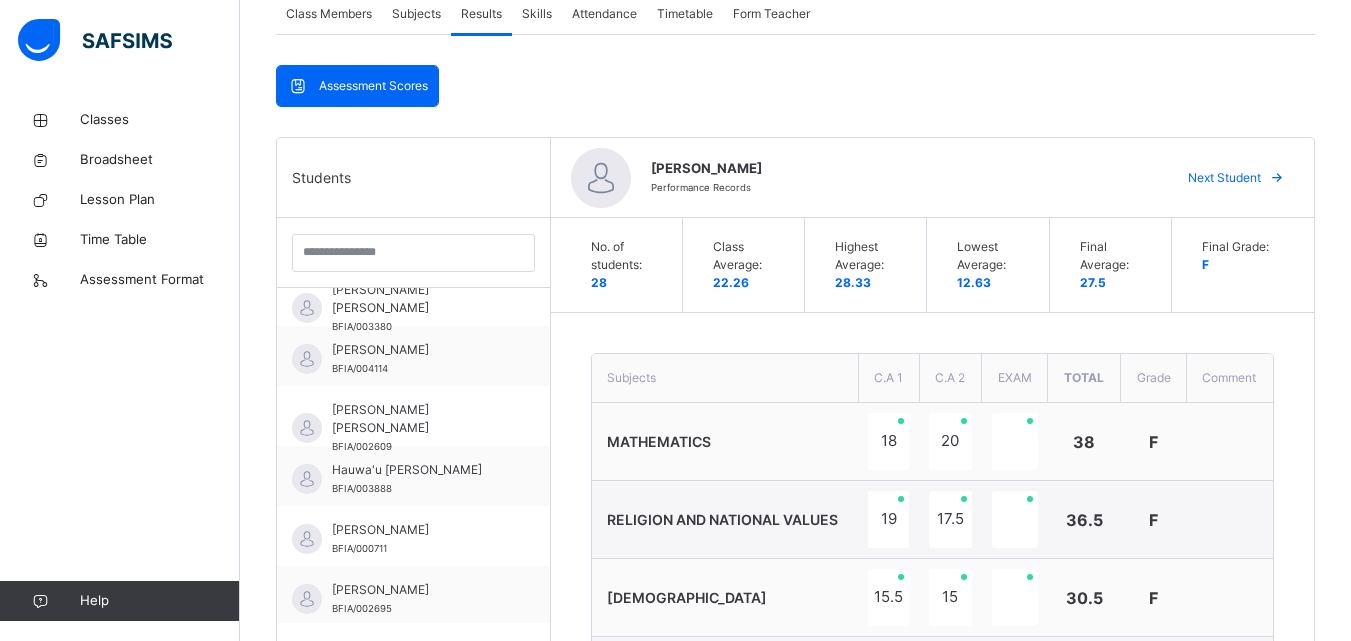 click on "Next Student" at bounding box center (1224, 178) 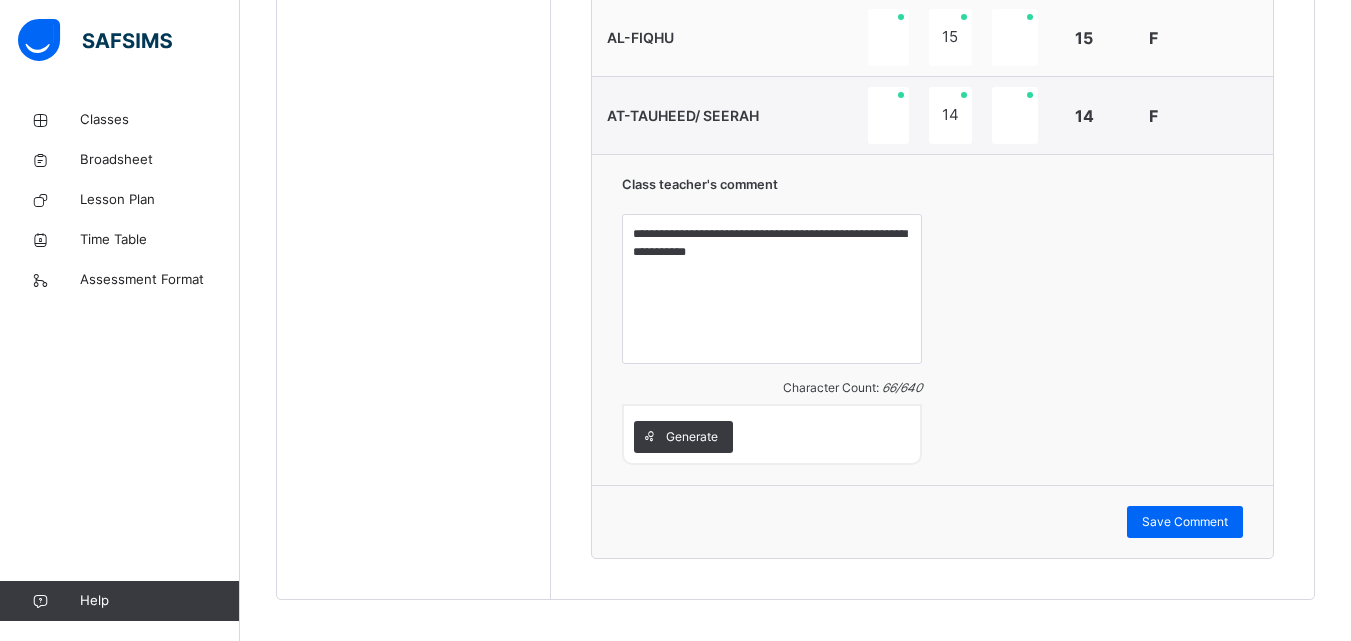 scroll, scrollTop: 1101, scrollLeft: 0, axis: vertical 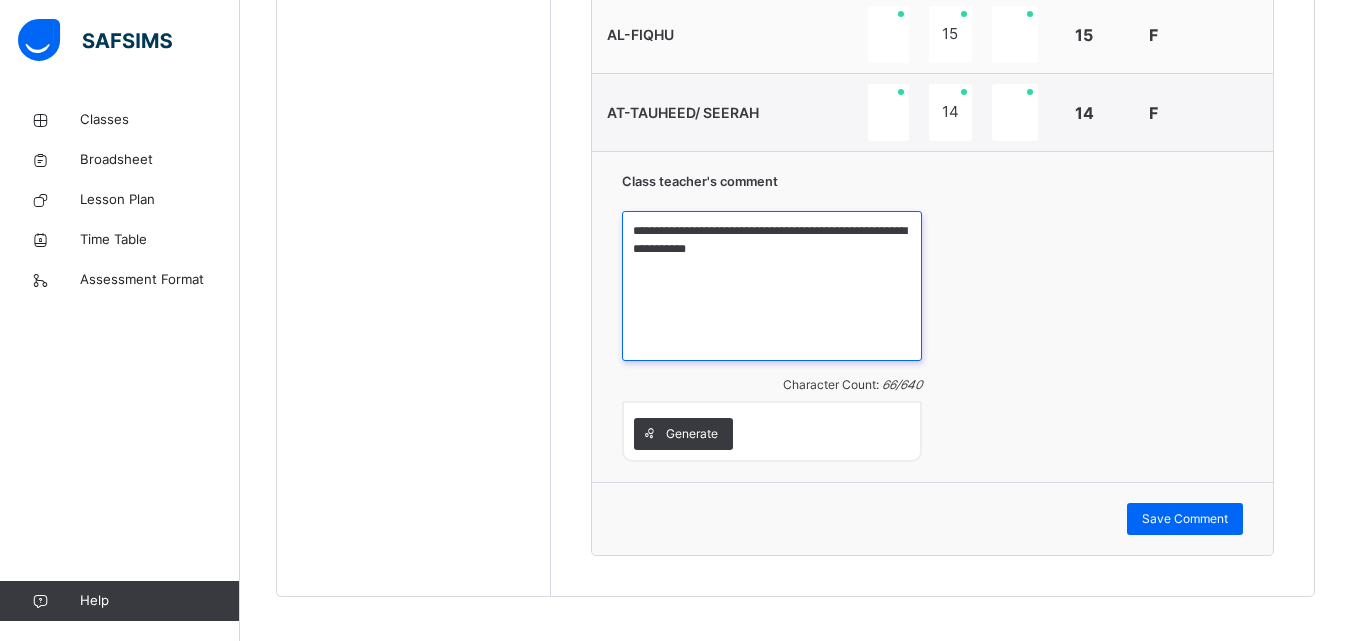 click on "**********" at bounding box center (772, 286) 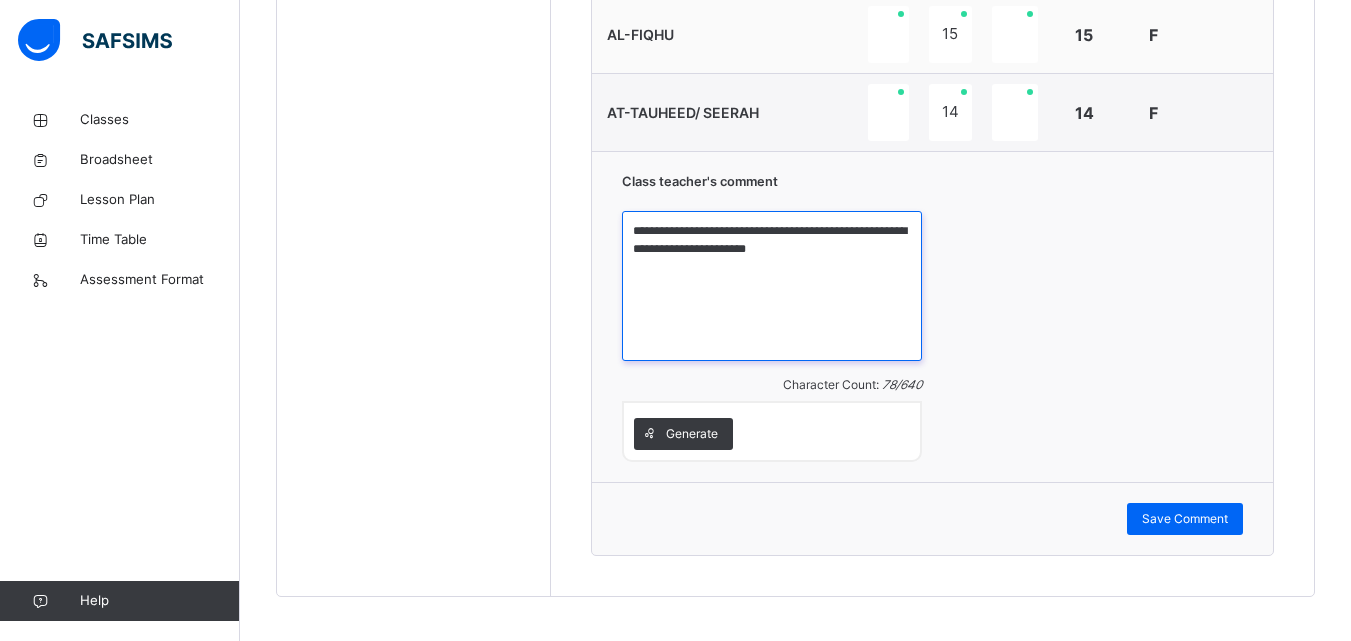 click on "**********" at bounding box center [772, 286] 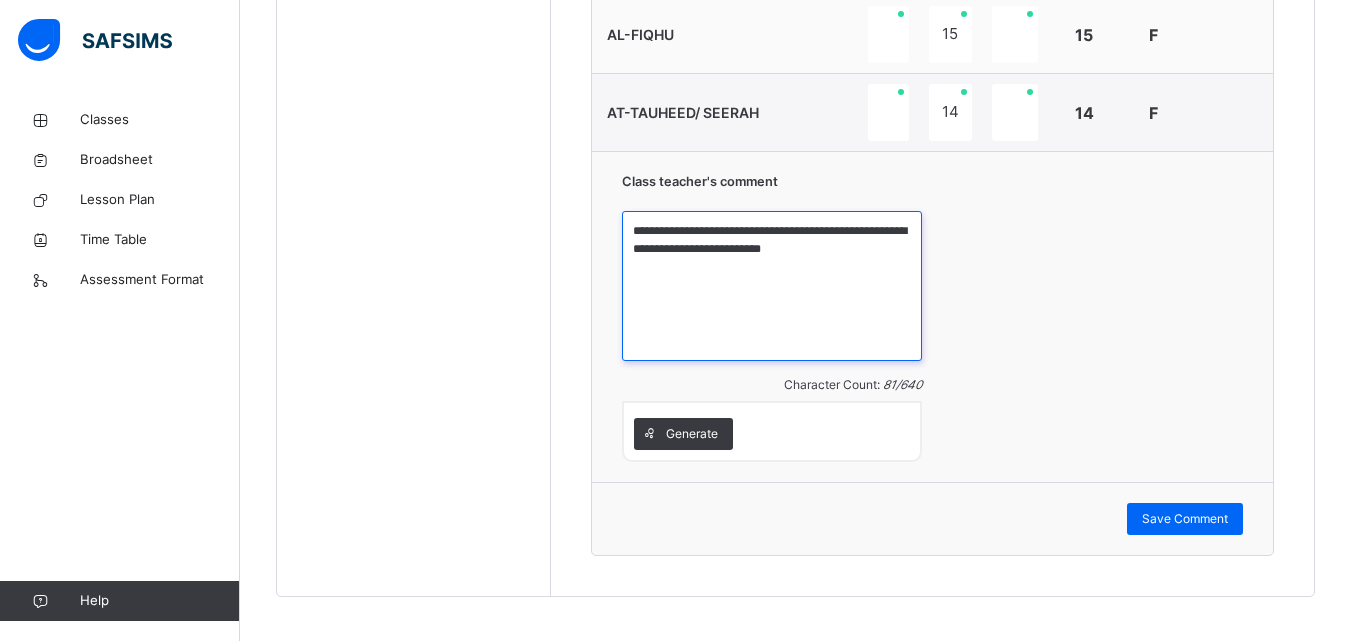 click on "**********" at bounding box center (772, 286) 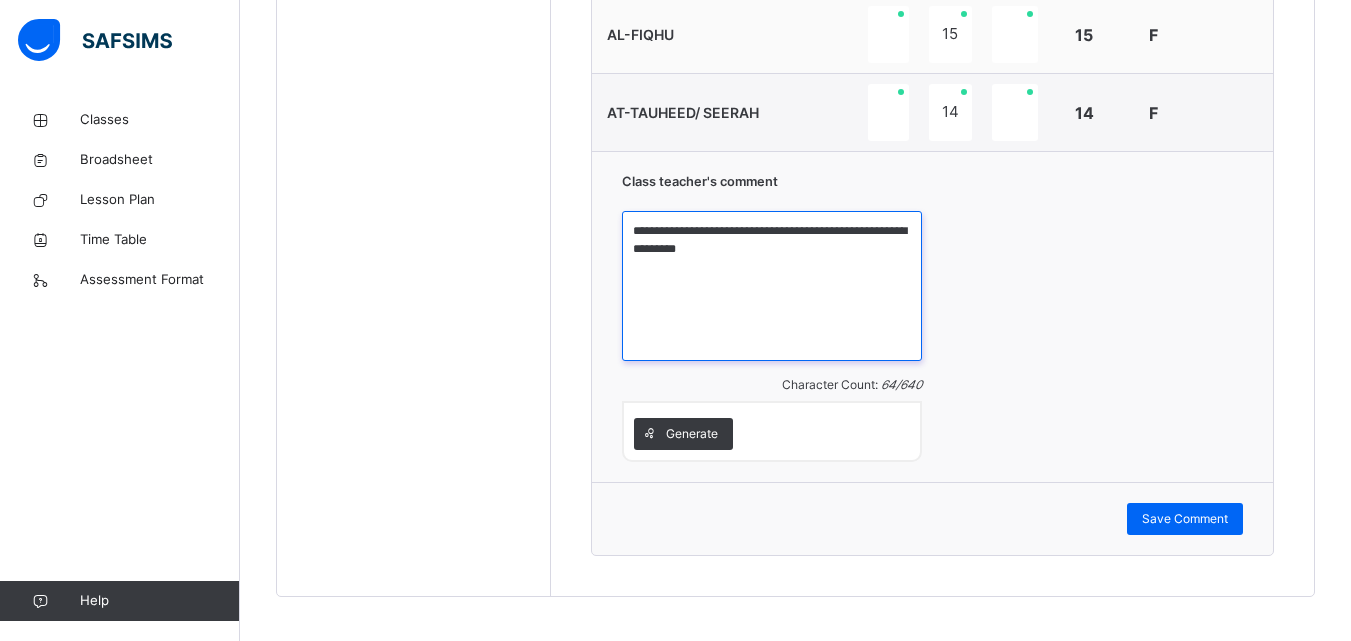 click on "**********" at bounding box center (772, 286) 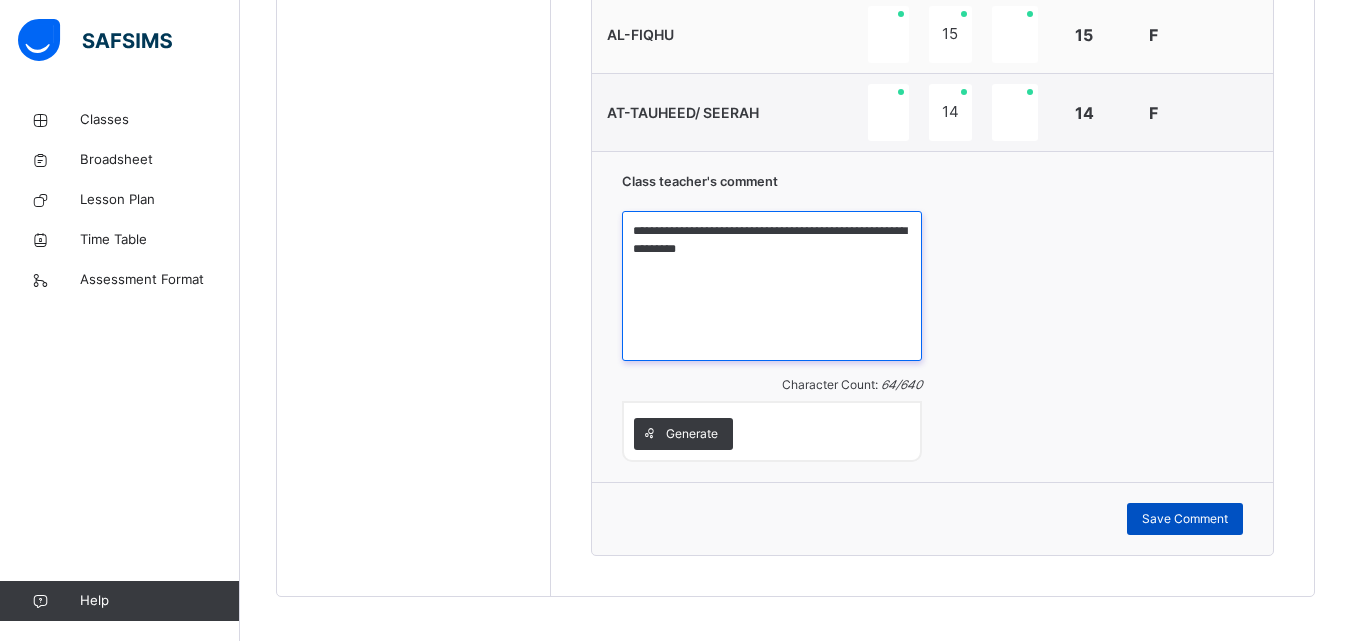 type on "**********" 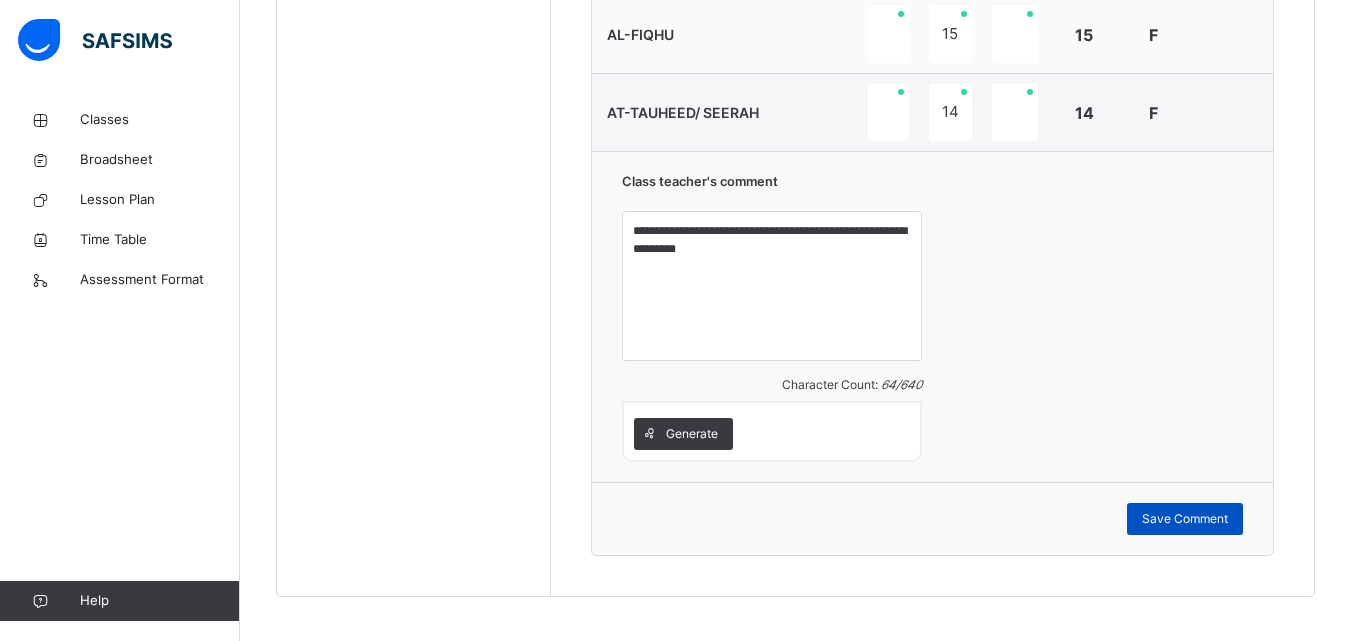 click on "Save Comment" at bounding box center (1185, 519) 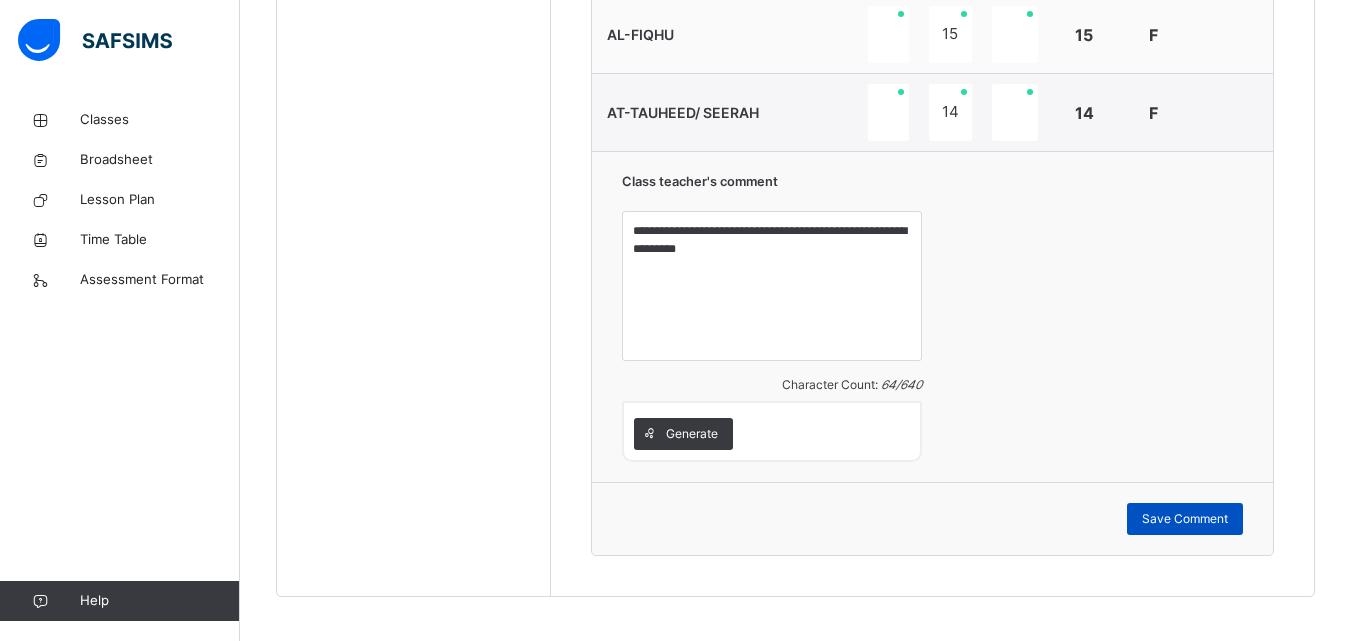 click on "Save Comment" at bounding box center [1185, 519] 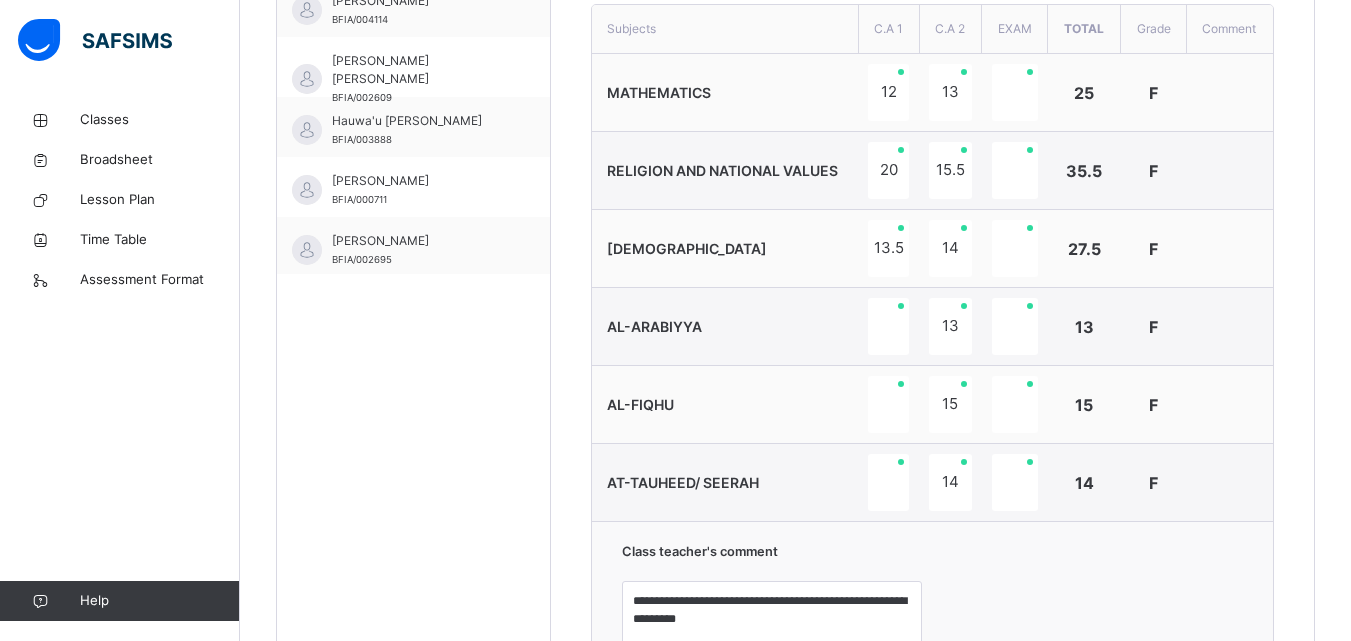 scroll, scrollTop: 709, scrollLeft: 0, axis: vertical 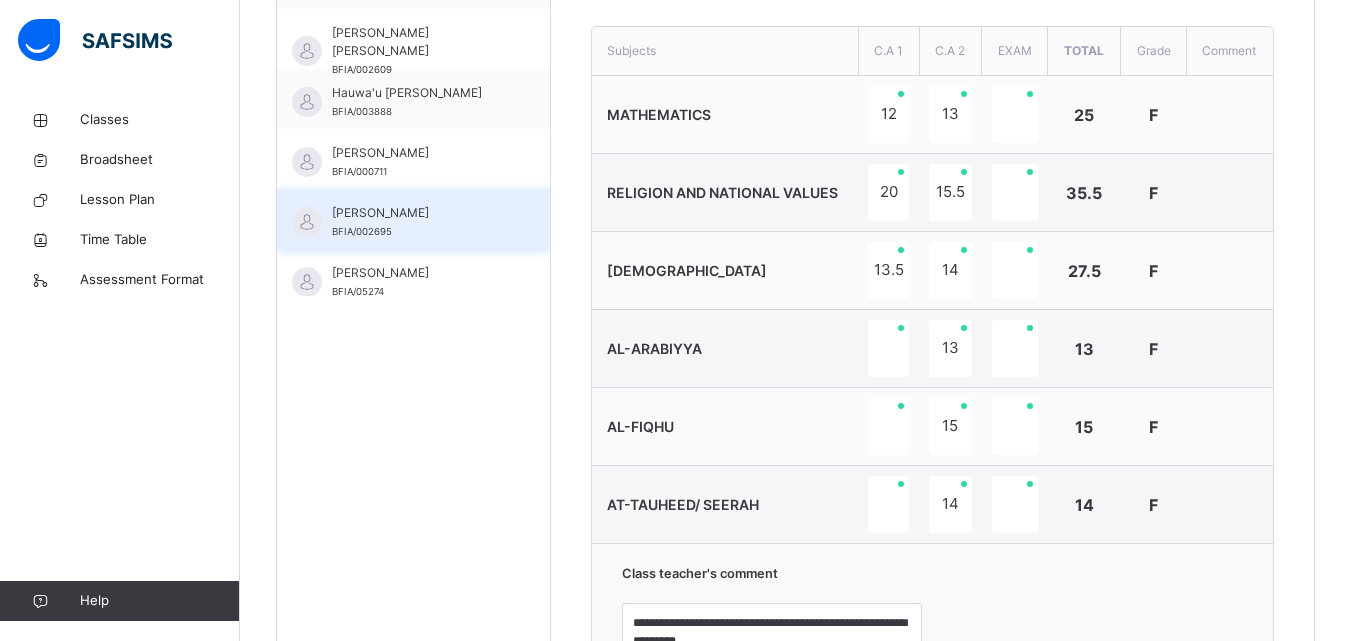 click on "[PERSON_NAME] BFIA/002695" at bounding box center (418, 222) 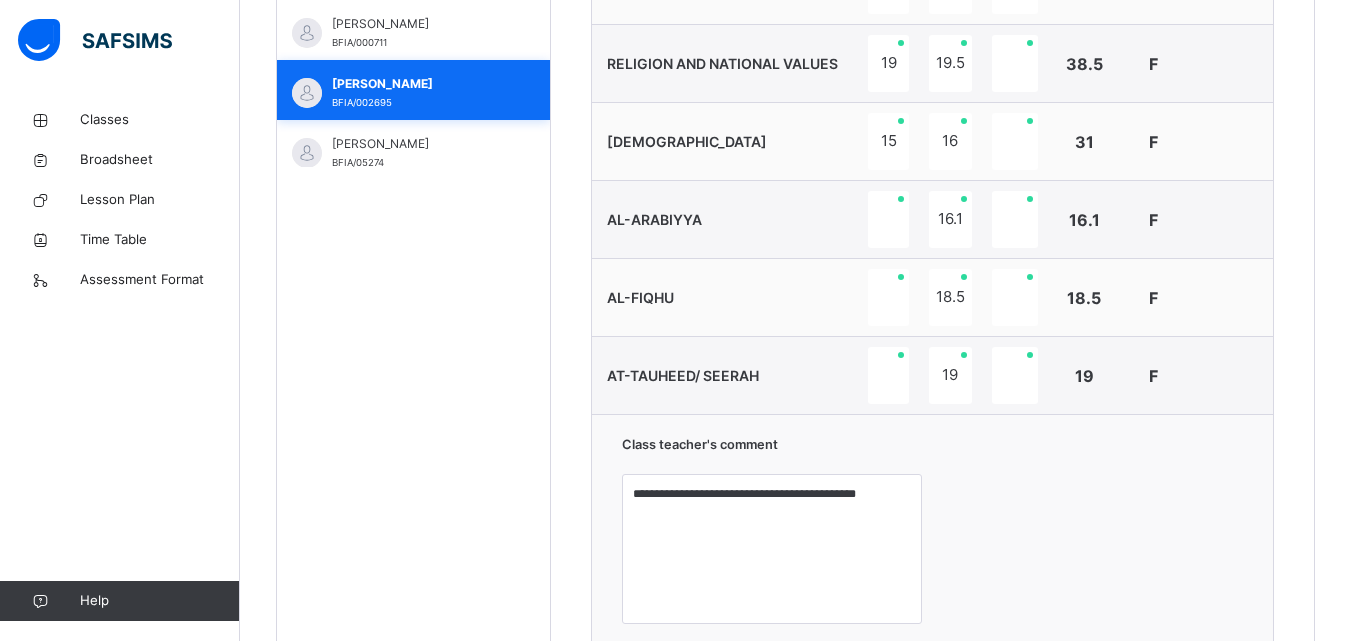 scroll, scrollTop: 840, scrollLeft: 0, axis: vertical 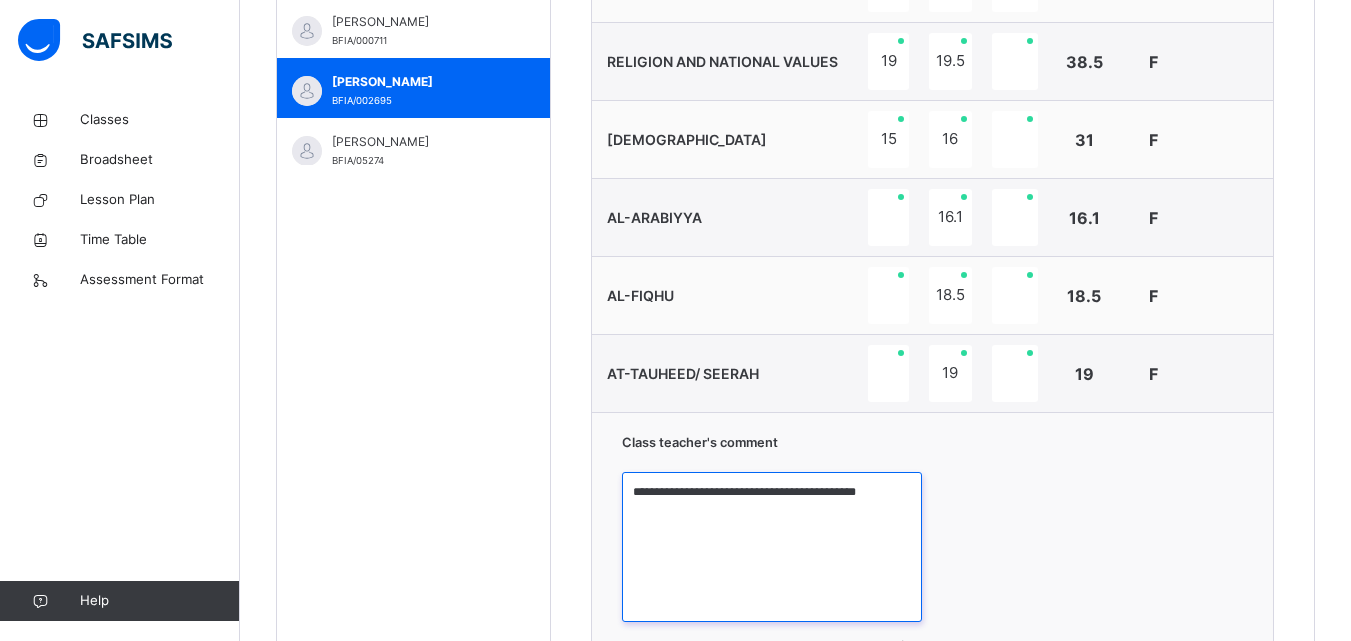 click on "**********" at bounding box center [772, 547] 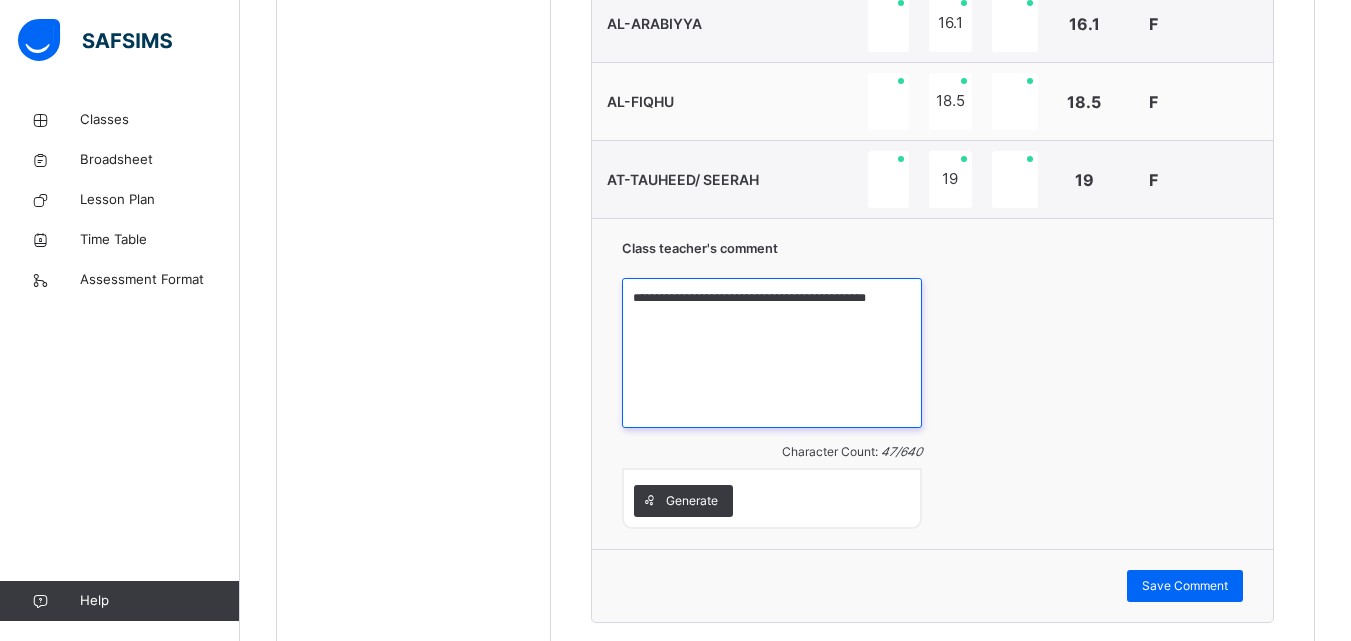 scroll, scrollTop: 1047, scrollLeft: 0, axis: vertical 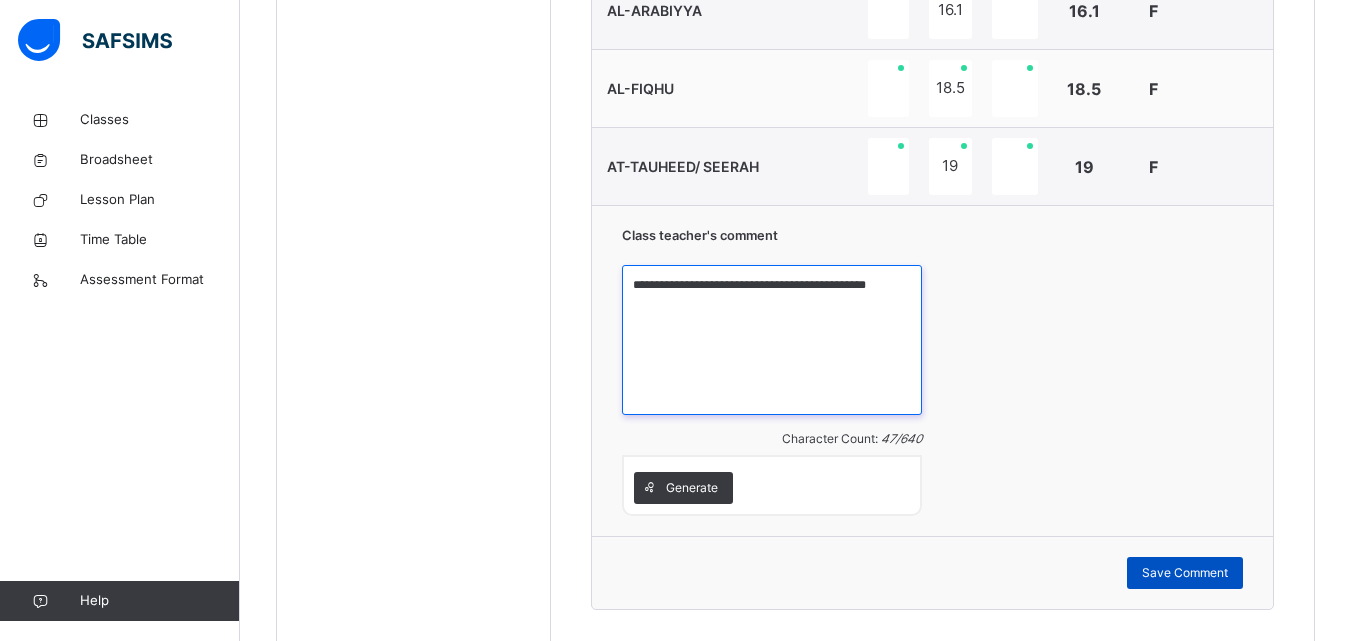 type on "**********" 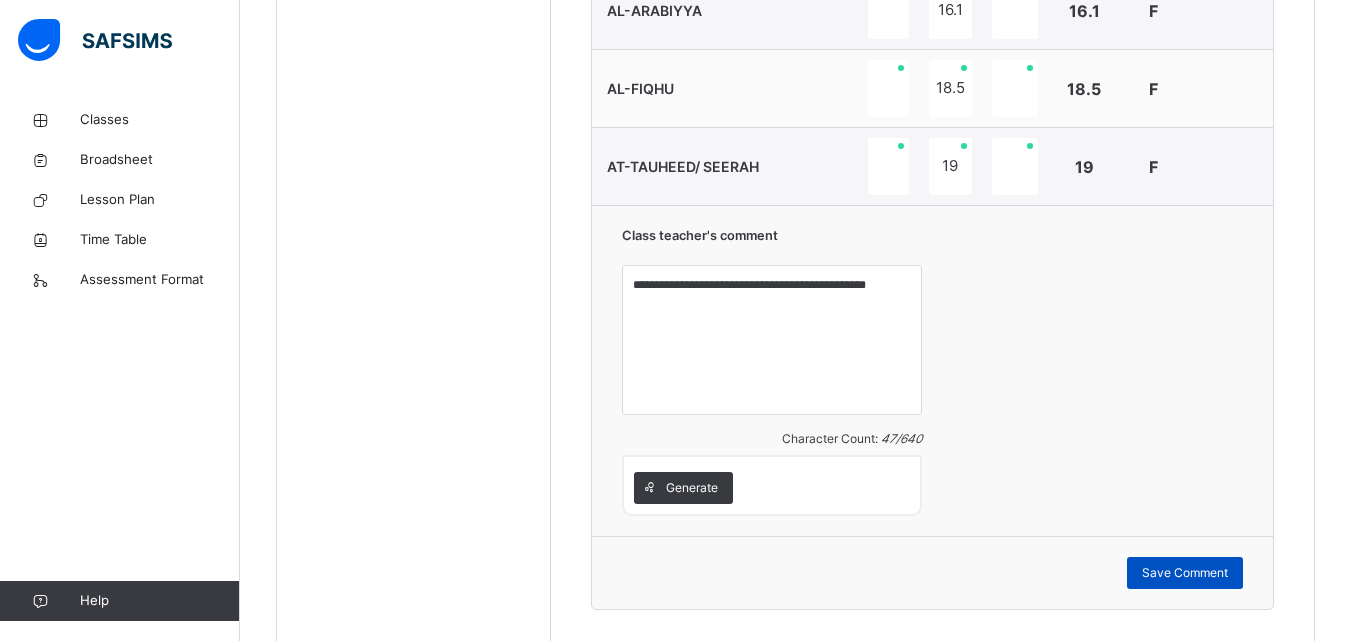 click on "Save Comment" at bounding box center (1185, 573) 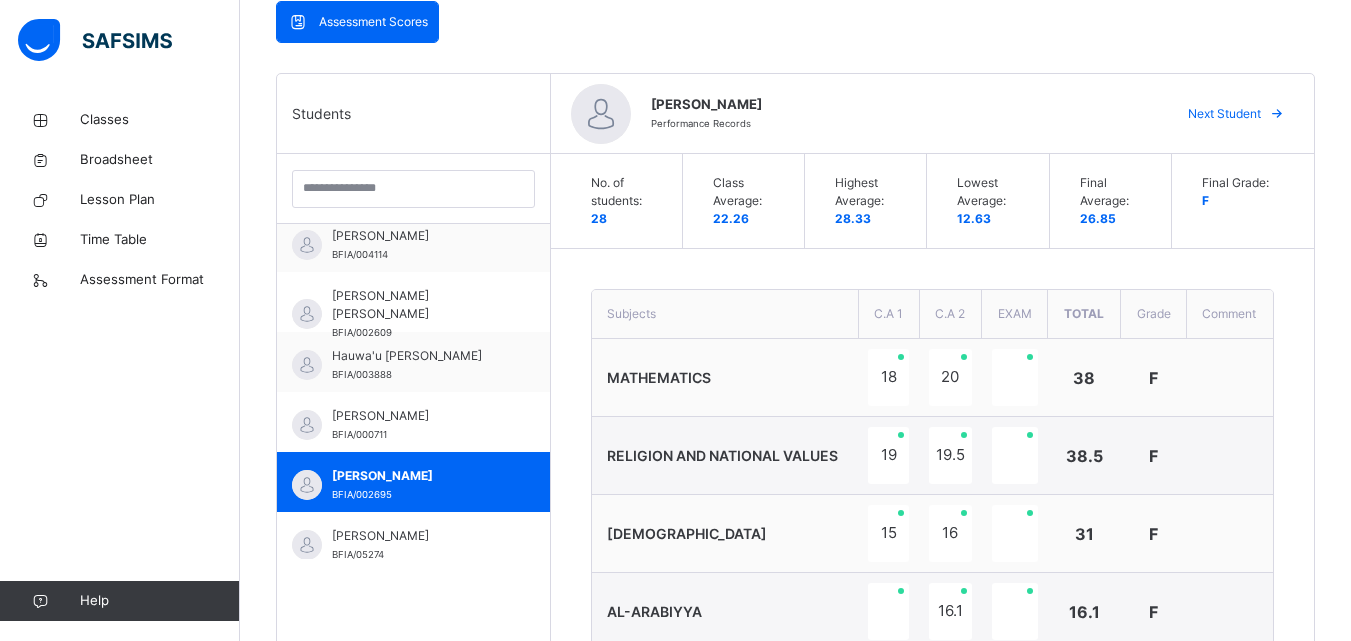 scroll, scrollTop: 445, scrollLeft: 0, axis: vertical 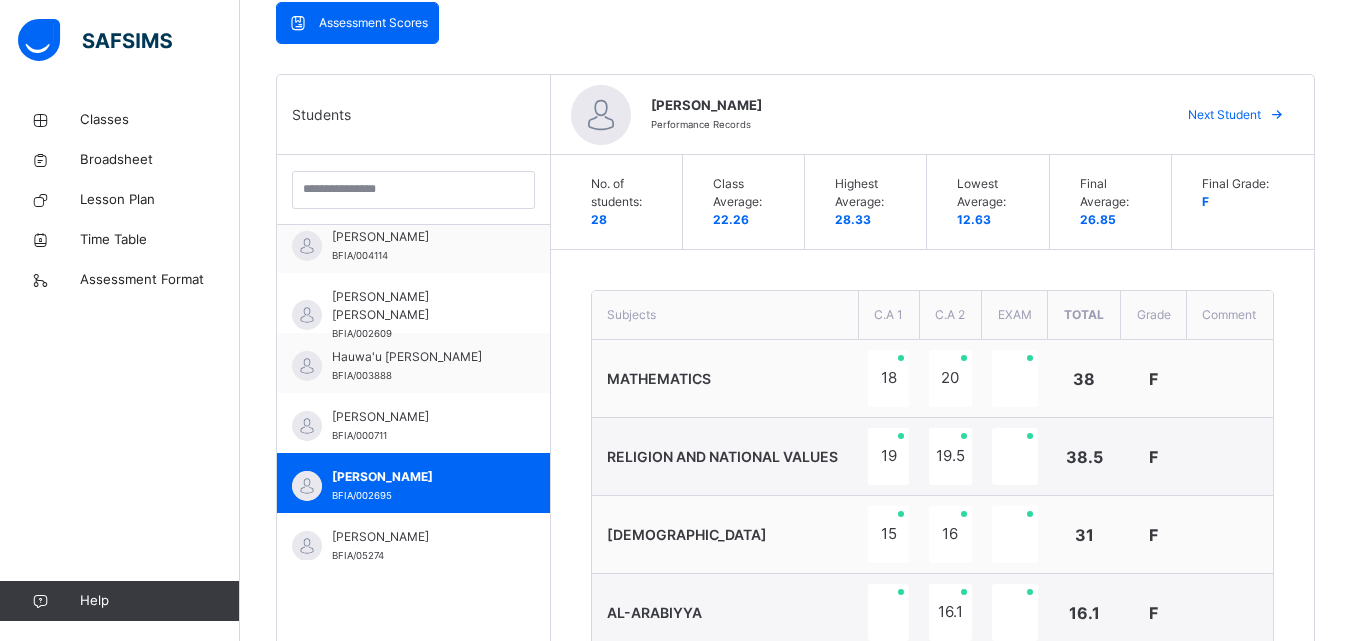 click on "Next Student" at bounding box center [1224, 115] 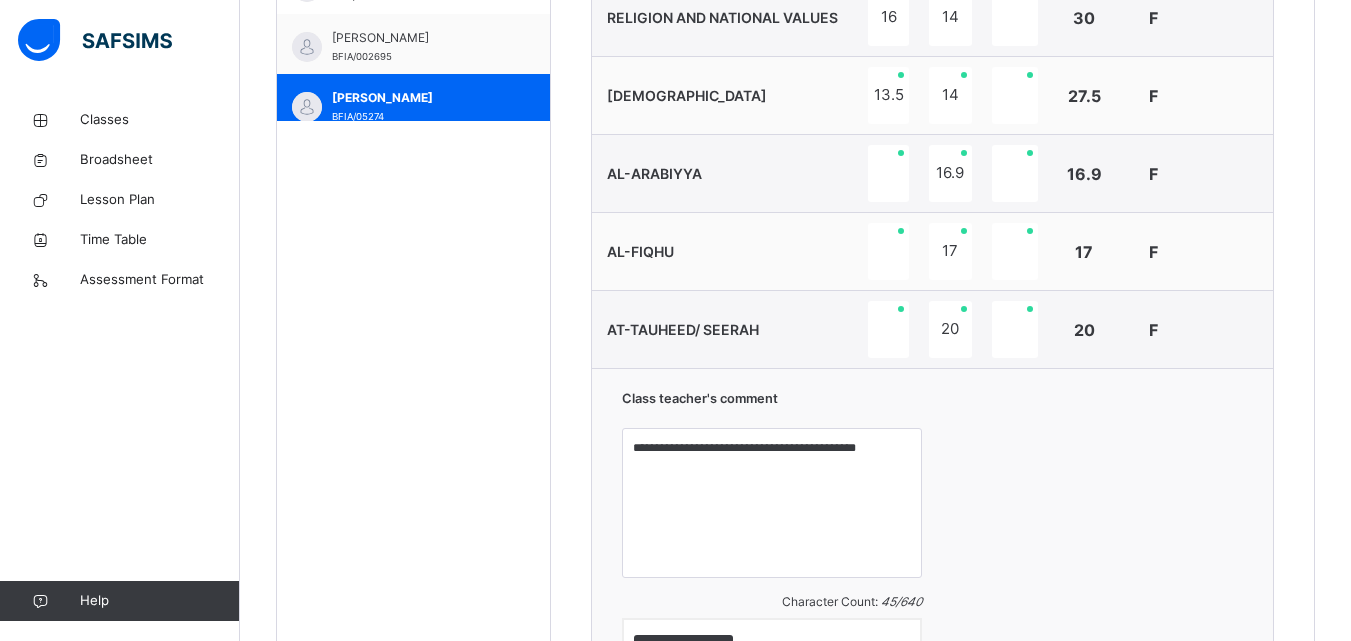 scroll, scrollTop: 918, scrollLeft: 0, axis: vertical 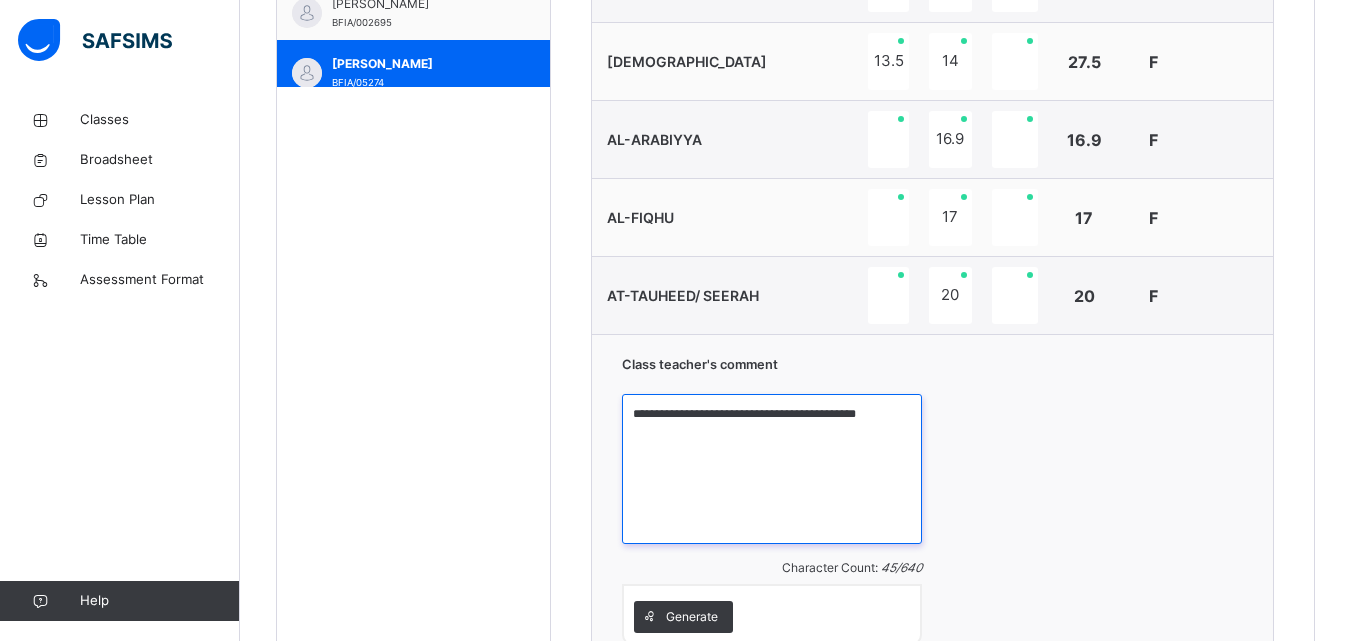 click on "**********" at bounding box center [772, 469] 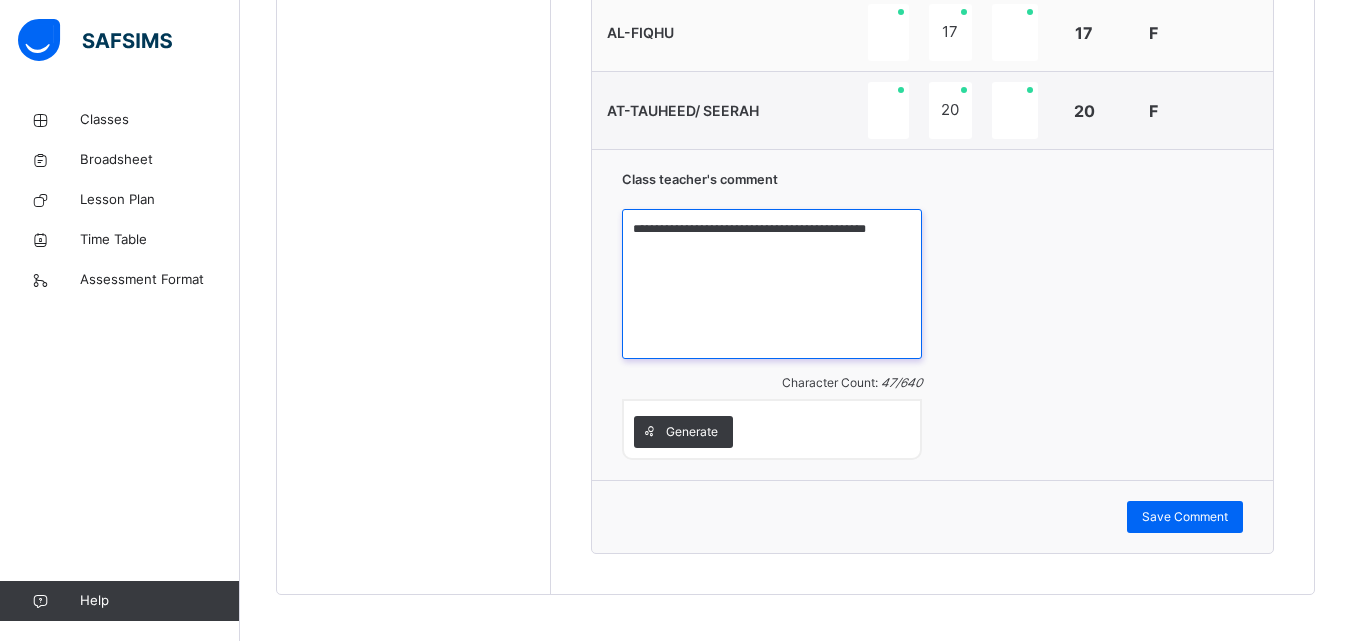 scroll, scrollTop: 1106, scrollLeft: 0, axis: vertical 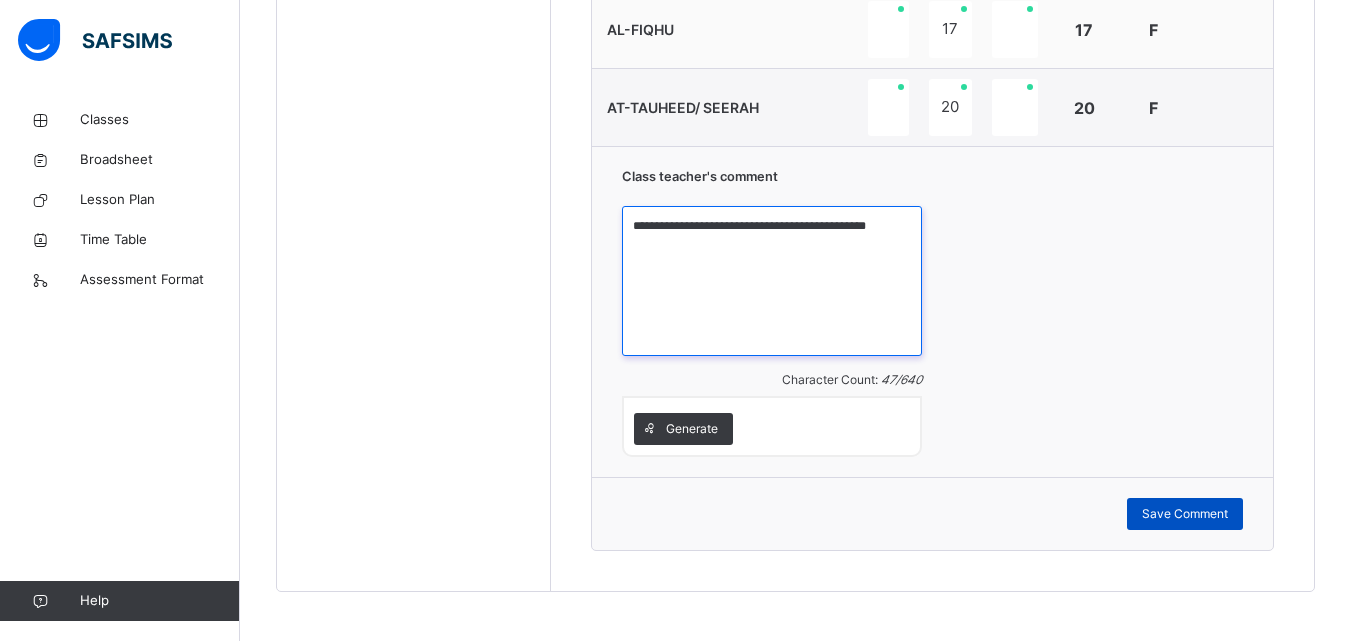 type on "**********" 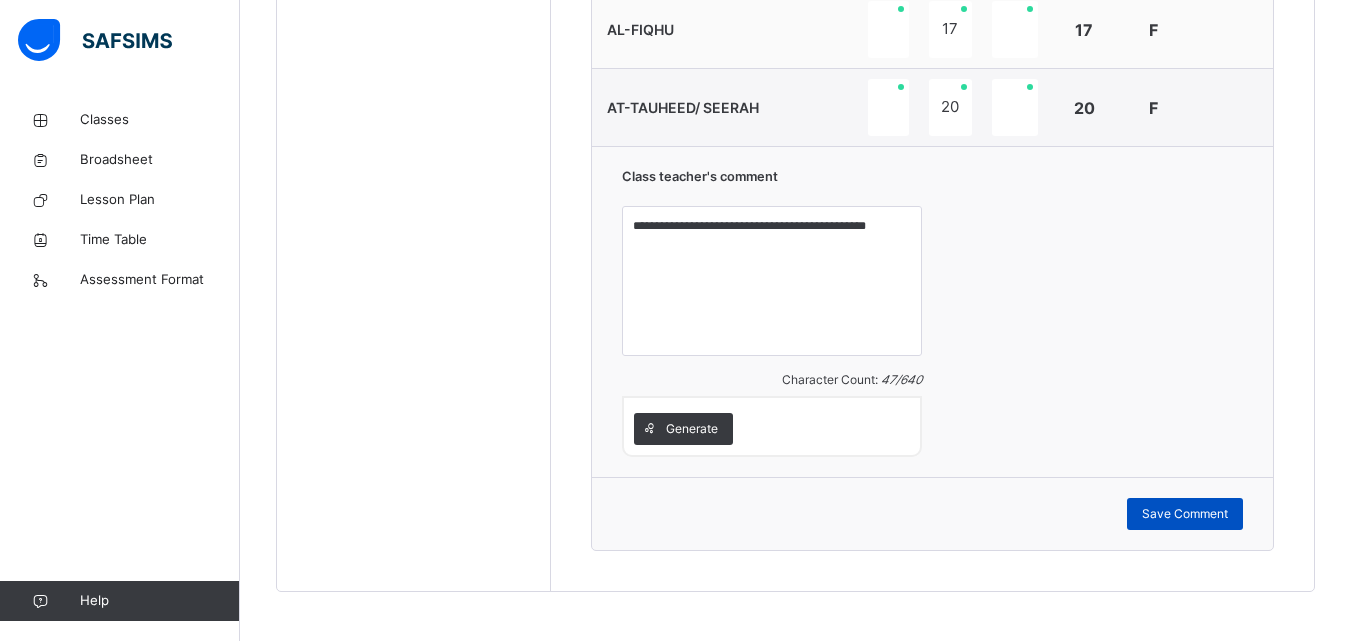 click on "Save Comment" at bounding box center [1185, 514] 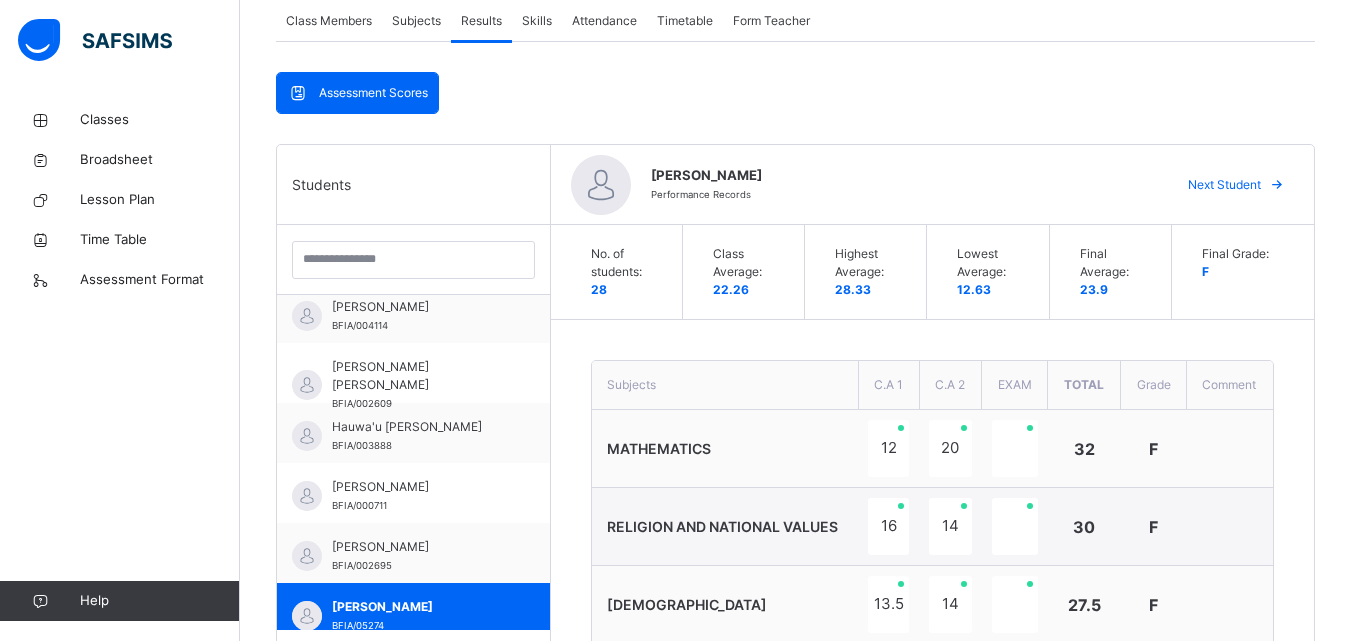 scroll, scrollTop: 381, scrollLeft: 0, axis: vertical 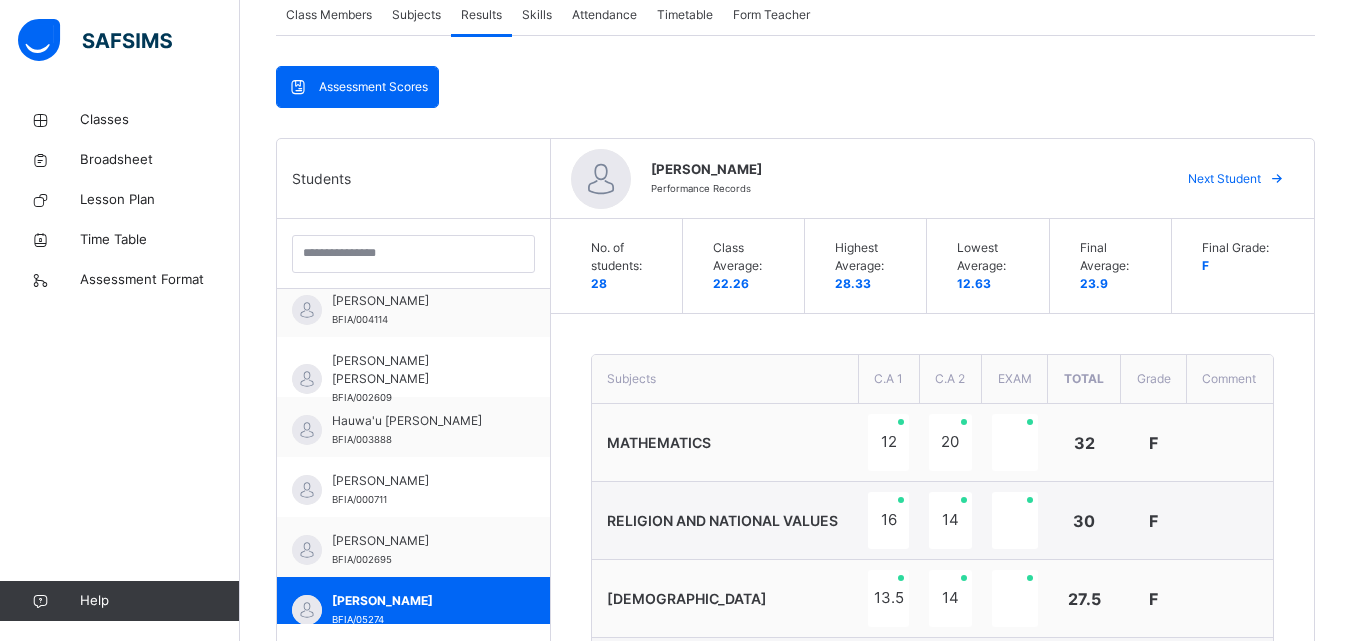 click on "Next Student" at bounding box center [1224, 179] 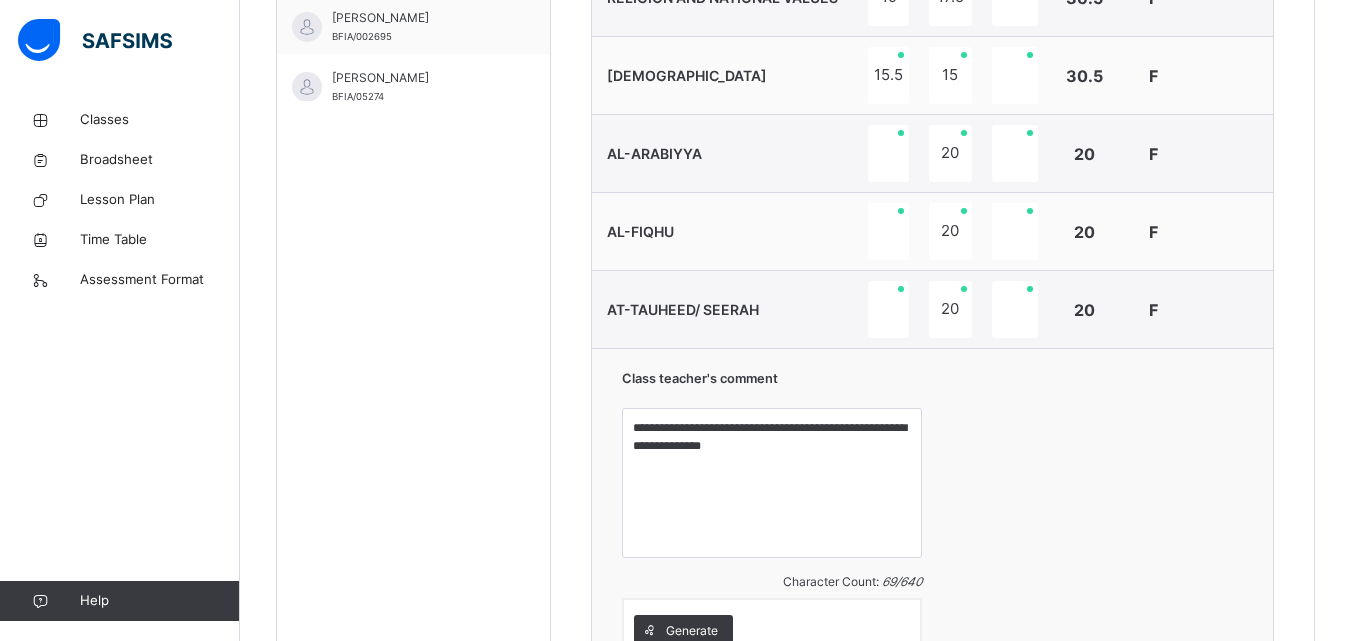 scroll, scrollTop: 905, scrollLeft: 0, axis: vertical 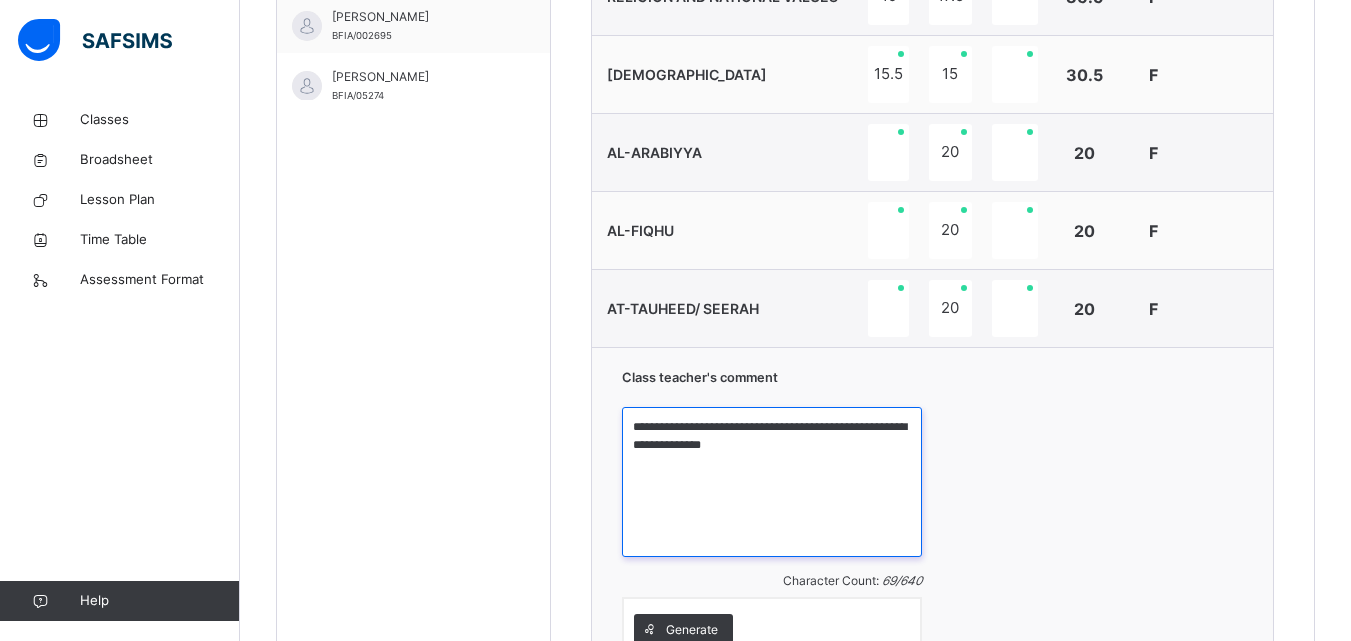 click on "**********" at bounding box center [772, 482] 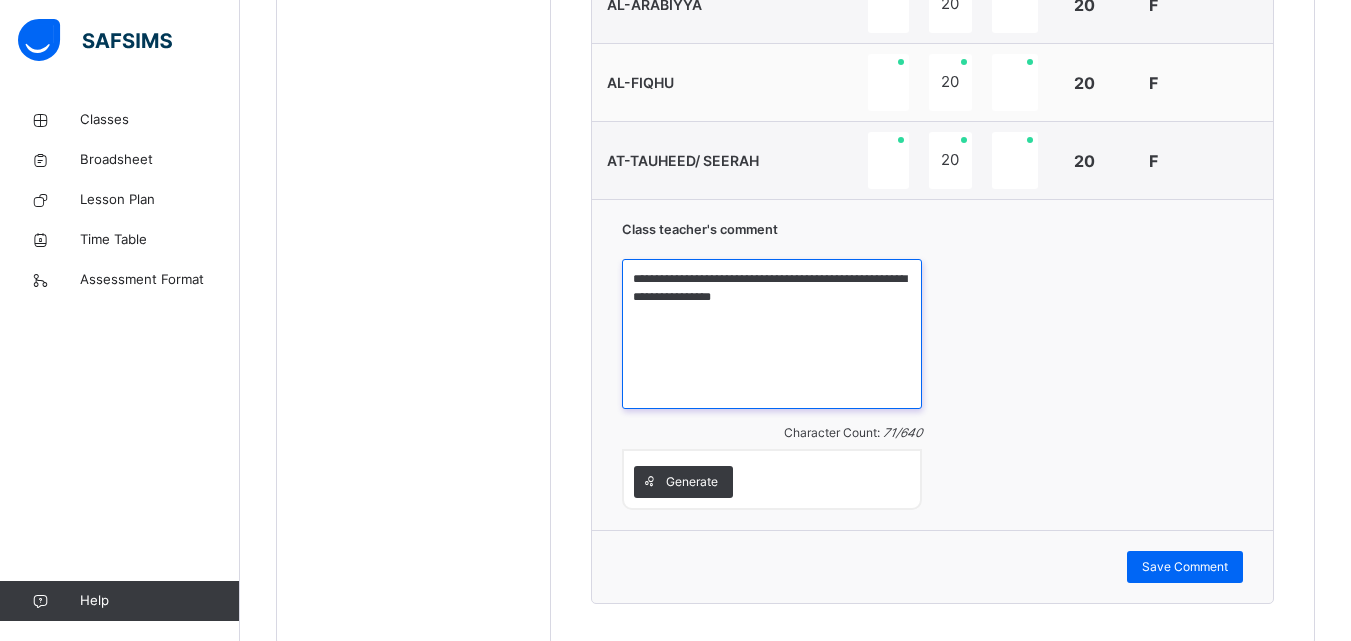 scroll, scrollTop: 1057, scrollLeft: 0, axis: vertical 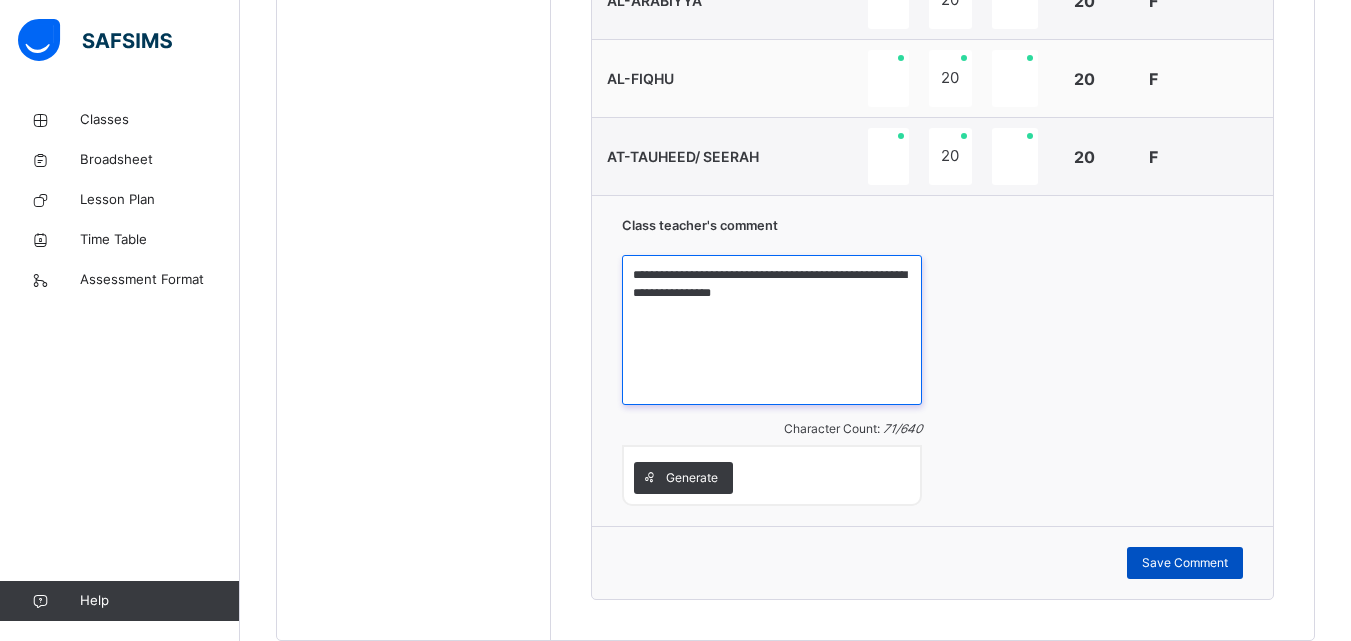 type on "**********" 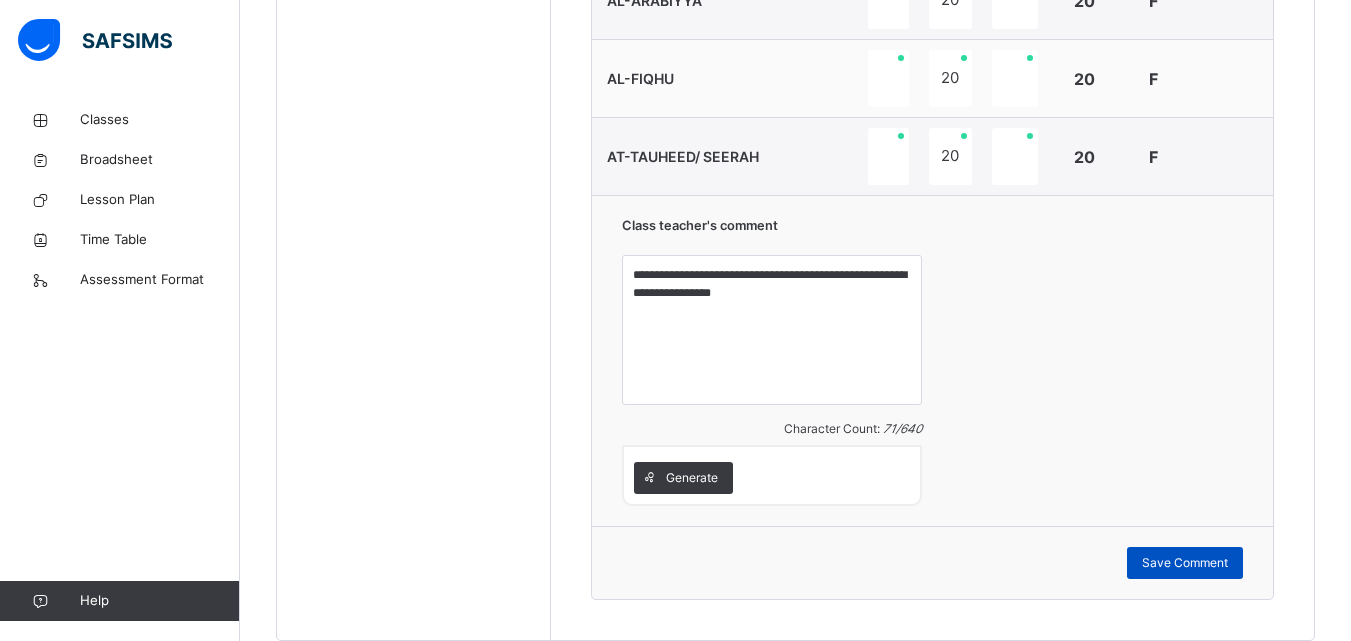 click on "Save Comment" at bounding box center [1185, 563] 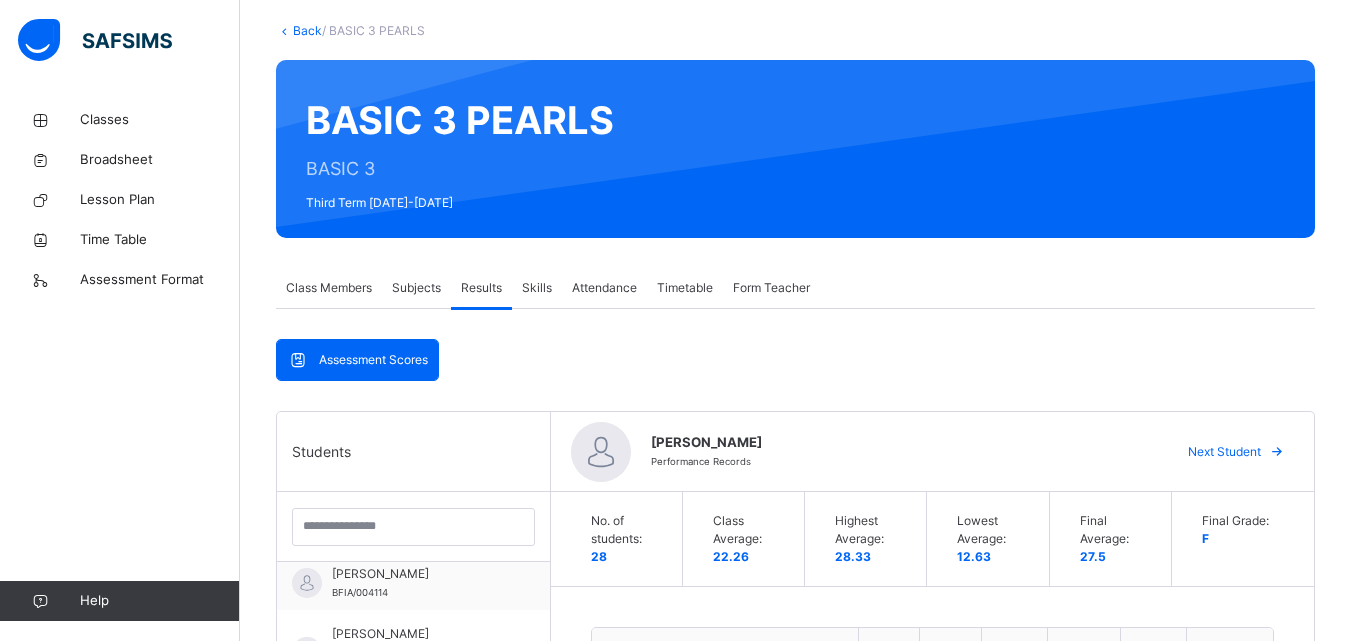 scroll, scrollTop: 100, scrollLeft: 0, axis: vertical 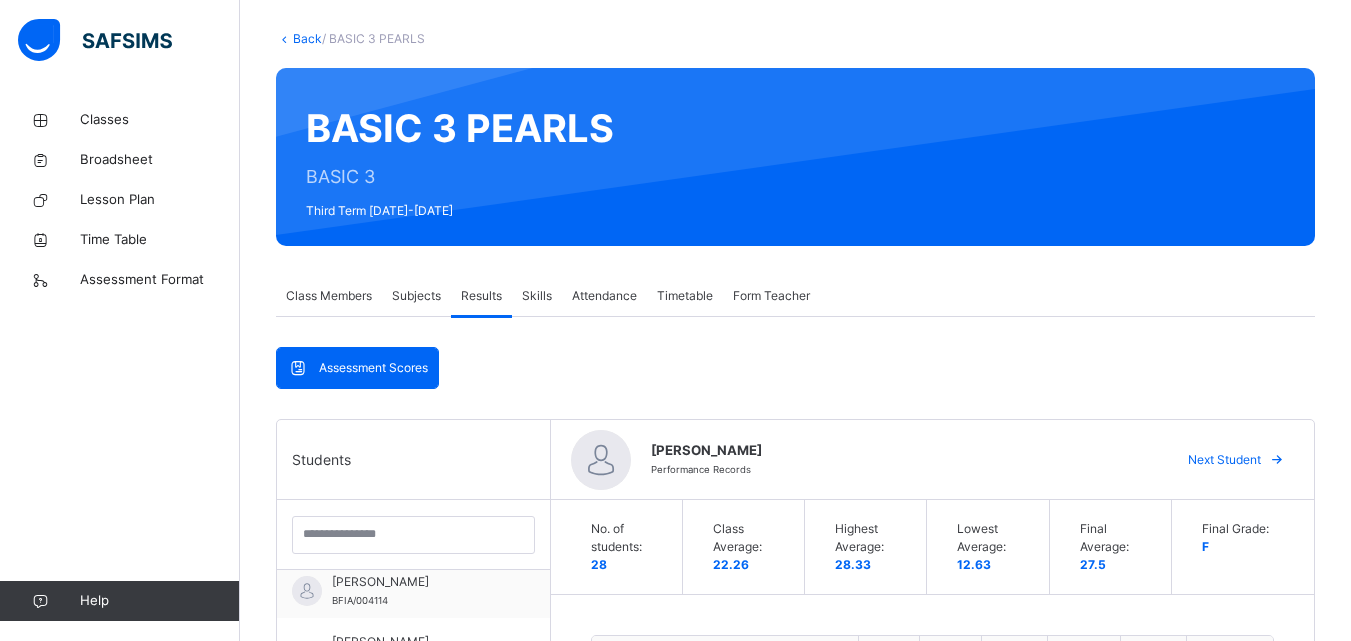 click on "Next Student" at bounding box center (1224, 460) 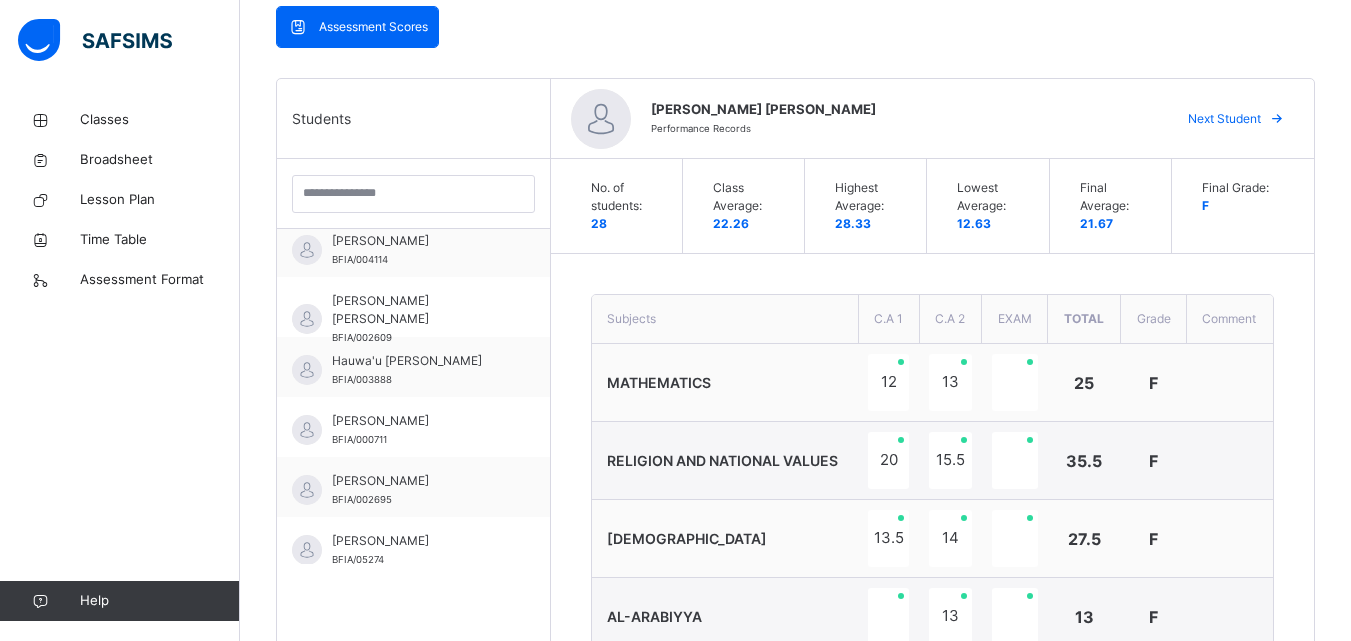 scroll, scrollTop: 439, scrollLeft: 0, axis: vertical 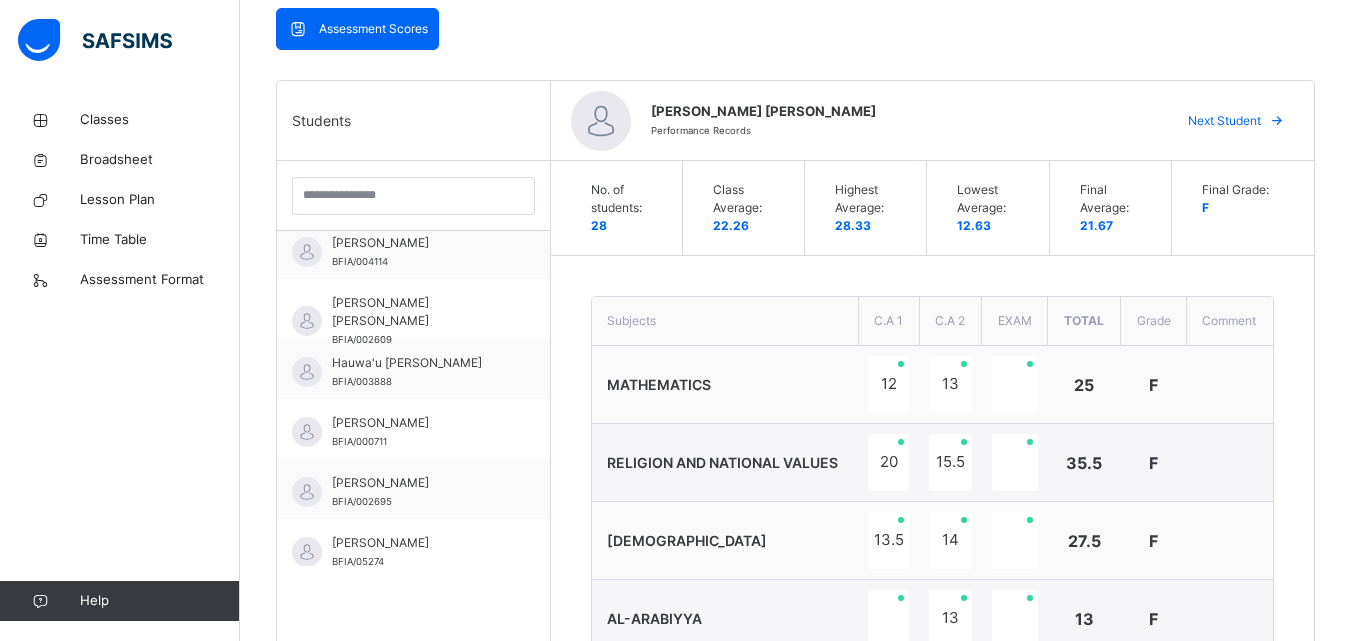 click on "Next Student" at bounding box center (1224, 121) 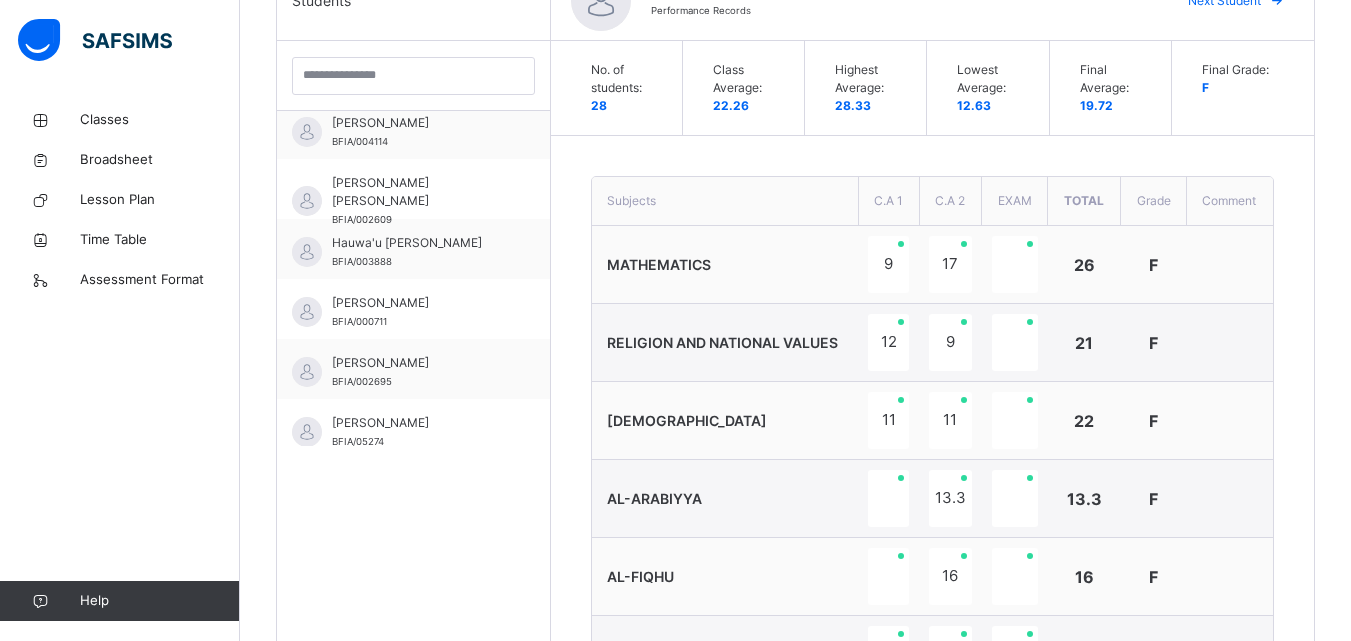 scroll, scrollTop: 461, scrollLeft: 0, axis: vertical 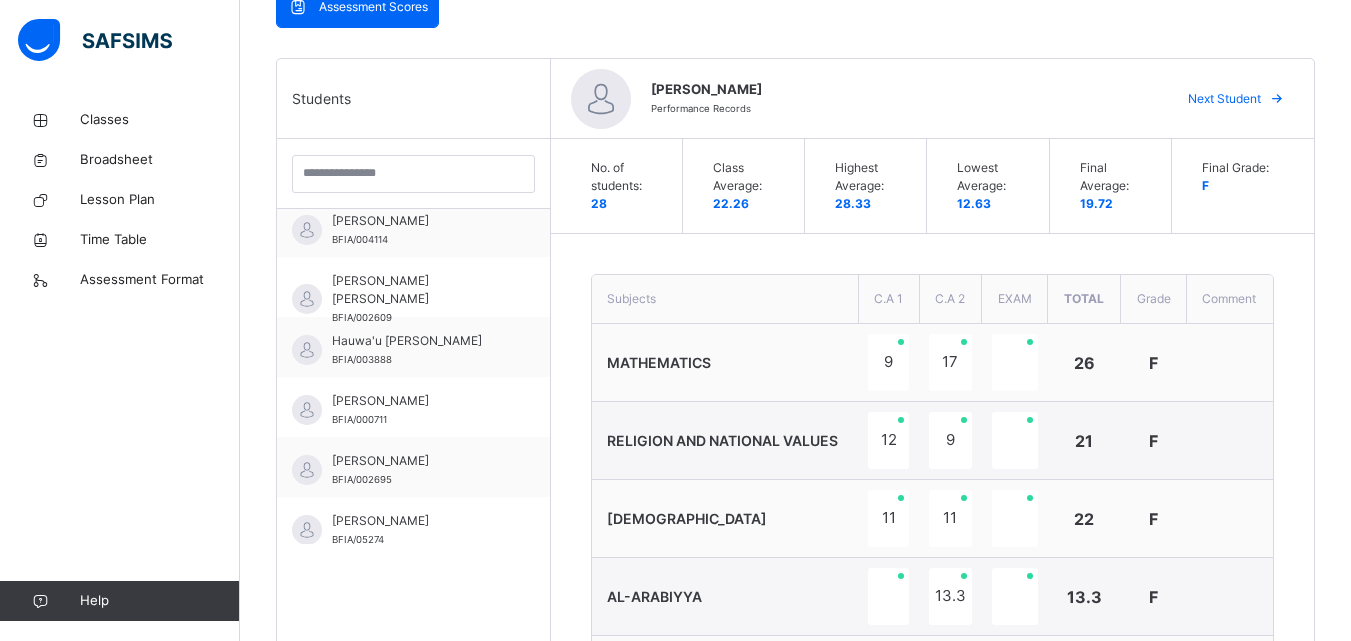click on "Next Student" at bounding box center (1224, 99) 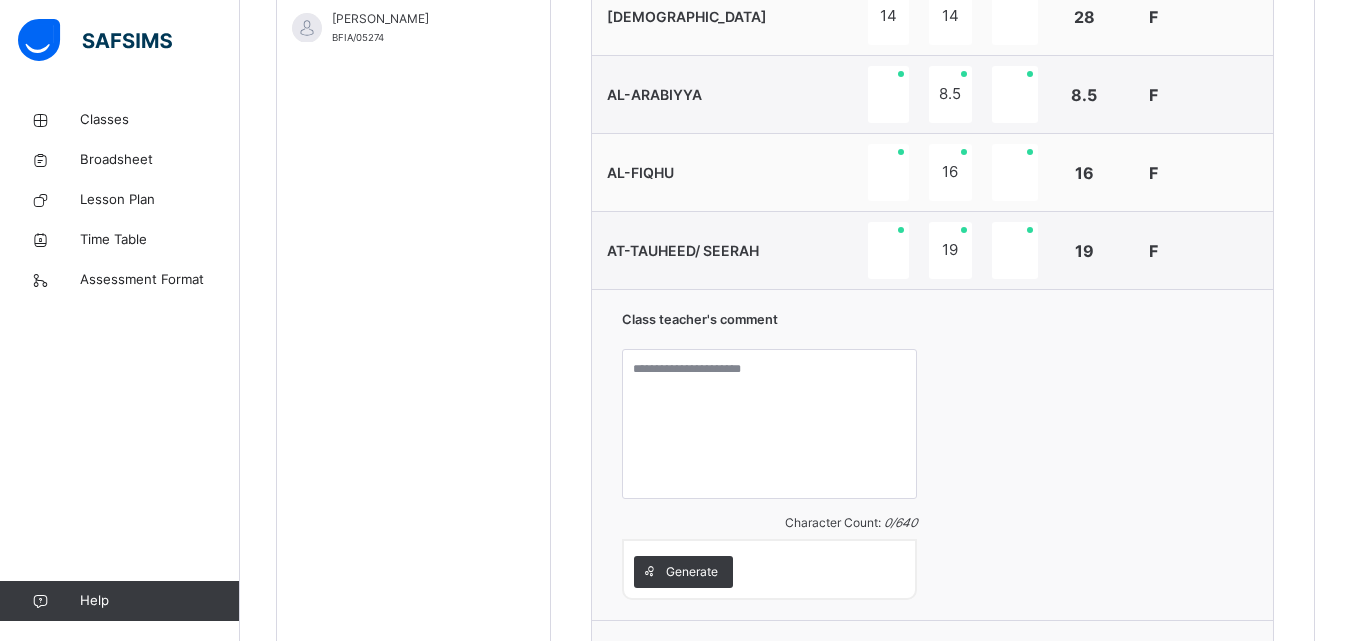 scroll, scrollTop: 965, scrollLeft: 0, axis: vertical 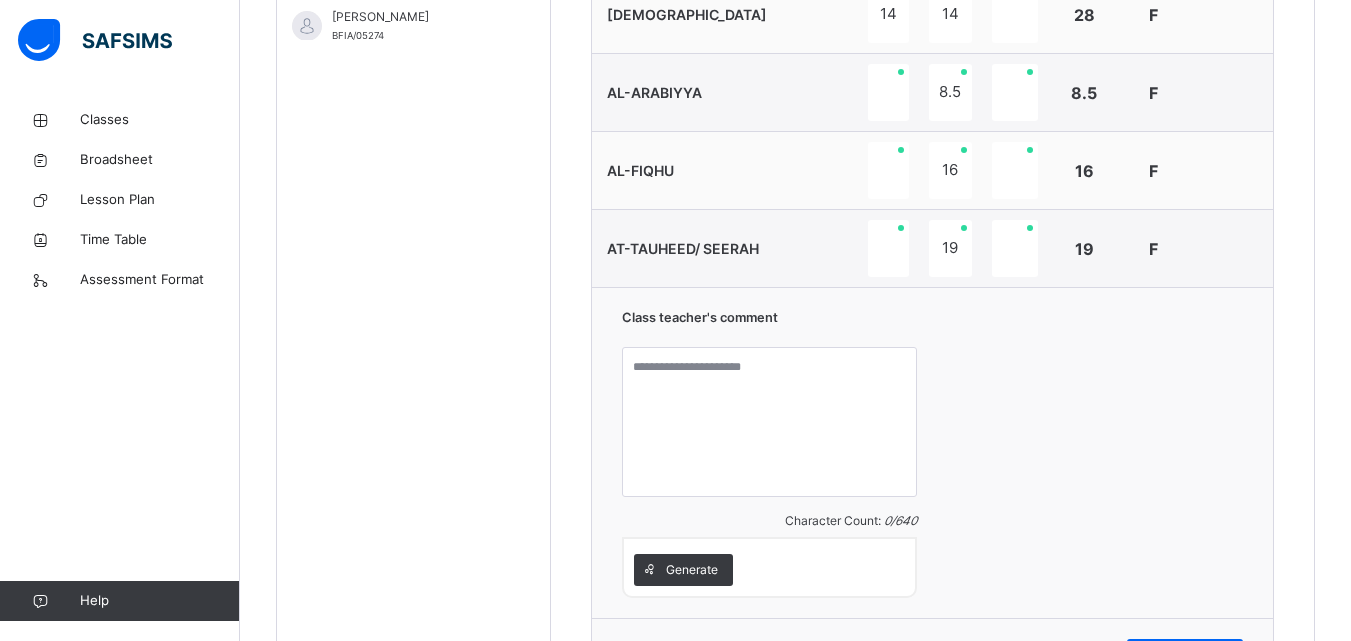 click on "Class teacher's comment Character Count:   0 / 640   Generate" at bounding box center (932, 452) 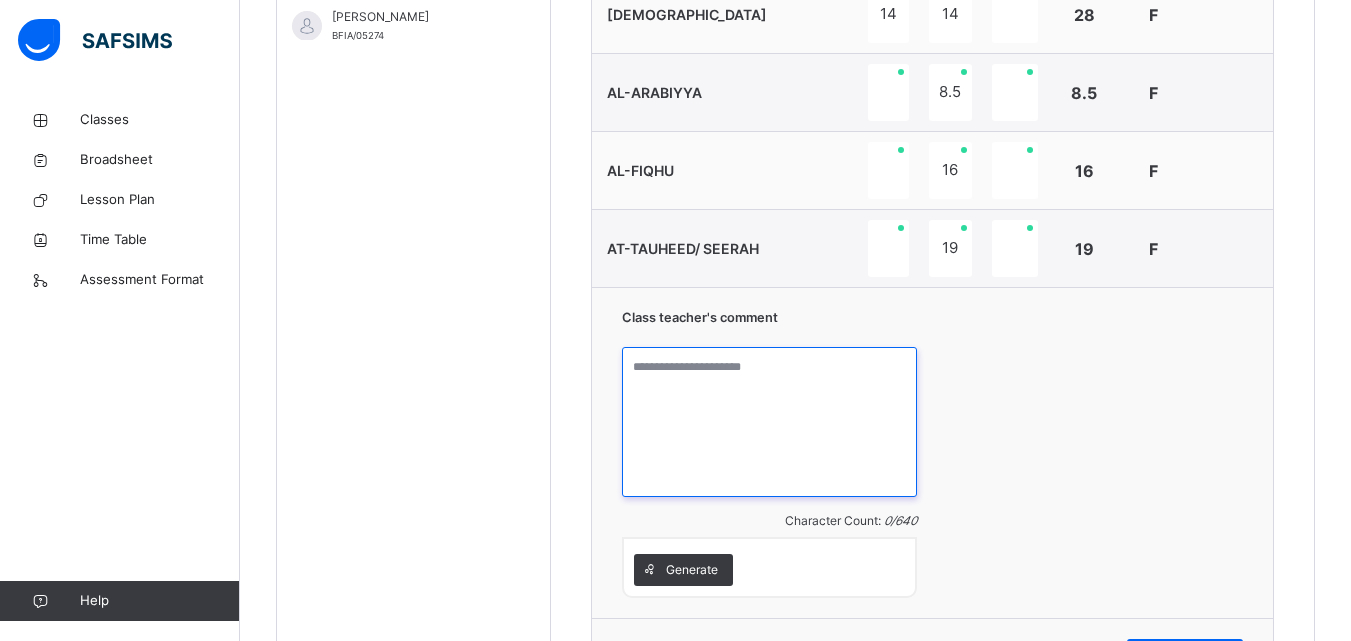 click at bounding box center [770, 422] 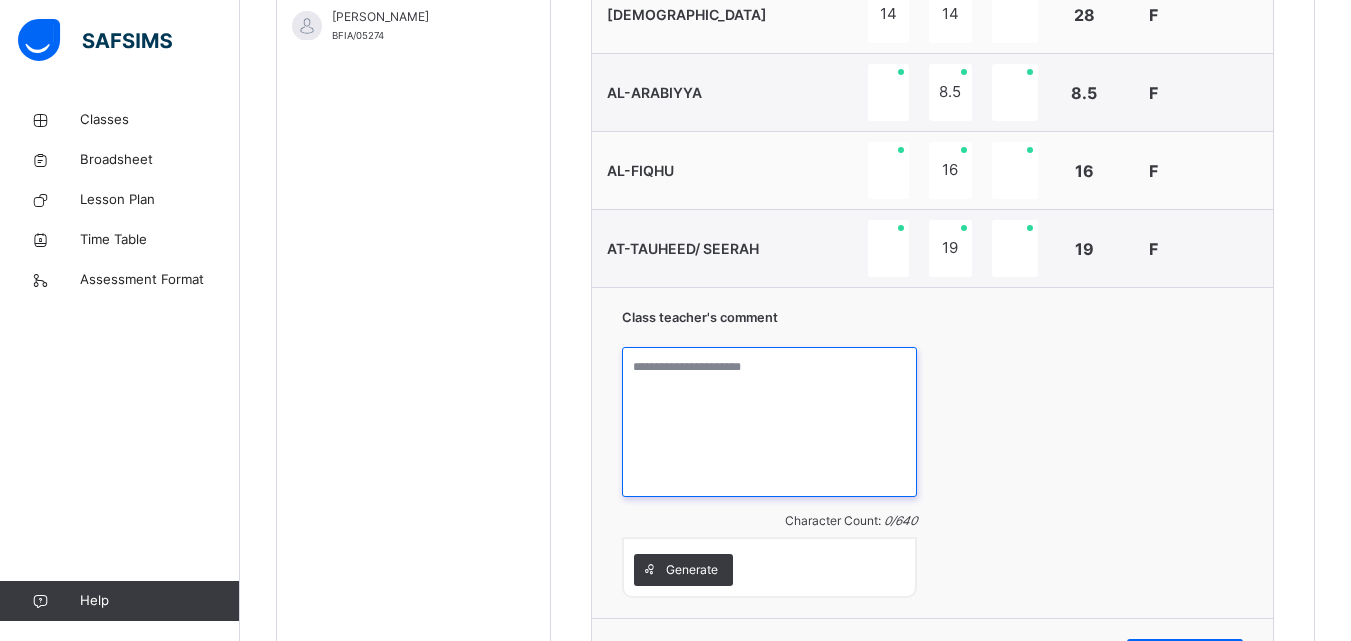 paste on "**********" 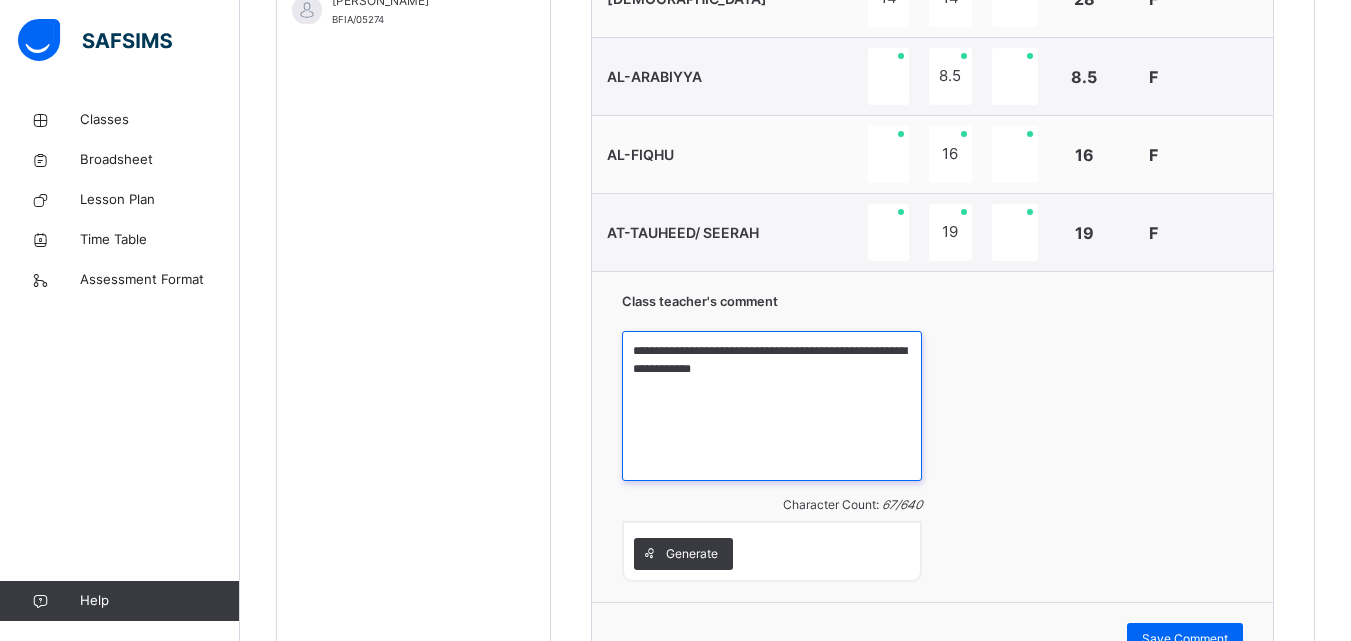 scroll, scrollTop: 986, scrollLeft: 0, axis: vertical 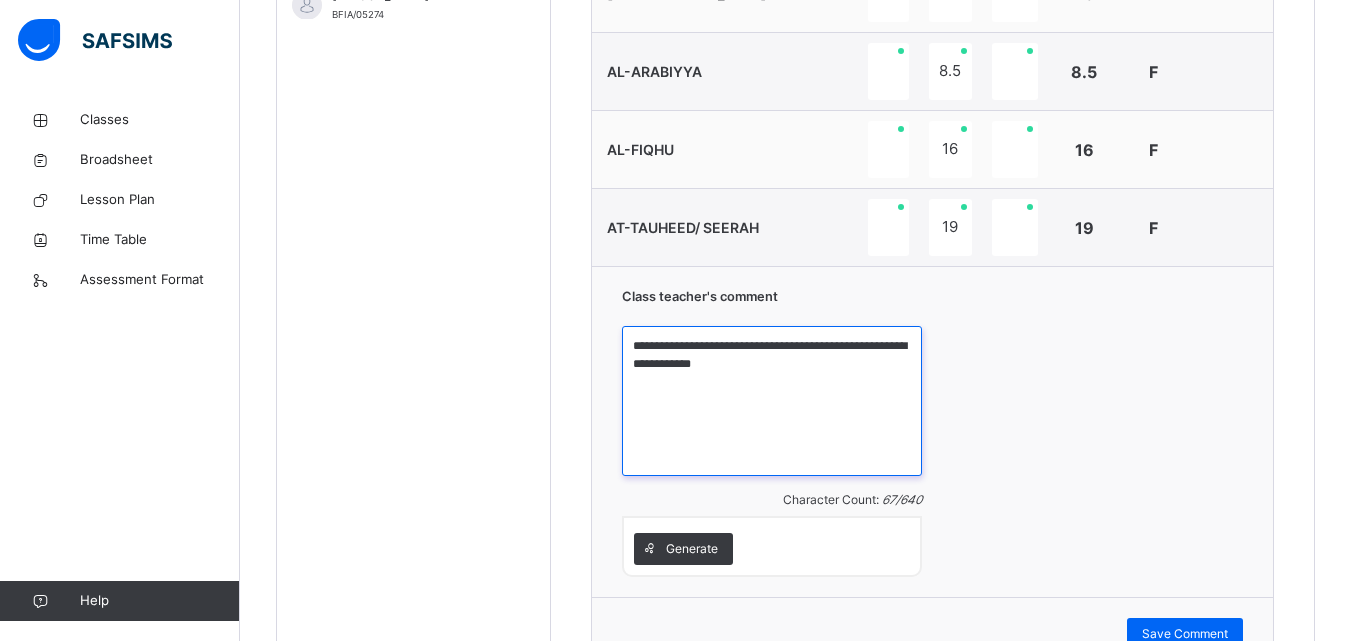 type on "**********" 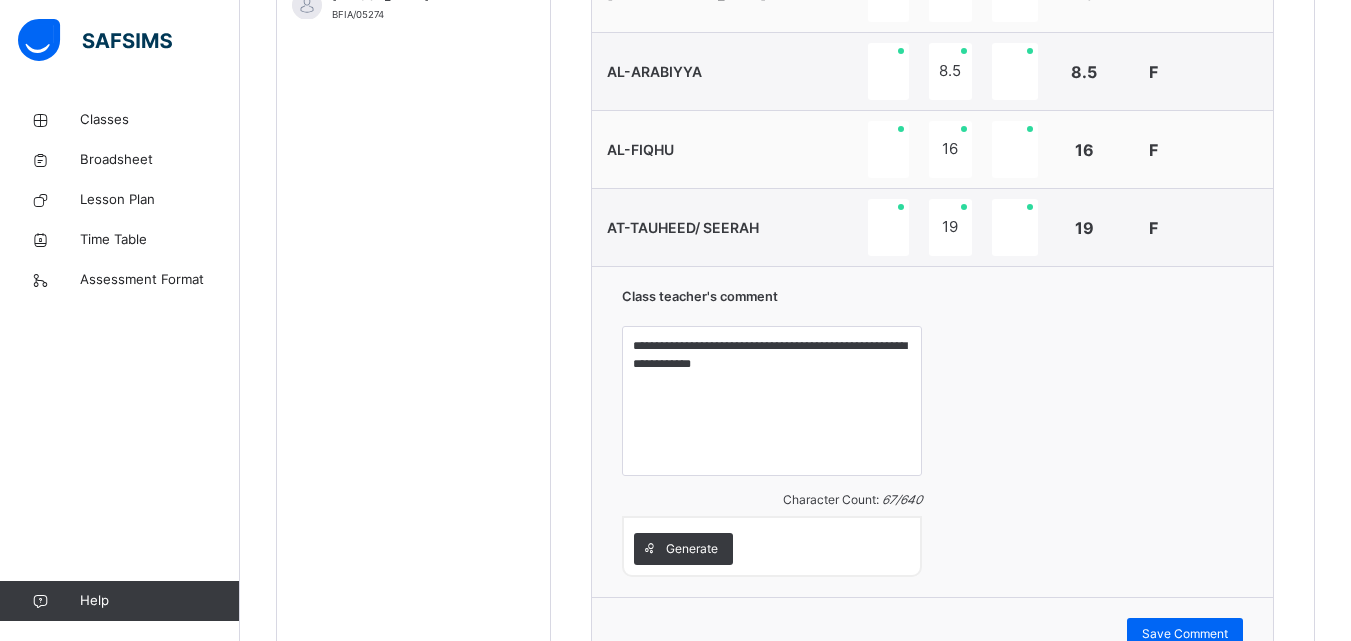 click on "**********" at bounding box center (932, 431) 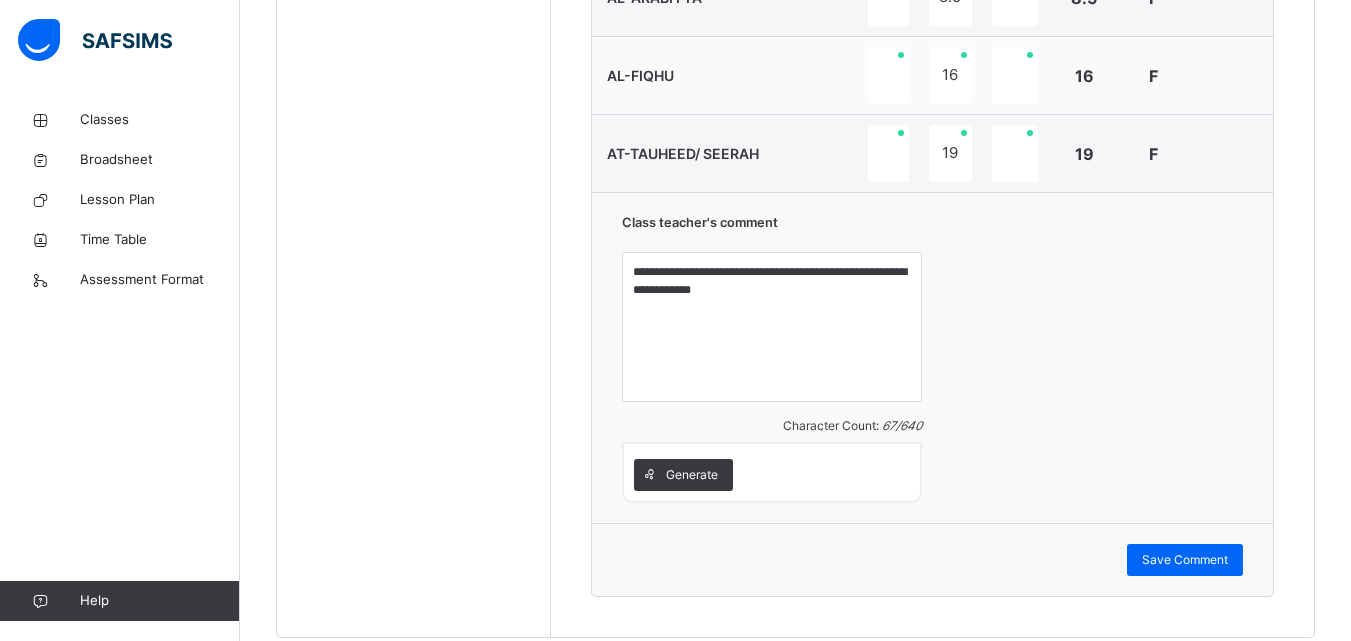 scroll, scrollTop: 1061, scrollLeft: 0, axis: vertical 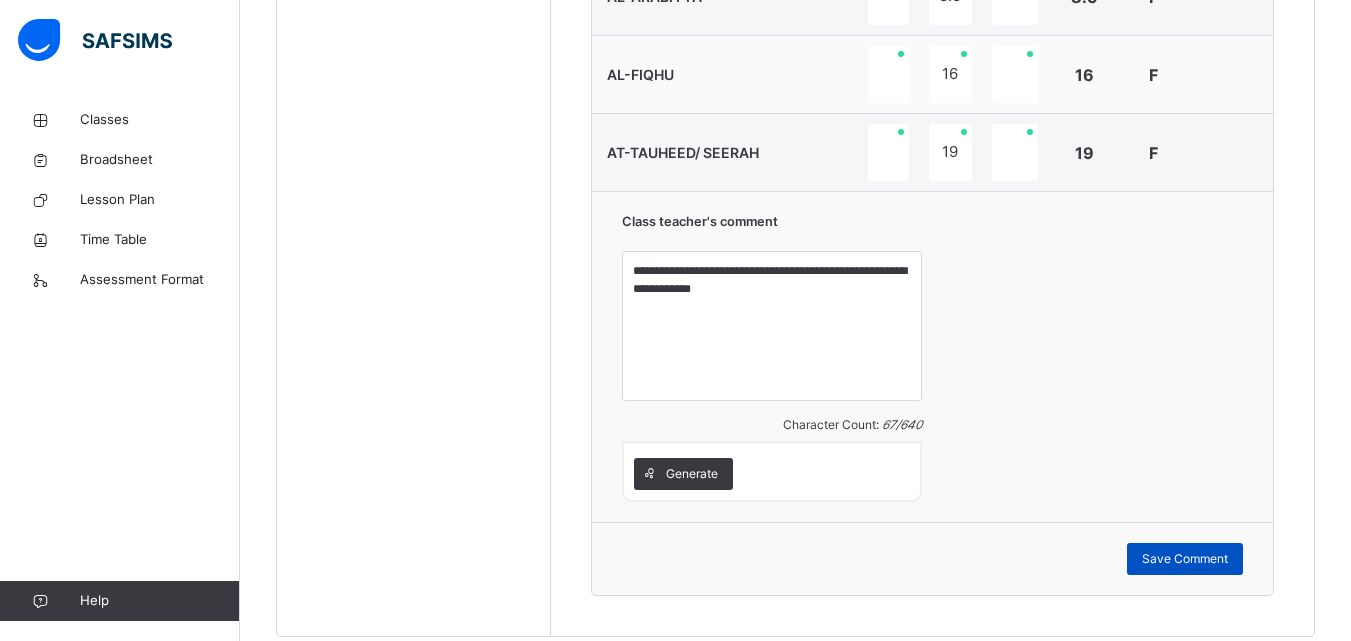 click on "Save Comment" at bounding box center [1185, 559] 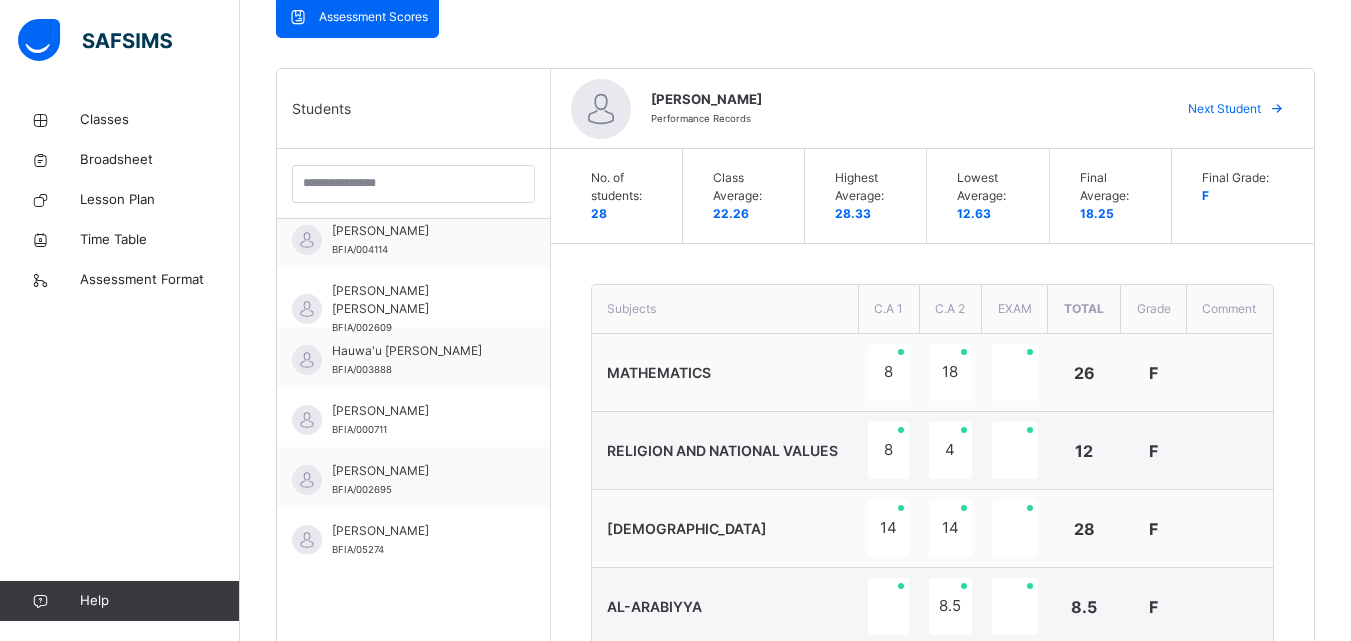 scroll, scrollTop: 380, scrollLeft: 0, axis: vertical 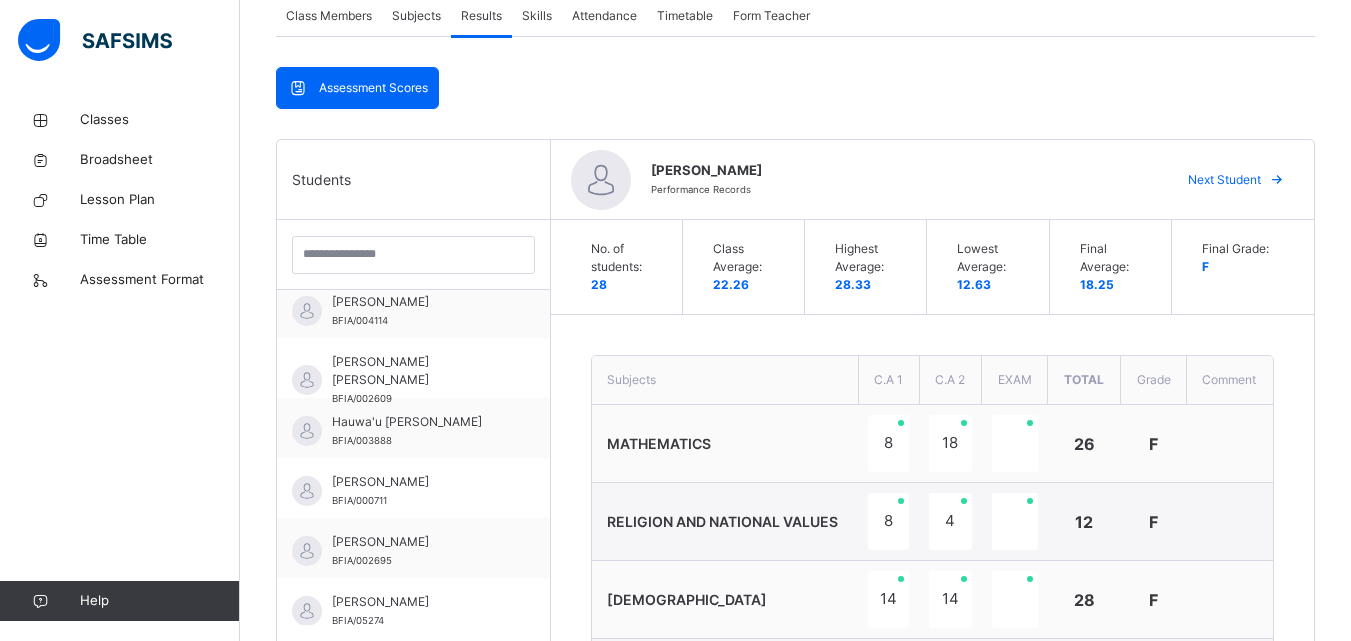 click at bounding box center (1277, 180) 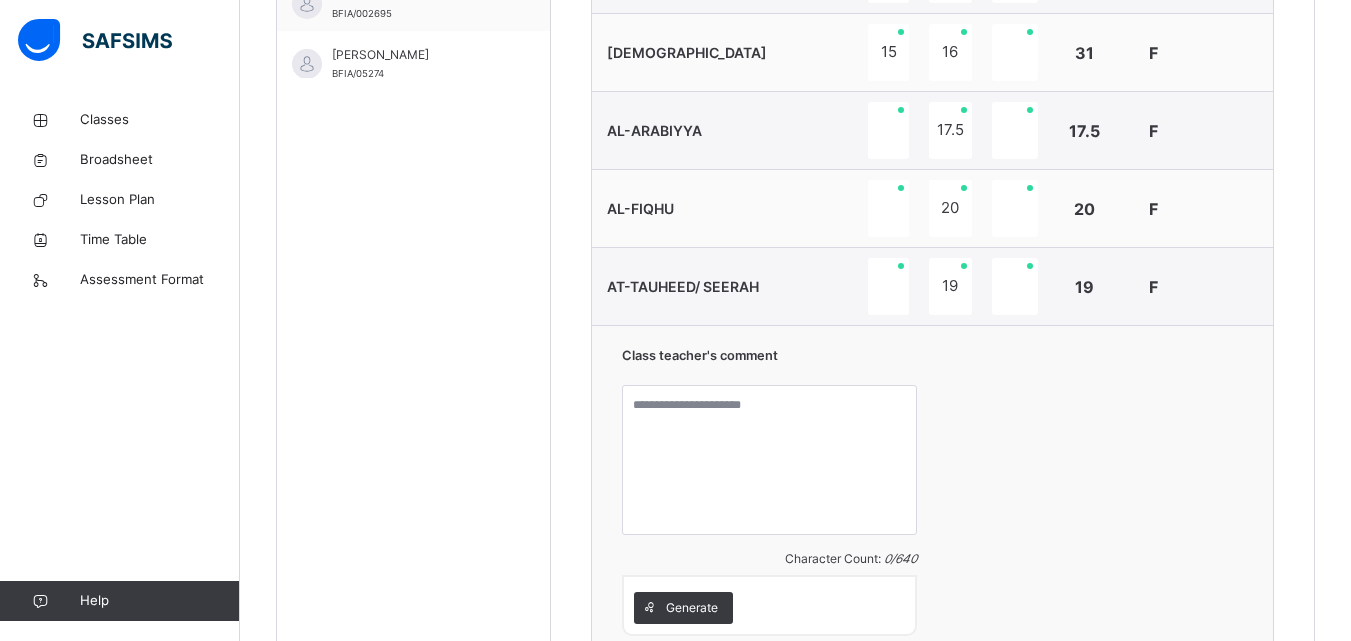 scroll, scrollTop: 934, scrollLeft: 0, axis: vertical 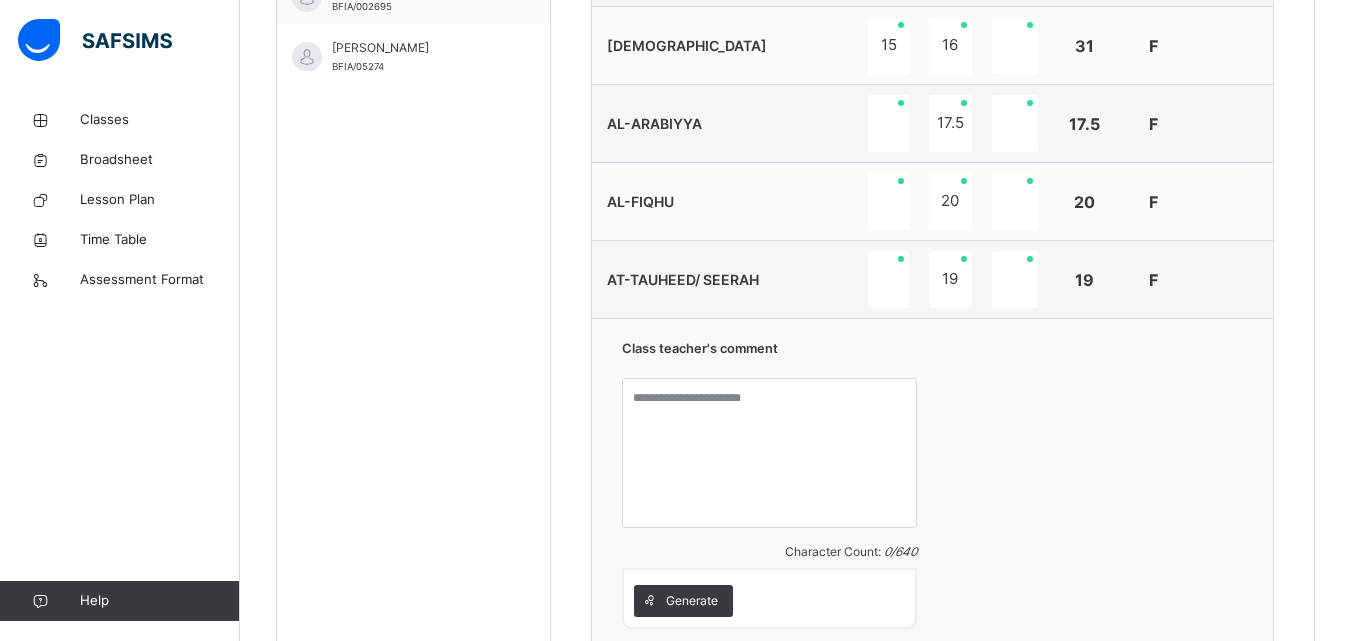 click on "Class teacher's comment Character Count:   0 / 640   Generate" at bounding box center (932, 483) 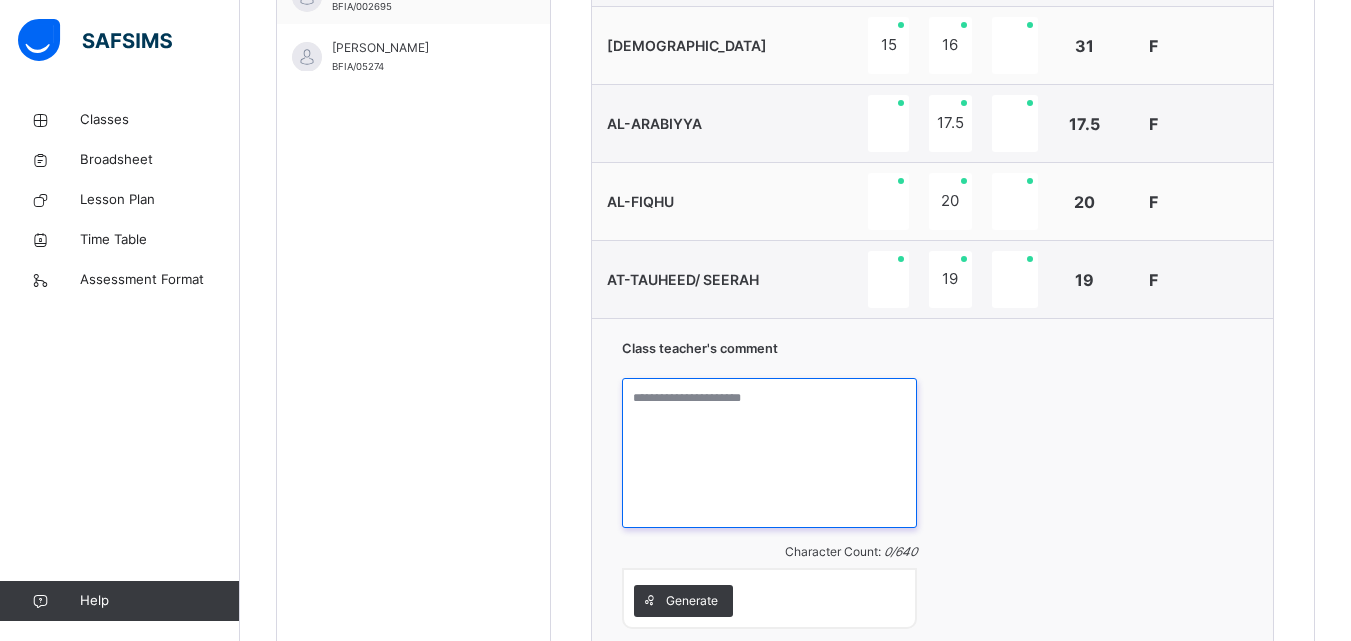 click at bounding box center [770, 453] 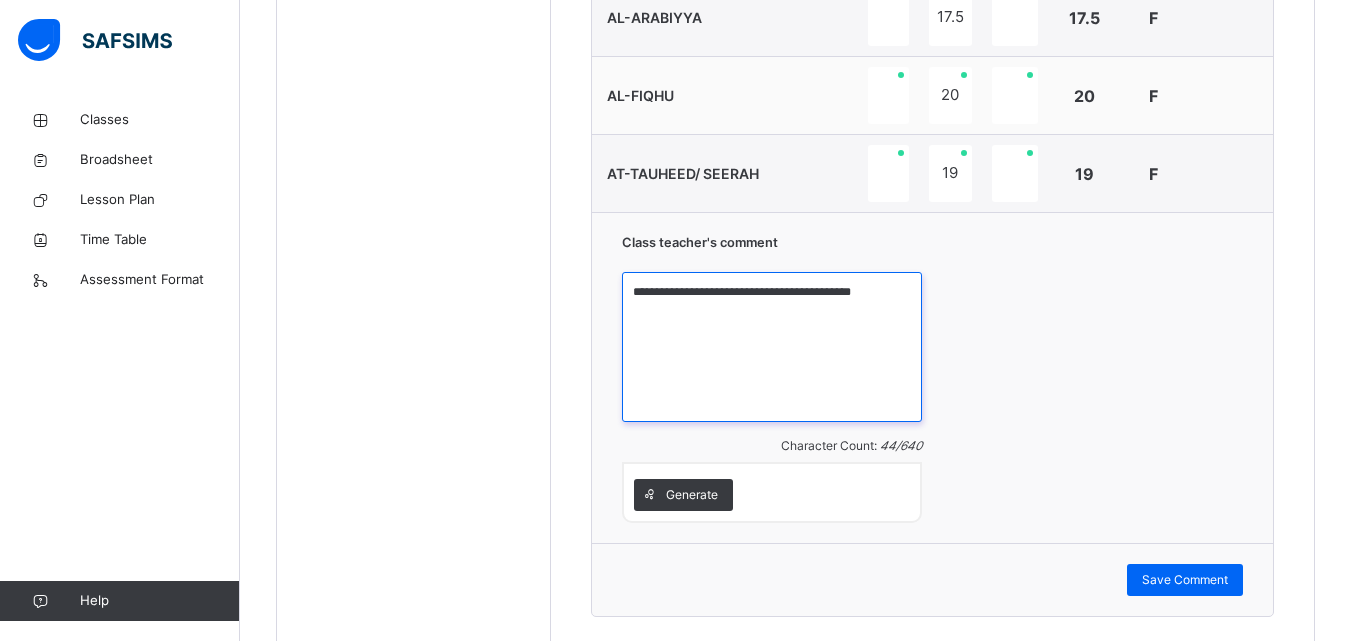 scroll, scrollTop: 1042, scrollLeft: 0, axis: vertical 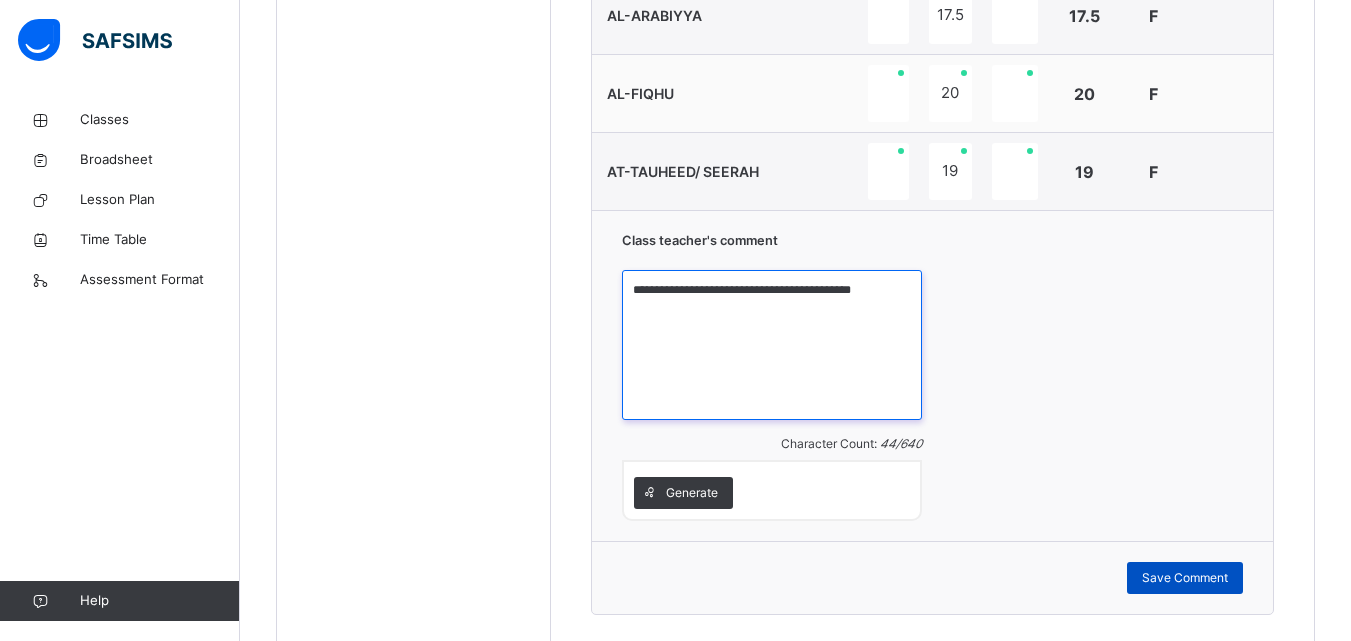 type on "**********" 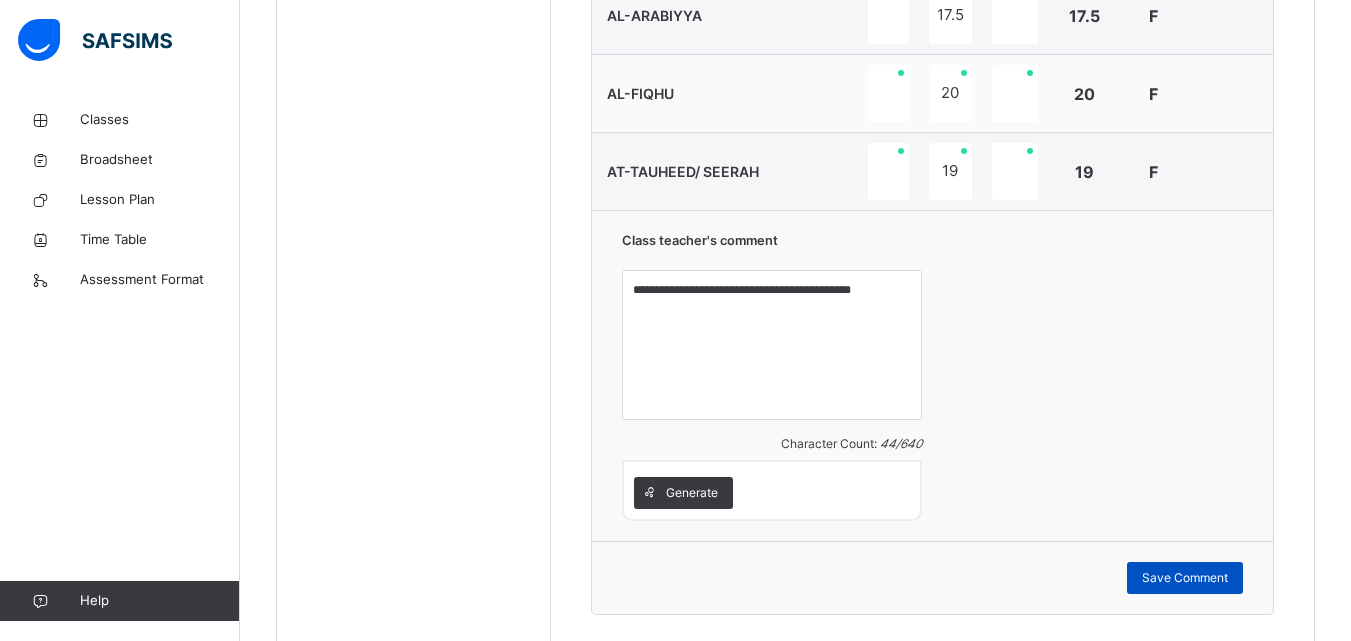 click on "Save Comment" at bounding box center (1185, 578) 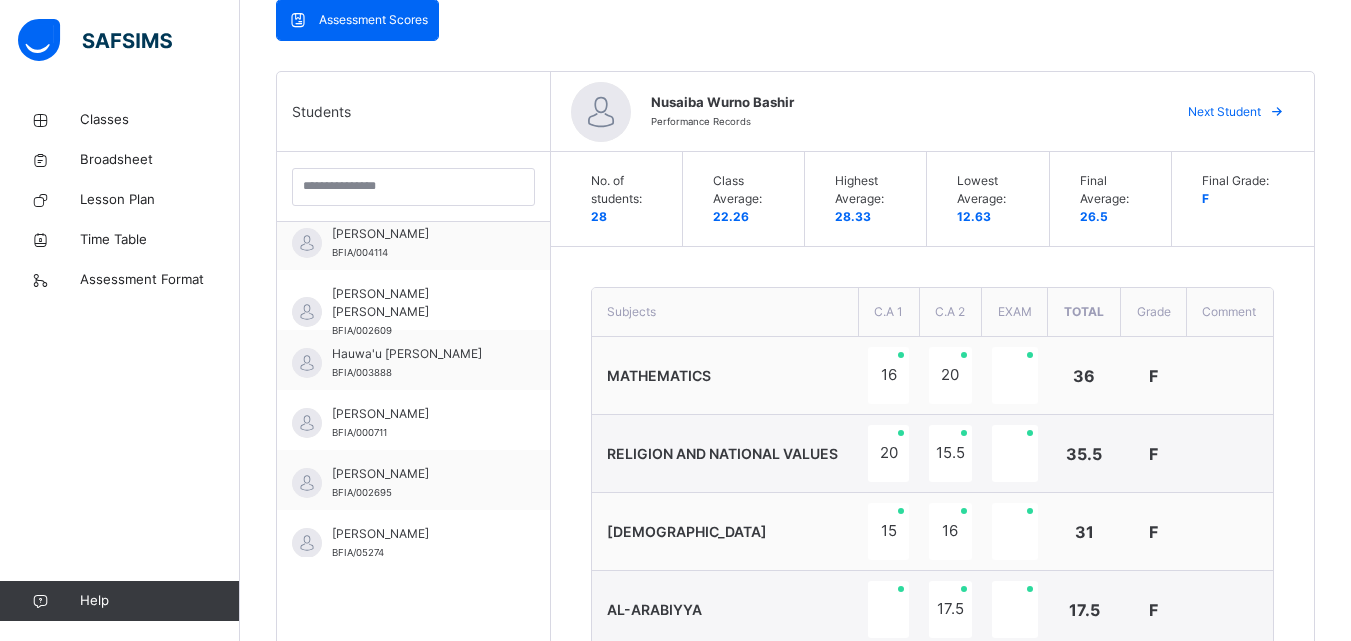 scroll, scrollTop: 407, scrollLeft: 0, axis: vertical 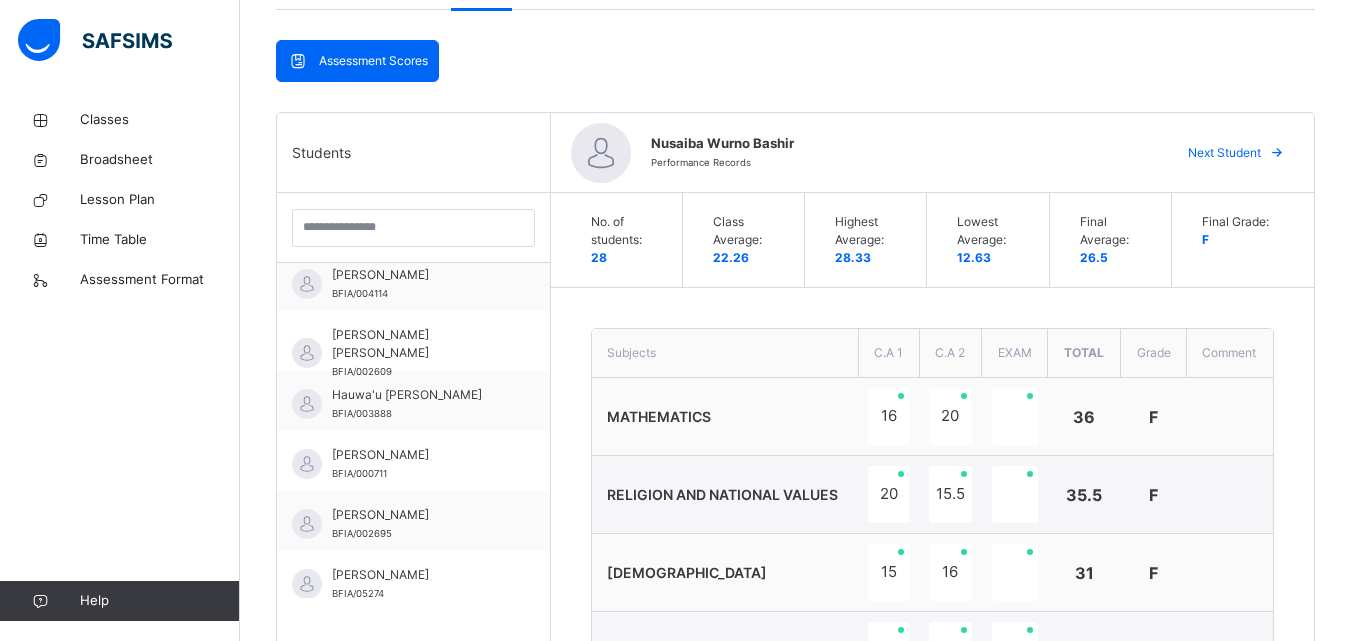 click on "Next Student" at bounding box center (1224, 153) 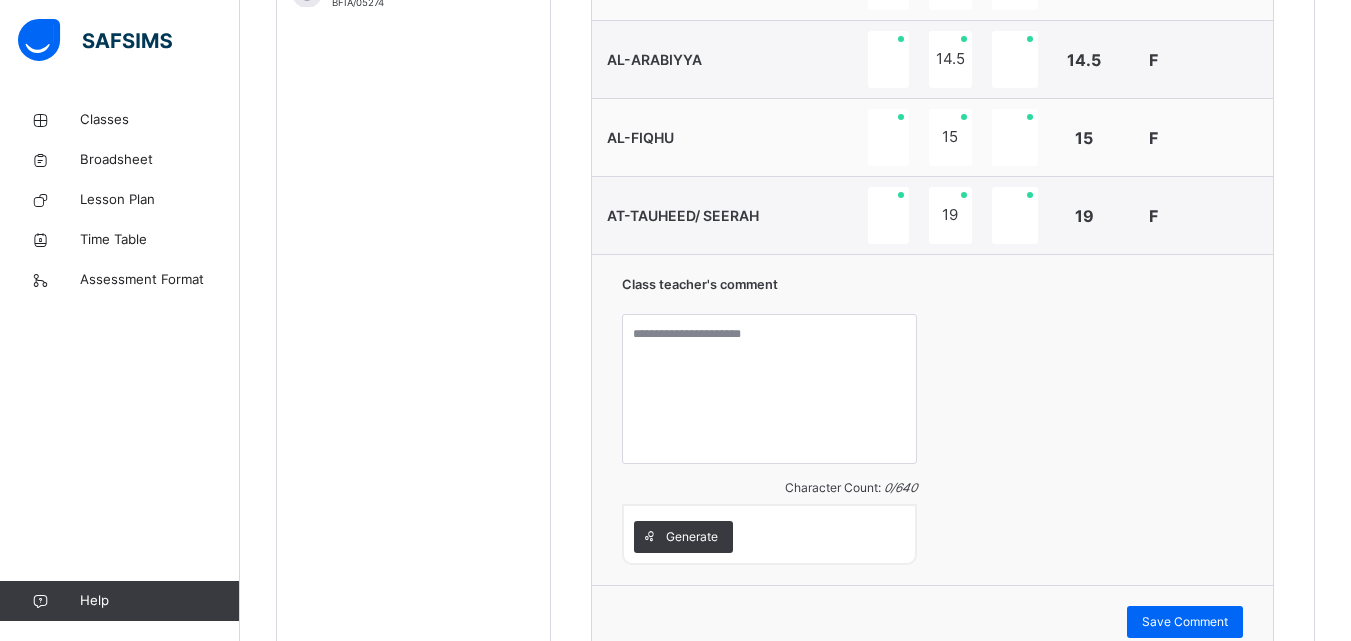 scroll, scrollTop: 1014, scrollLeft: 0, axis: vertical 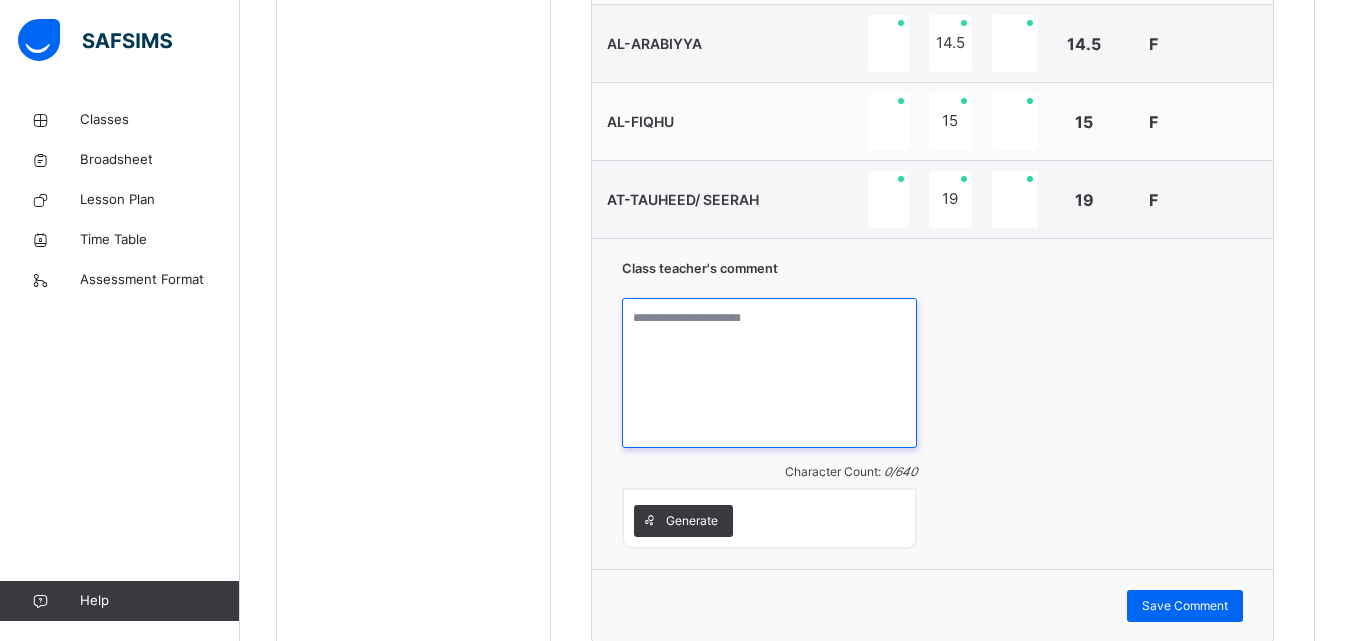 click at bounding box center [770, 373] 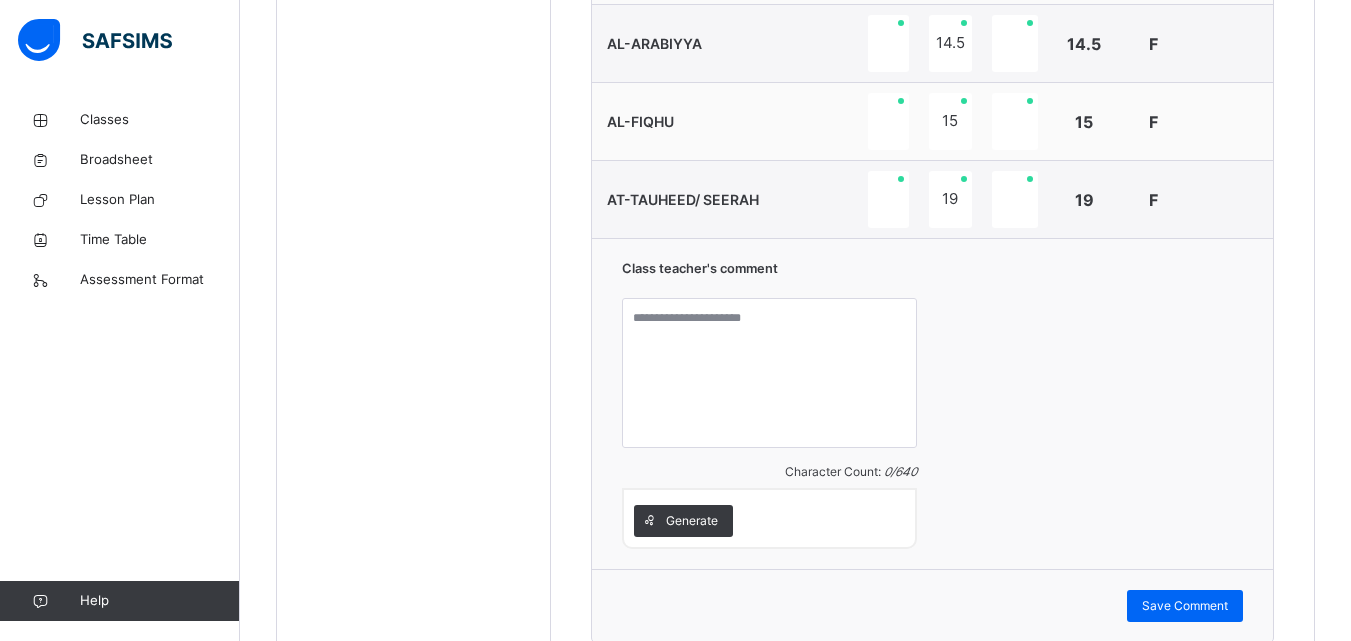 click on "Class teacher's comment Character Count:   0 / 640   Generate" at bounding box center (932, 403) 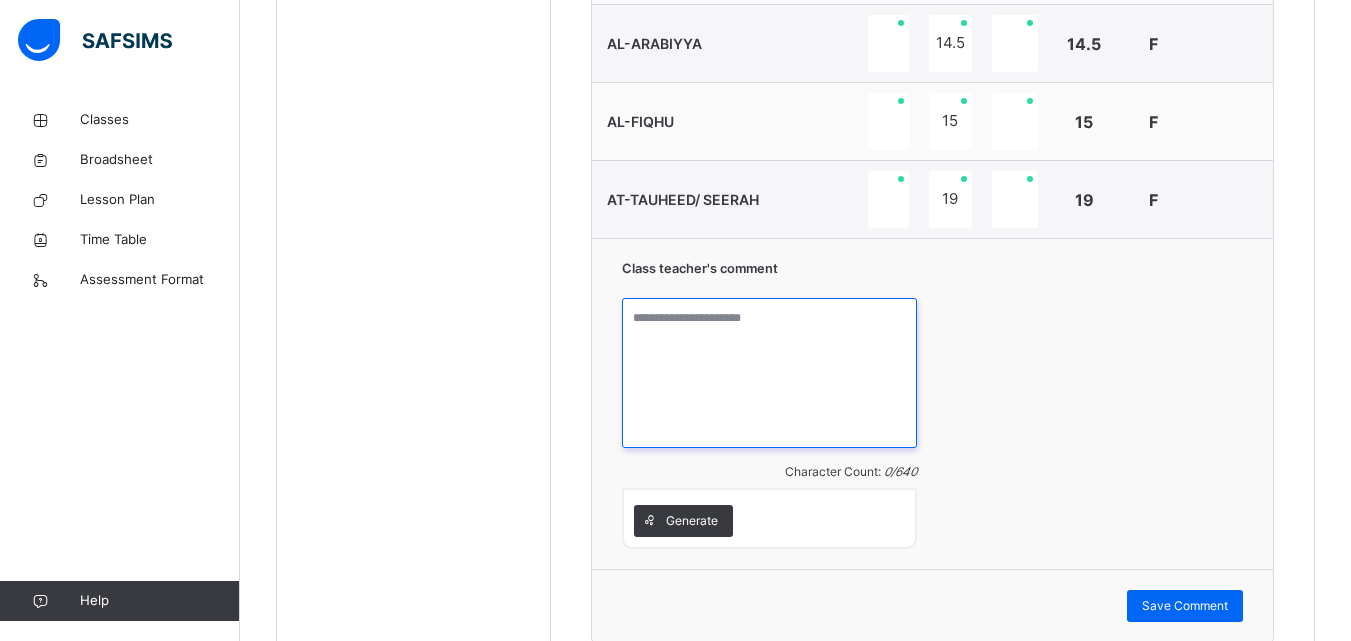 click at bounding box center (770, 373) 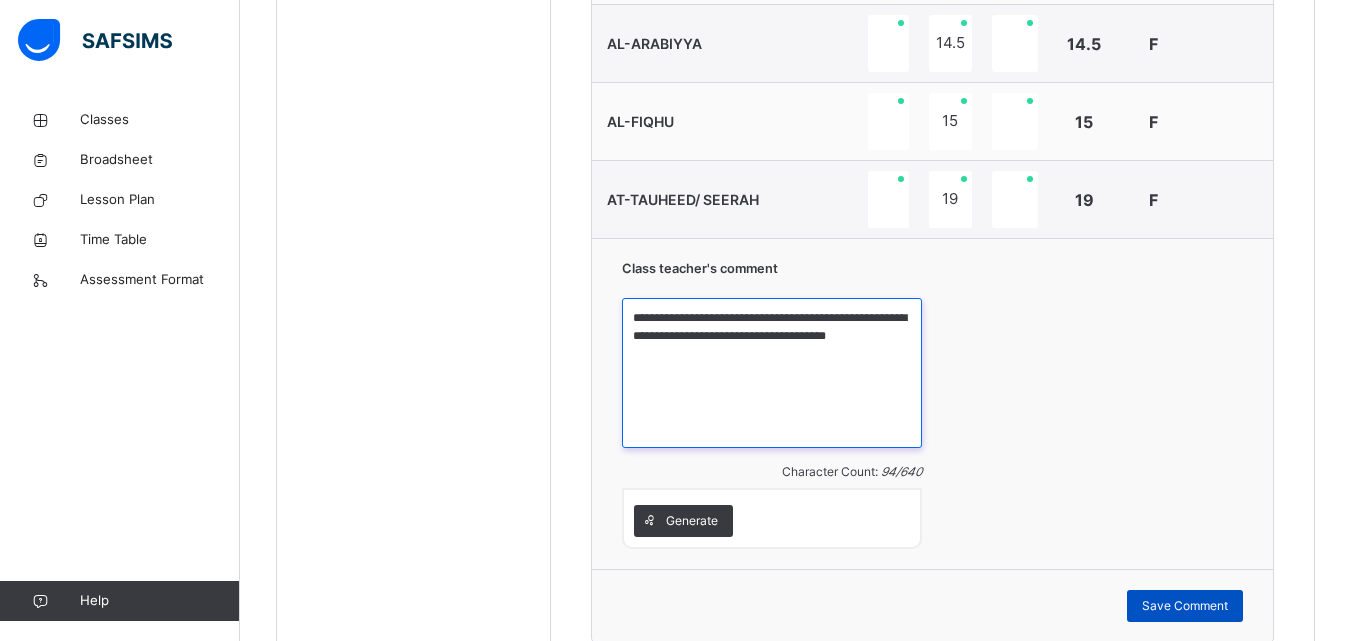 type on "**********" 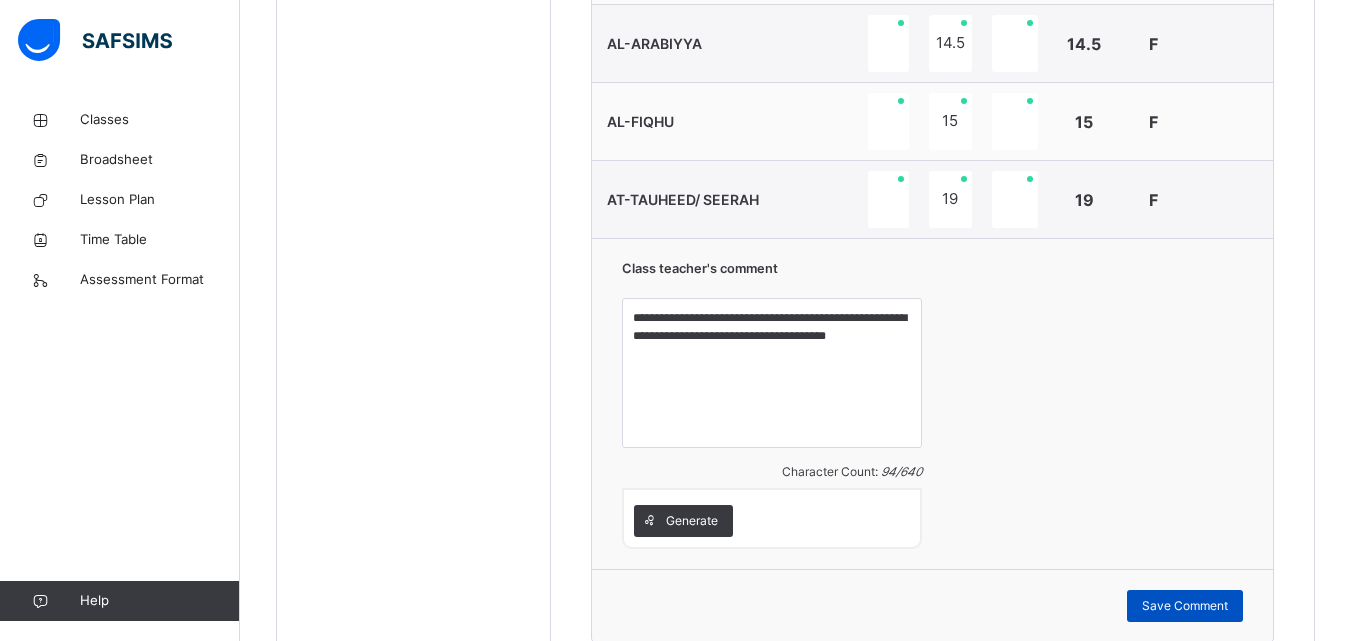 click on "Save Comment" at bounding box center (1185, 606) 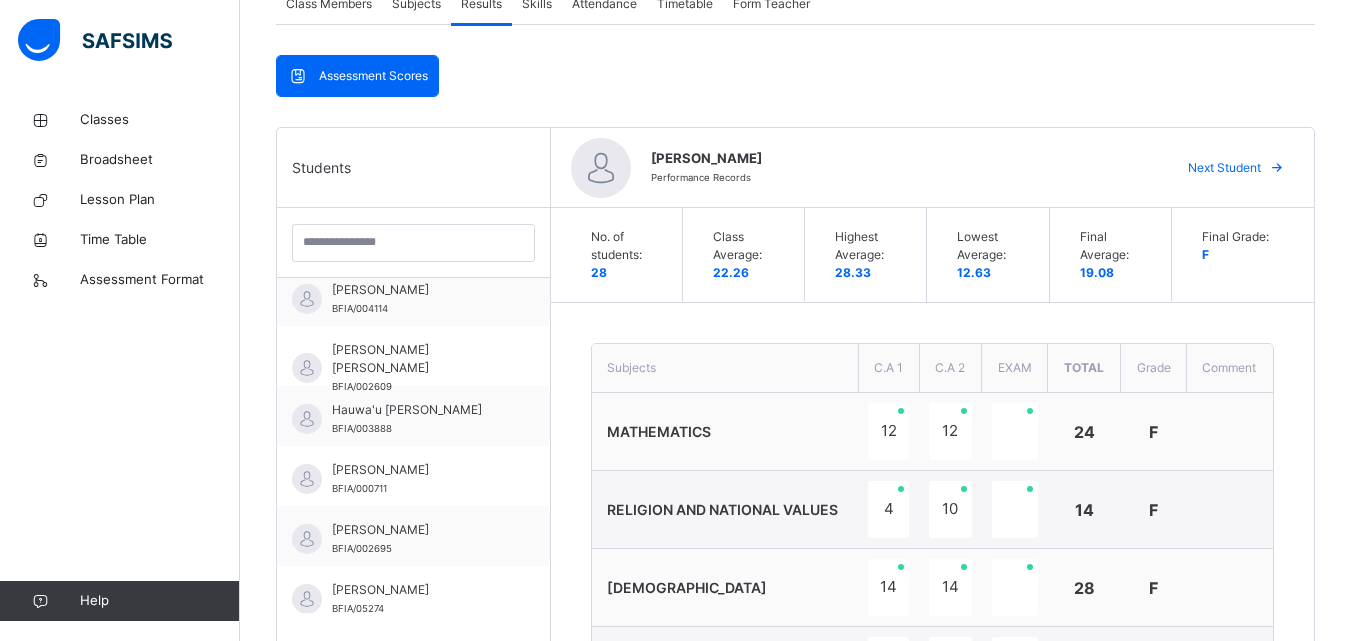scroll, scrollTop: 380, scrollLeft: 0, axis: vertical 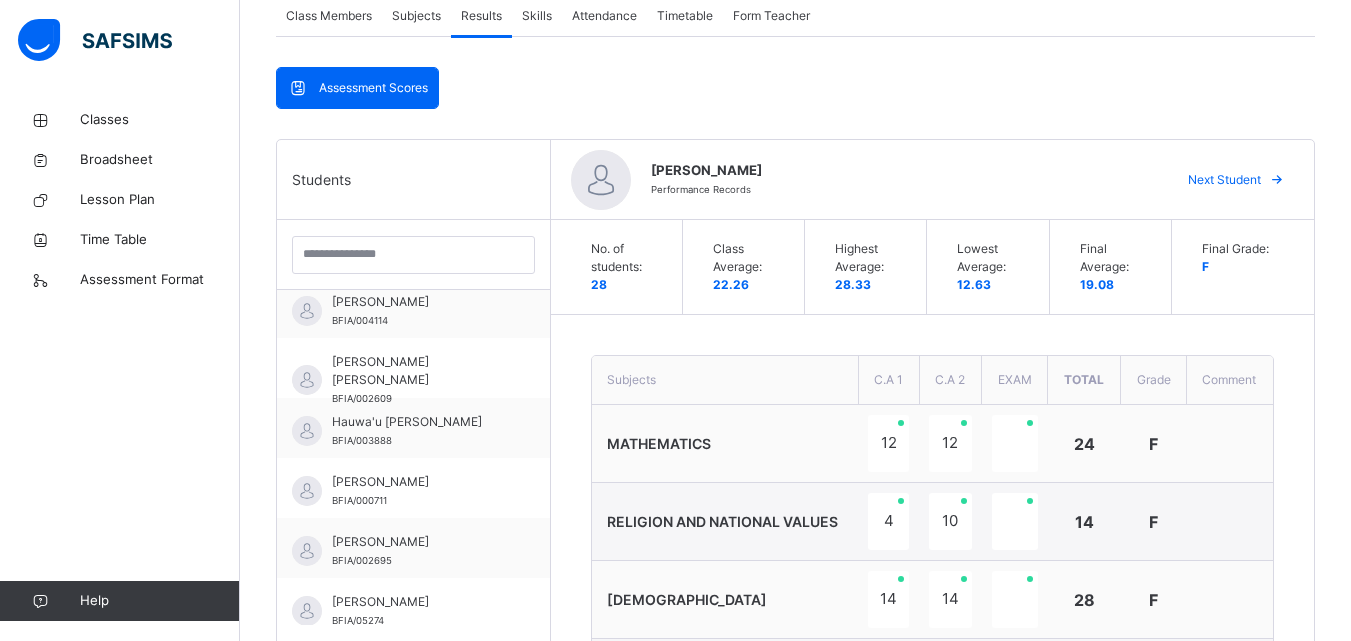 click on "Next Student" at bounding box center [1224, 180] 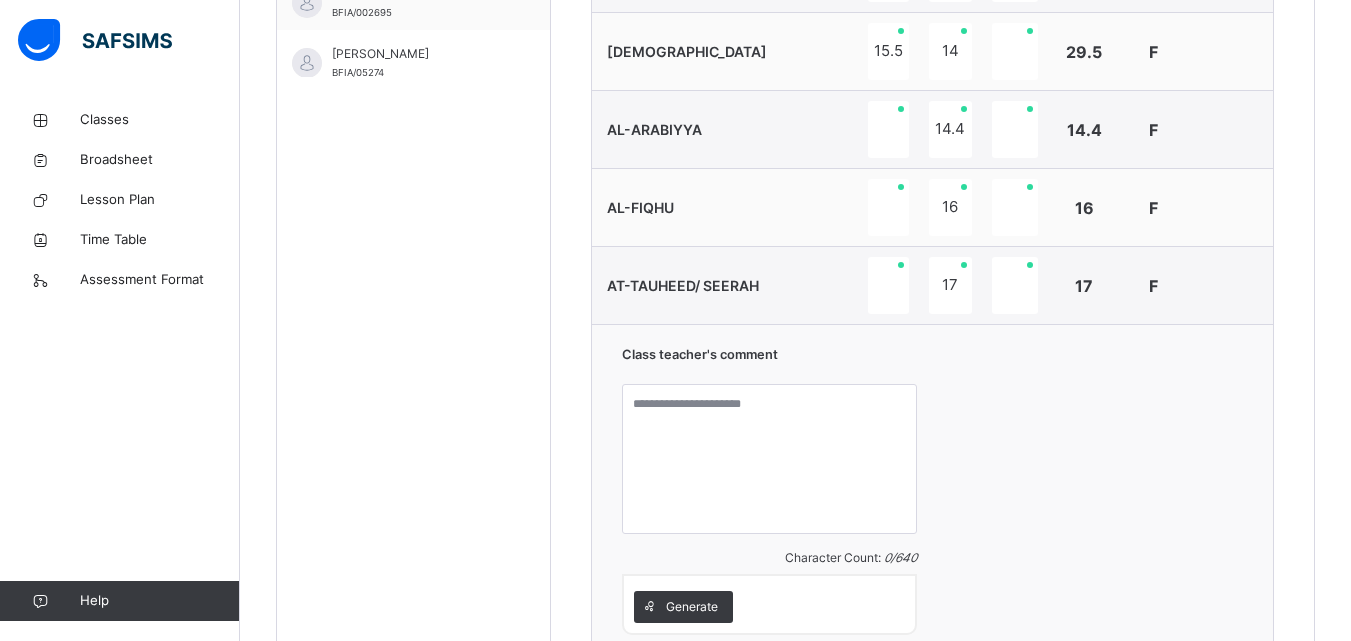 scroll, scrollTop: 954, scrollLeft: 0, axis: vertical 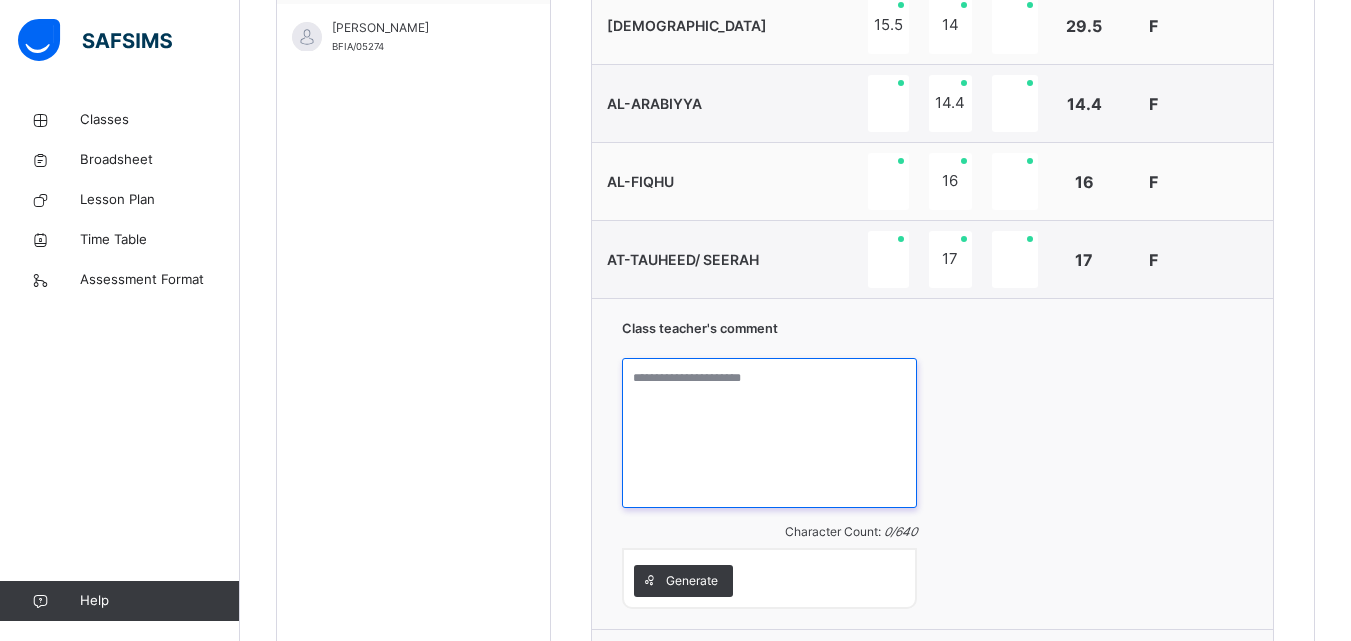 click at bounding box center [770, 433] 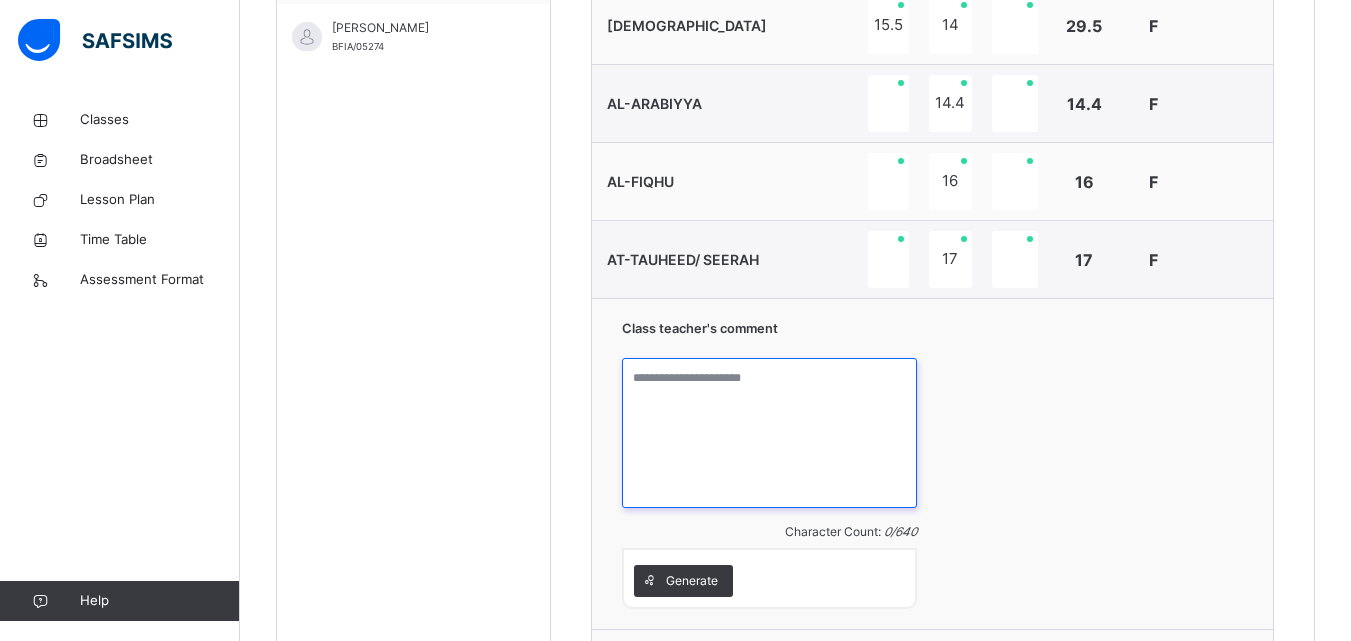 paste on "**********" 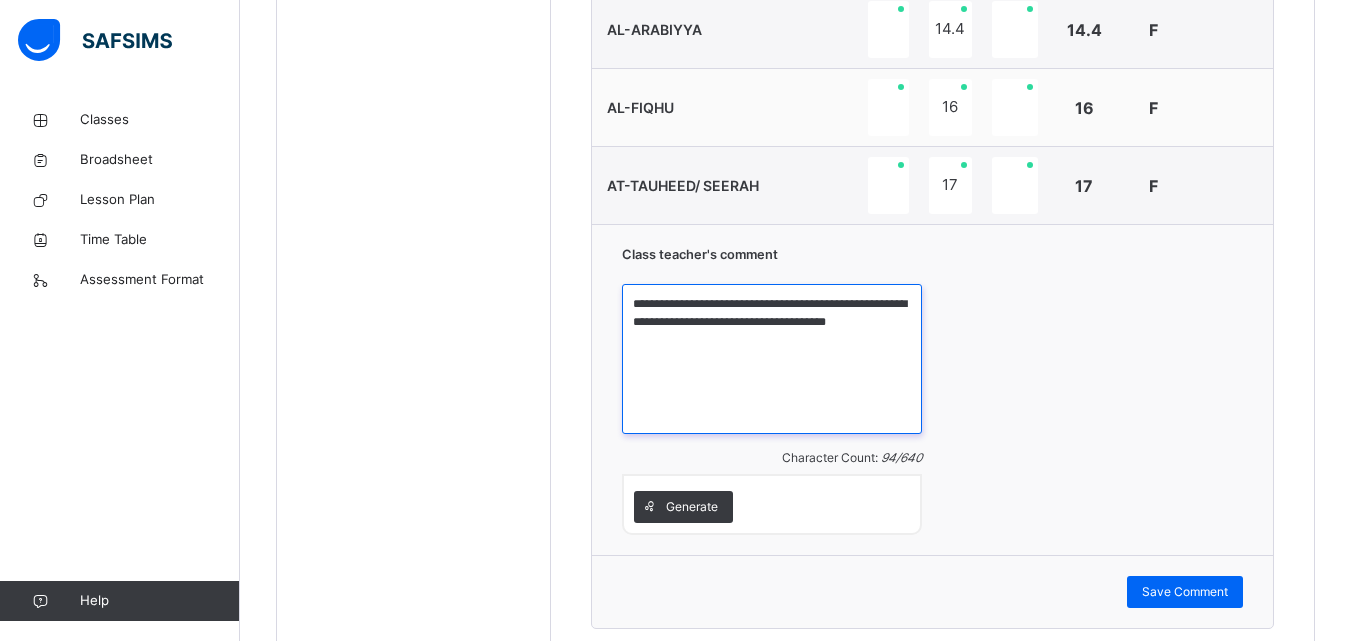 scroll, scrollTop: 1032, scrollLeft: 0, axis: vertical 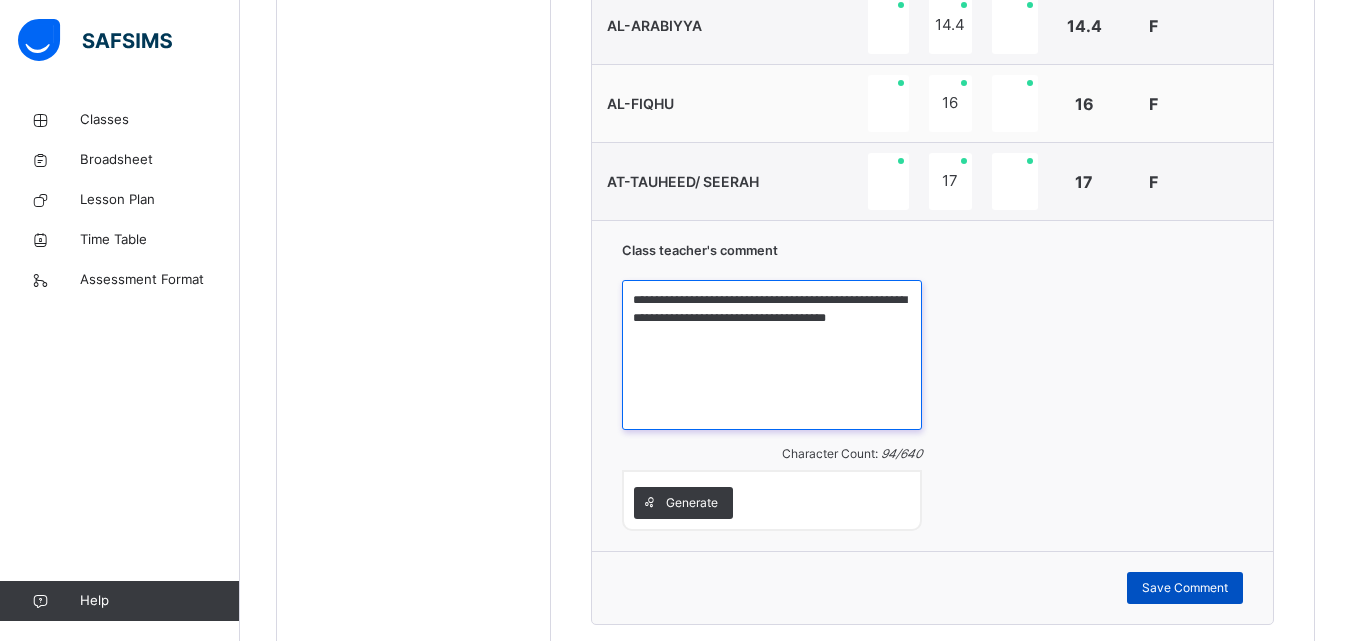 type on "**********" 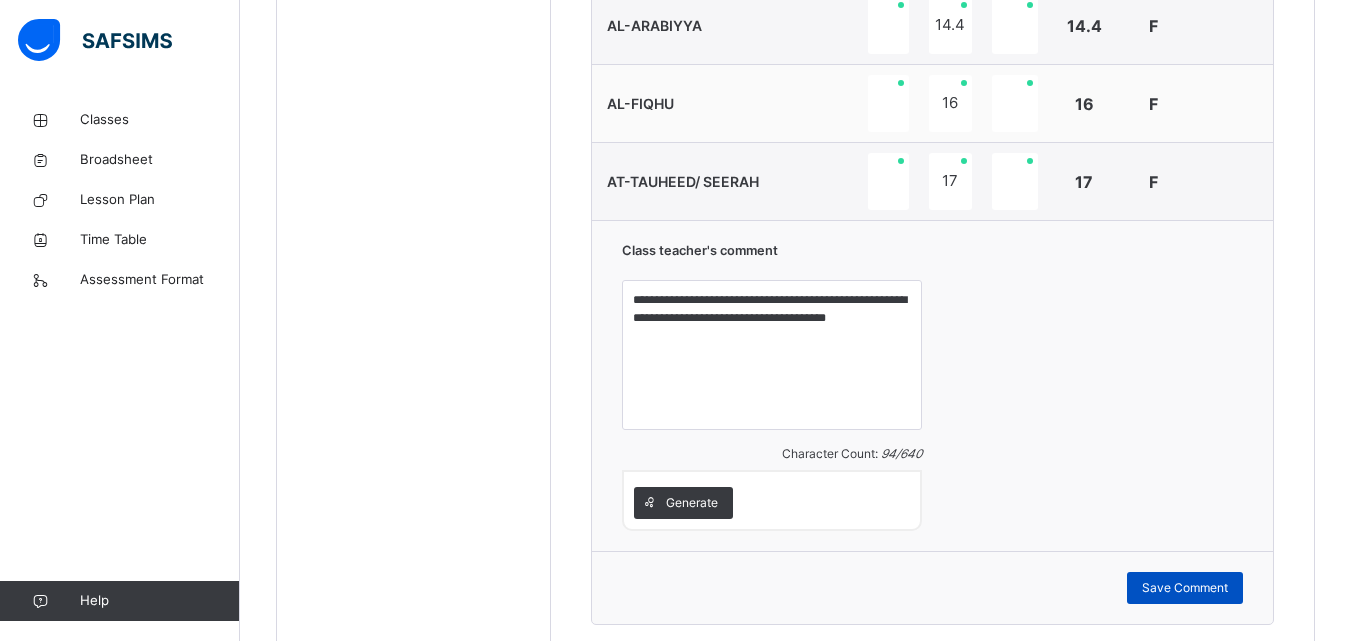 click on "Save Comment" at bounding box center (1185, 588) 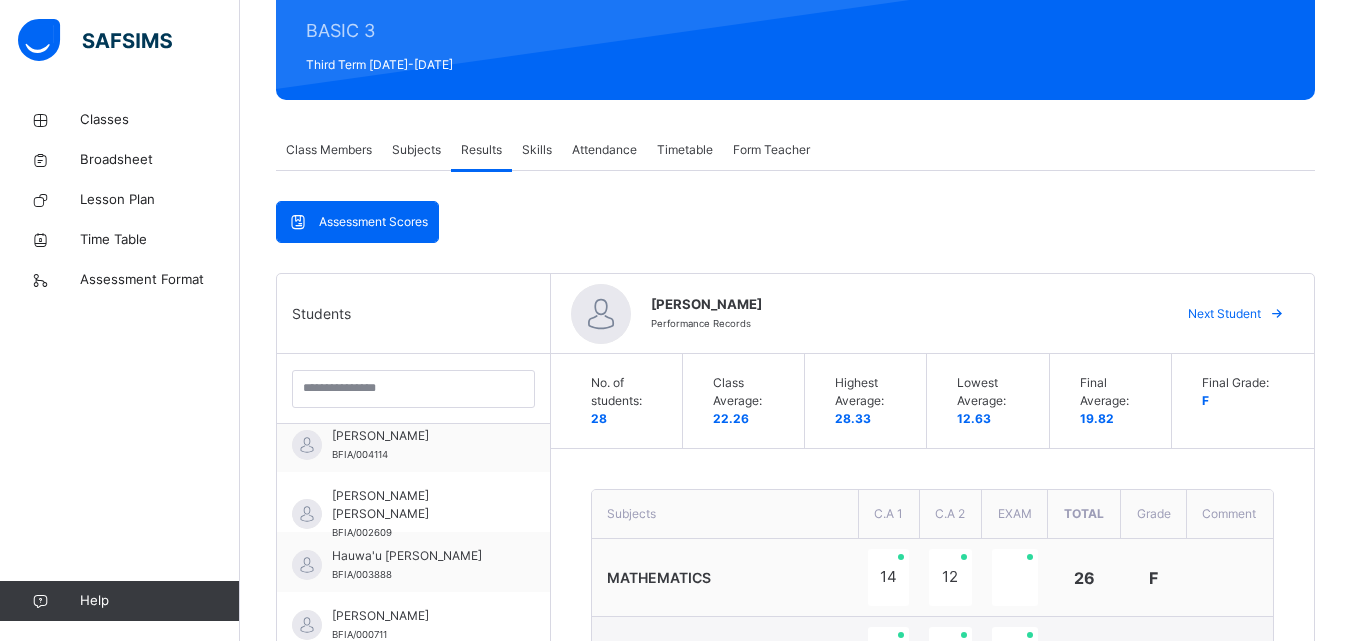 scroll, scrollTop: 245, scrollLeft: 0, axis: vertical 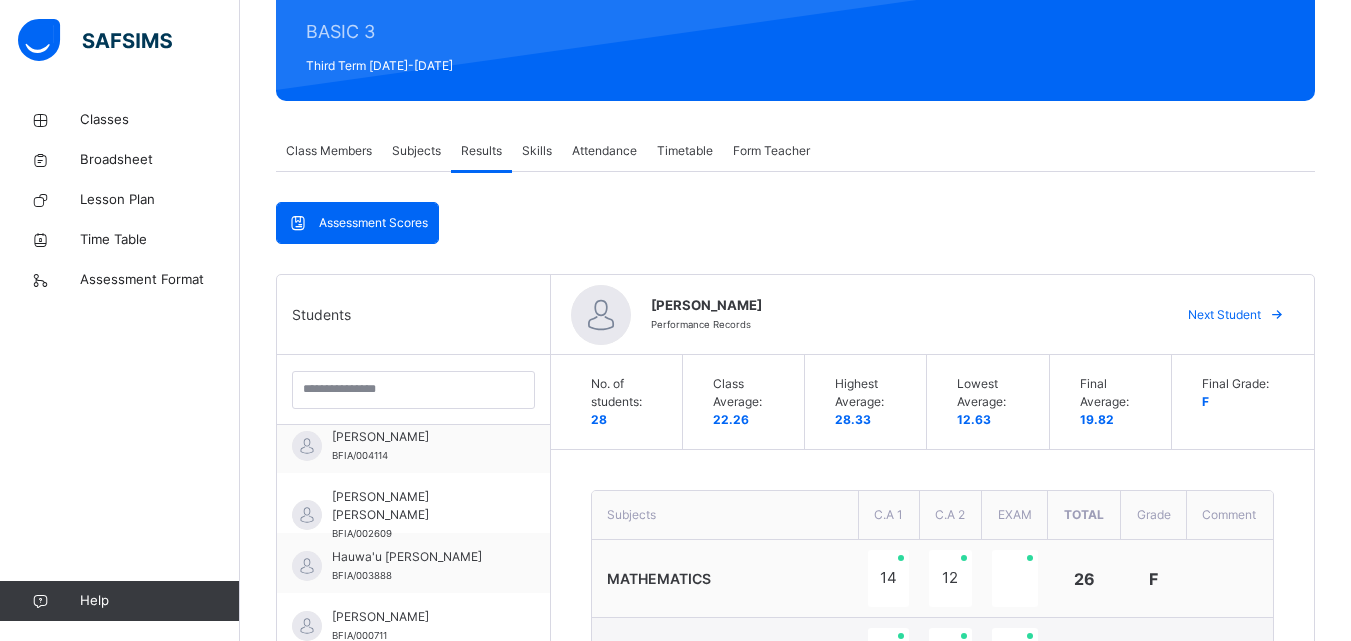 click on "Next Student" at bounding box center [1224, 315] 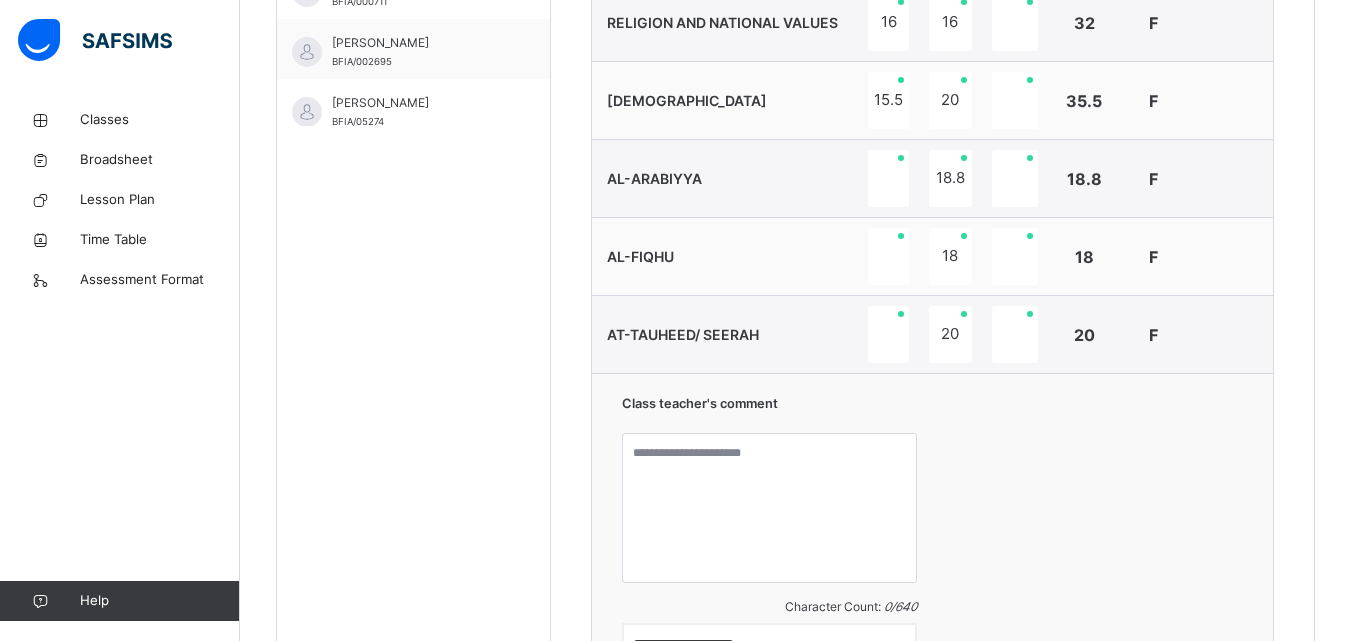 scroll, scrollTop: 904, scrollLeft: 0, axis: vertical 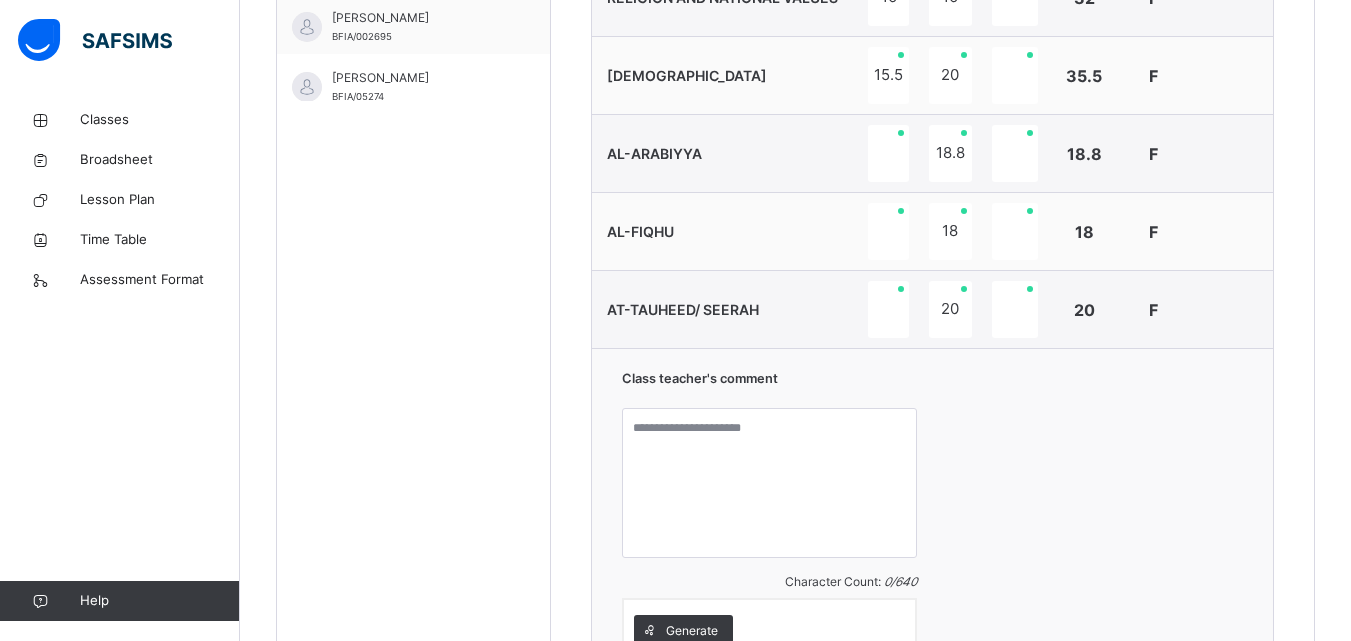 click on "Class teacher's comment Character Count:   0 / 640   Generate" at bounding box center (932, 513) 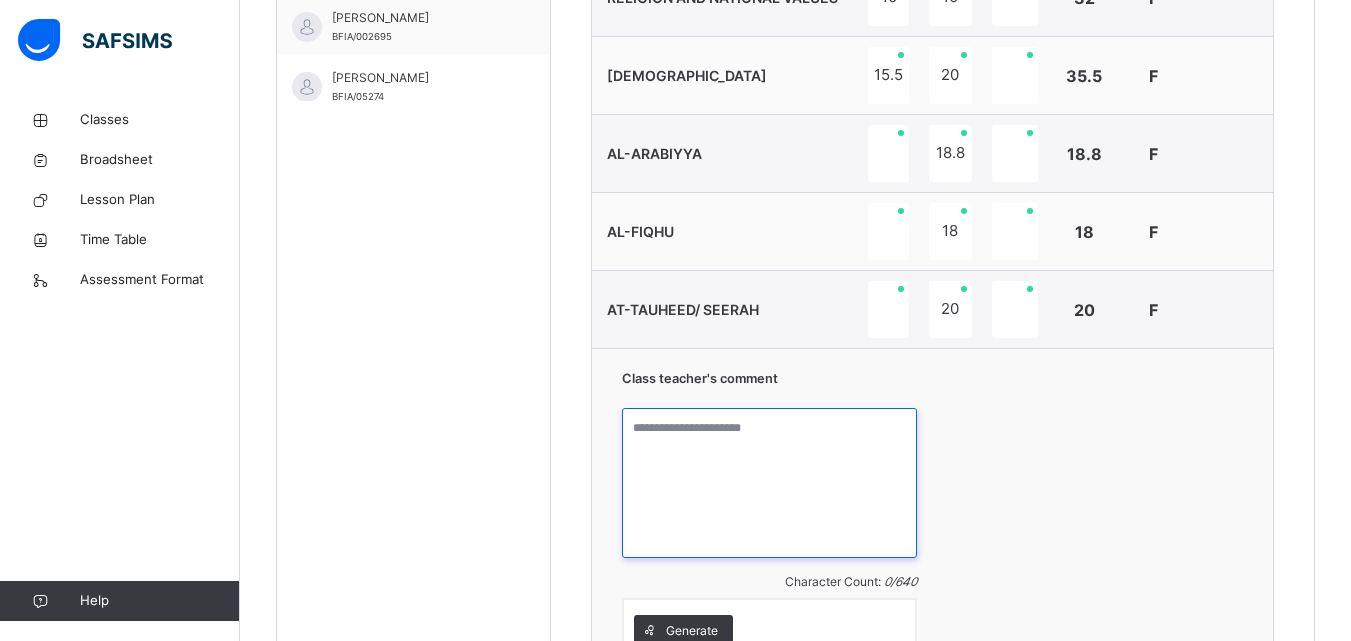 click at bounding box center (770, 483) 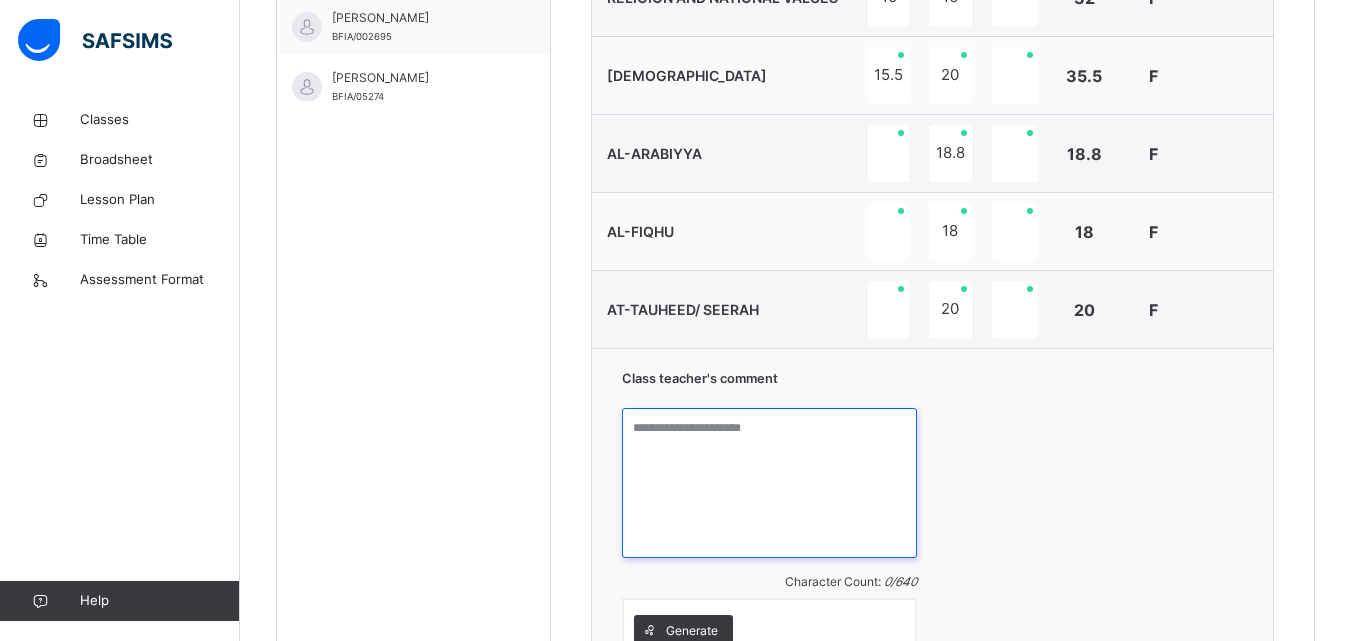 paste on "**********" 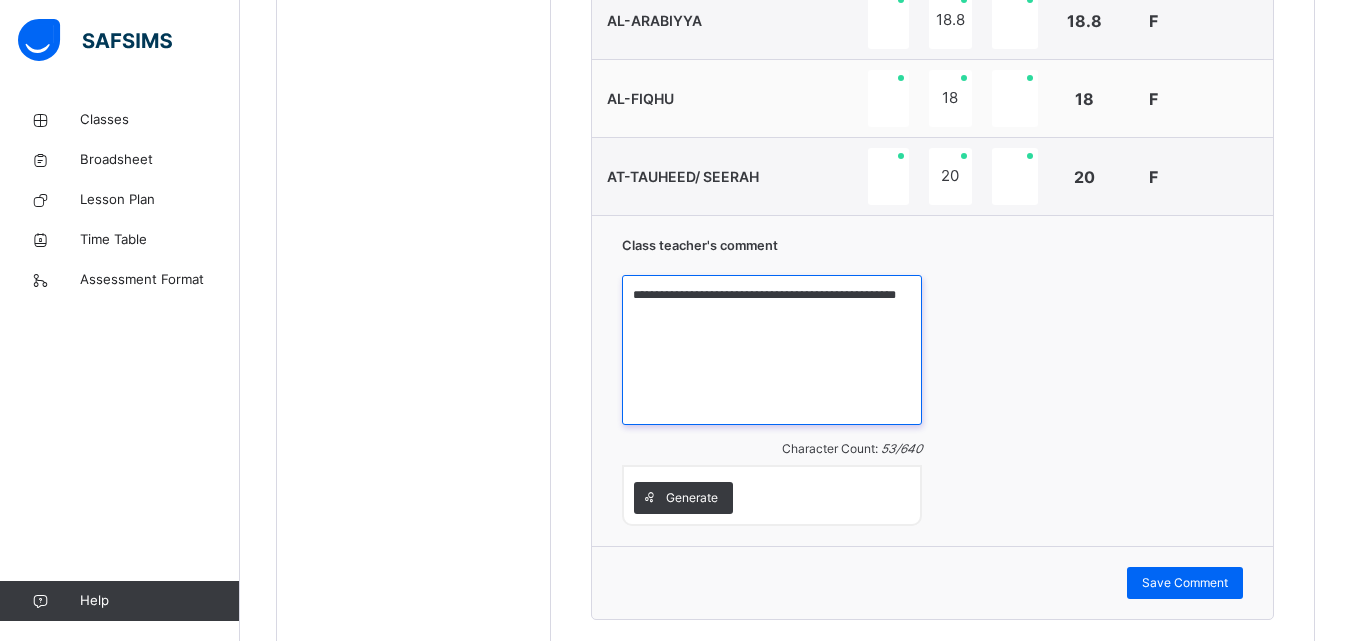 scroll, scrollTop: 1060, scrollLeft: 0, axis: vertical 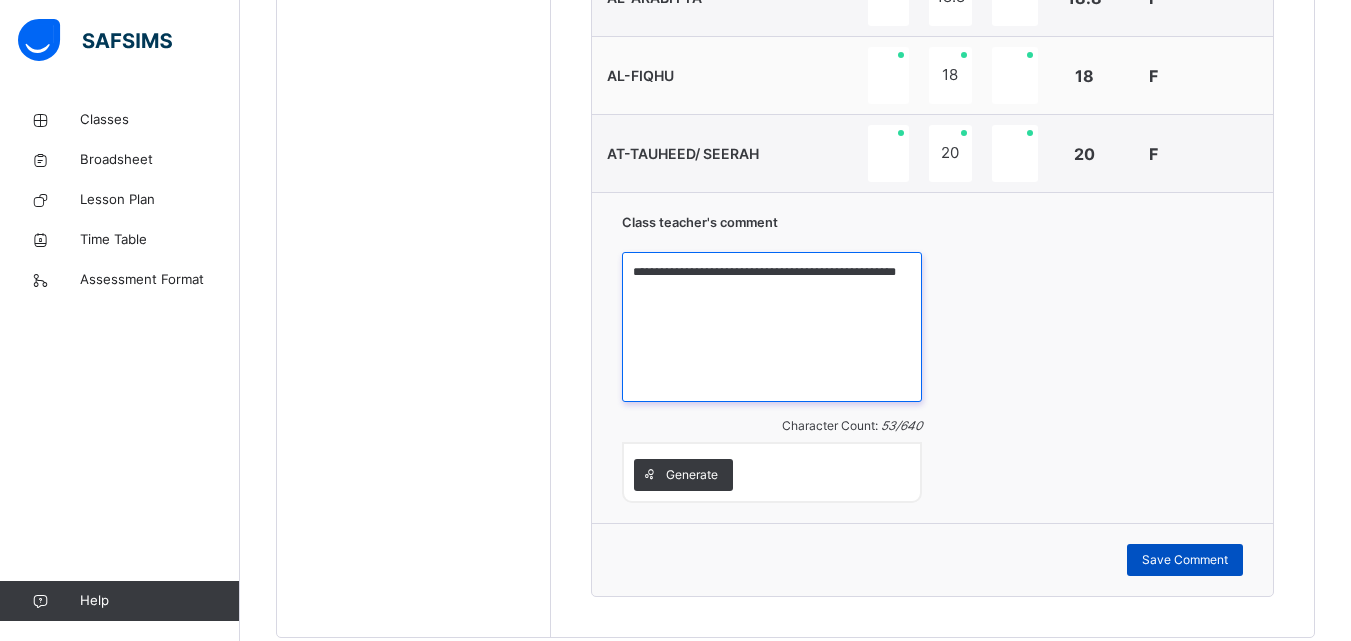 type on "**********" 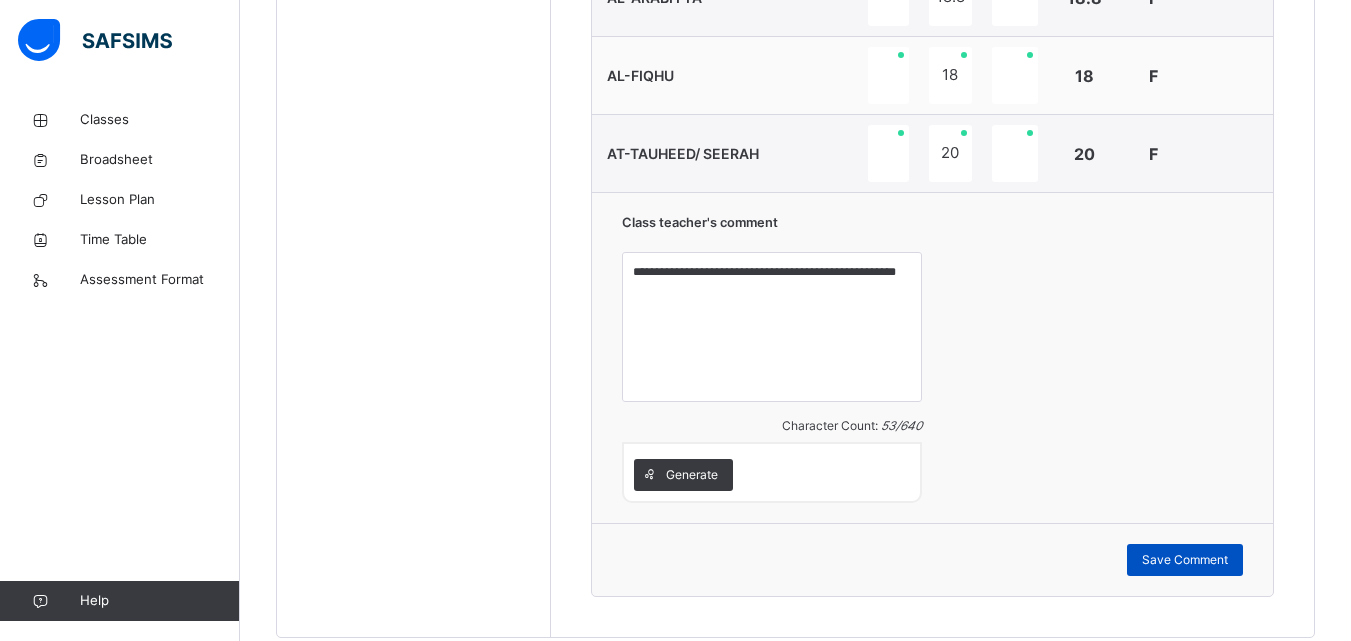 click on "Save Comment" at bounding box center (1185, 560) 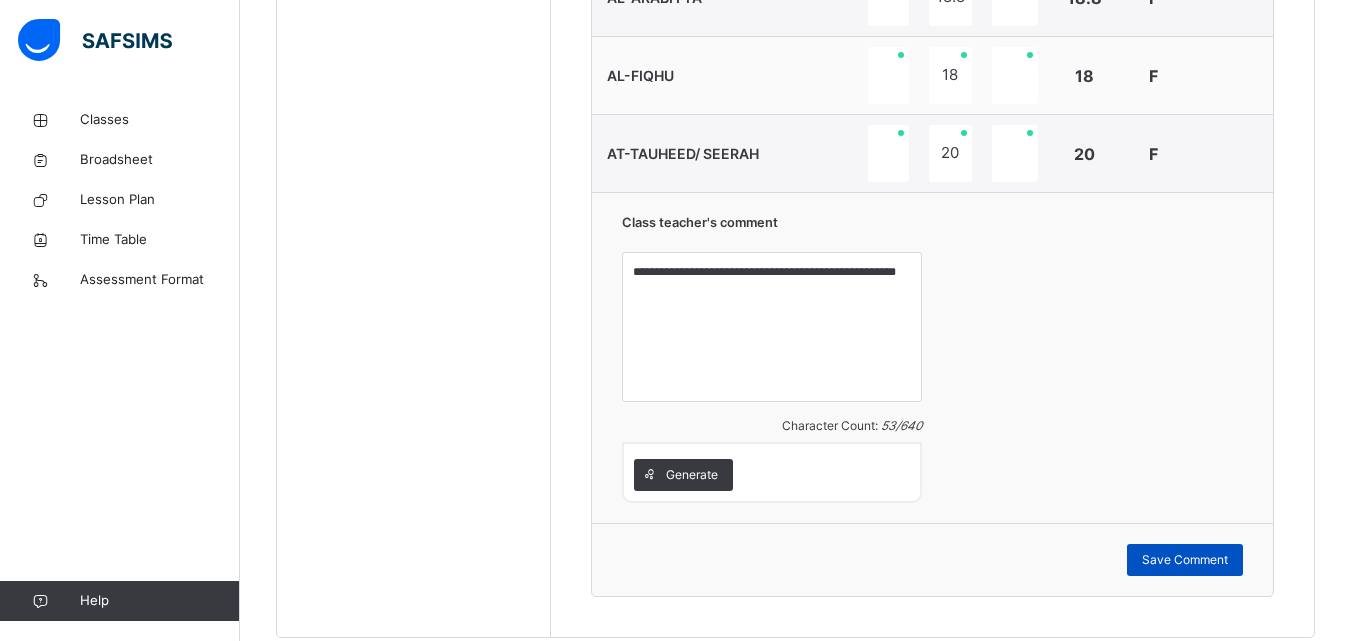 click on "Save Comment" at bounding box center [1185, 560] 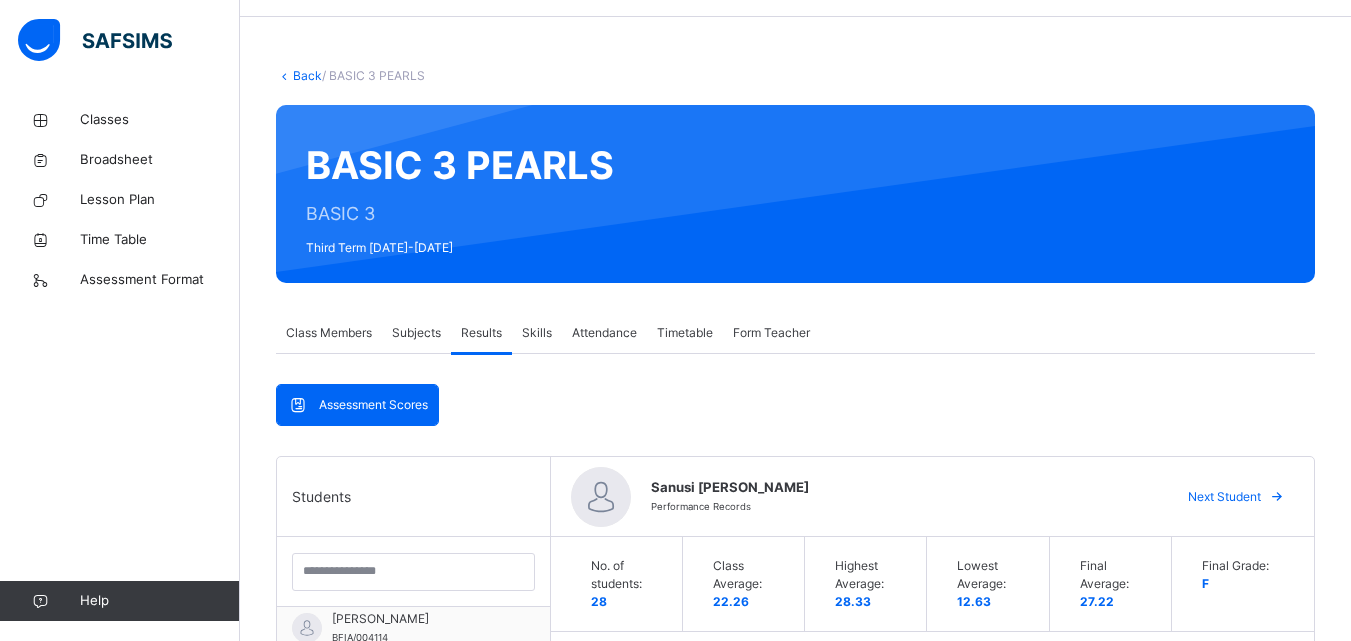 scroll, scrollTop: 65, scrollLeft: 0, axis: vertical 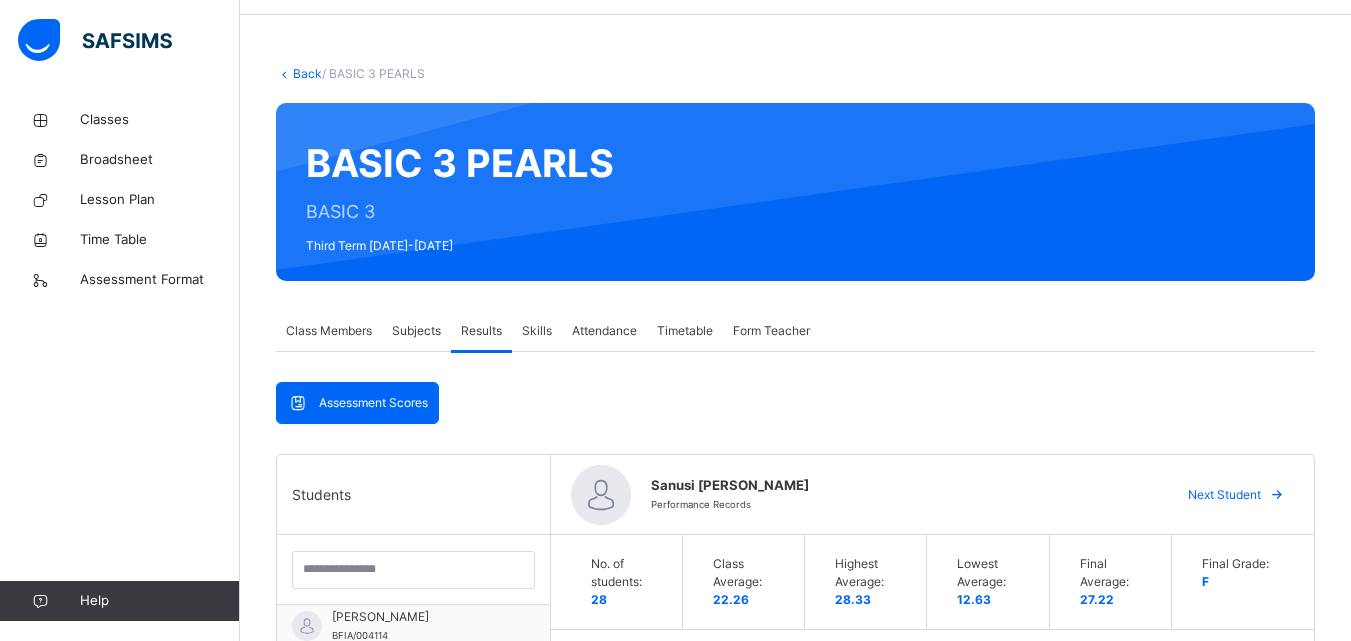 click on "Next Student" at bounding box center [1224, 495] 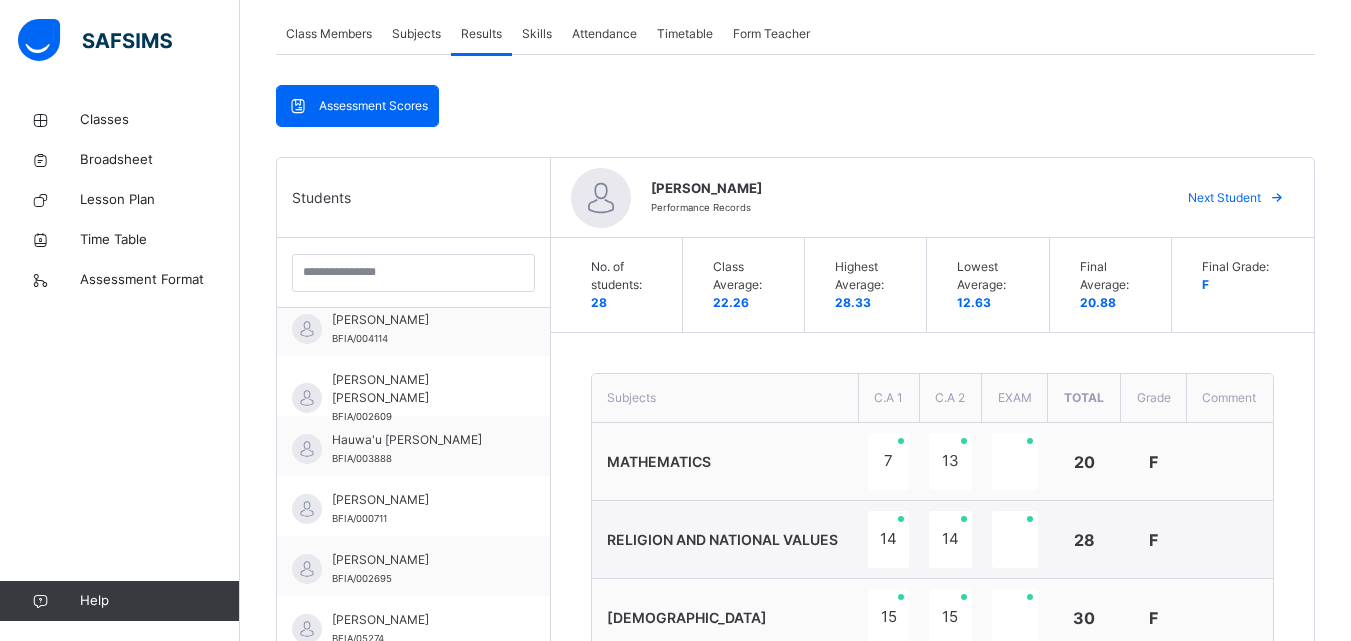 scroll, scrollTop: 813, scrollLeft: 0, axis: vertical 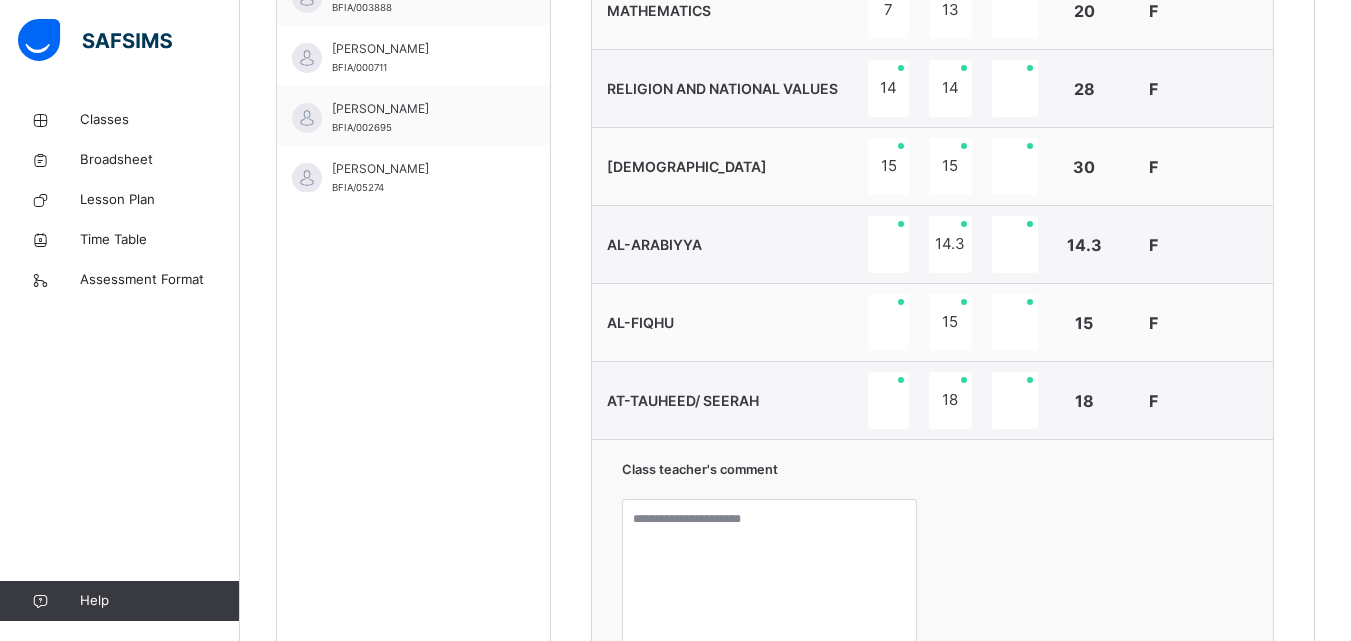click on "Class teacher's comment Character Count:   0 / 640   Generate" at bounding box center (932, 604) 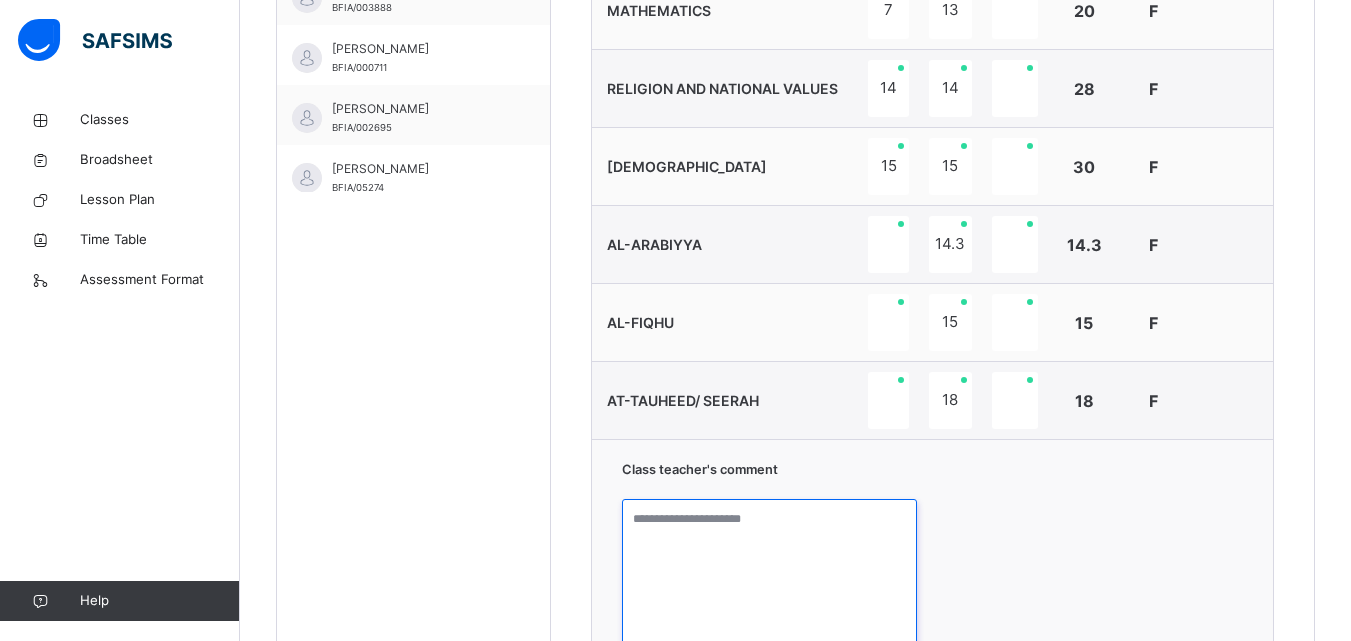 click at bounding box center [770, 574] 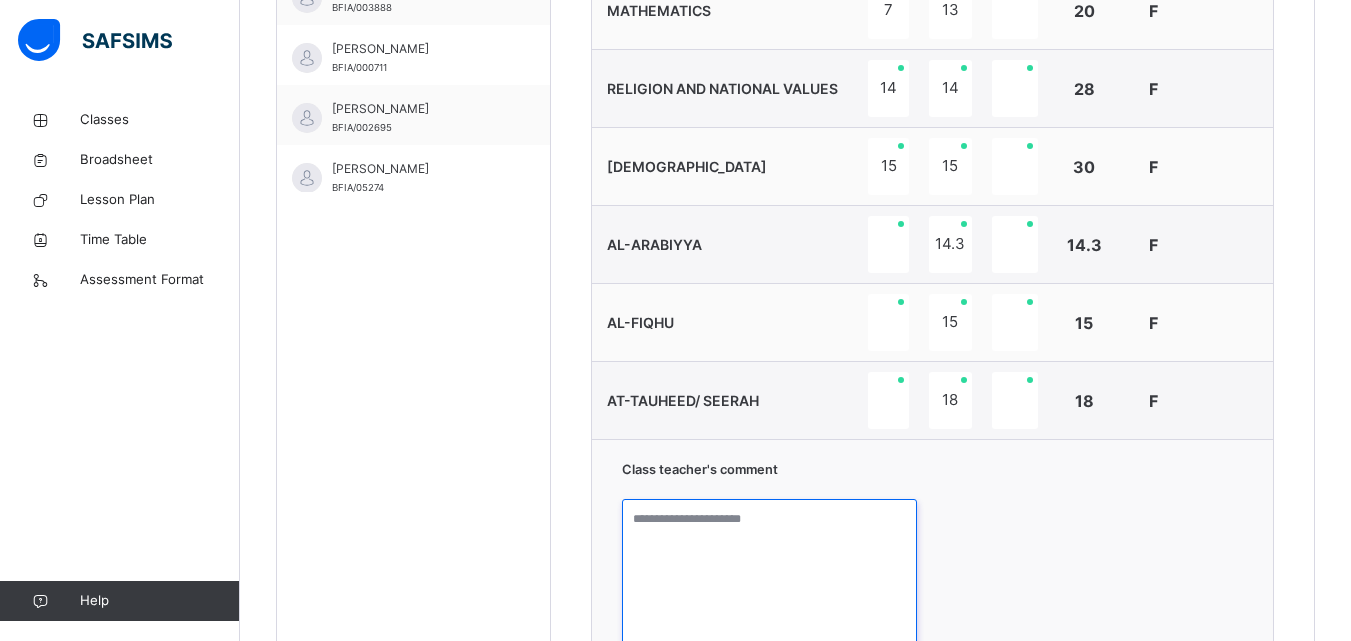 paste on "**********" 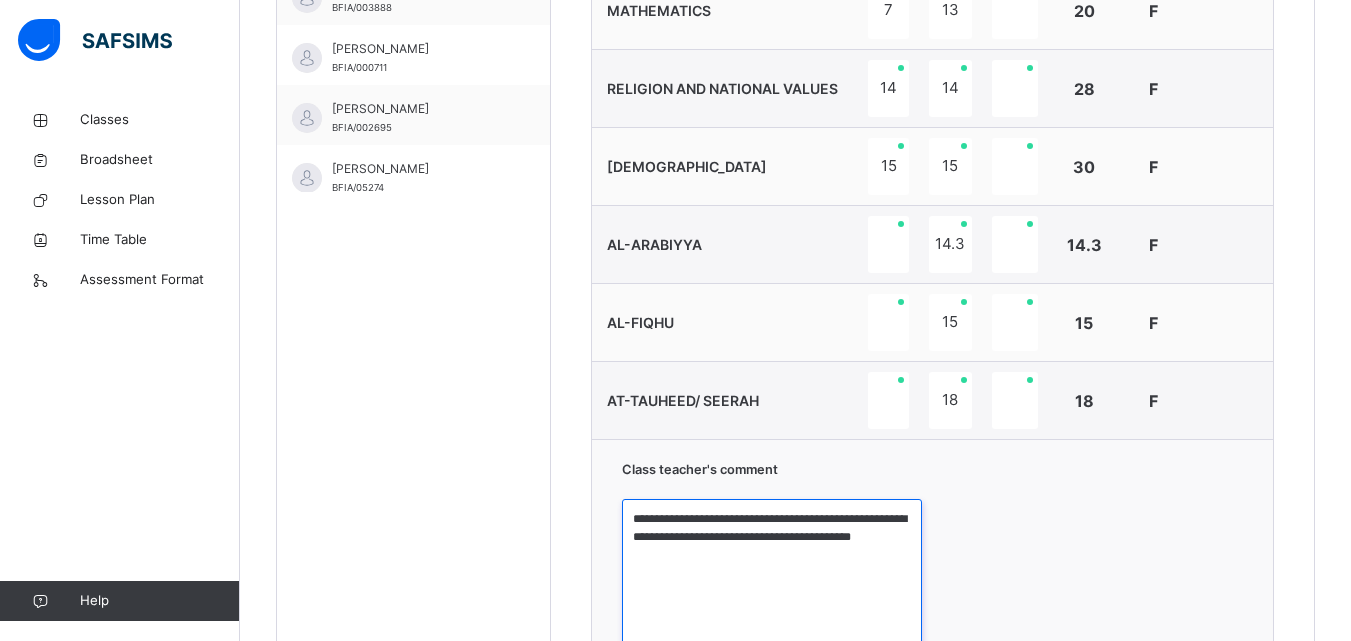 click on "**********" at bounding box center (772, 574) 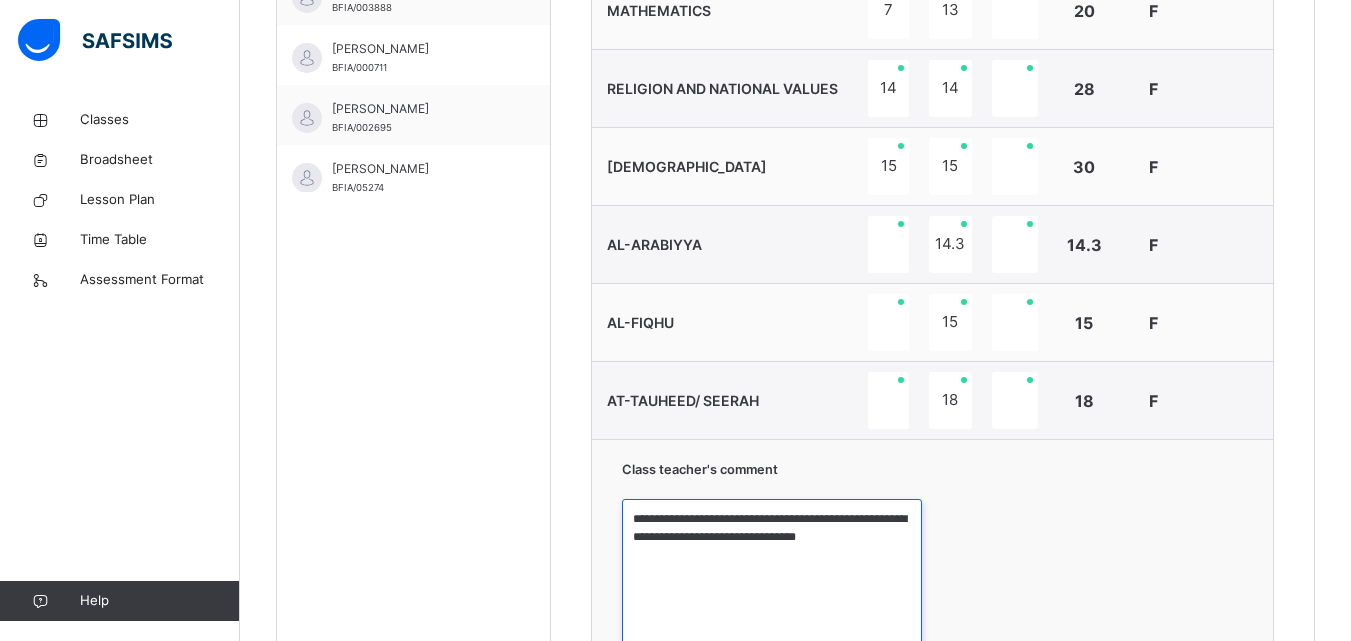 click on "**********" at bounding box center [772, 574] 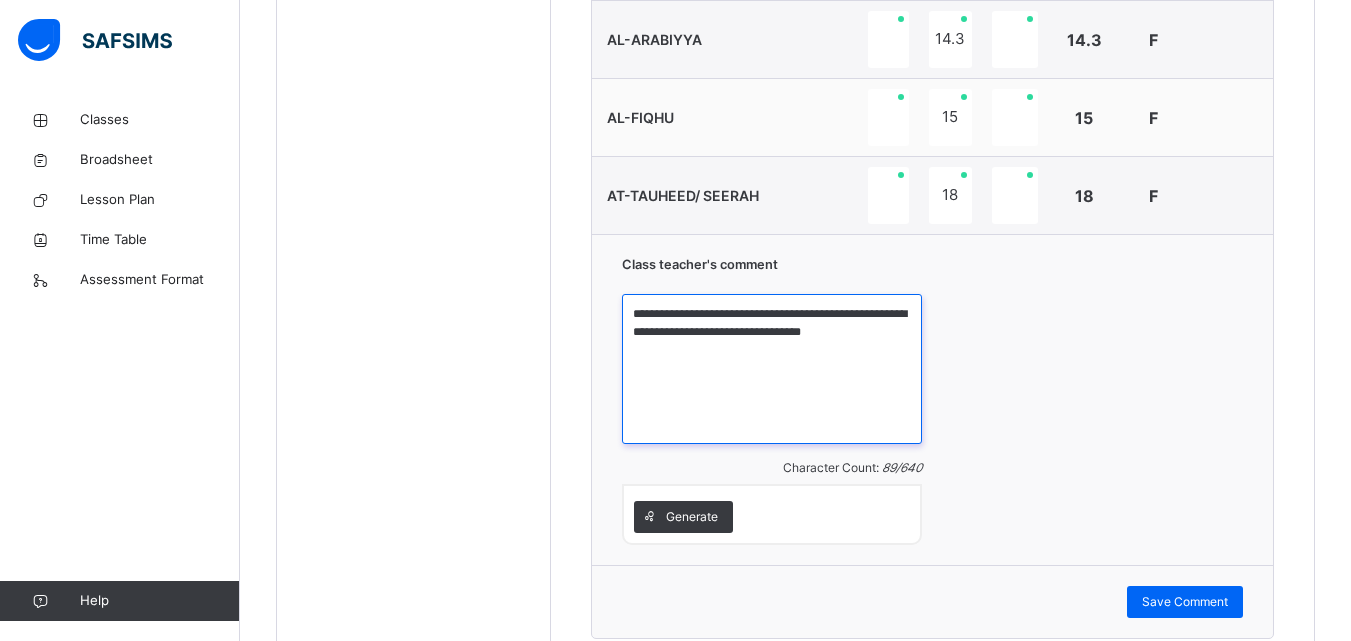 scroll, scrollTop: 1088, scrollLeft: 0, axis: vertical 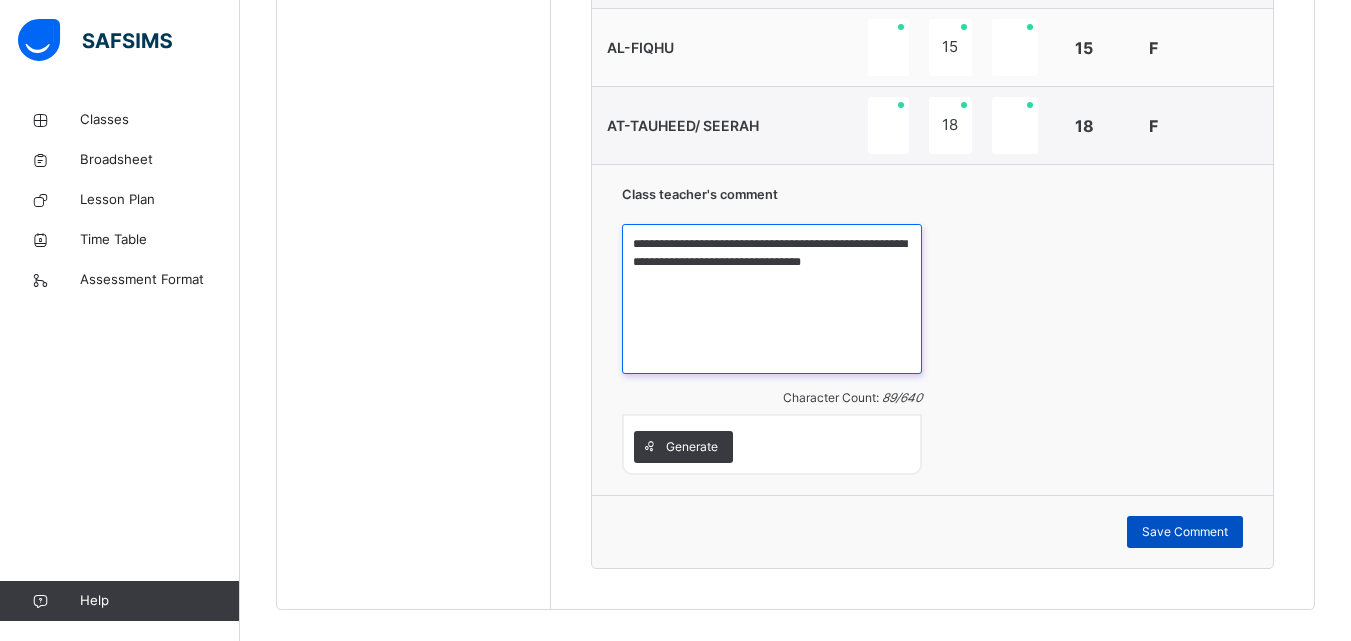 type on "**********" 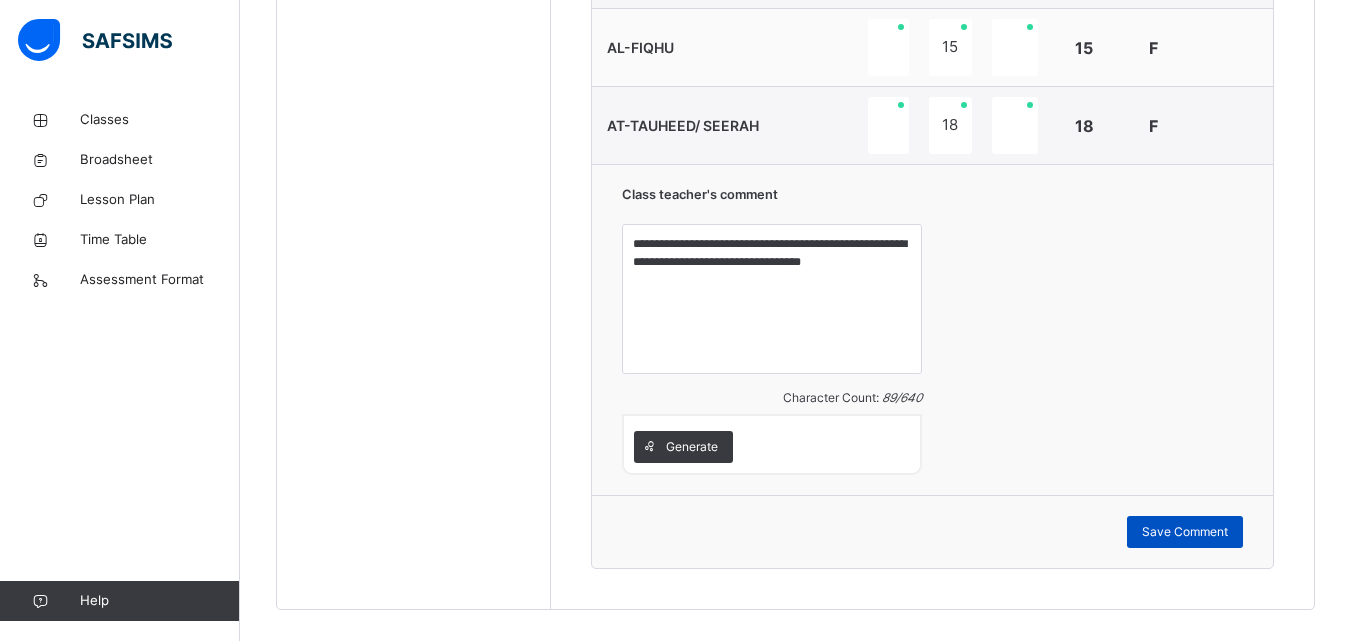 click on "Save Comment" at bounding box center [1185, 532] 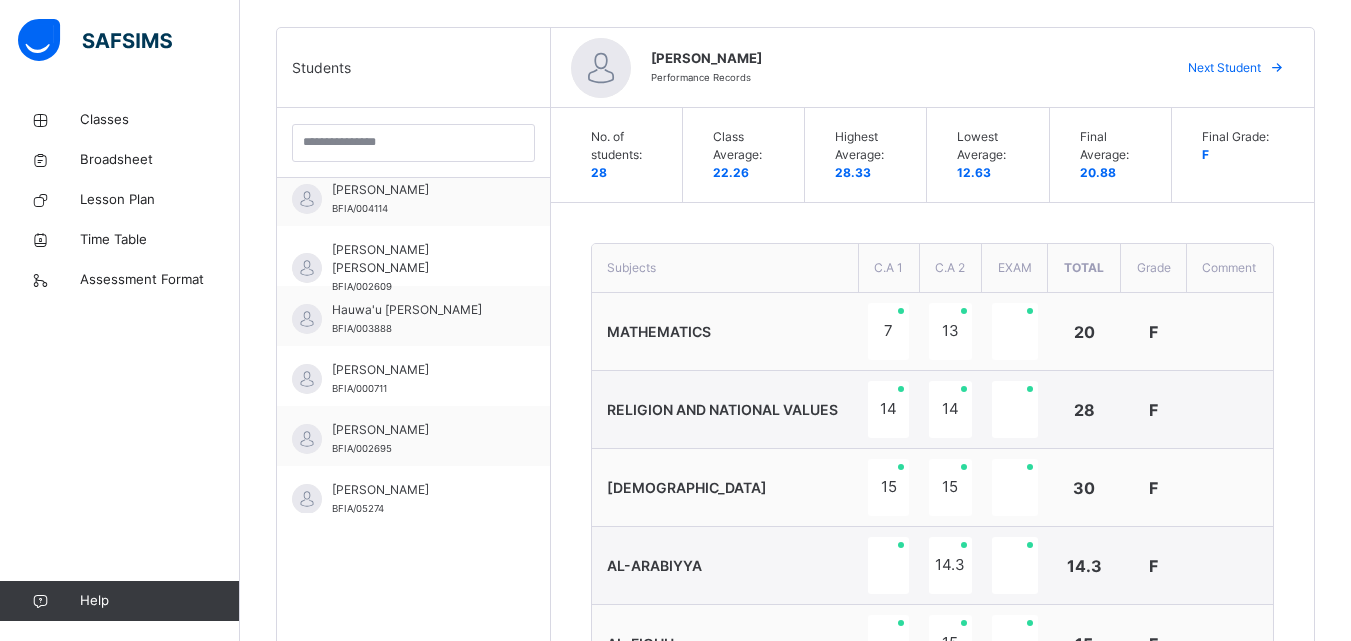 scroll, scrollTop: 475, scrollLeft: 0, axis: vertical 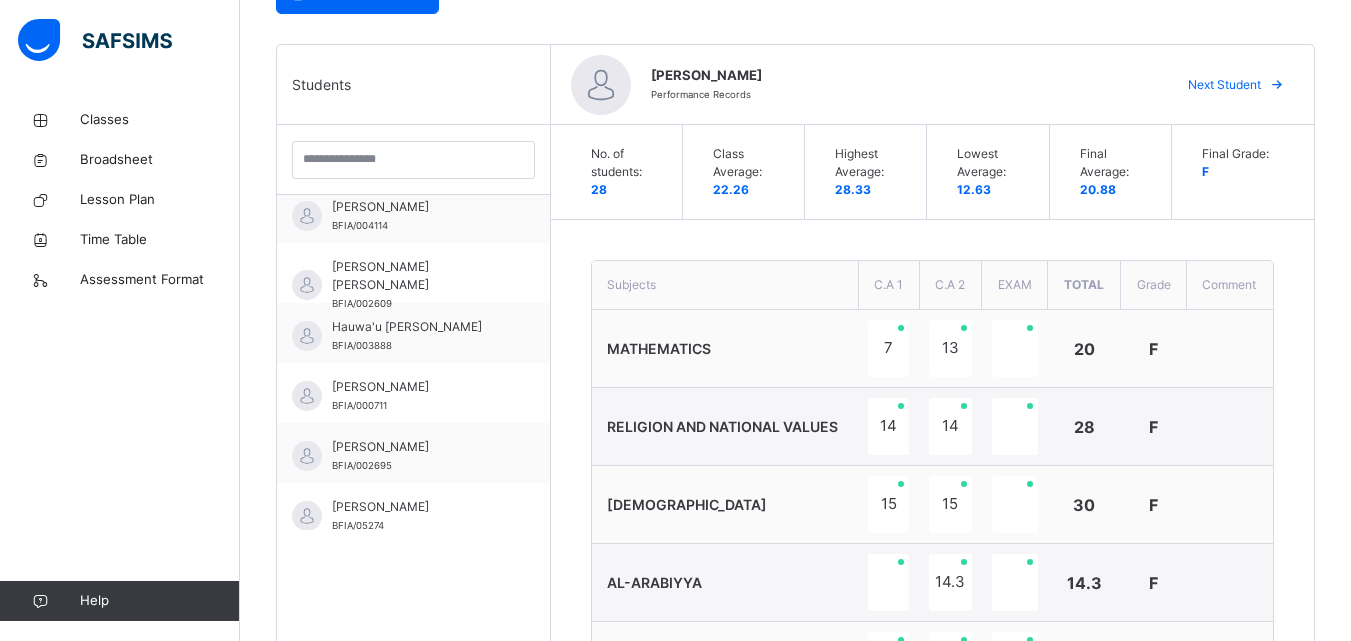 click on "Next Student" at bounding box center (1224, 85) 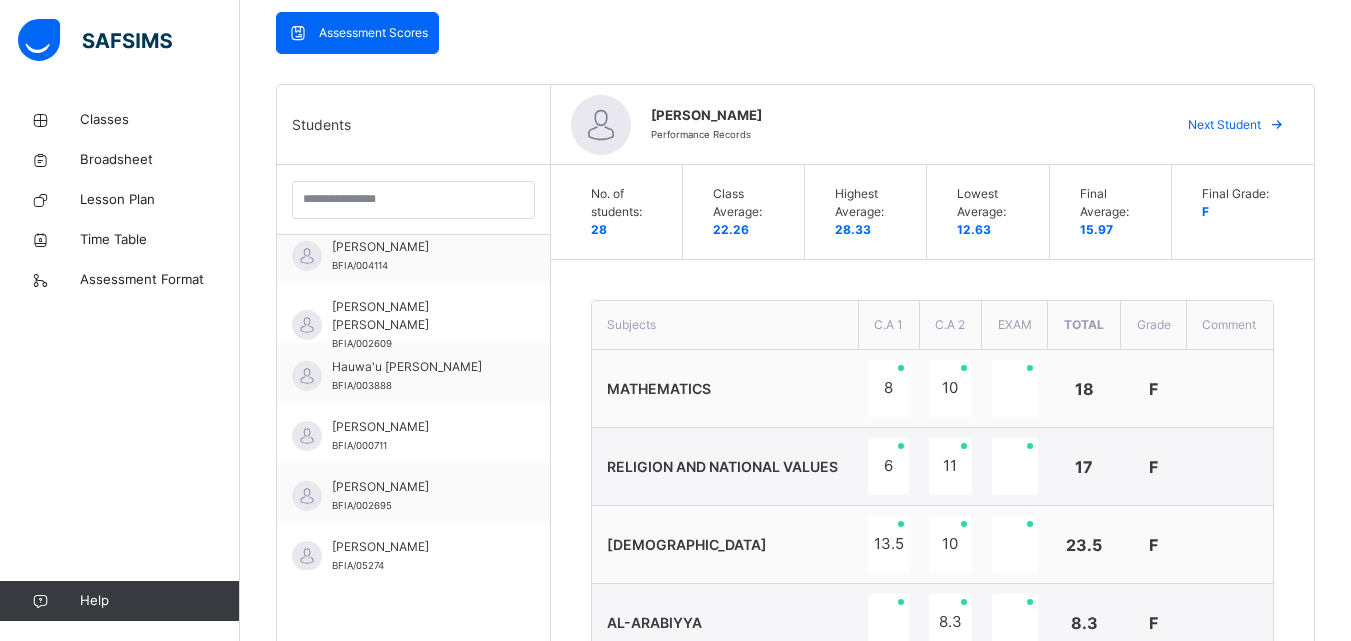 scroll, scrollTop: 437, scrollLeft: 0, axis: vertical 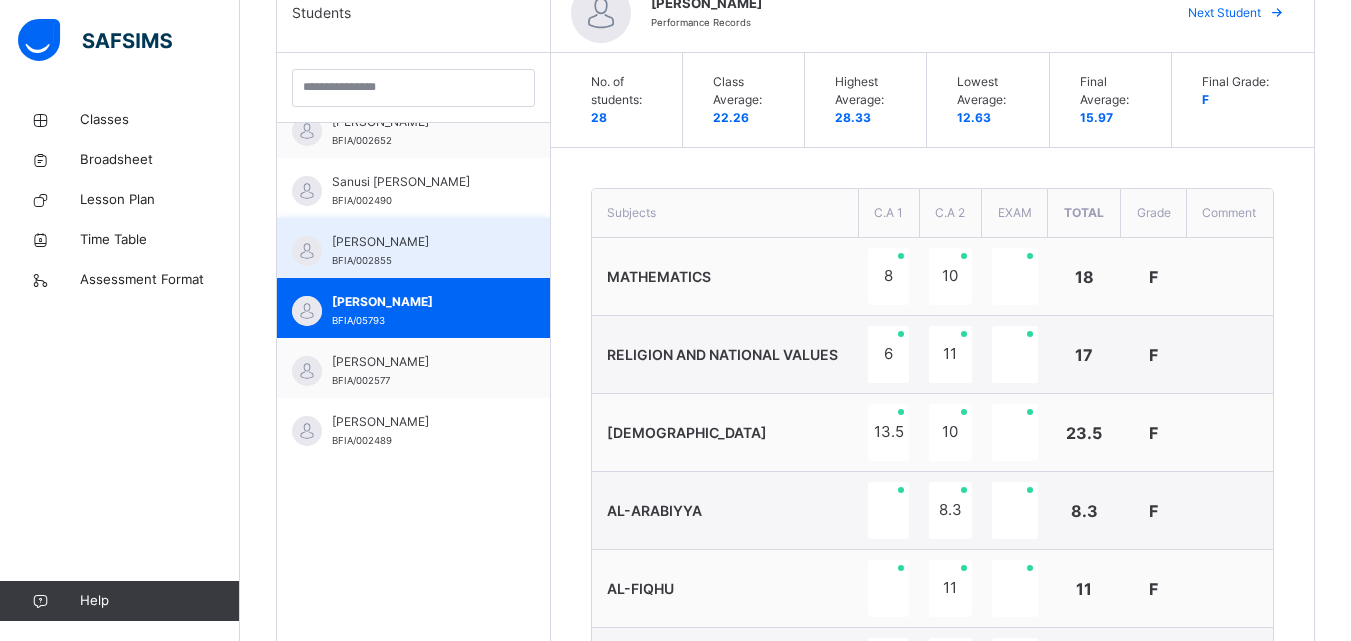 click on "[PERSON_NAME]" at bounding box center (418, 242) 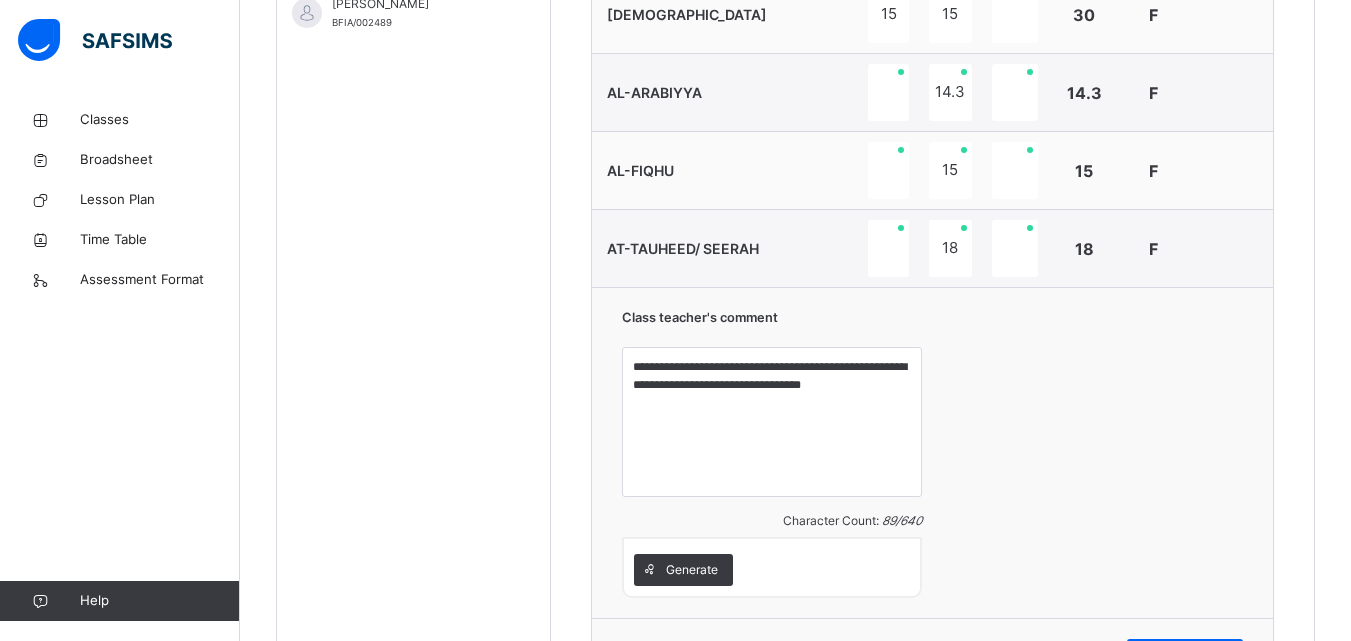 scroll, scrollTop: 970, scrollLeft: 0, axis: vertical 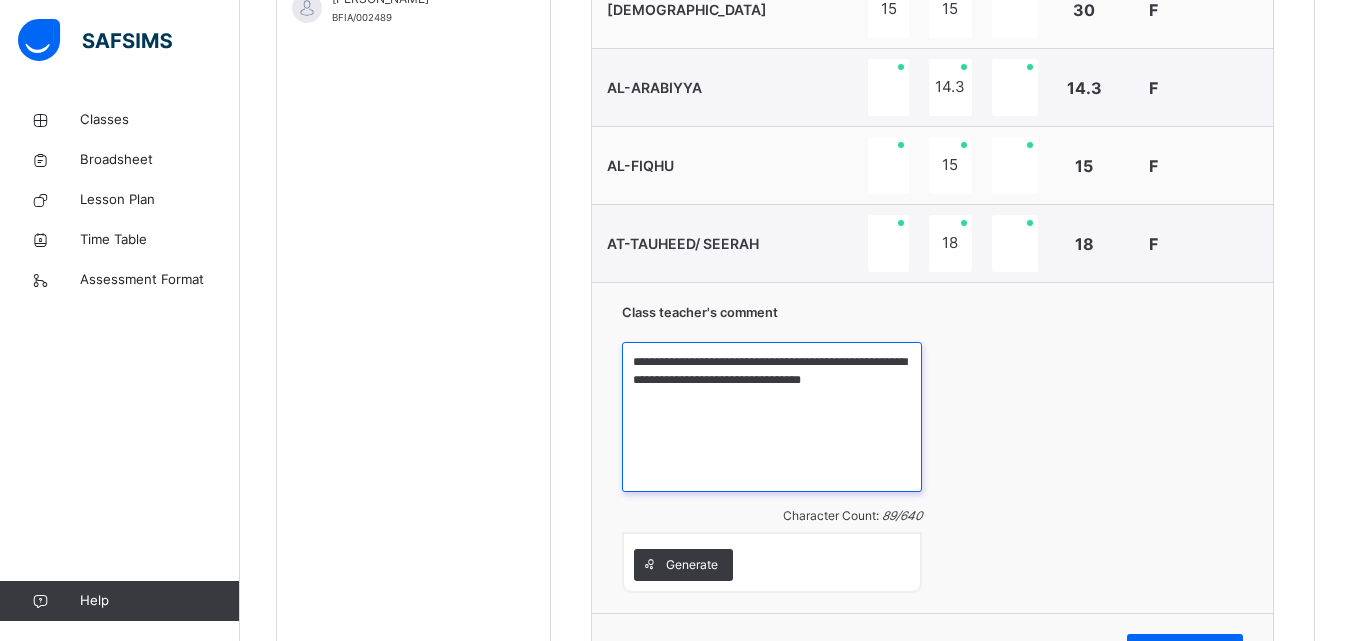 click on "**********" at bounding box center (772, 417) 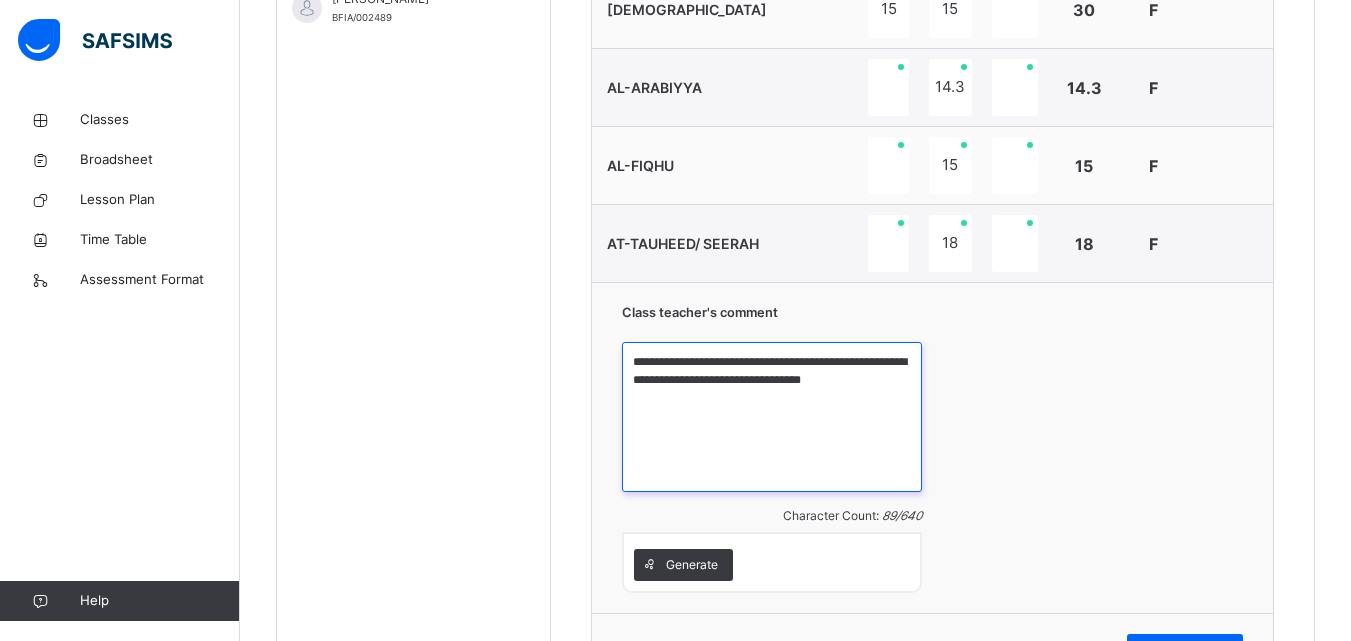 drag, startPoint x: 637, startPoint y: 361, endPoint x: 883, endPoint y: 400, distance: 249.07228 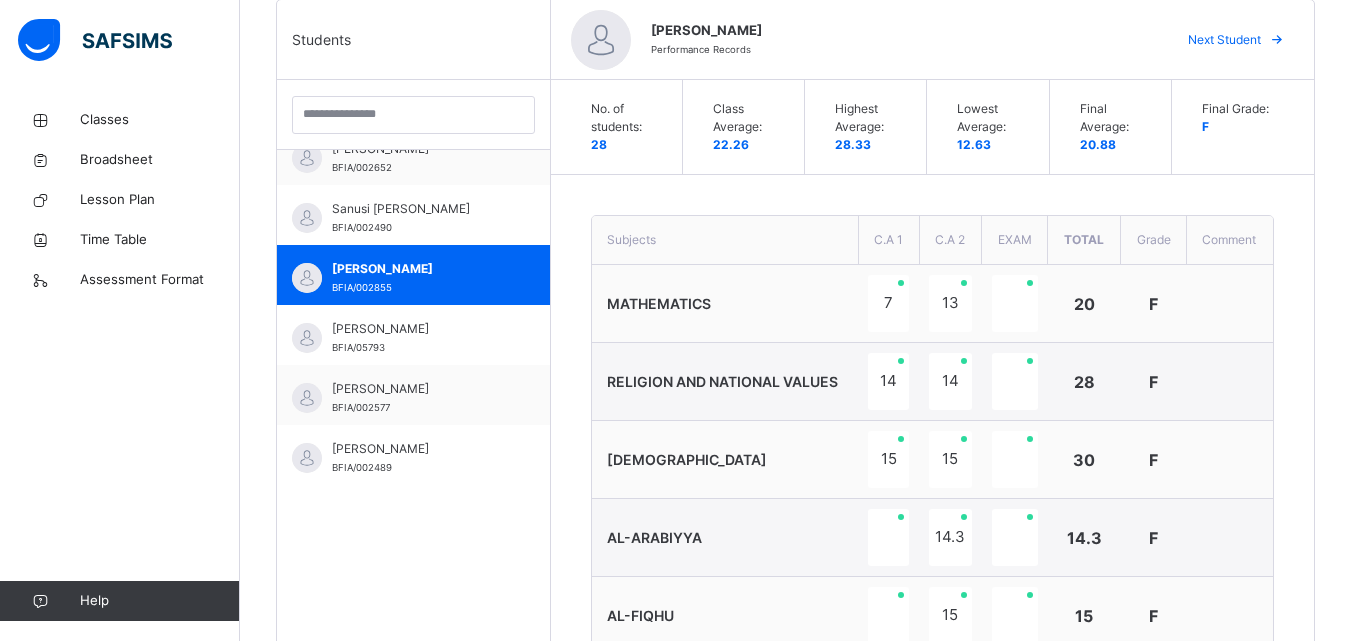 scroll, scrollTop: 503, scrollLeft: 0, axis: vertical 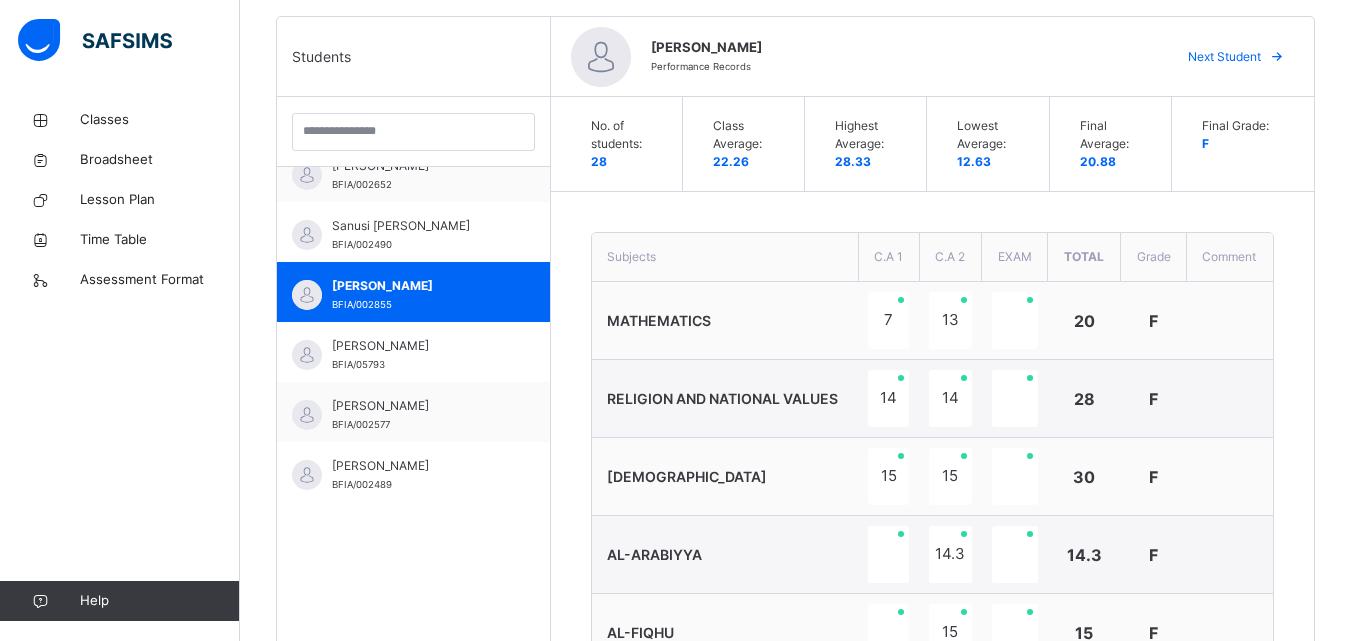 click at bounding box center [1277, 57] 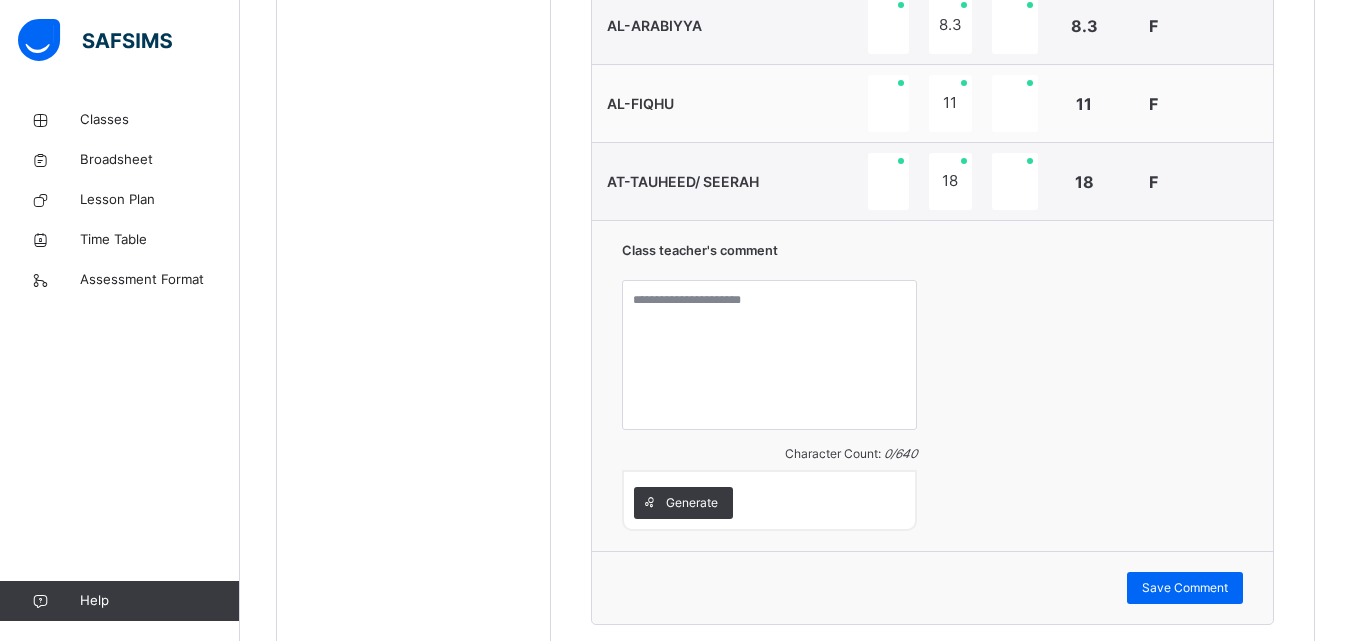 scroll, scrollTop: 1083, scrollLeft: 0, axis: vertical 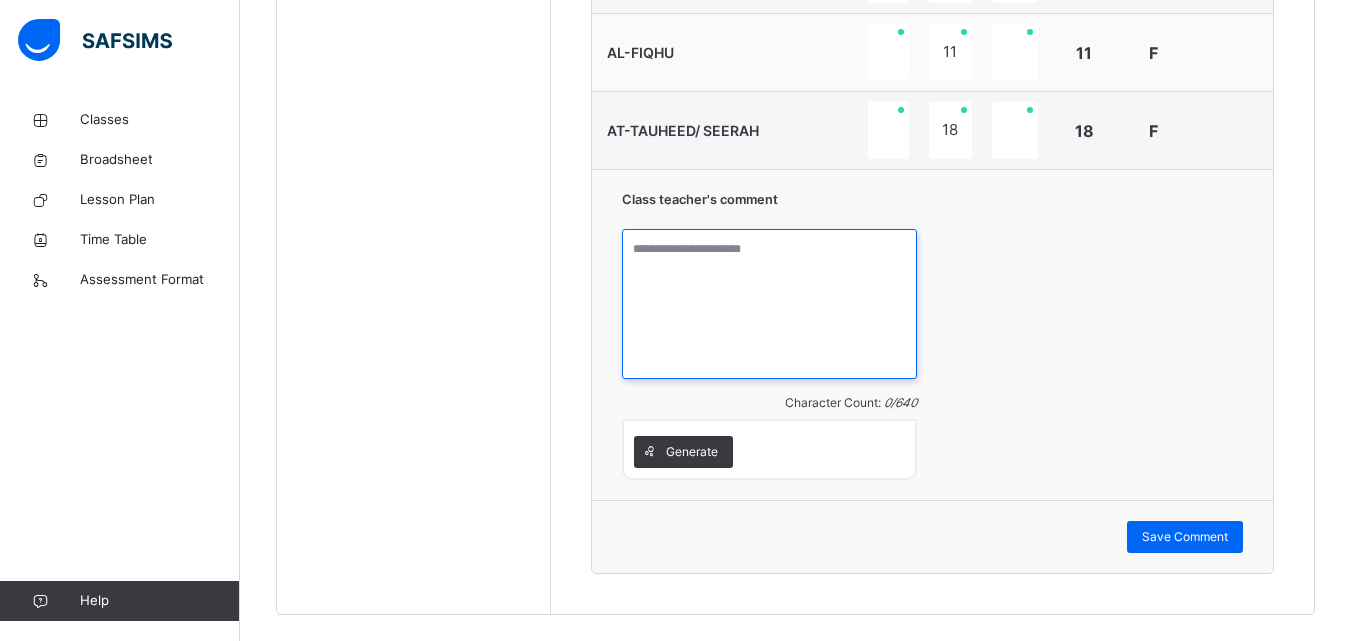click at bounding box center (770, 304) 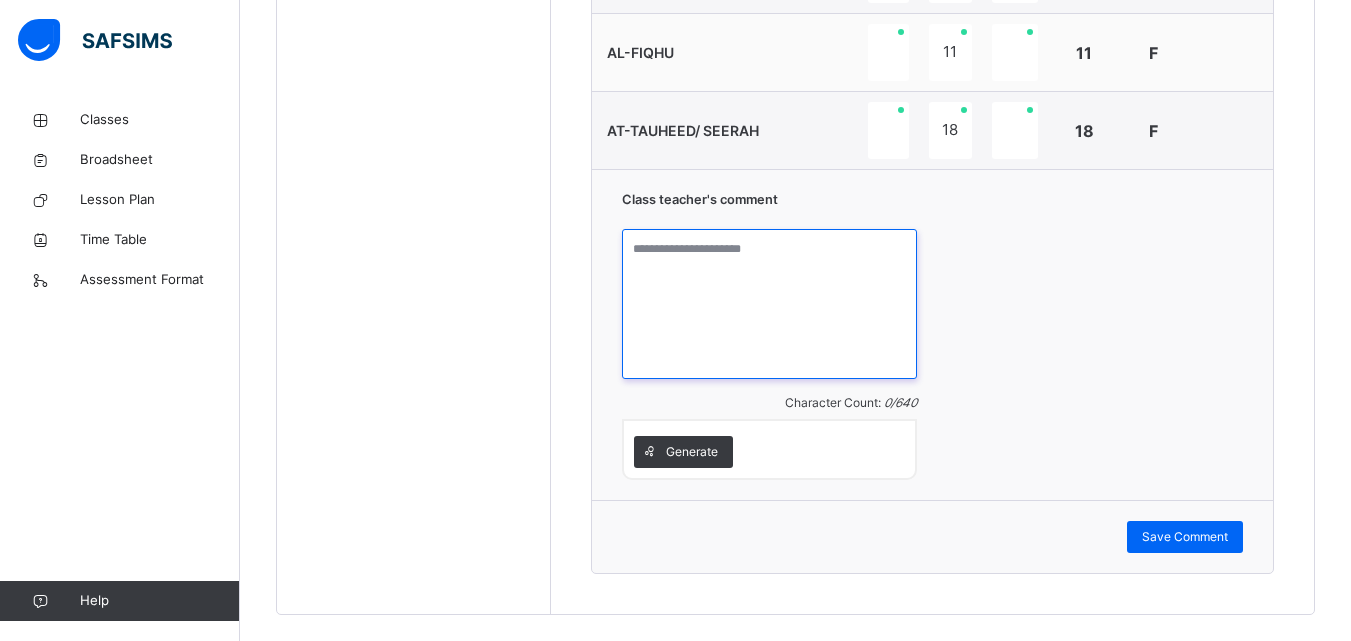 paste on "**********" 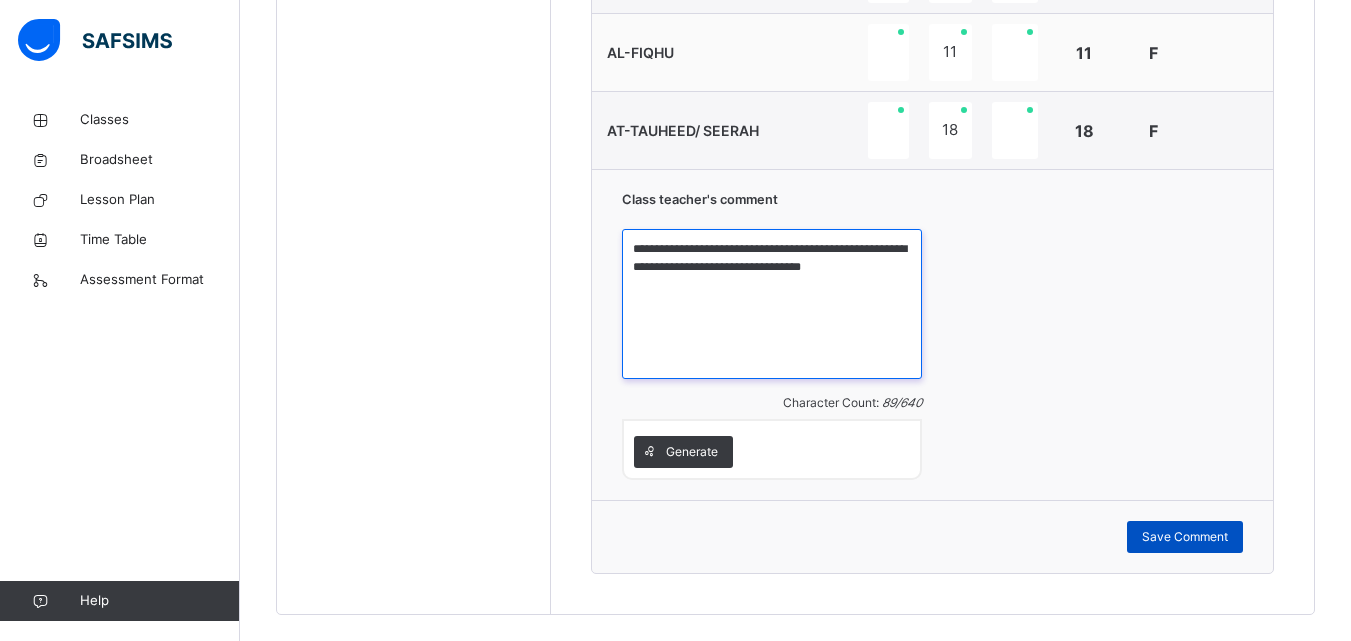 type on "**********" 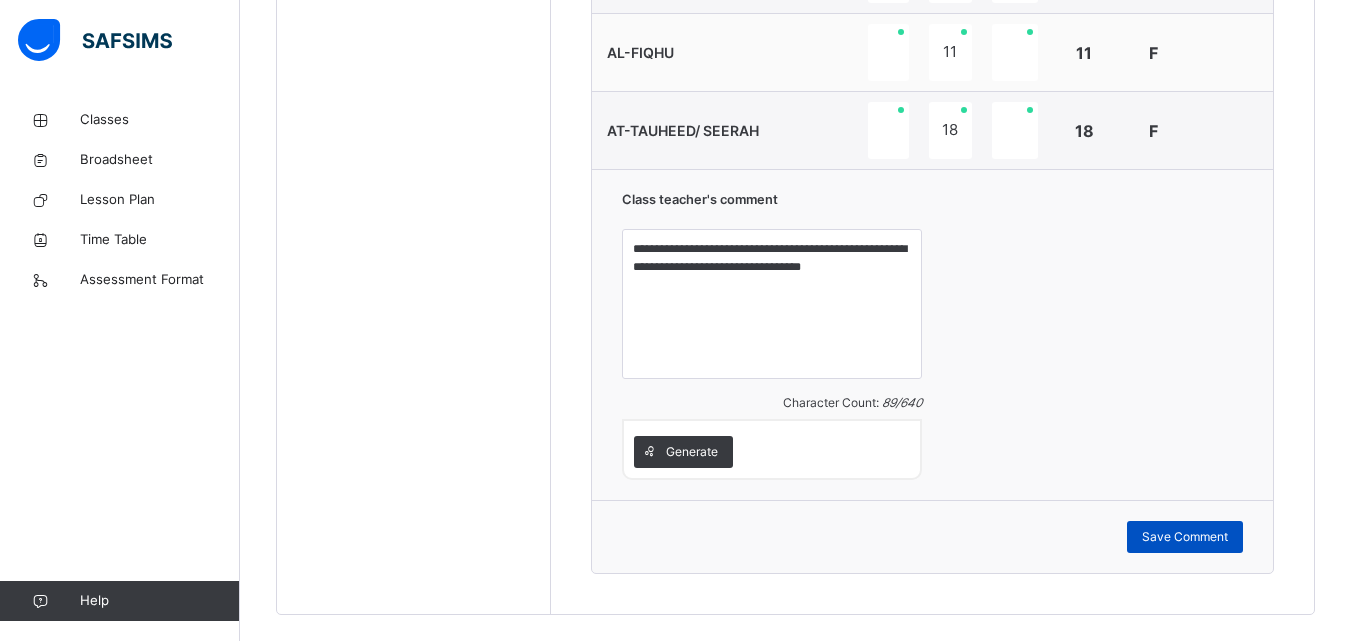 click on "Save Comment" at bounding box center [1185, 537] 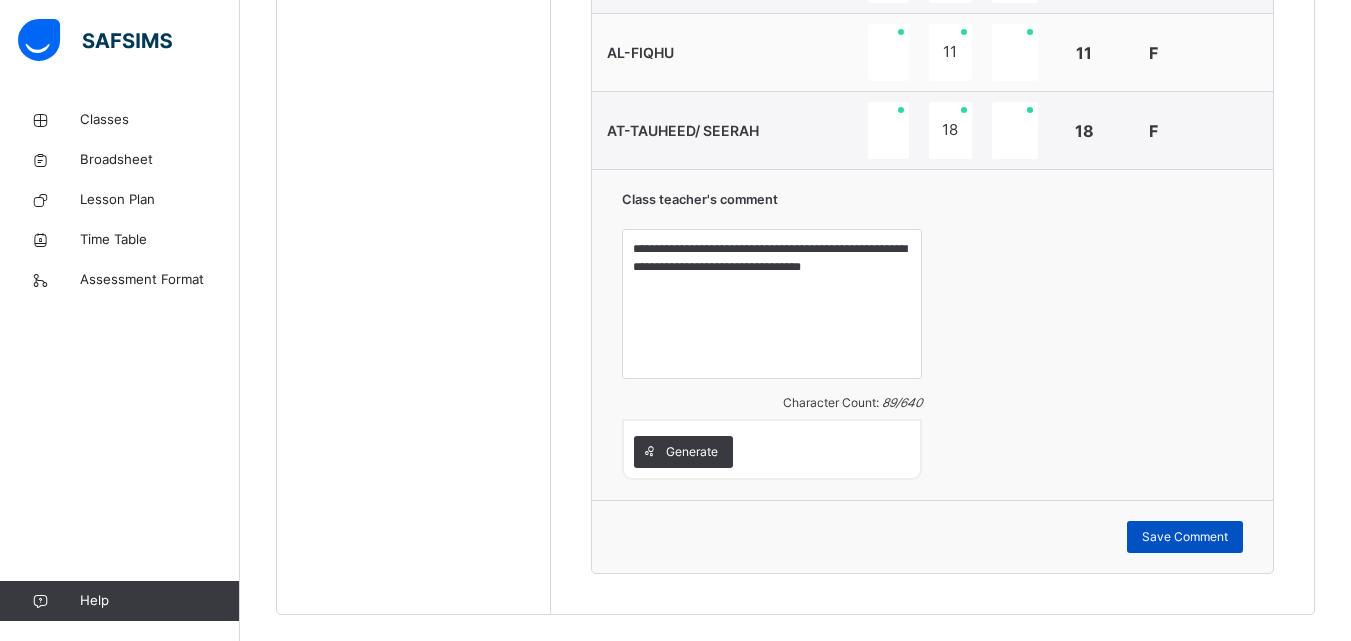 click on "Save Comment" at bounding box center (1185, 537) 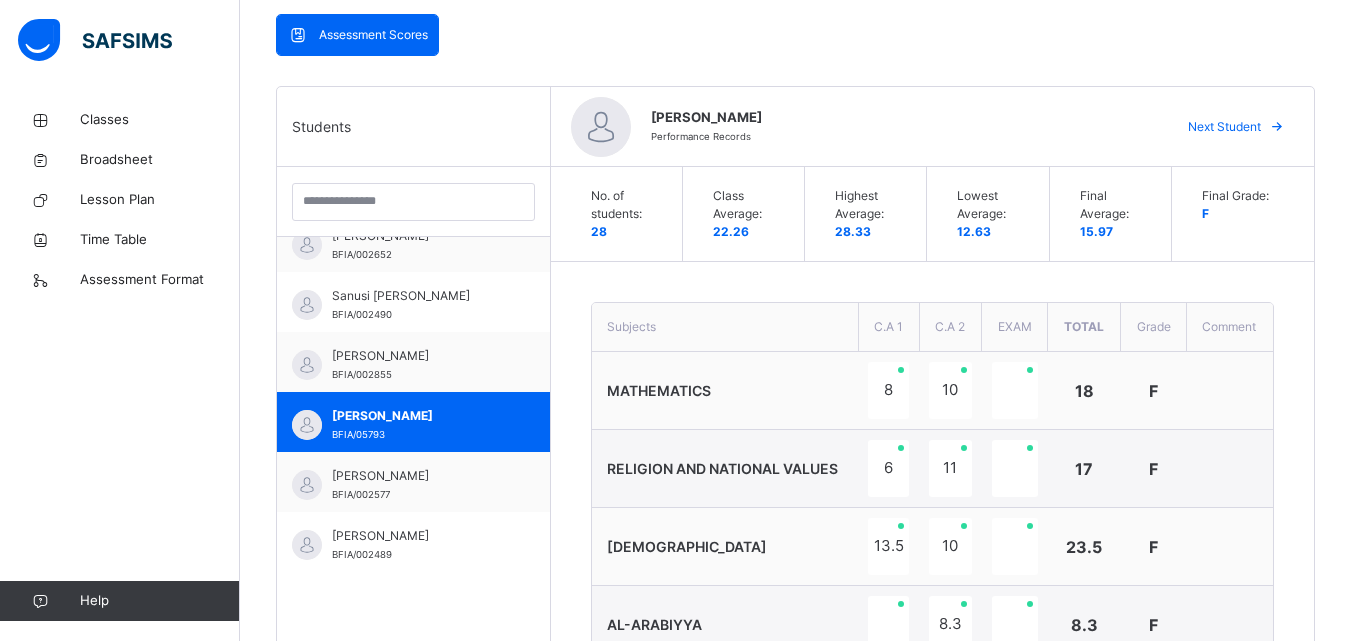 scroll, scrollTop: 437, scrollLeft: 0, axis: vertical 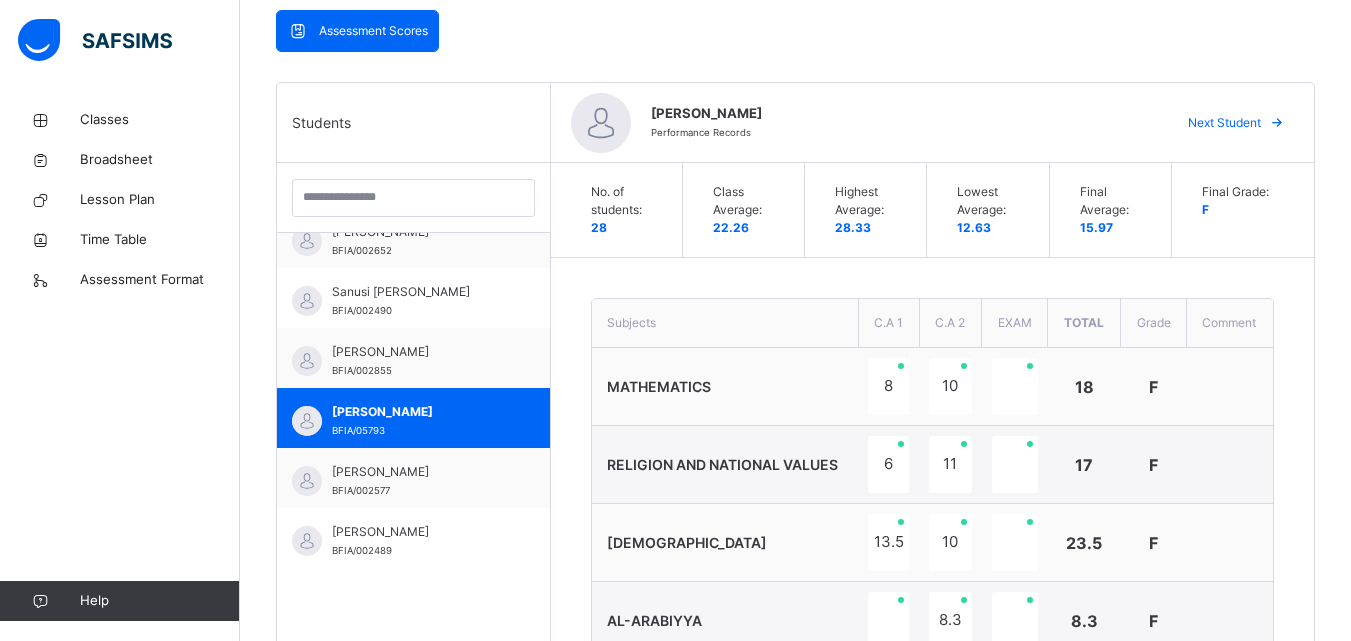 click on "Next Student" at bounding box center (1224, 123) 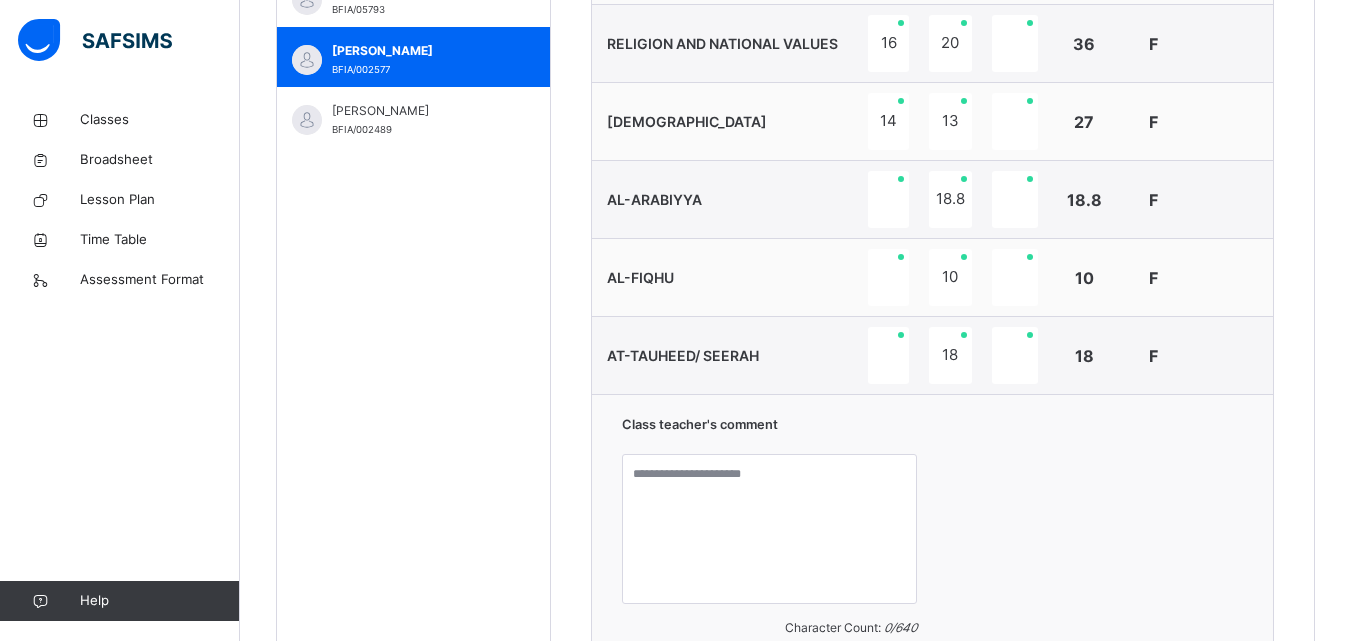 scroll, scrollTop: 860, scrollLeft: 0, axis: vertical 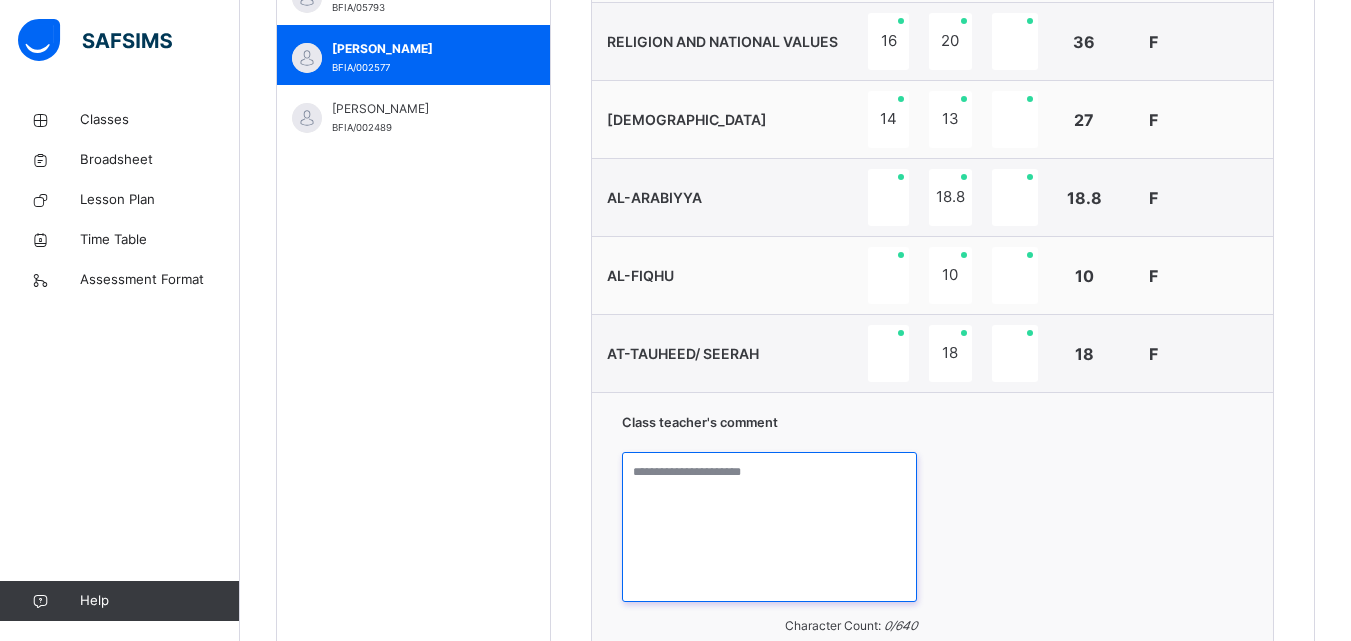 click at bounding box center [770, 527] 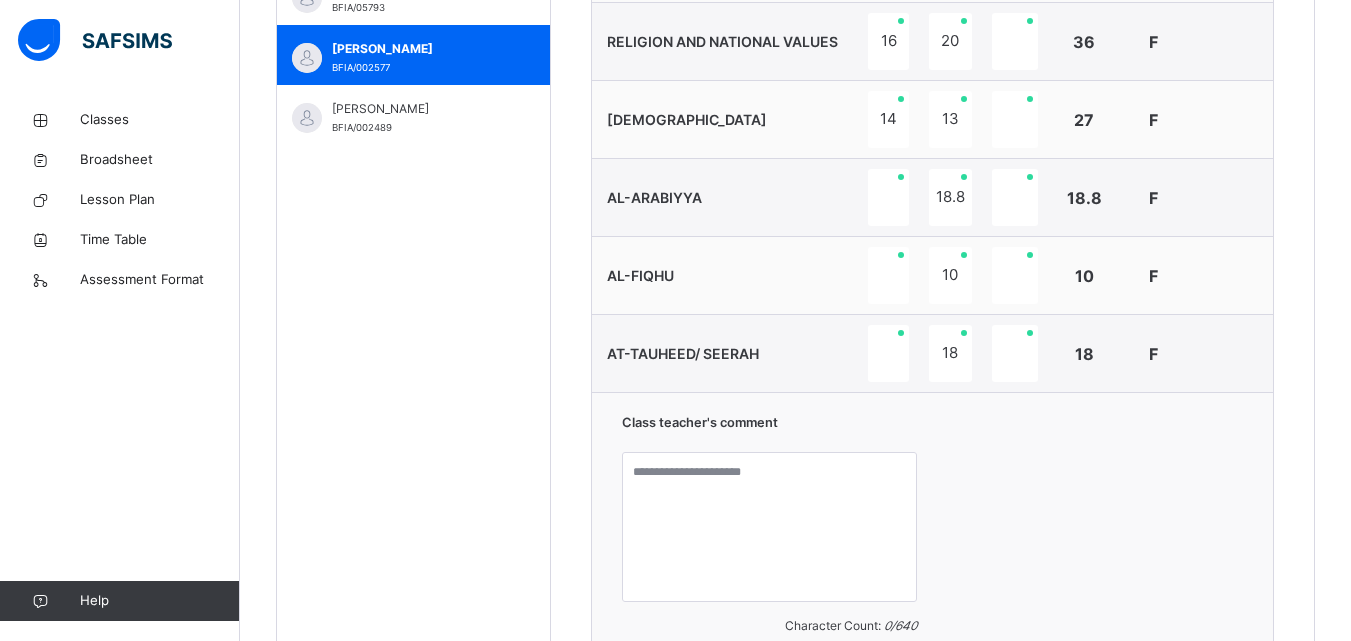 click on "Class teacher's comment Character Count:   0 / 640   Generate" at bounding box center (932, 557) 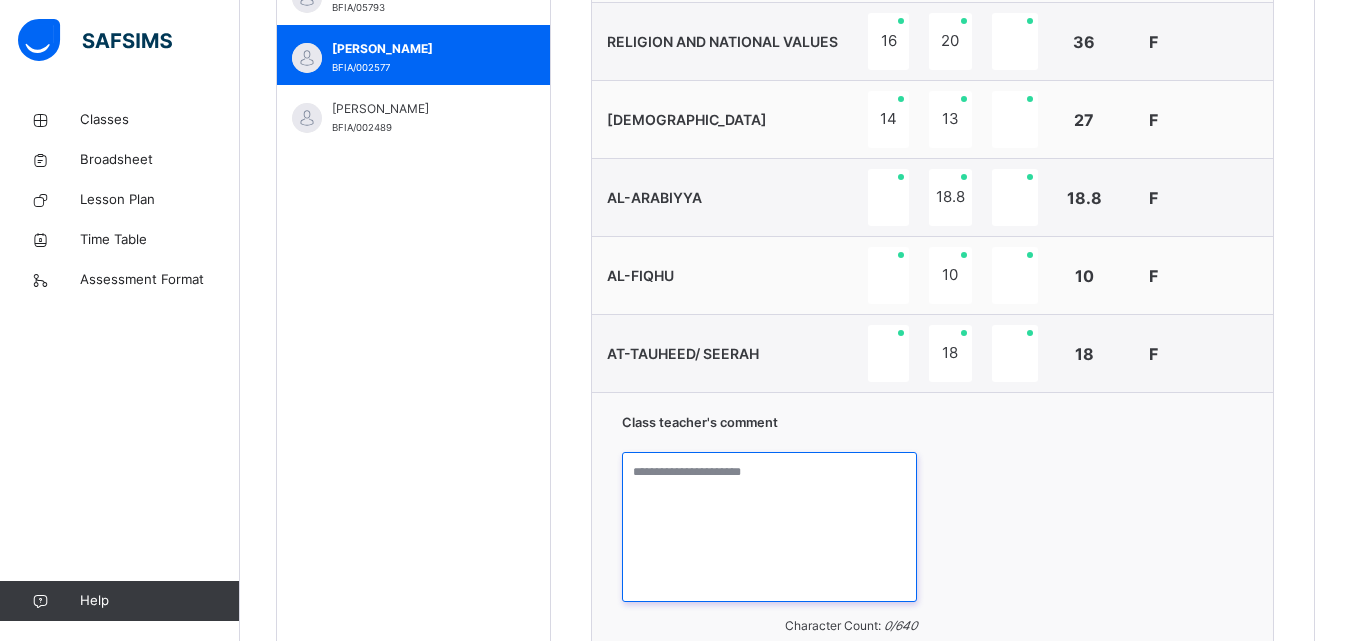 click at bounding box center [770, 527] 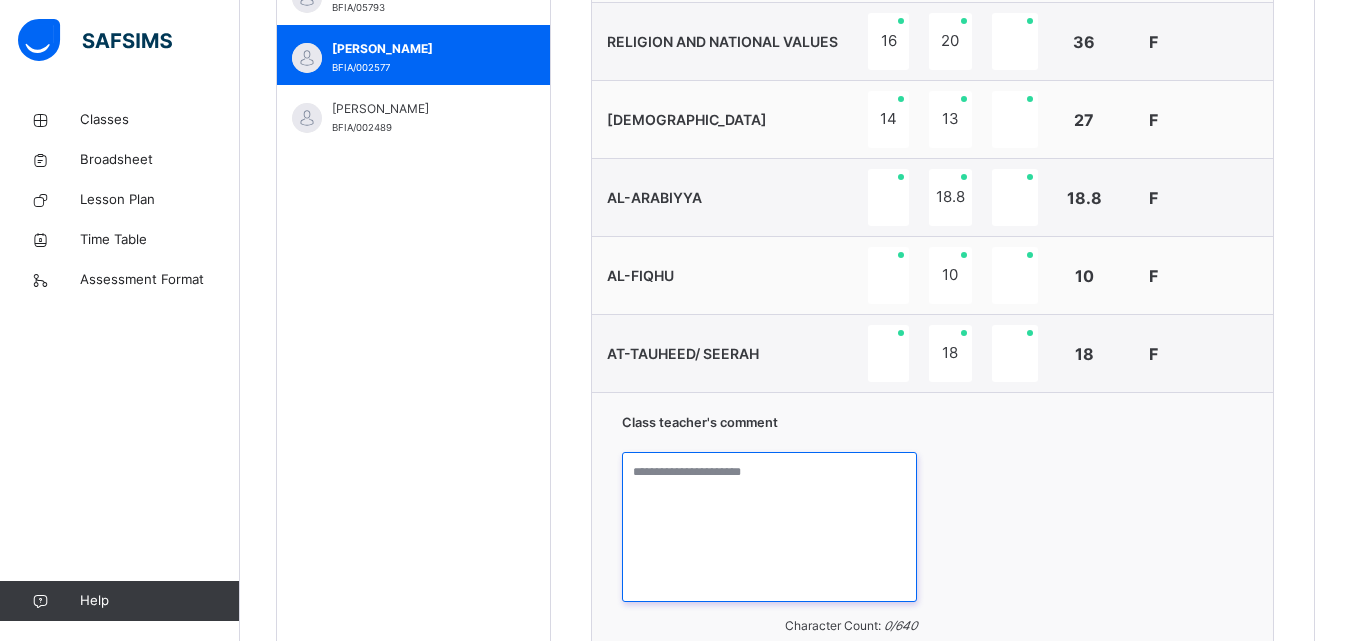 paste on "**********" 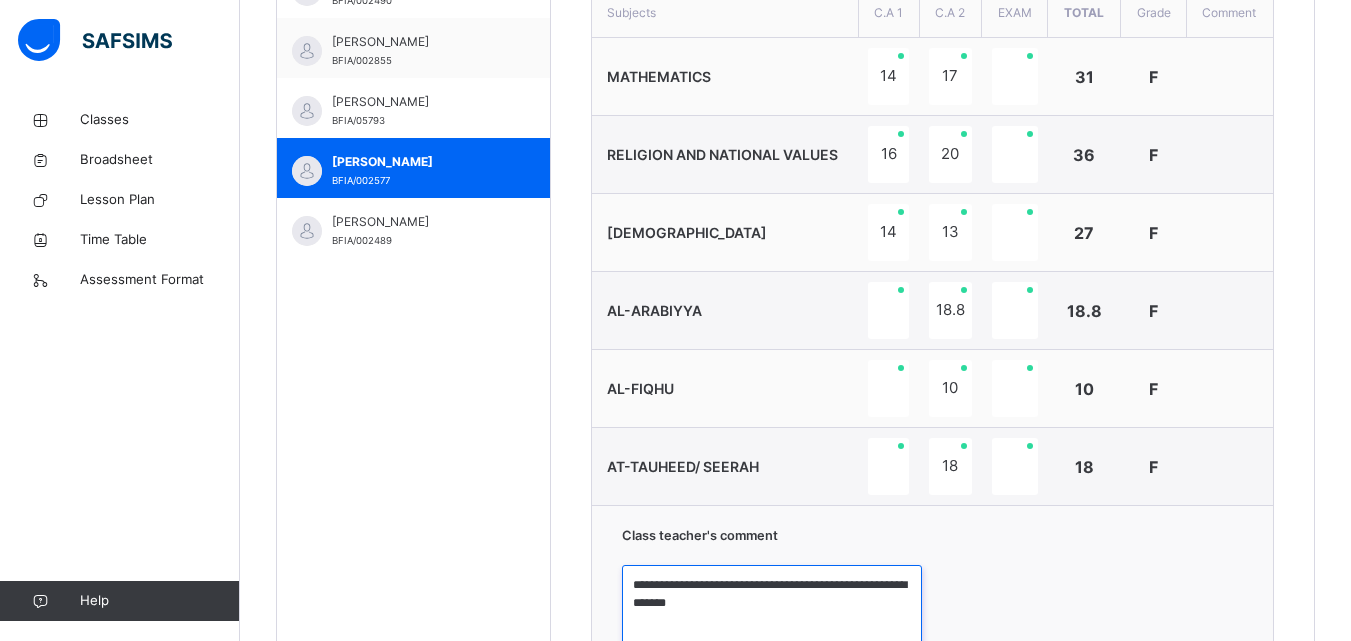 scroll, scrollTop: 741, scrollLeft: 0, axis: vertical 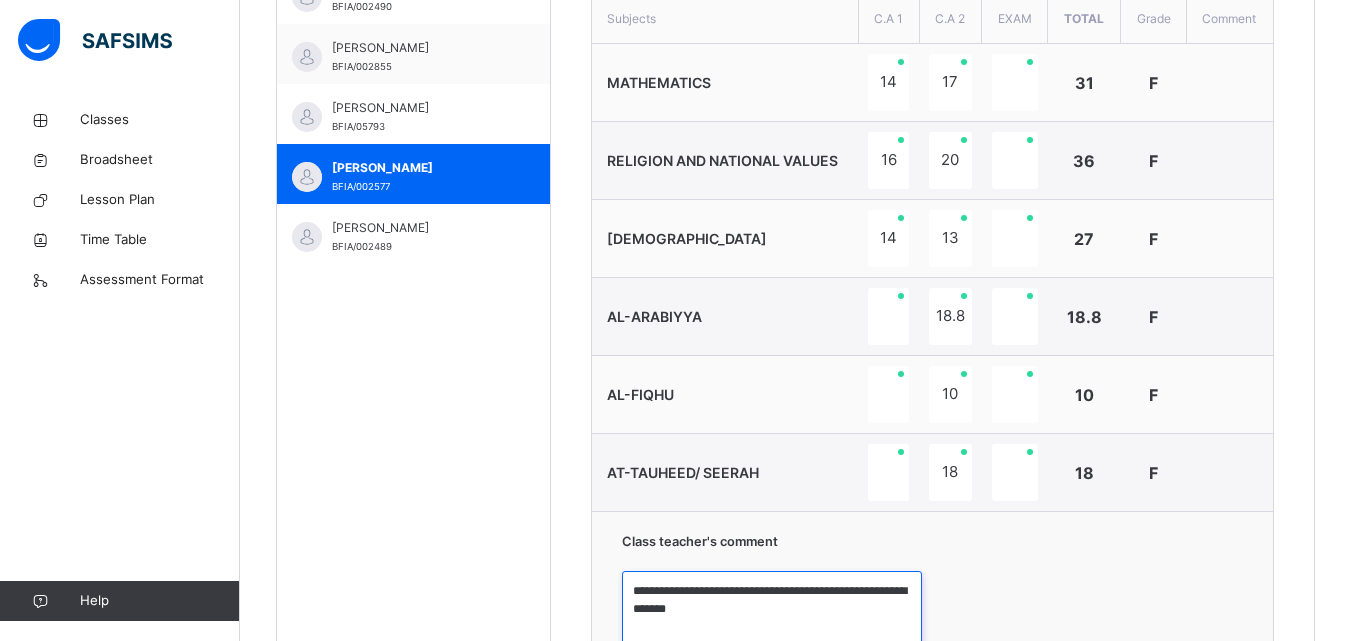 click on "**********" at bounding box center [772, 646] 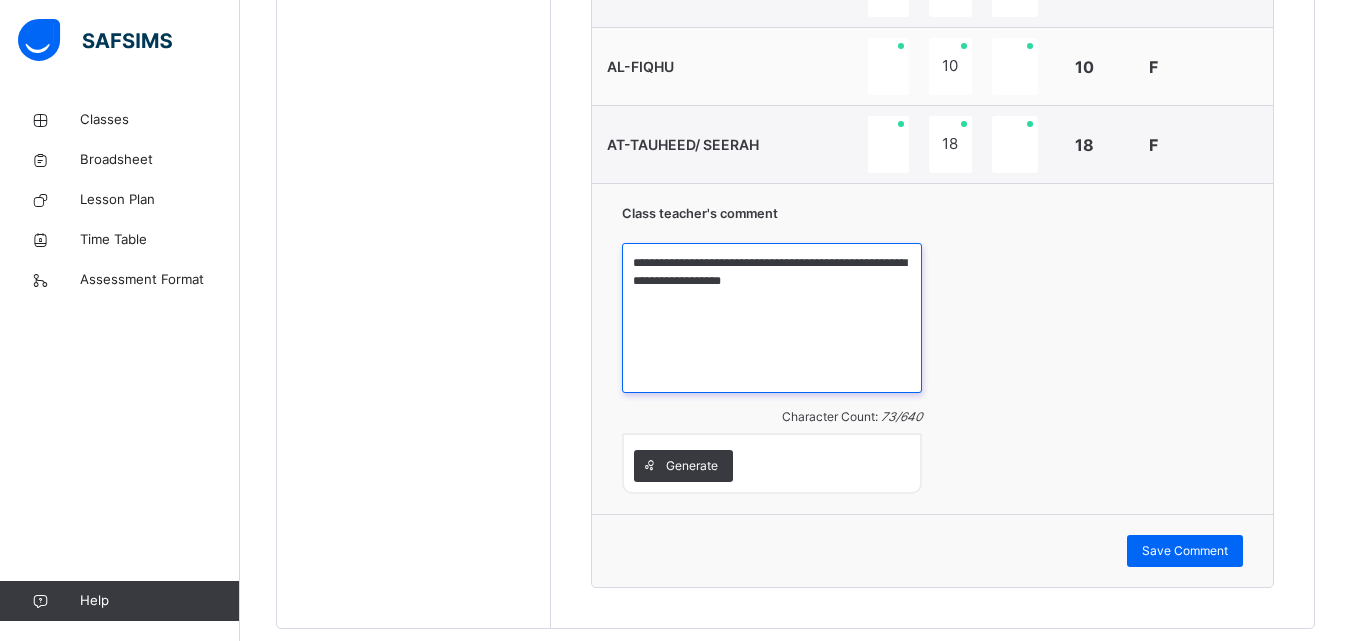 scroll, scrollTop: 1117, scrollLeft: 0, axis: vertical 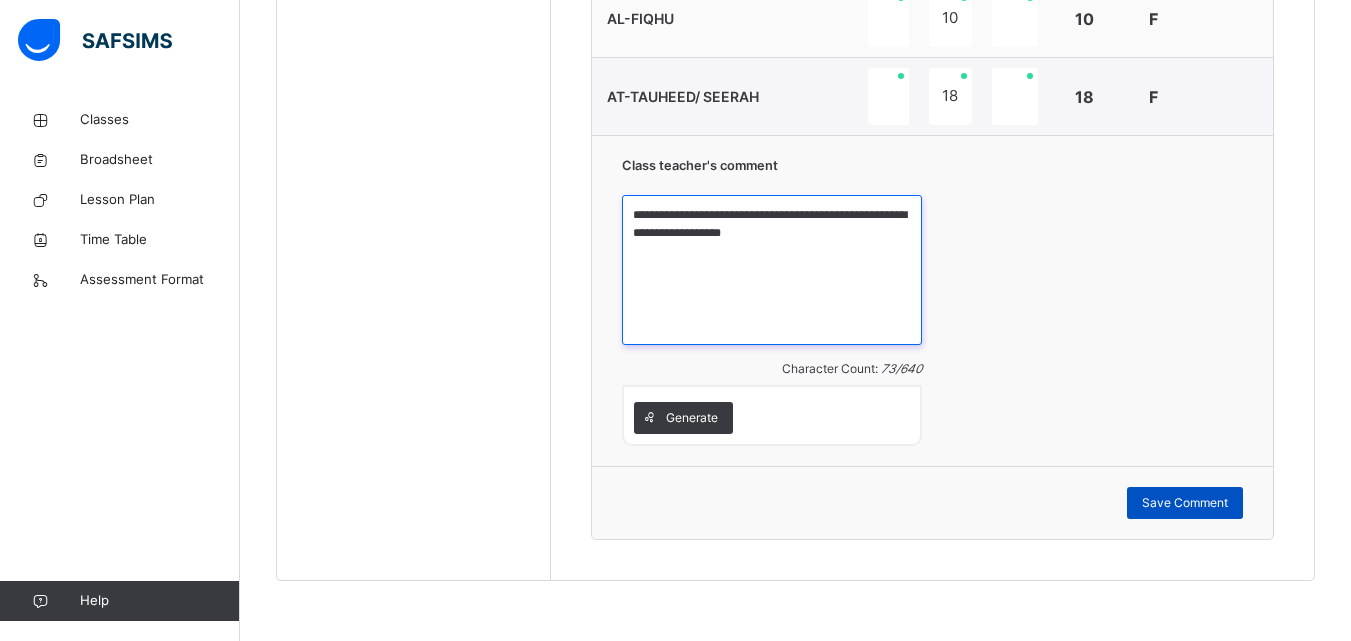 type on "**********" 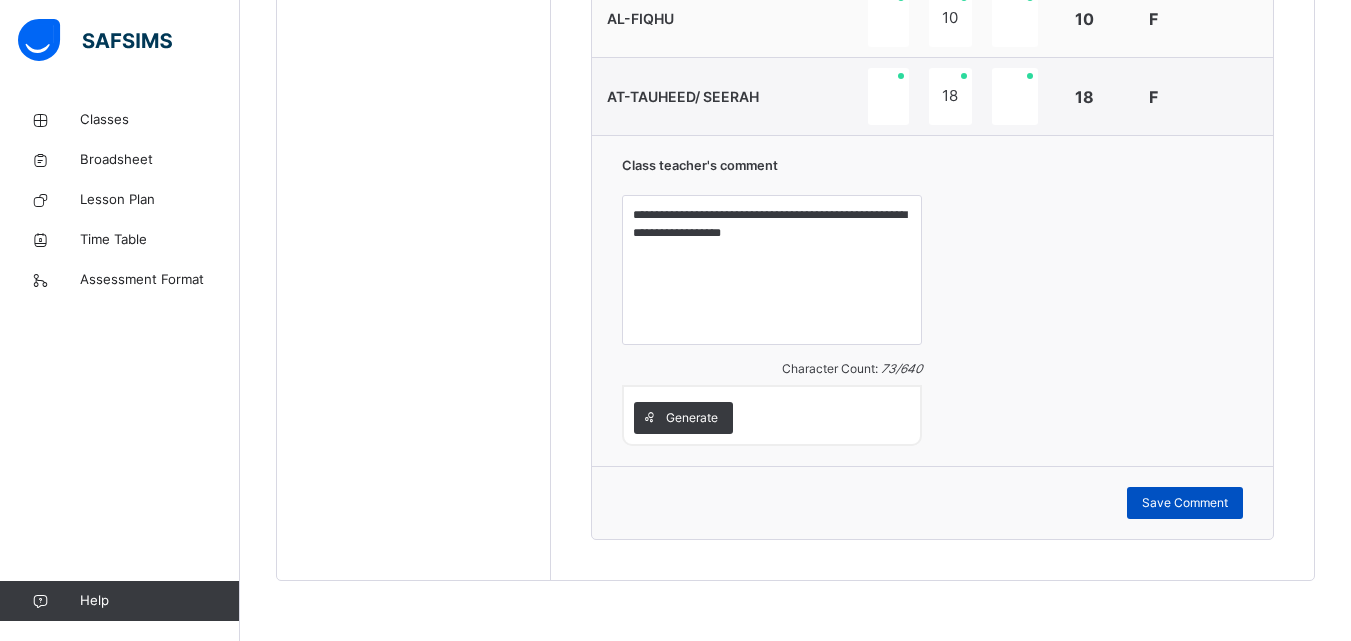 click on "Save Comment" at bounding box center [1185, 503] 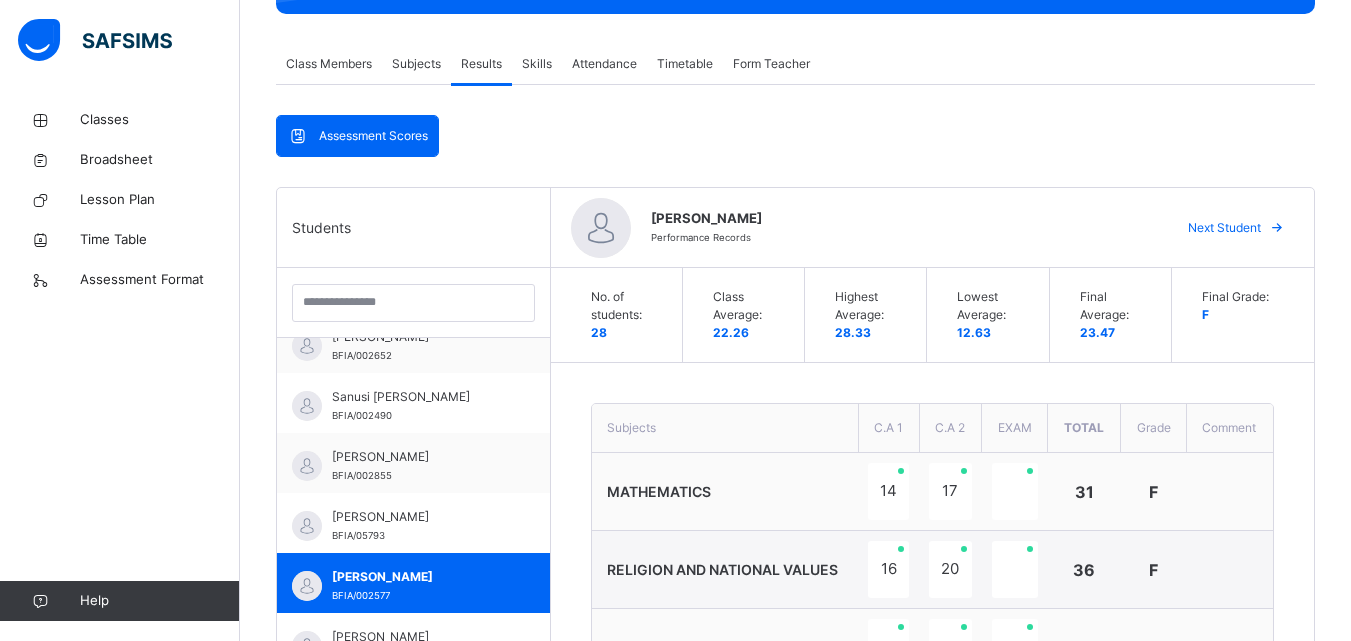 scroll, scrollTop: 328, scrollLeft: 0, axis: vertical 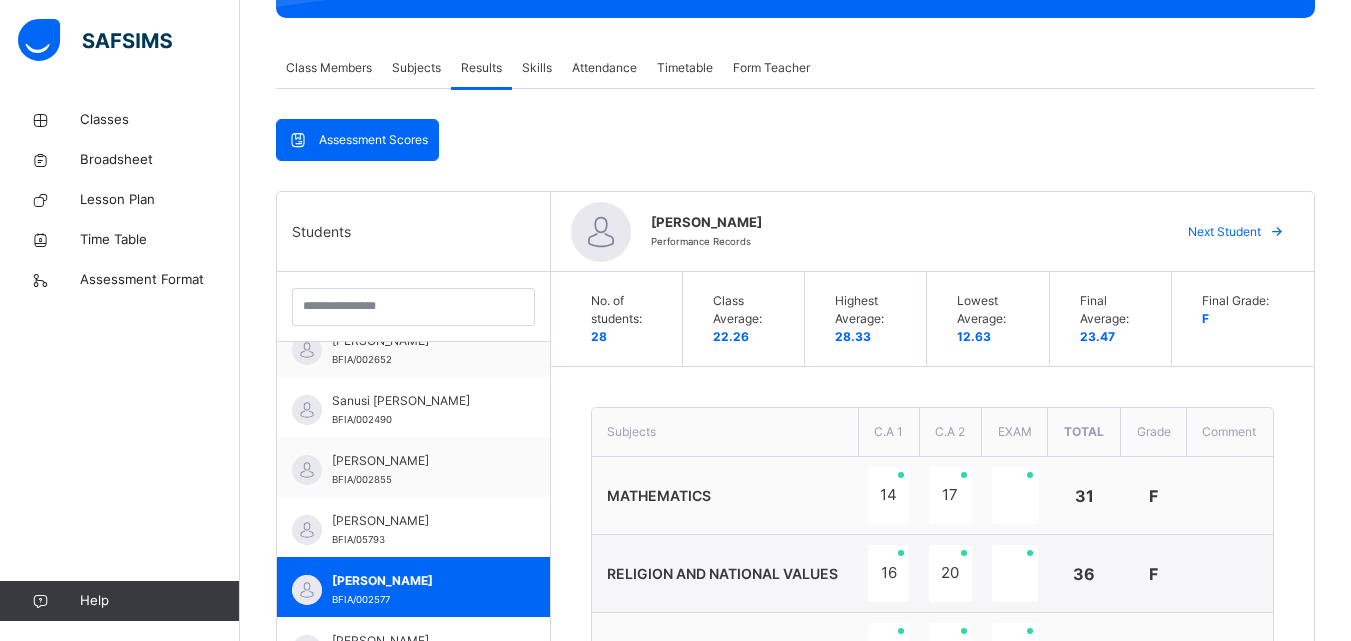 click on "Next Student" at bounding box center (1224, 232) 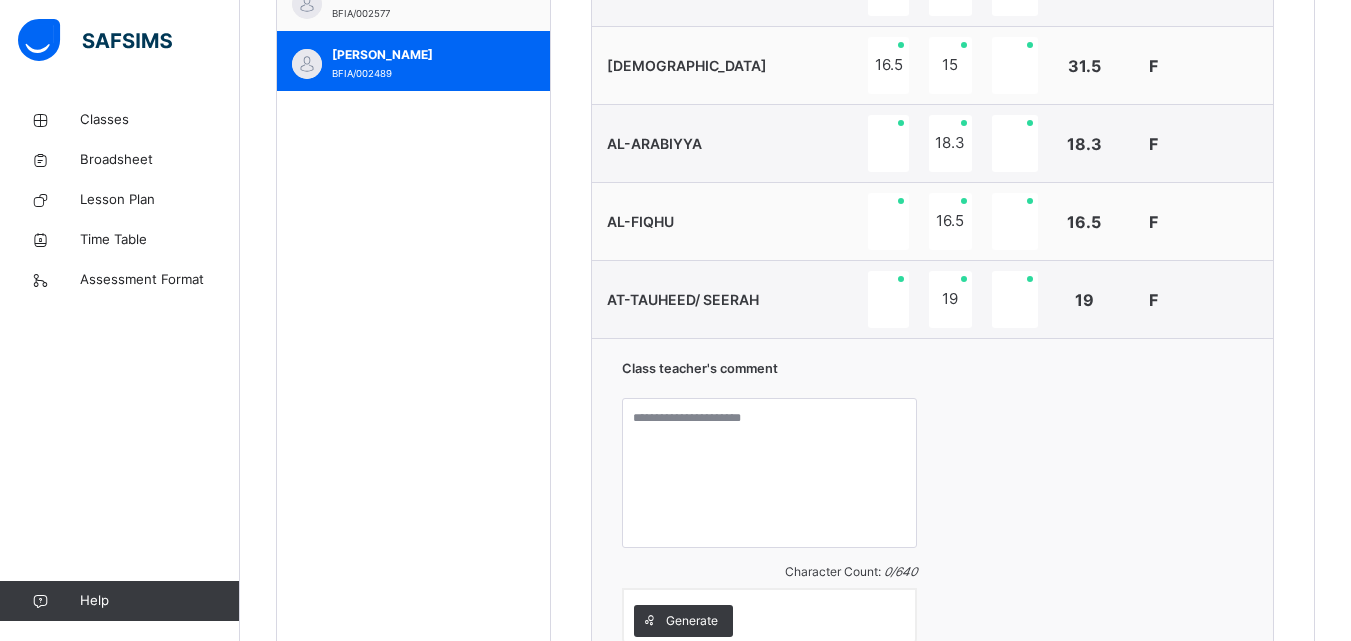 scroll, scrollTop: 916, scrollLeft: 0, axis: vertical 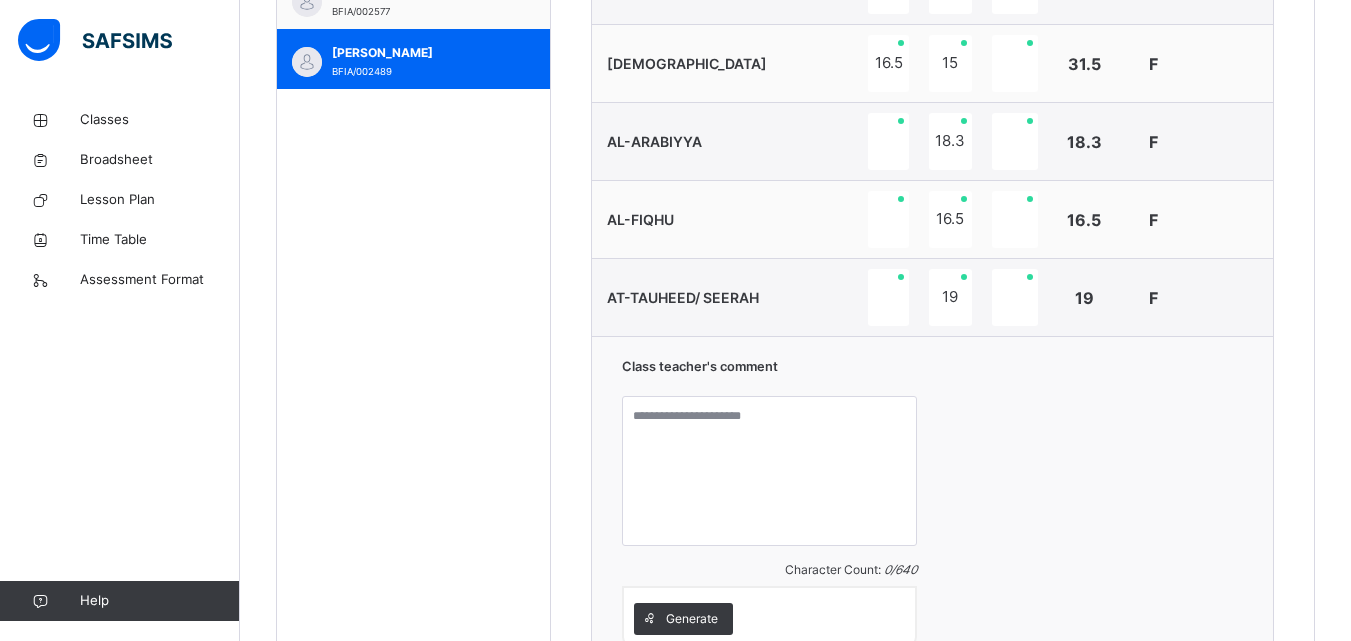 click on "Class teacher's comment Character Count:   0 / 640   Generate" at bounding box center [932, 501] 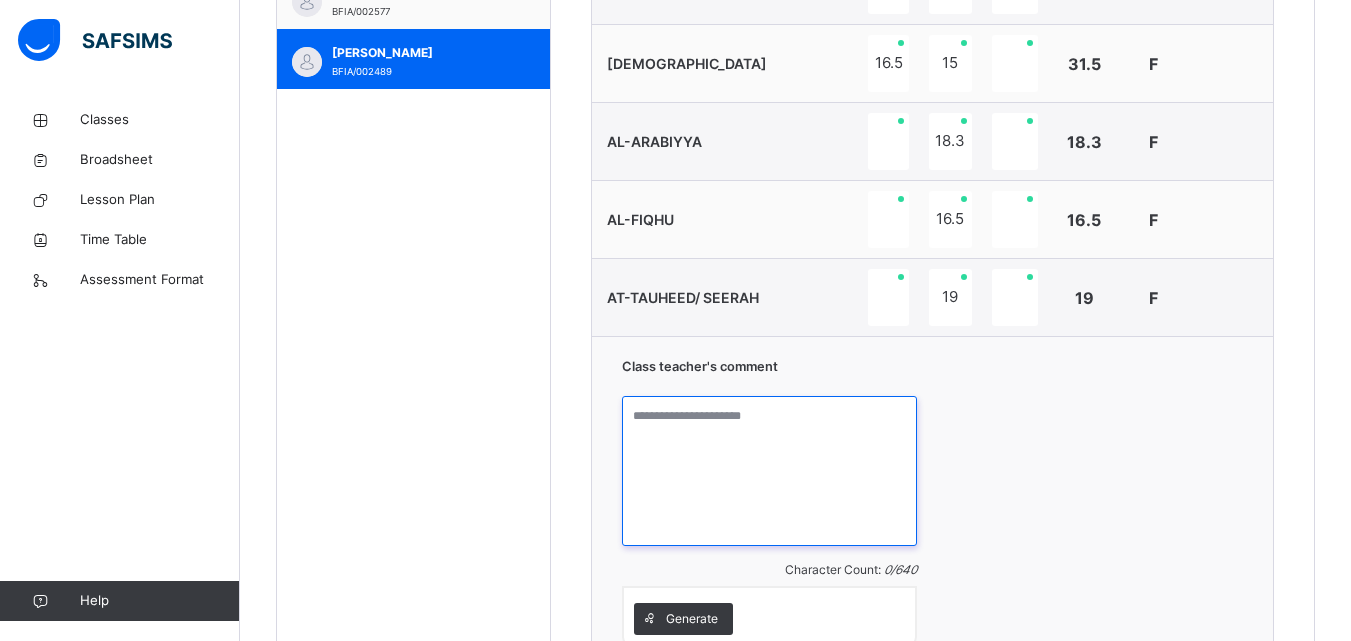 click at bounding box center [770, 471] 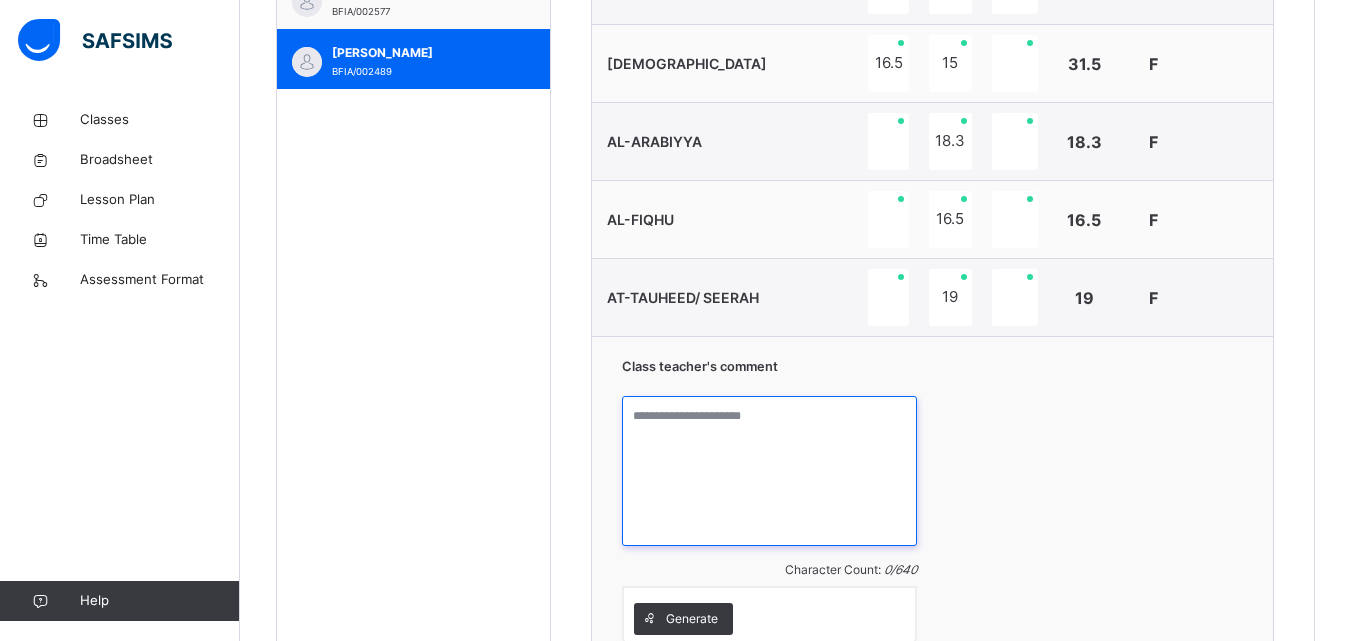 paste on "**********" 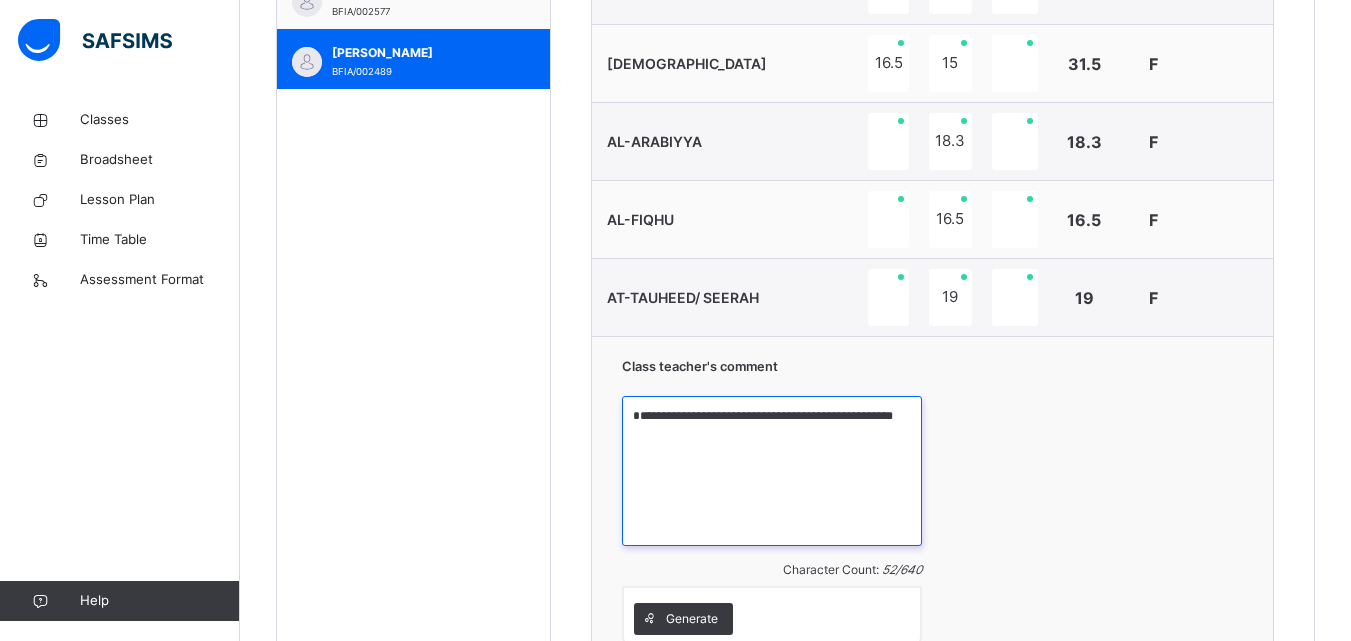 scroll, scrollTop: 1058, scrollLeft: 0, axis: vertical 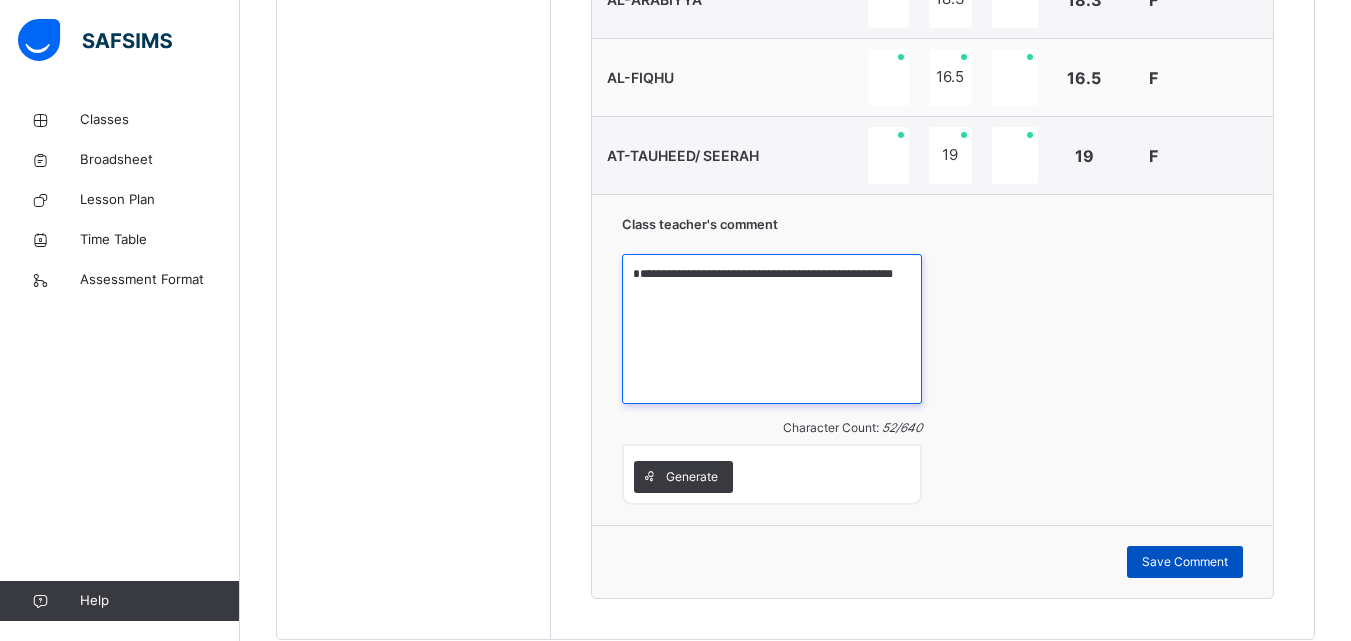 type on "**********" 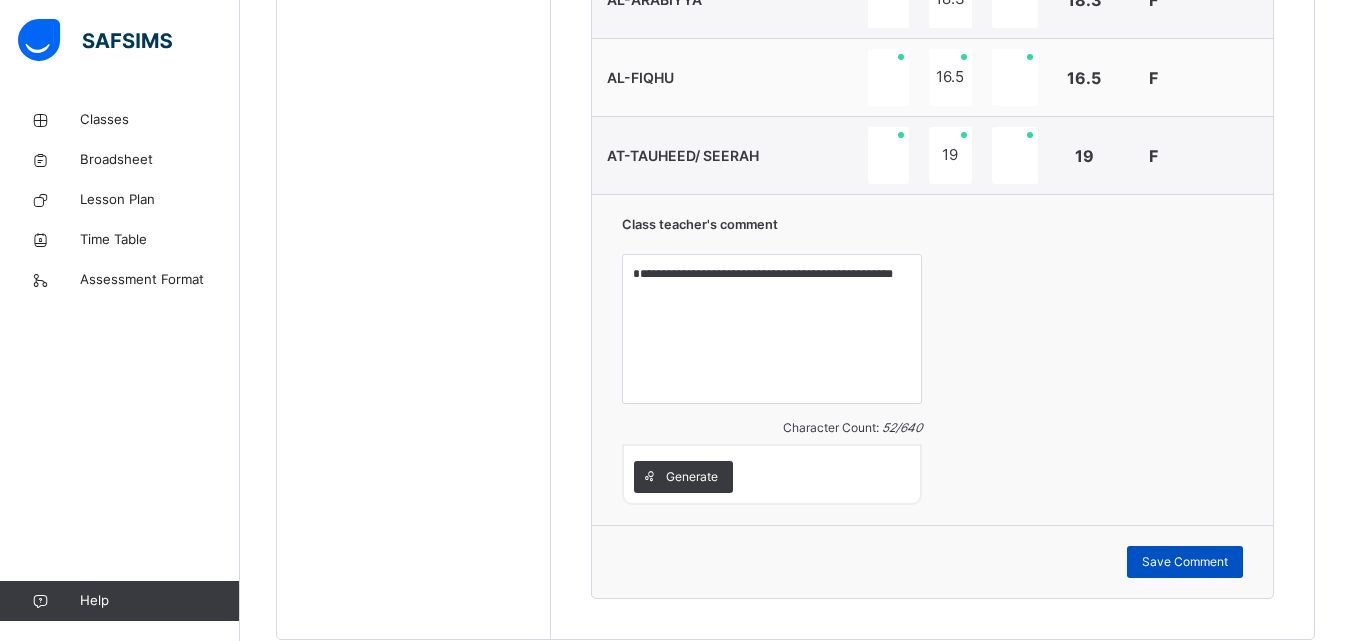 click on "Save Comment" at bounding box center (1185, 562) 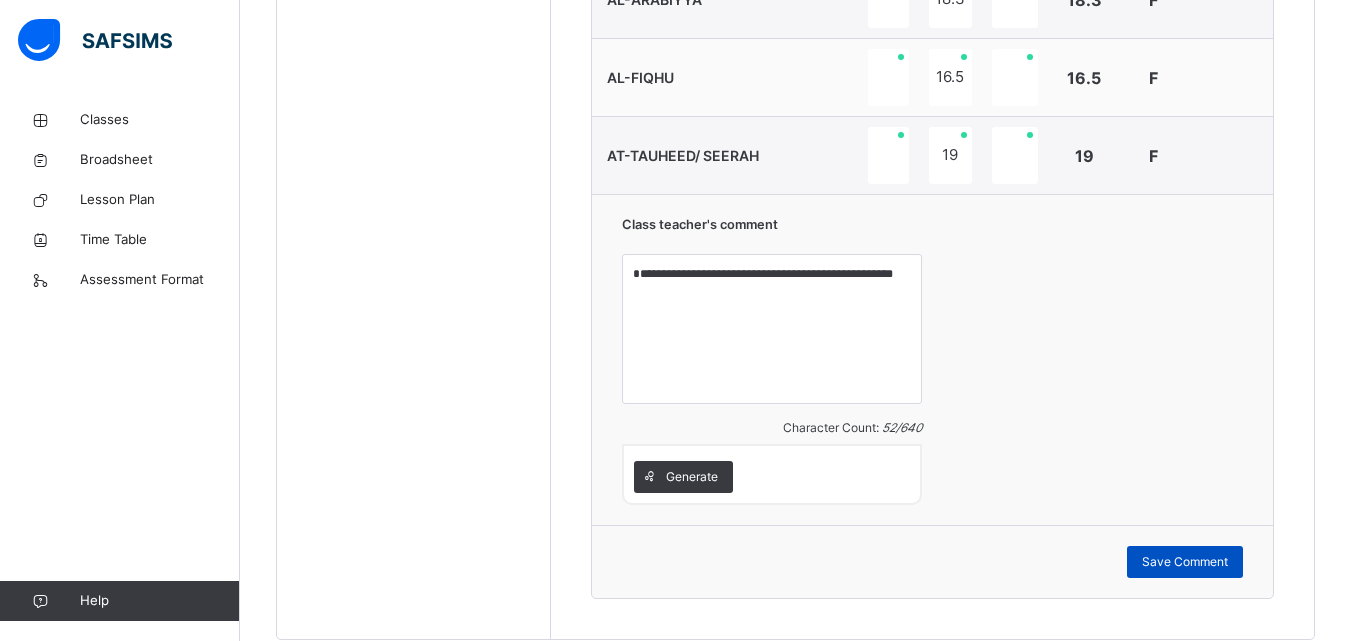 click on "Save Comment" at bounding box center (1185, 562) 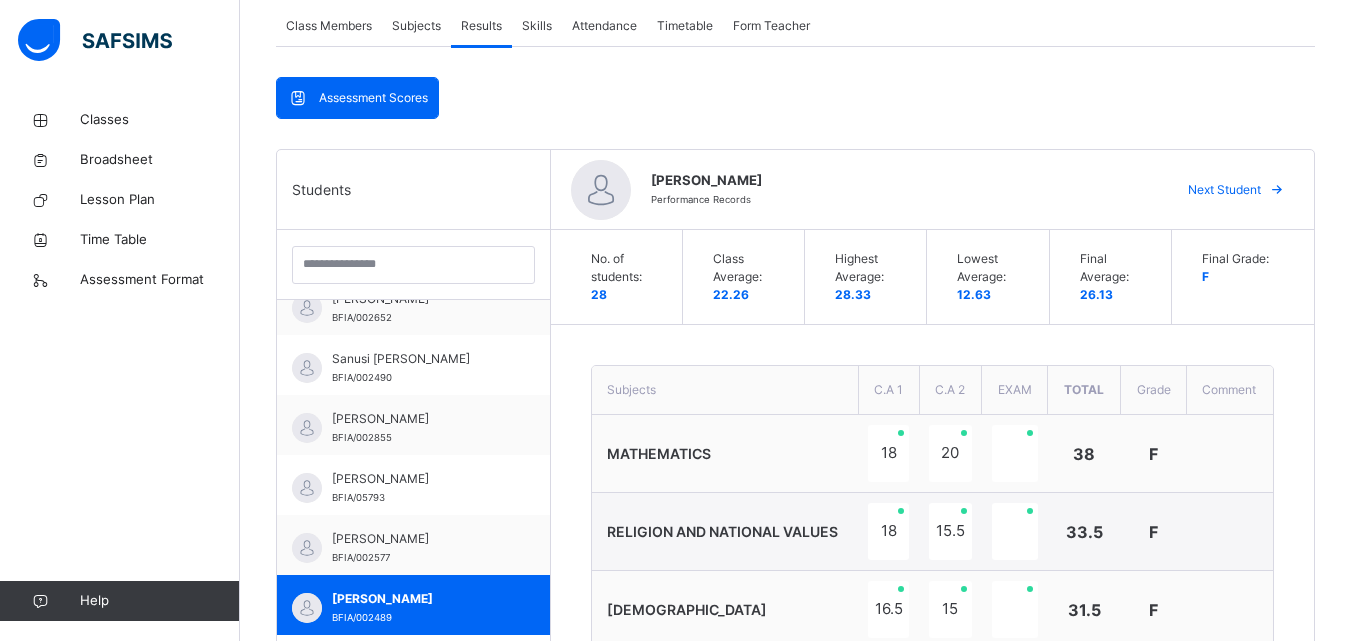 scroll, scrollTop: 365, scrollLeft: 0, axis: vertical 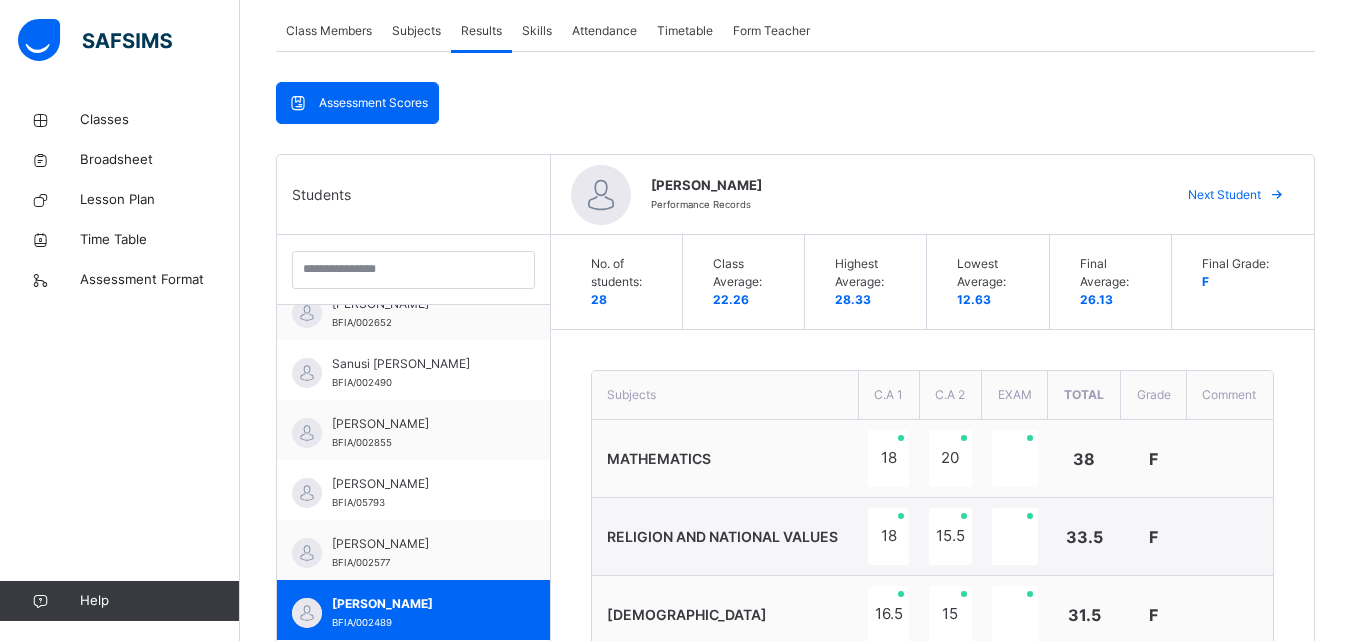 click on "Next Student" at bounding box center (1224, 195) 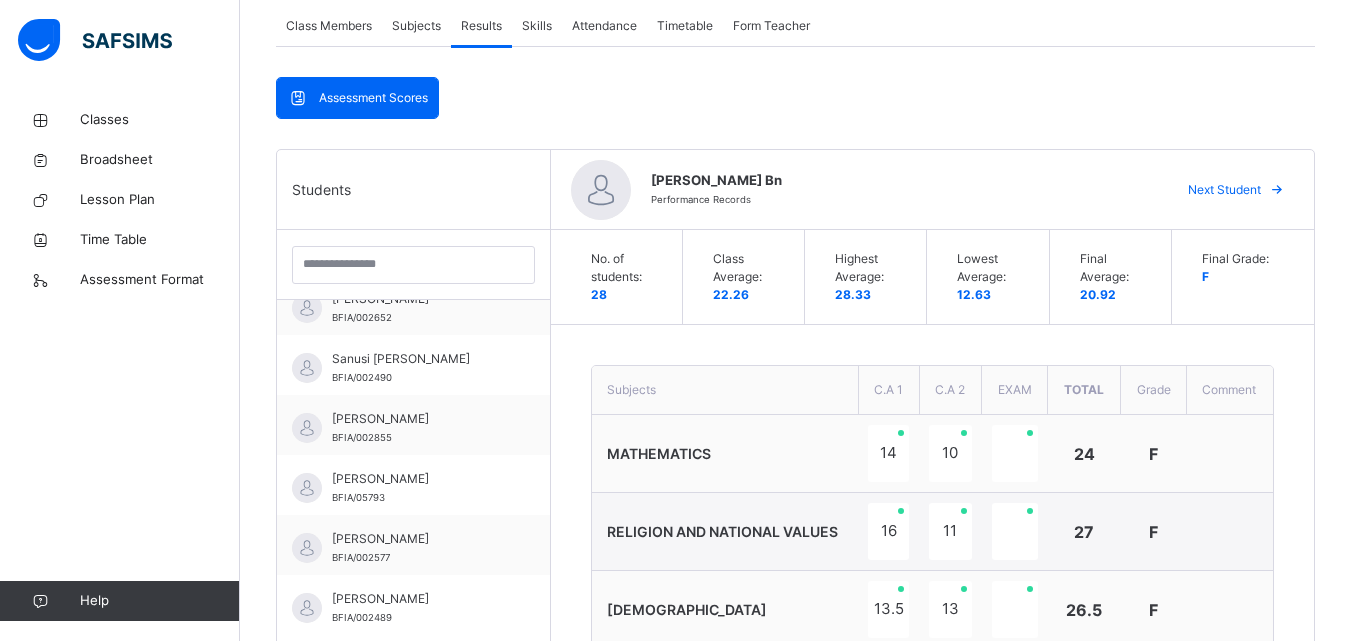scroll, scrollTop: 282, scrollLeft: 0, axis: vertical 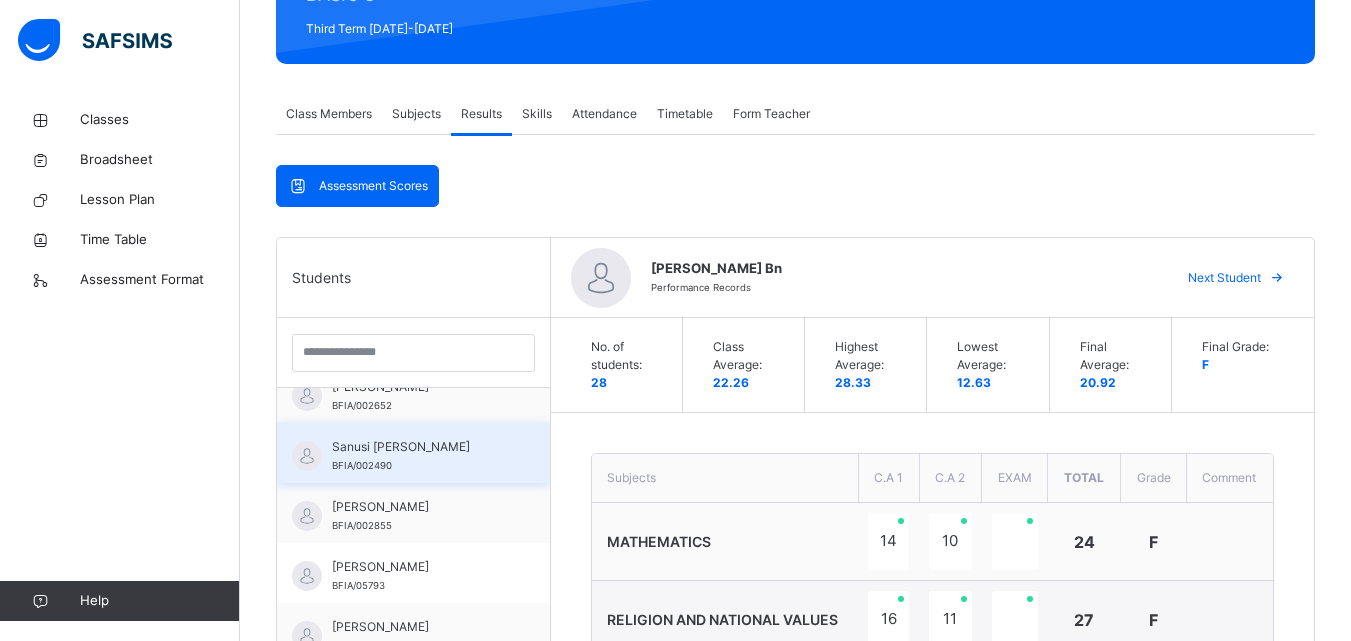 click on "Sanusi [PERSON_NAME] BFIA/002490" at bounding box center (418, 456) 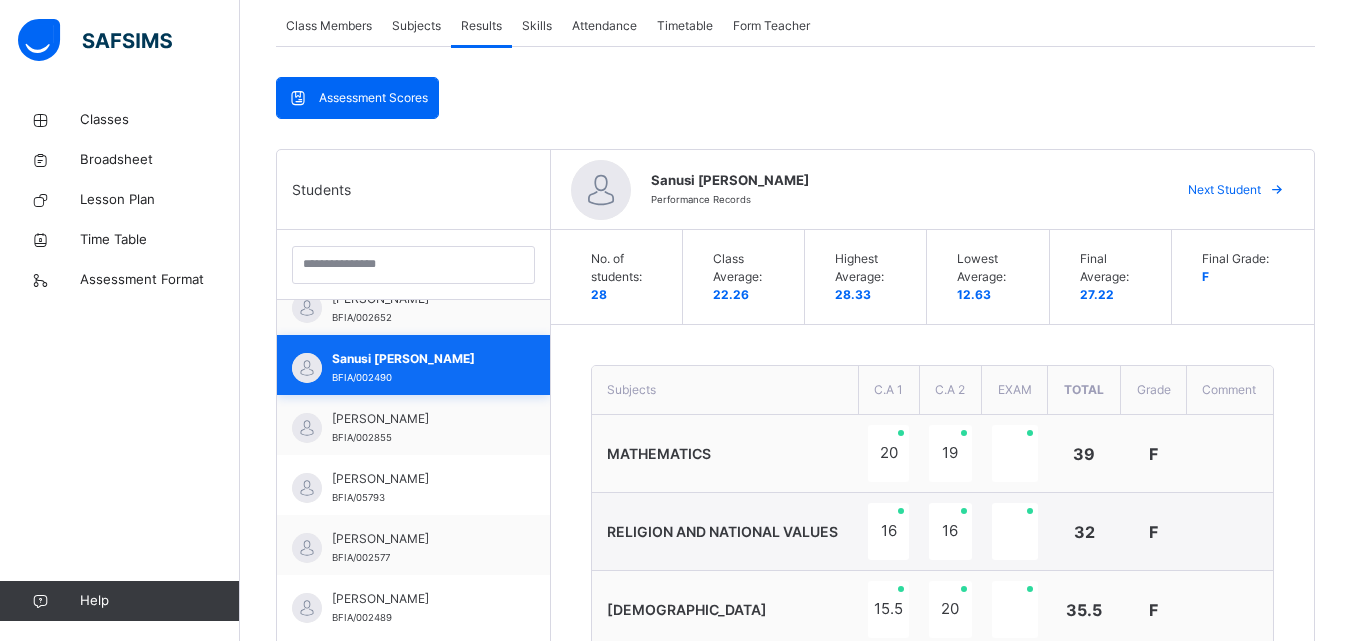 scroll, scrollTop: 367, scrollLeft: 0, axis: vertical 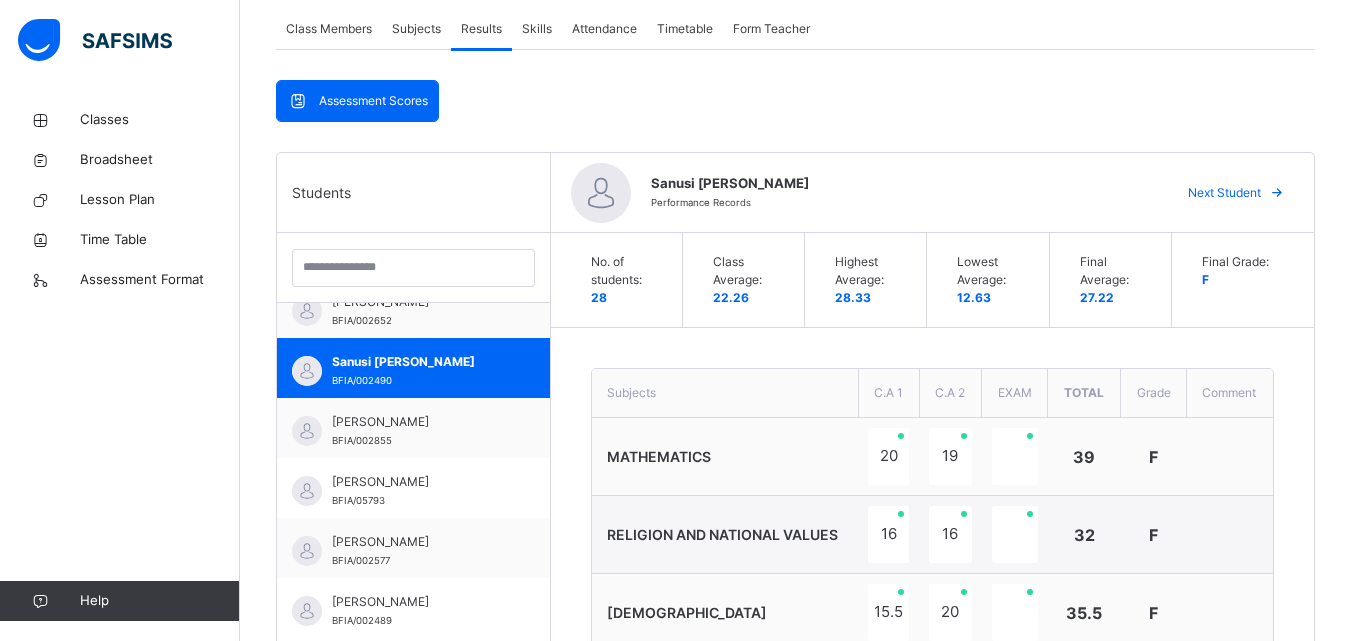 click on "Next Student" at bounding box center [1224, 193] 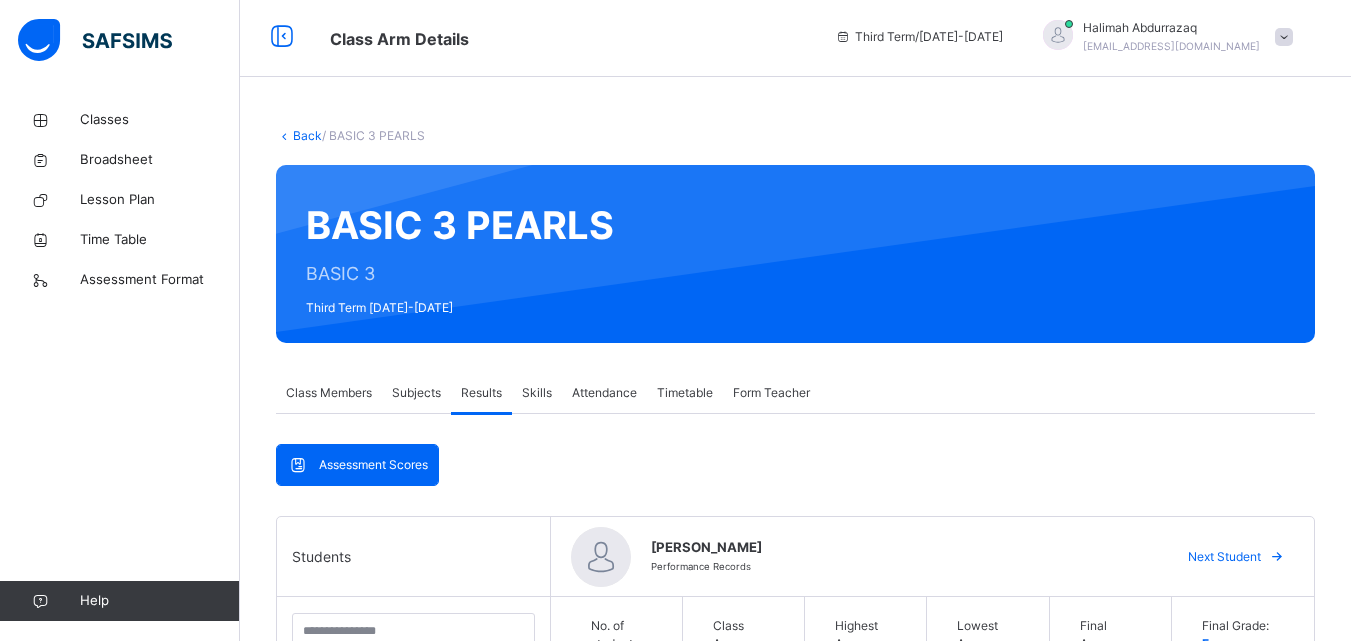 scroll, scrollTop: 0, scrollLeft: 0, axis: both 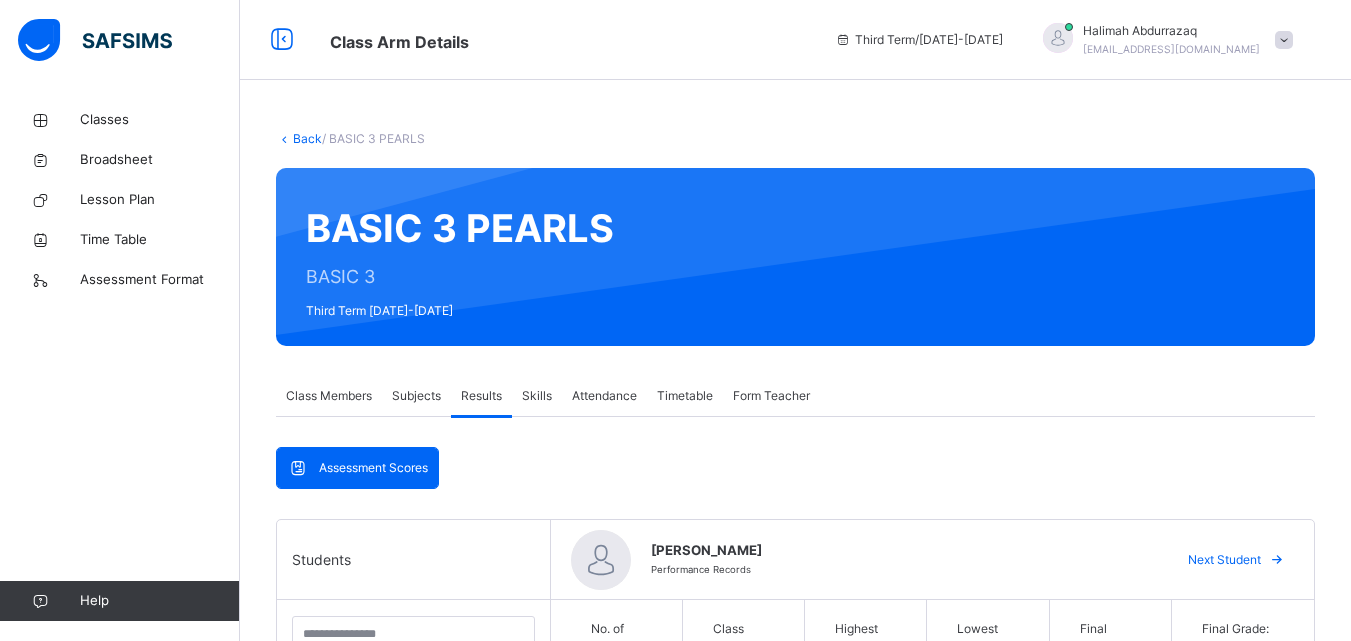 click on "Next Student" at bounding box center [1224, 560] 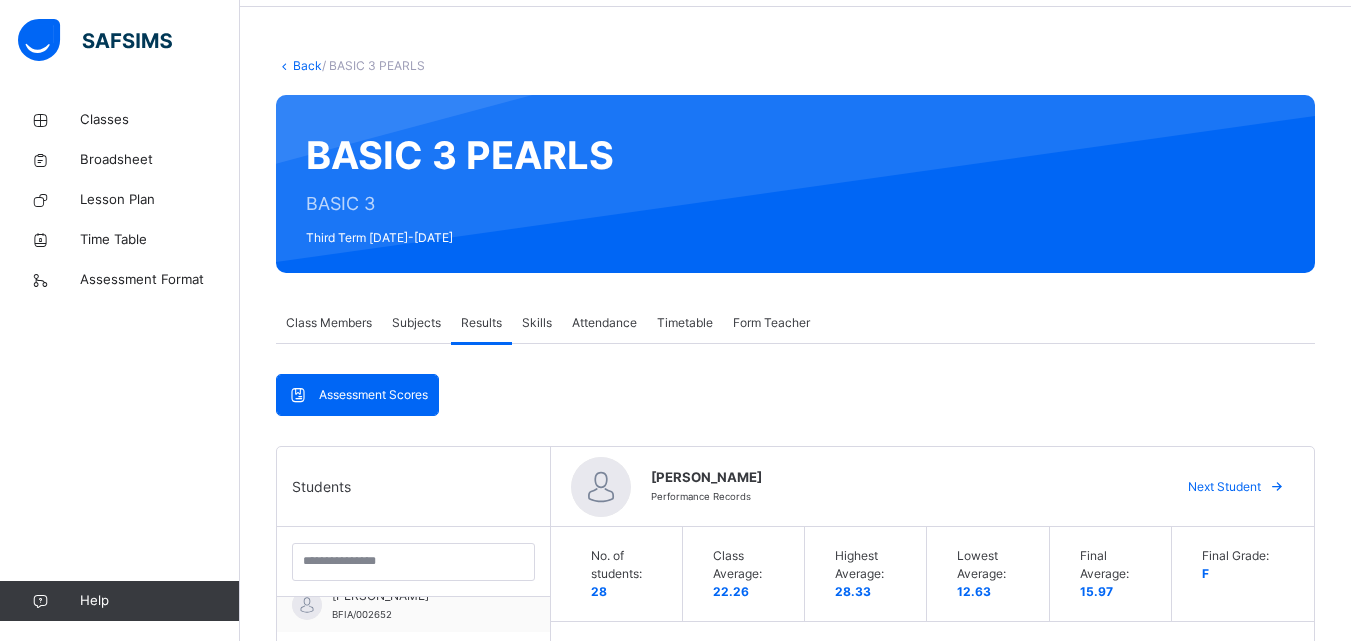 scroll, scrollTop: 65, scrollLeft: 0, axis: vertical 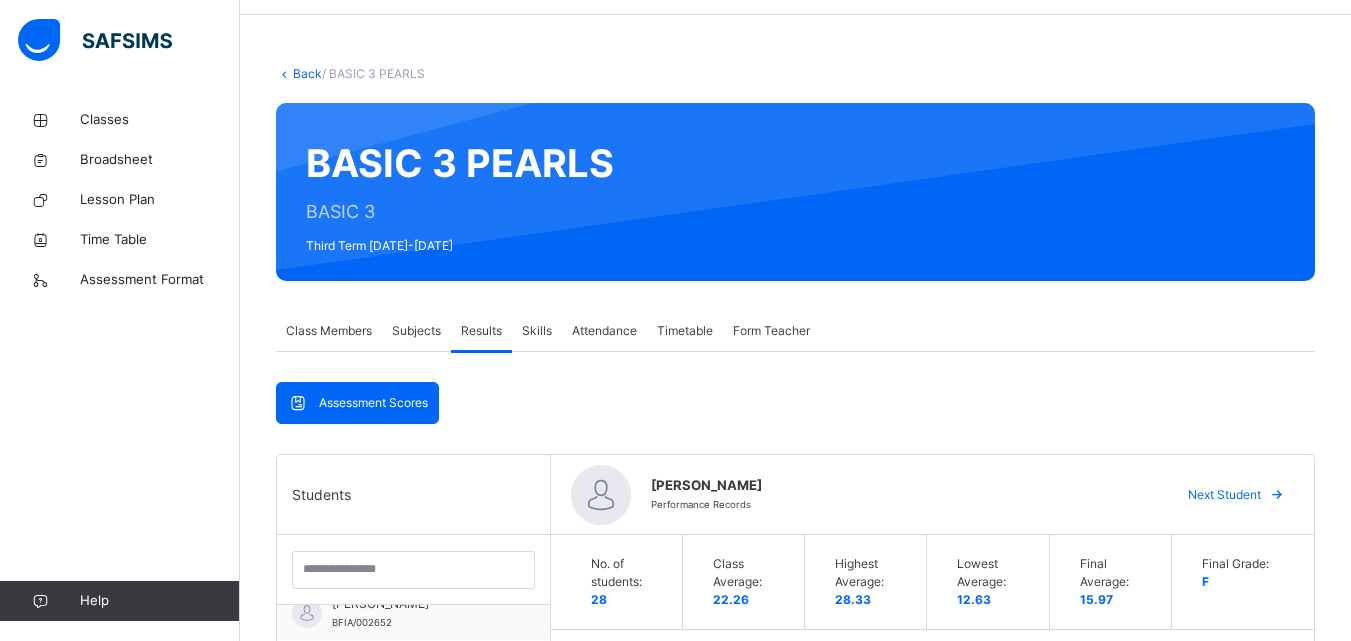 click on "Next Student" at bounding box center [1224, 495] 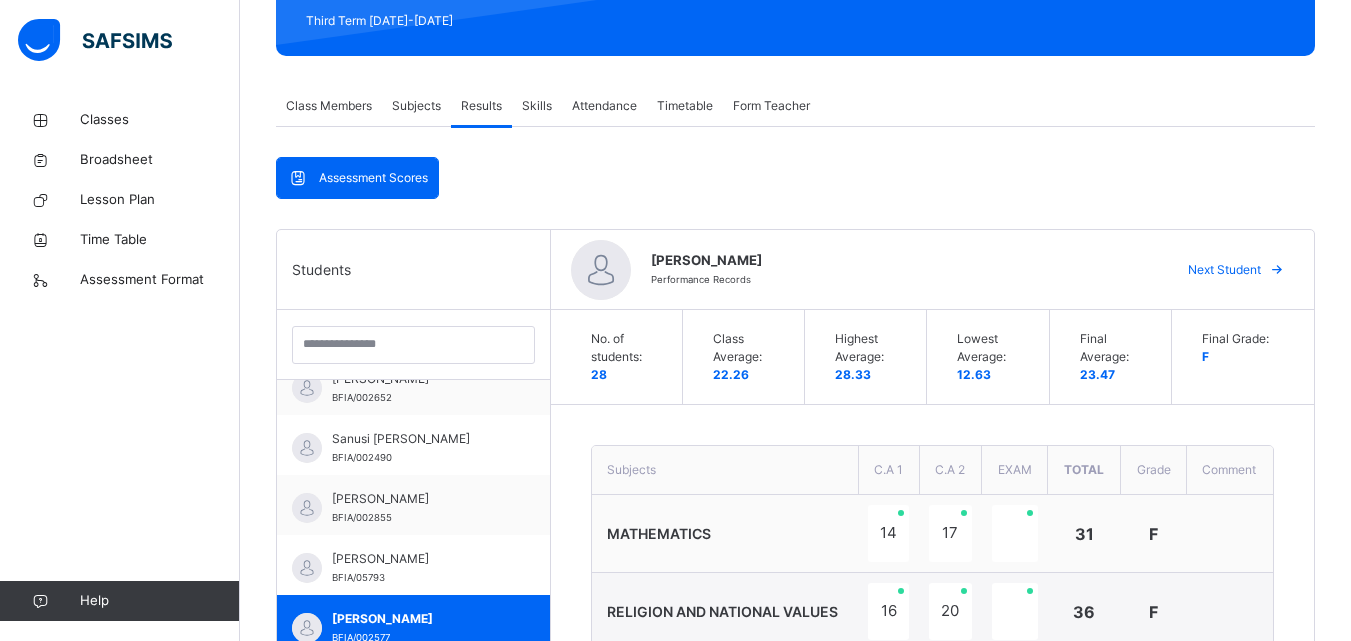 scroll, scrollTop: 217, scrollLeft: 0, axis: vertical 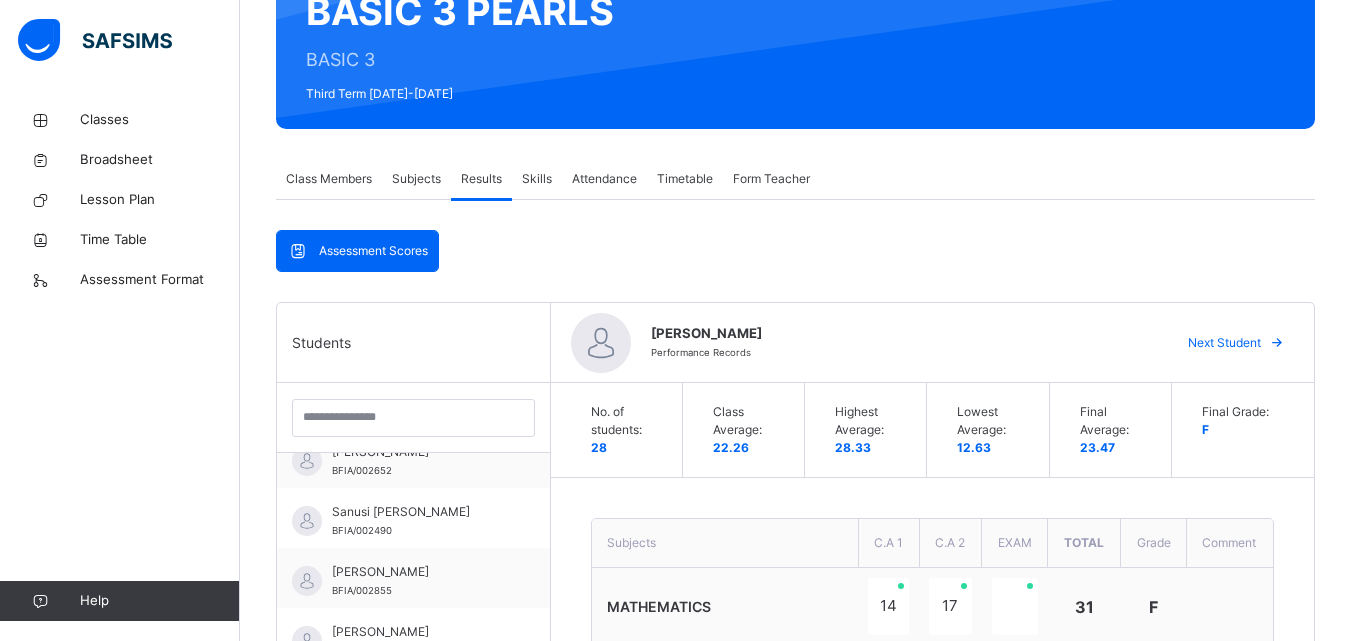 click on "Skills" at bounding box center (537, 179) 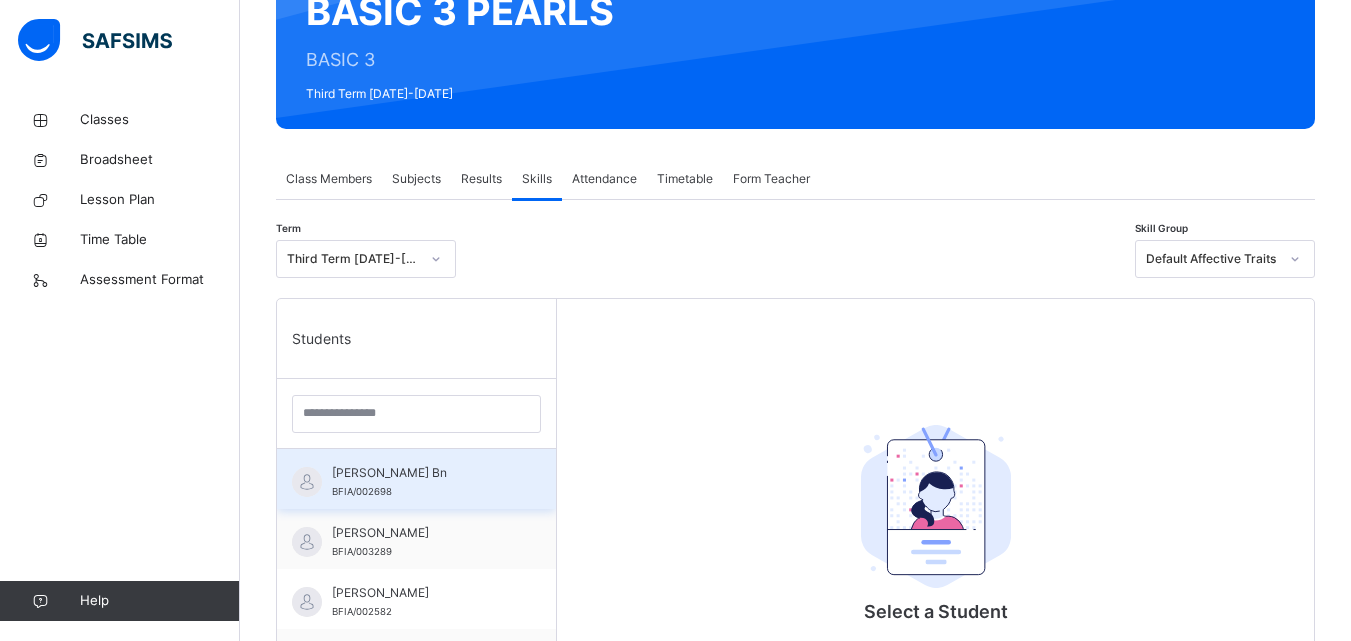 click on "[PERSON_NAME] Bn BFIA/002698" at bounding box center [421, 482] 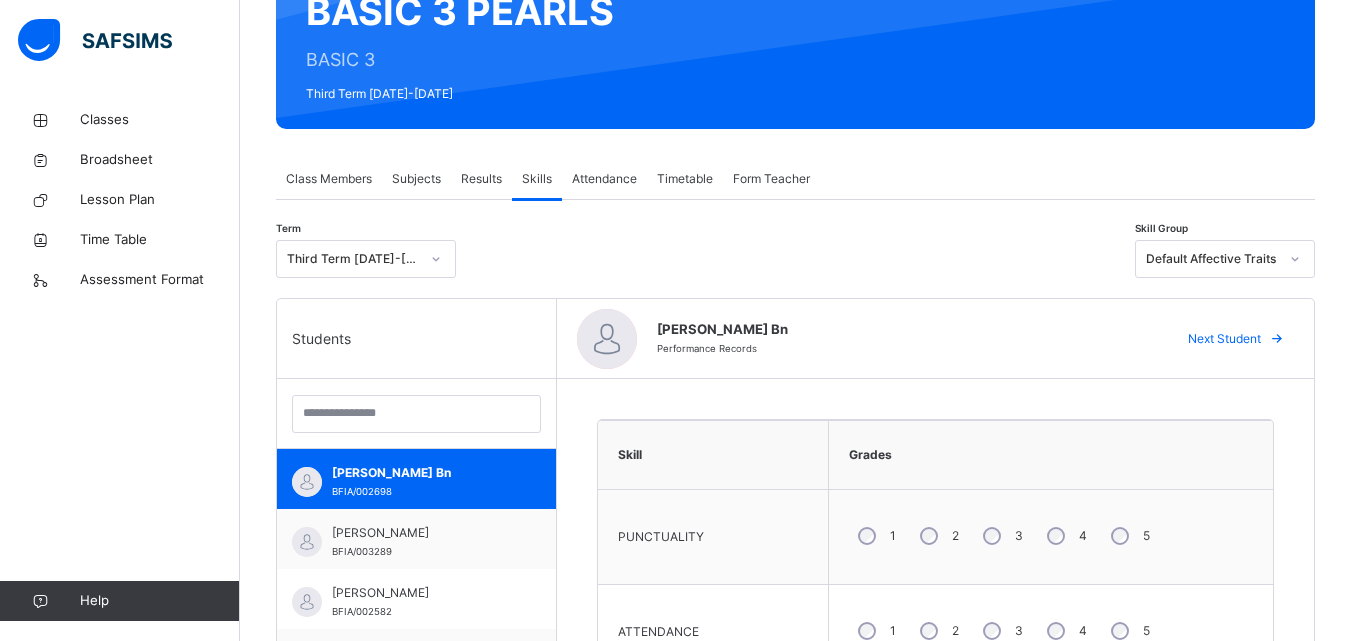 click on "Next Student" at bounding box center (1224, 339) 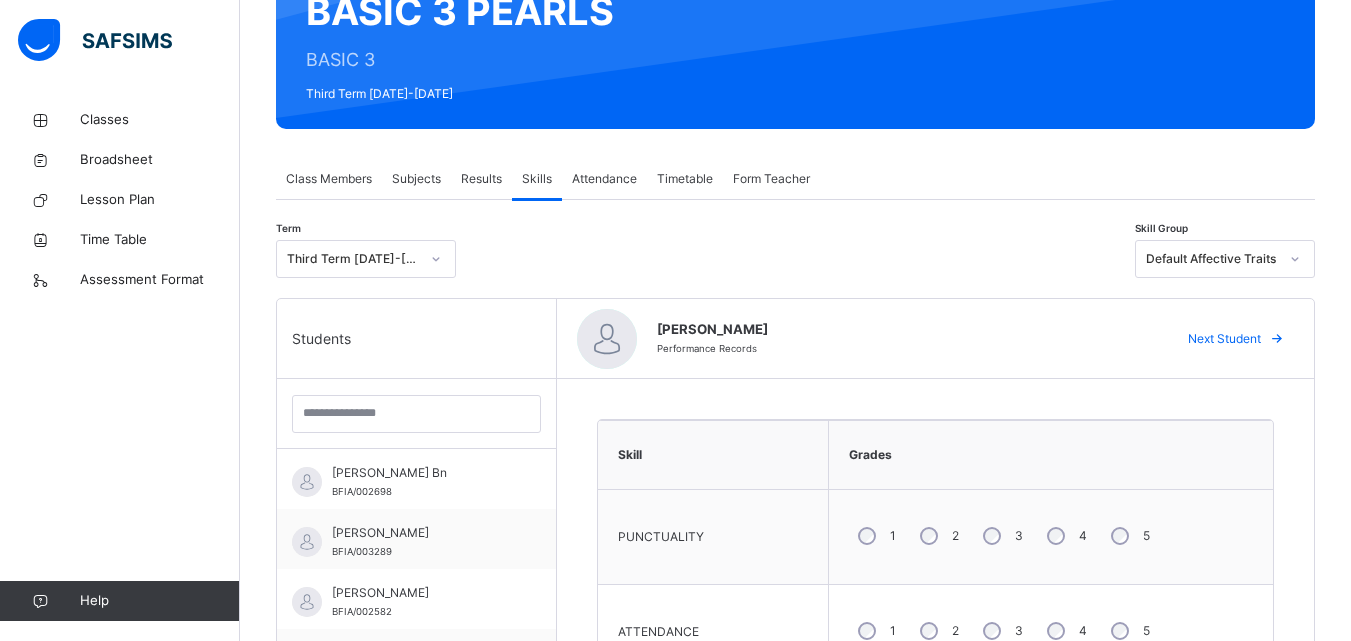 click at bounding box center [1277, 339] 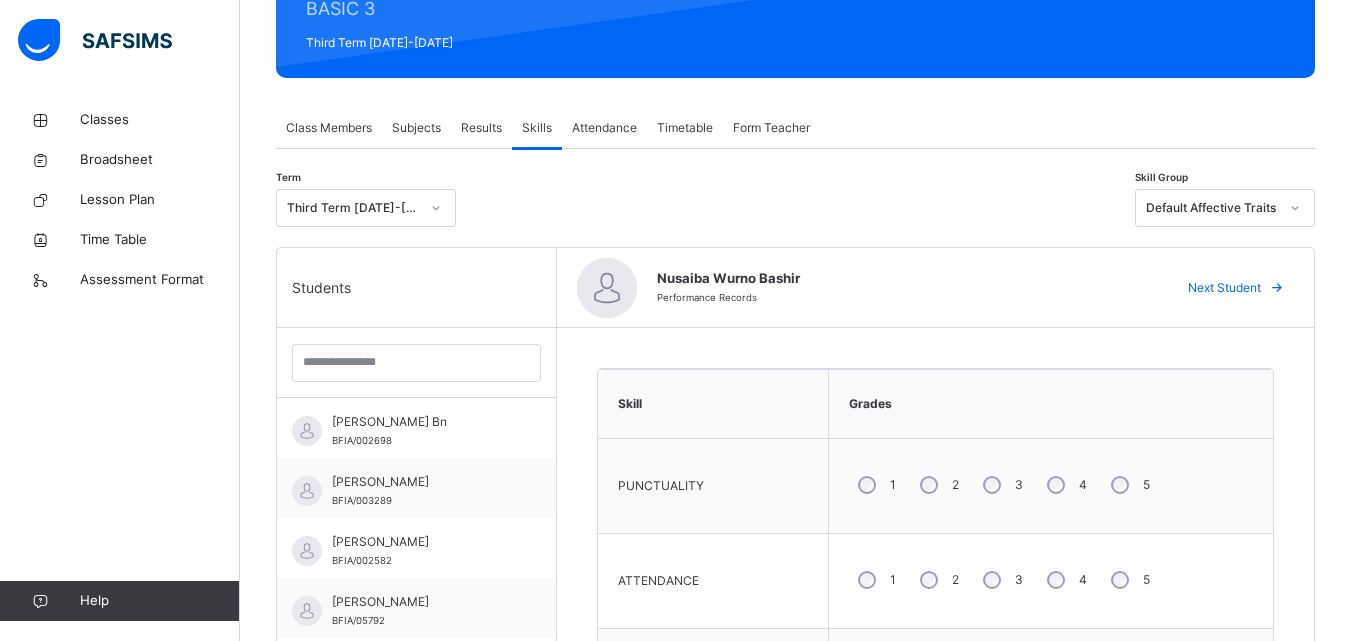 scroll, scrollTop: 266, scrollLeft: 0, axis: vertical 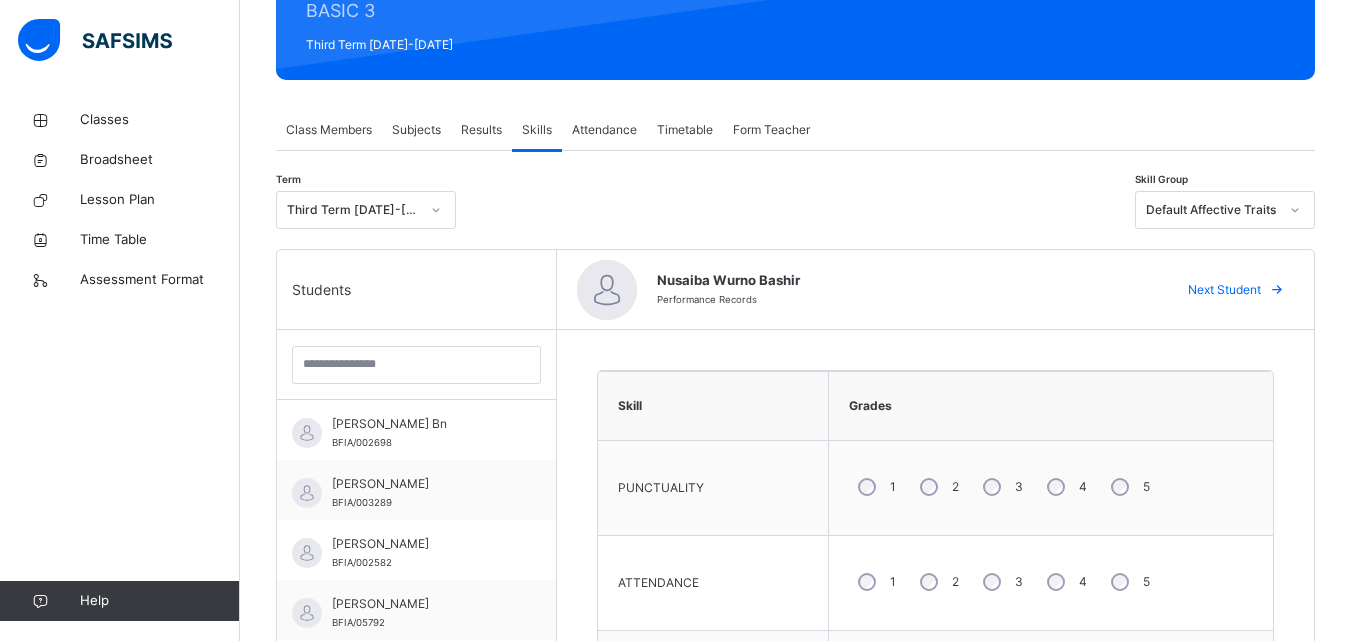 click on "Next Student" at bounding box center [1224, 290] 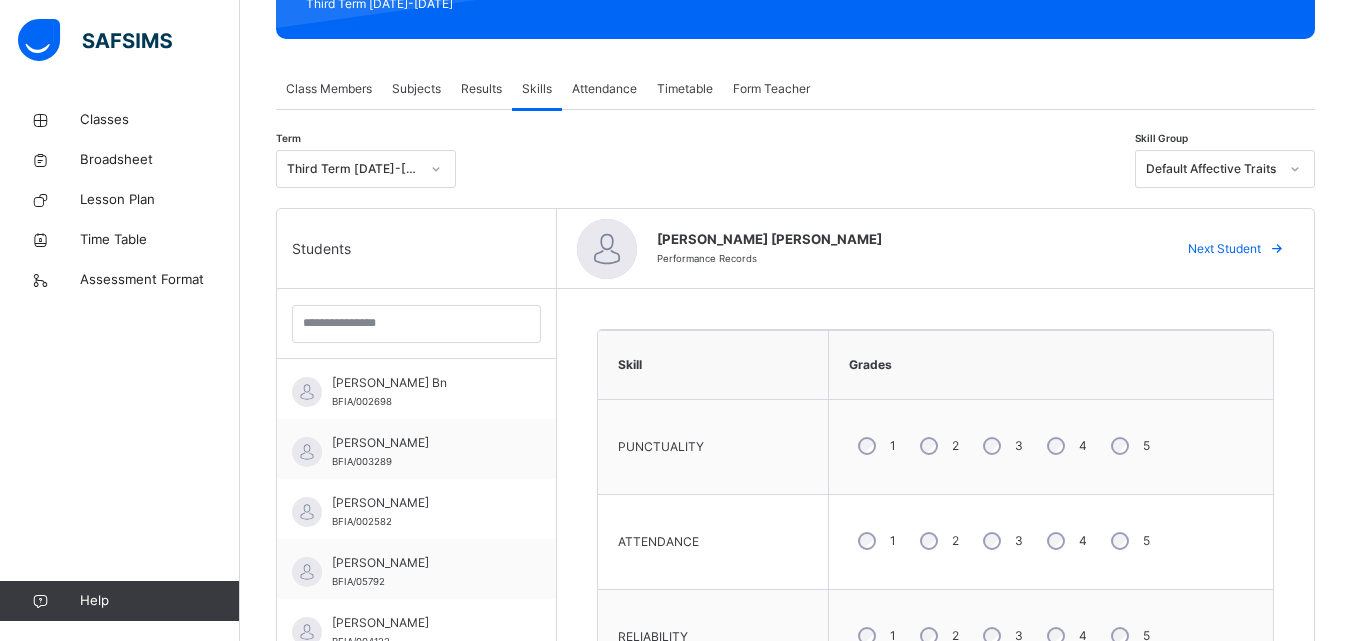 scroll, scrollTop: 295, scrollLeft: 0, axis: vertical 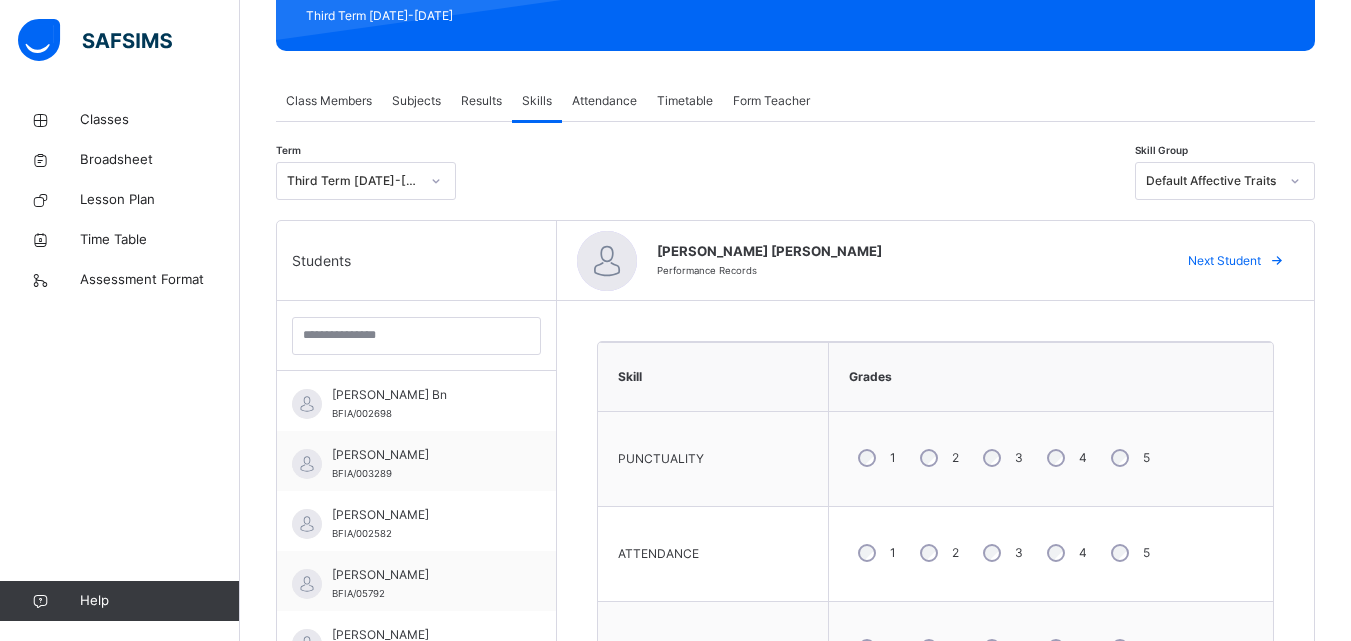 click on "Next Student" at bounding box center [1224, 261] 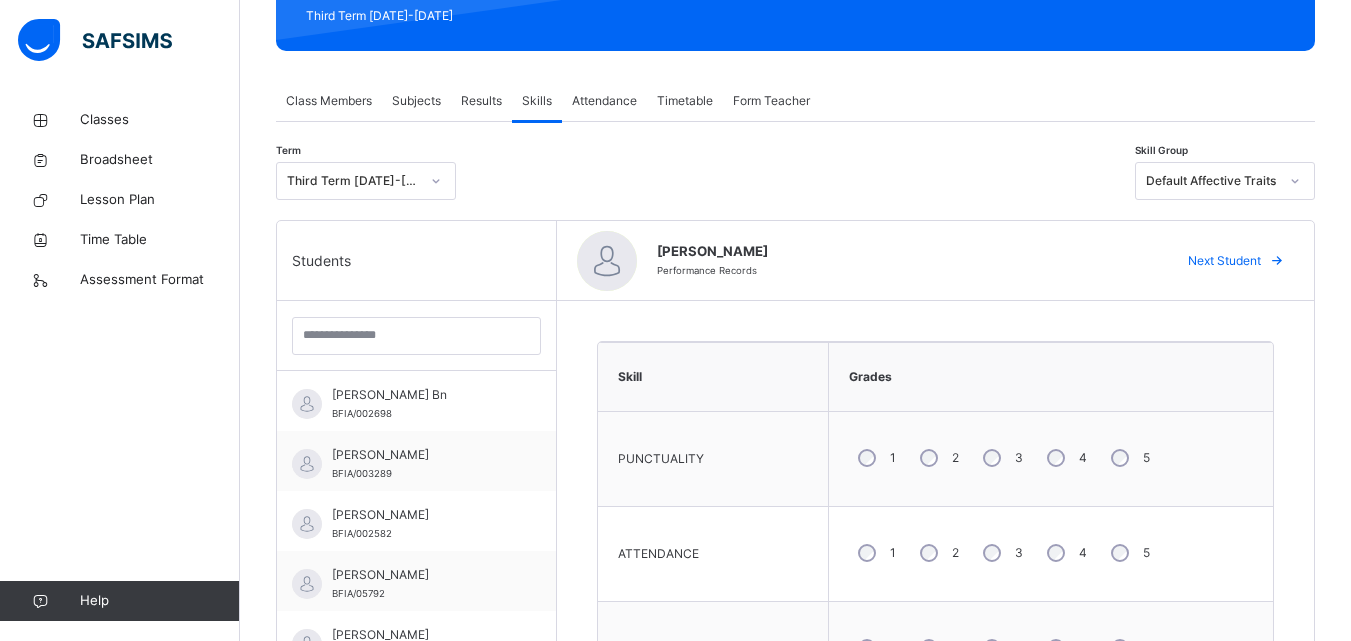 click on "Next Student" at bounding box center [1224, 261] 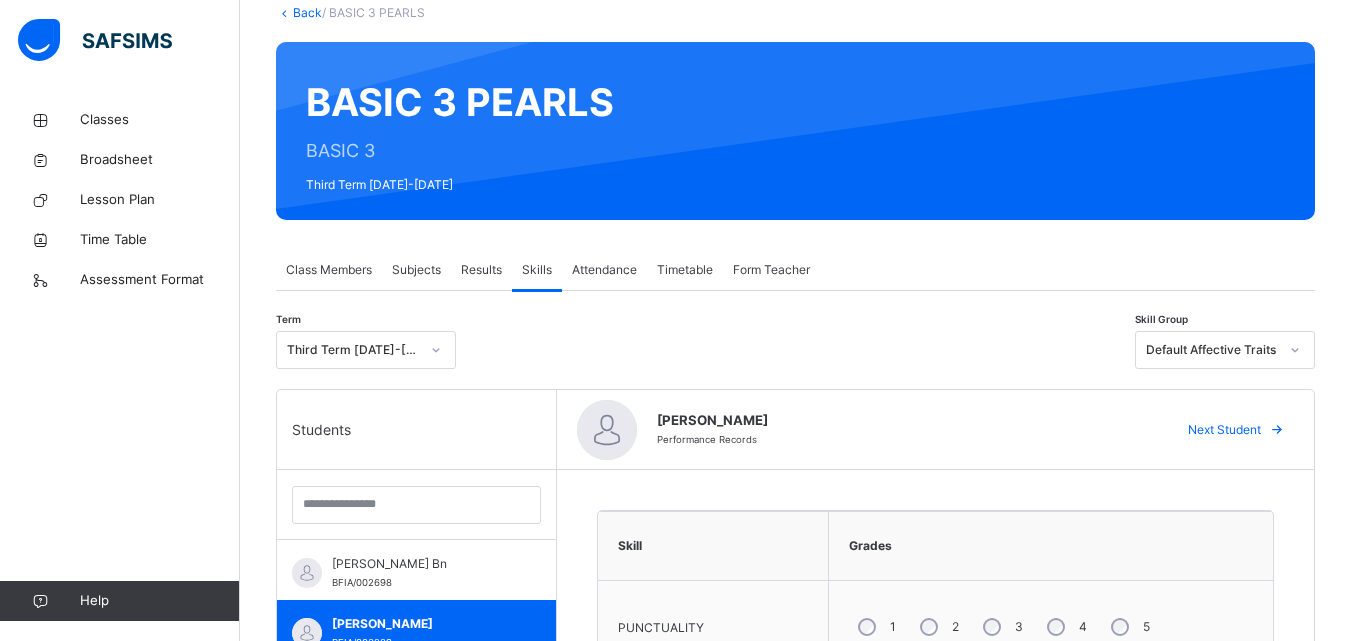 scroll, scrollTop: 119, scrollLeft: 0, axis: vertical 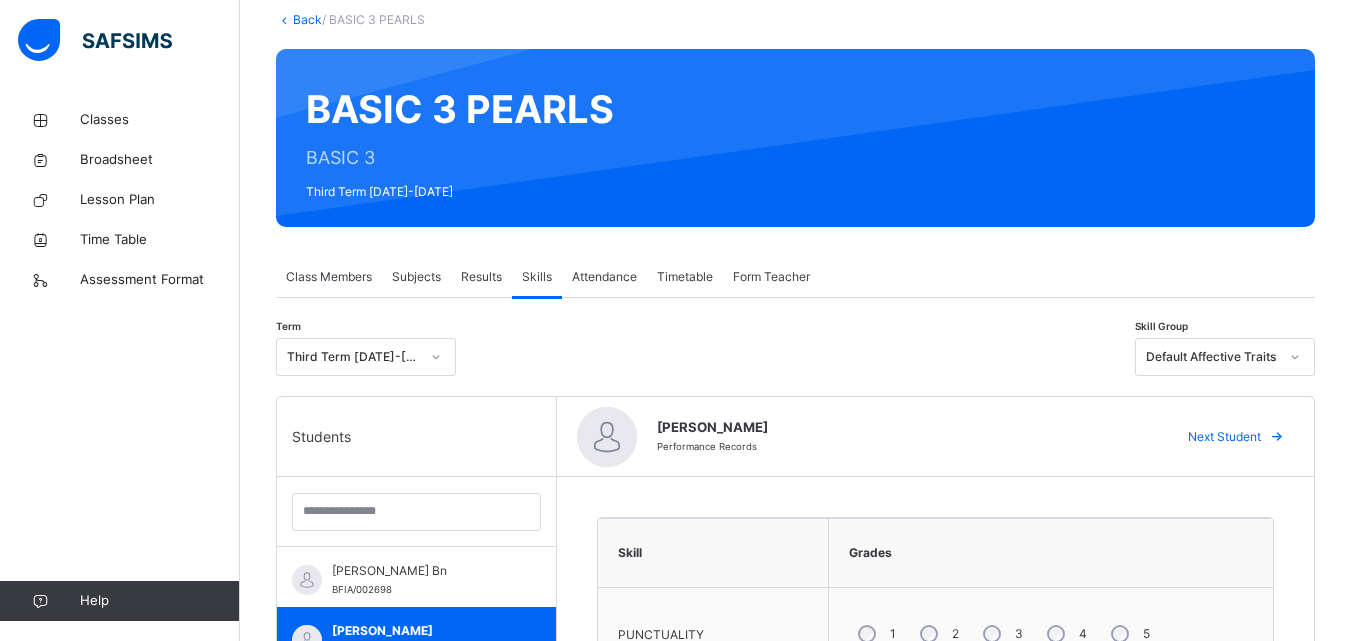 click on "Next Student" at bounding box center (1224, 437) 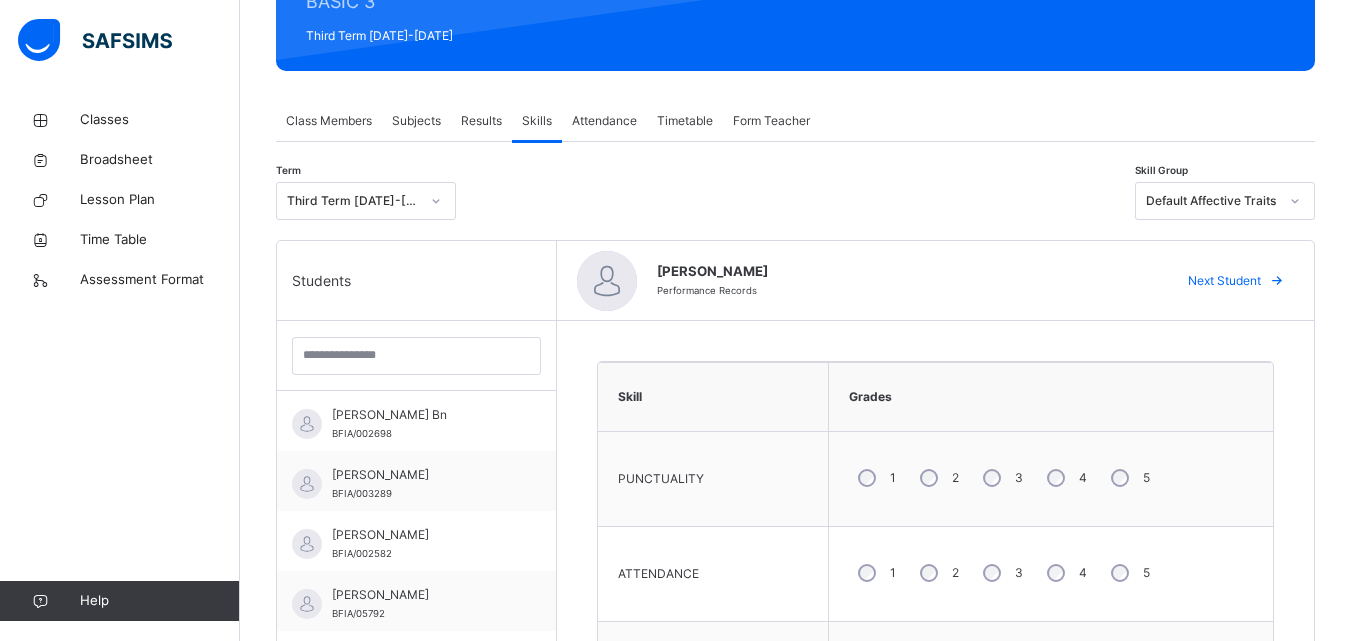 scroll, scrollTop: 274, scrollLeft: 0, axis: vertical 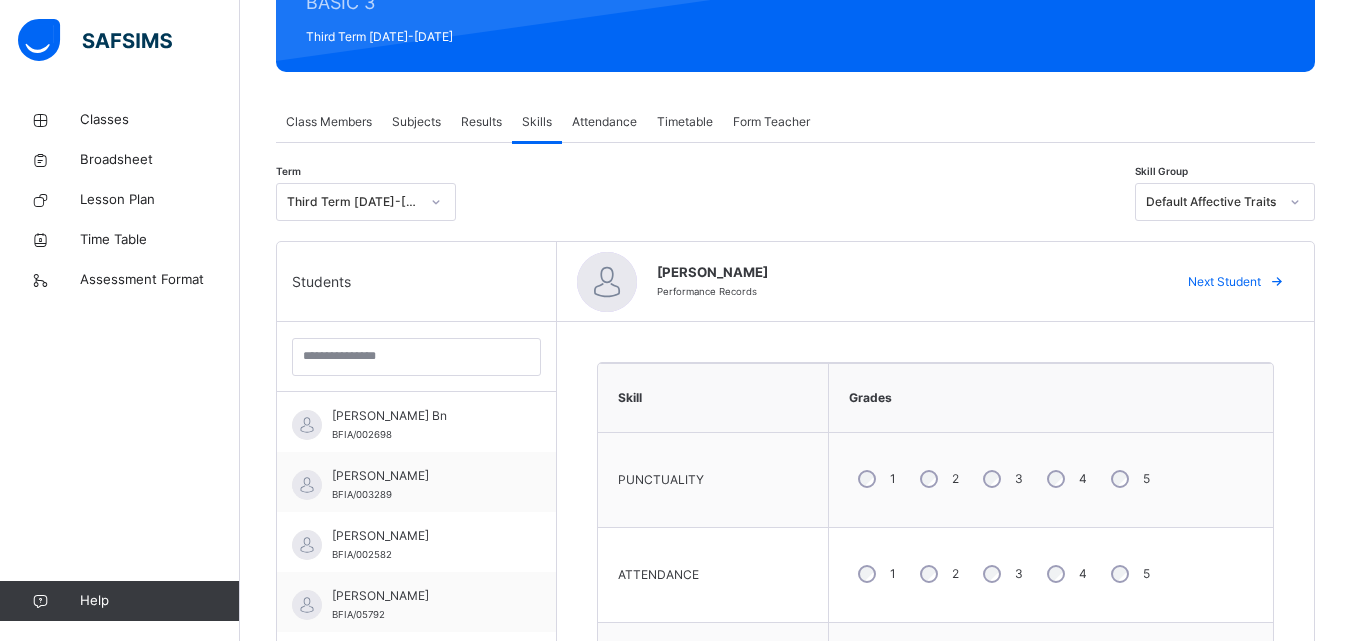 click on "Next Student" at bounding box center [1233, 282] 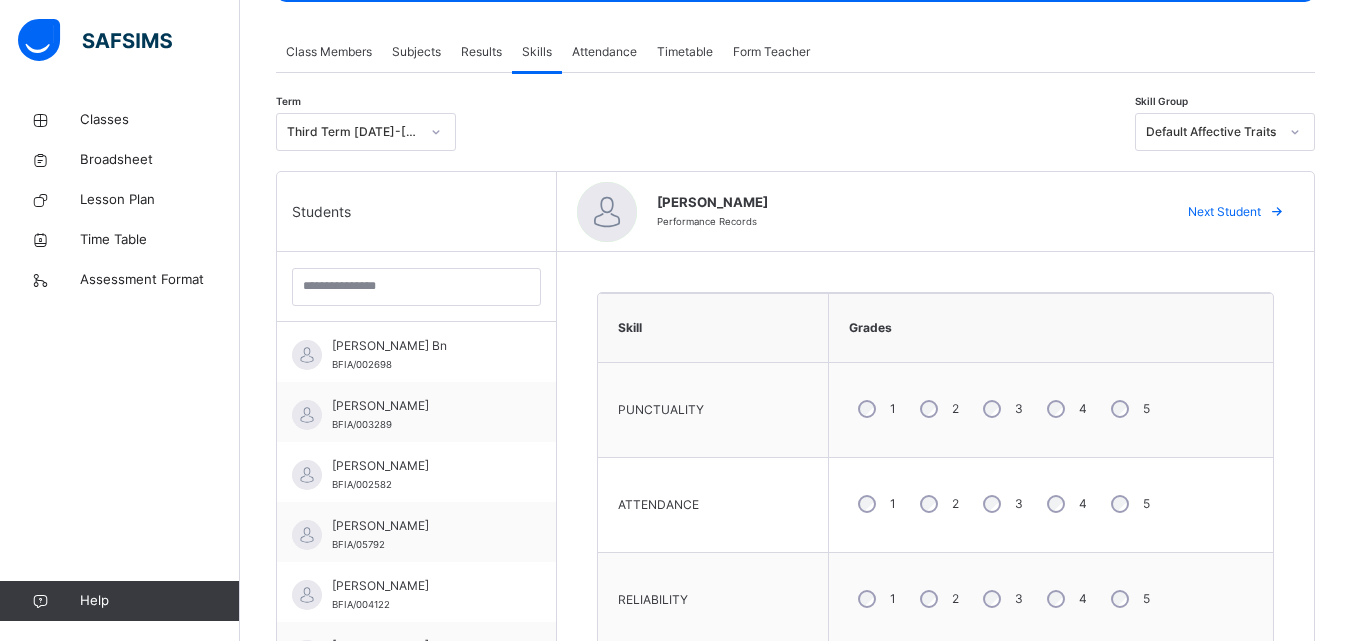 scroll, scrollTop: 86, scrollLeft: 0, axis: vertical 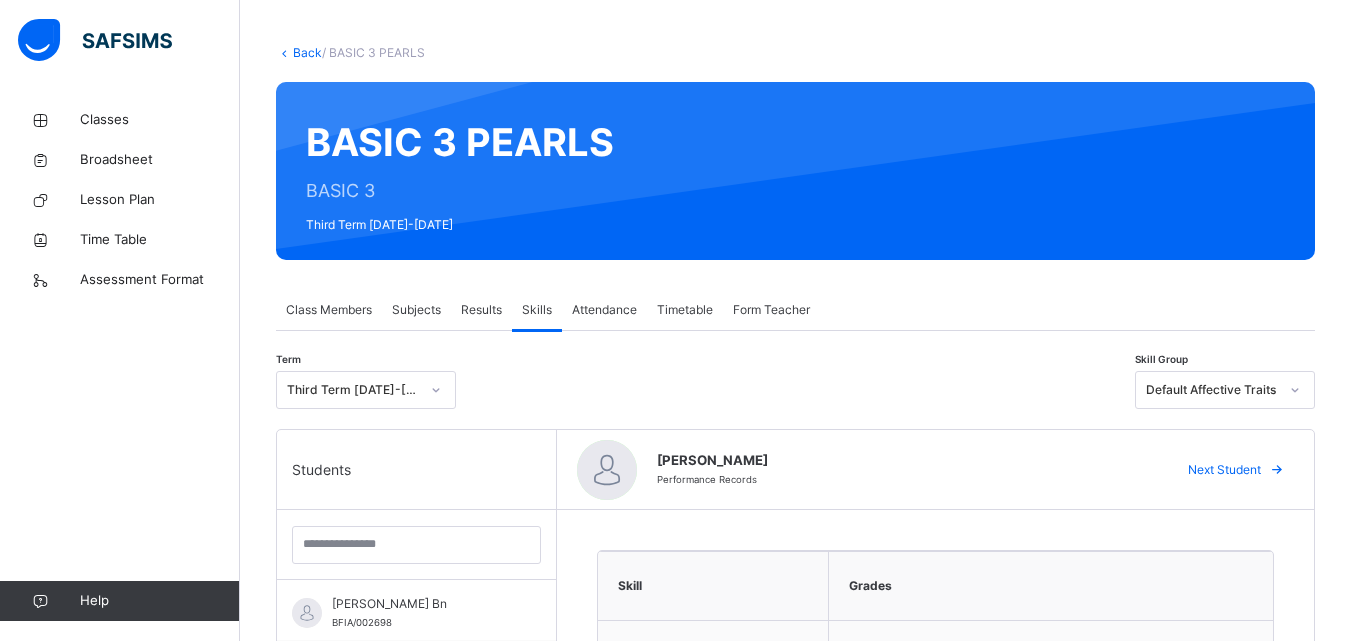 click on "Next Student" at bounding box center [1224, 470] 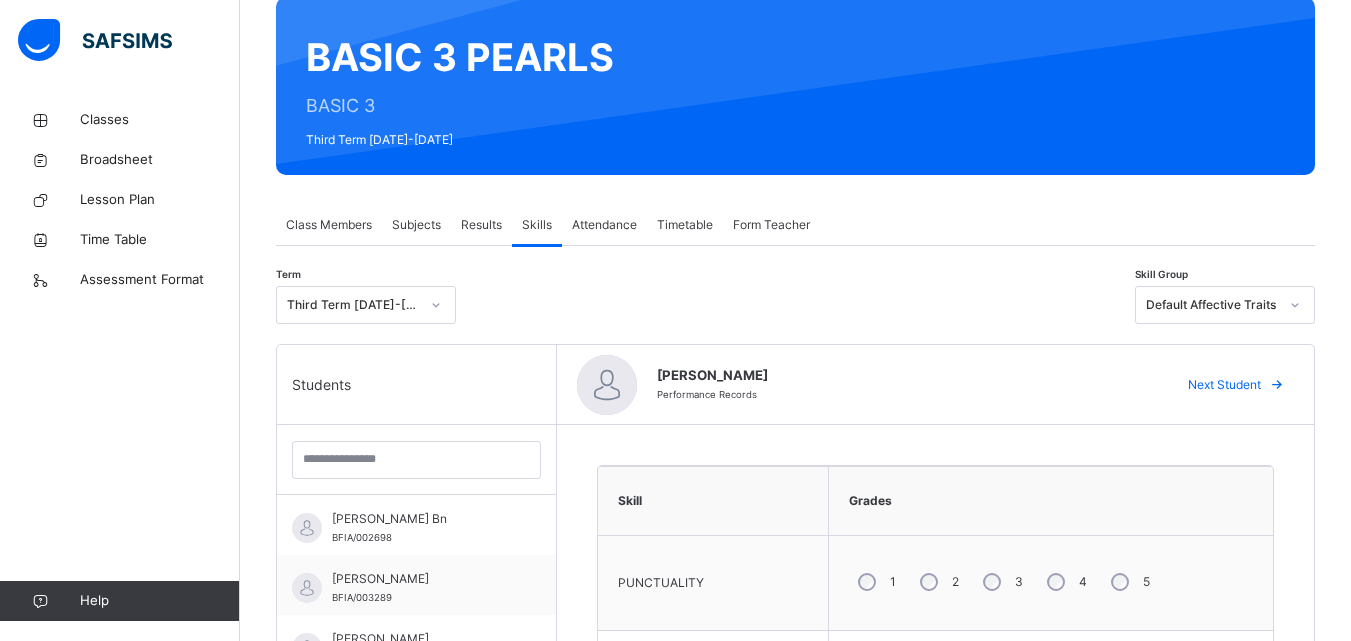 scroll, scrollTop: 154, scrollLeft: 0, axis: vertical 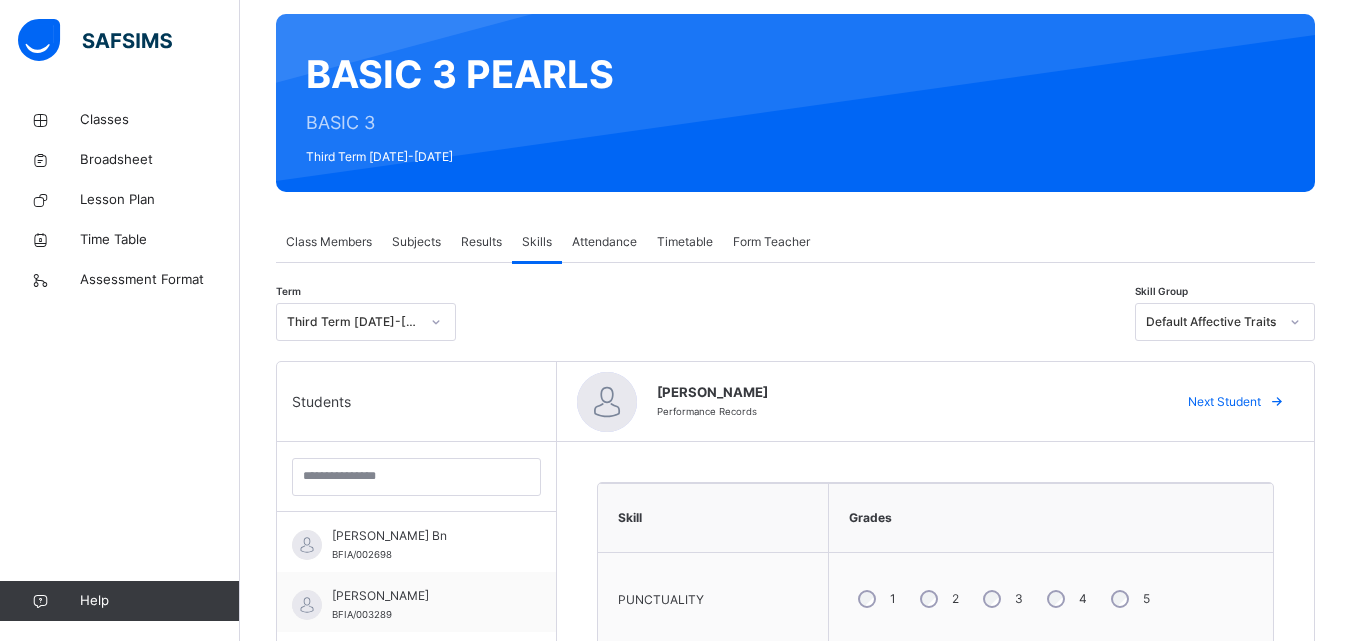 click on "Next Student" at bounding box center [1224, 402] 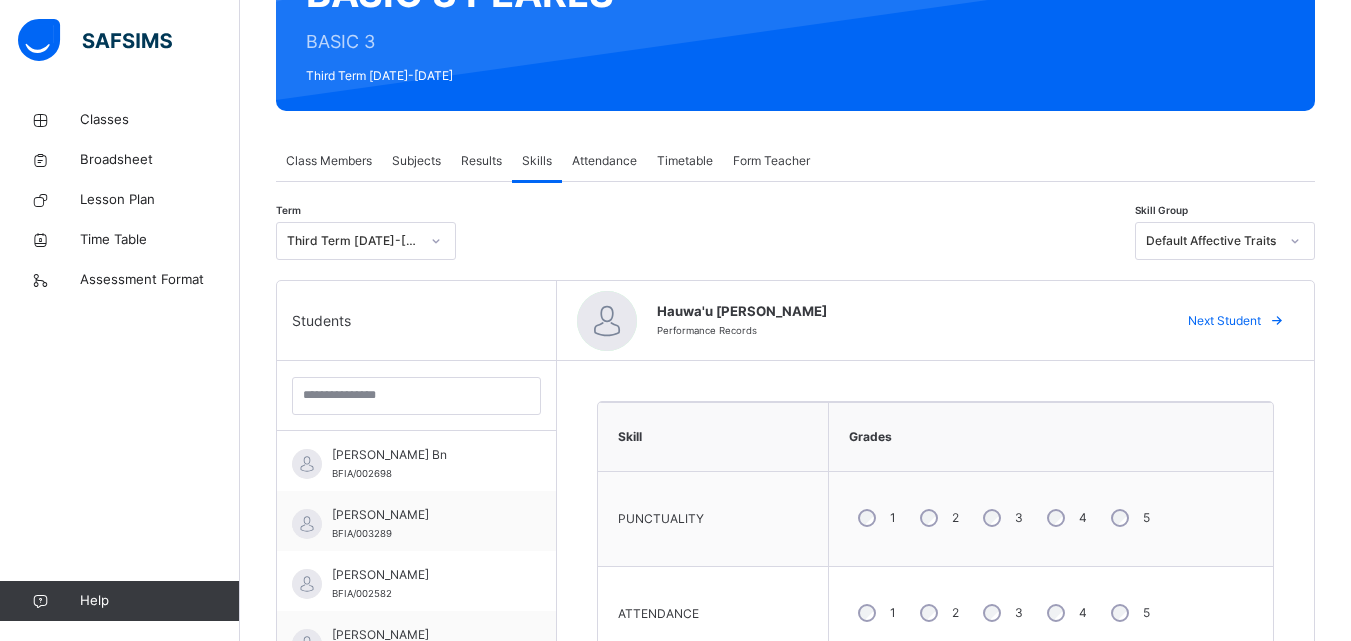 scroll, scrollTop: 231, scrollLeft: 0, axis: vertical 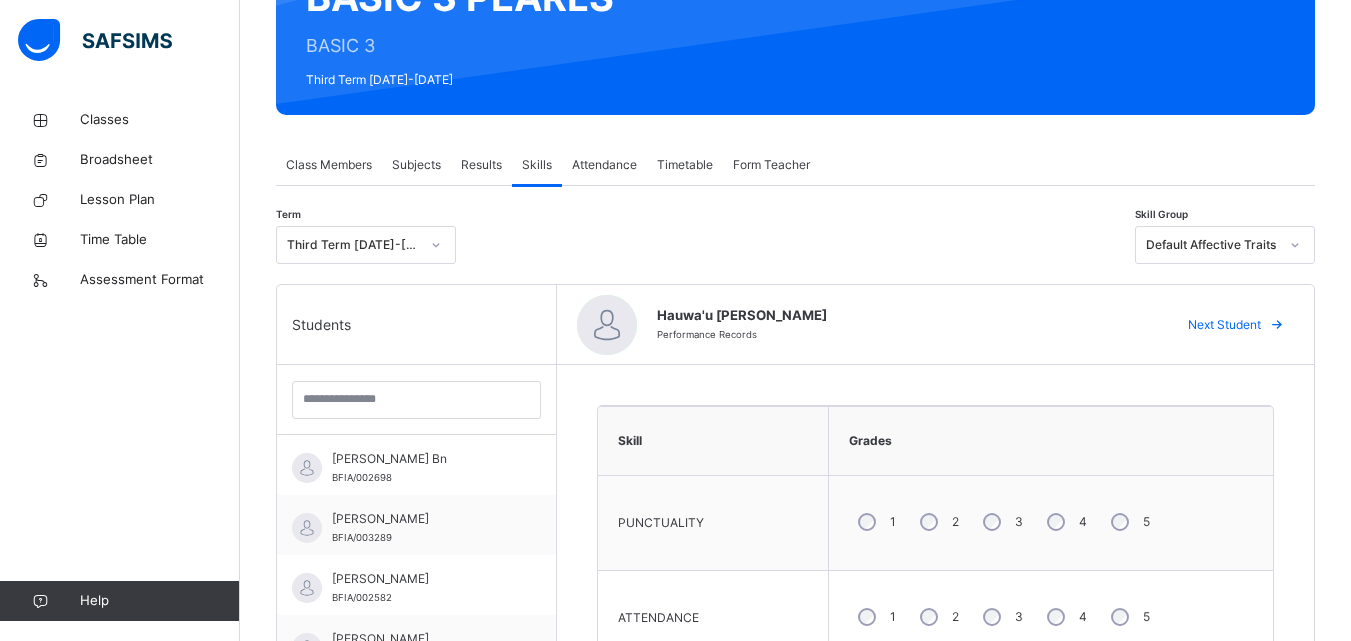 click on "Next Student" at bounding box center [1224, 325] 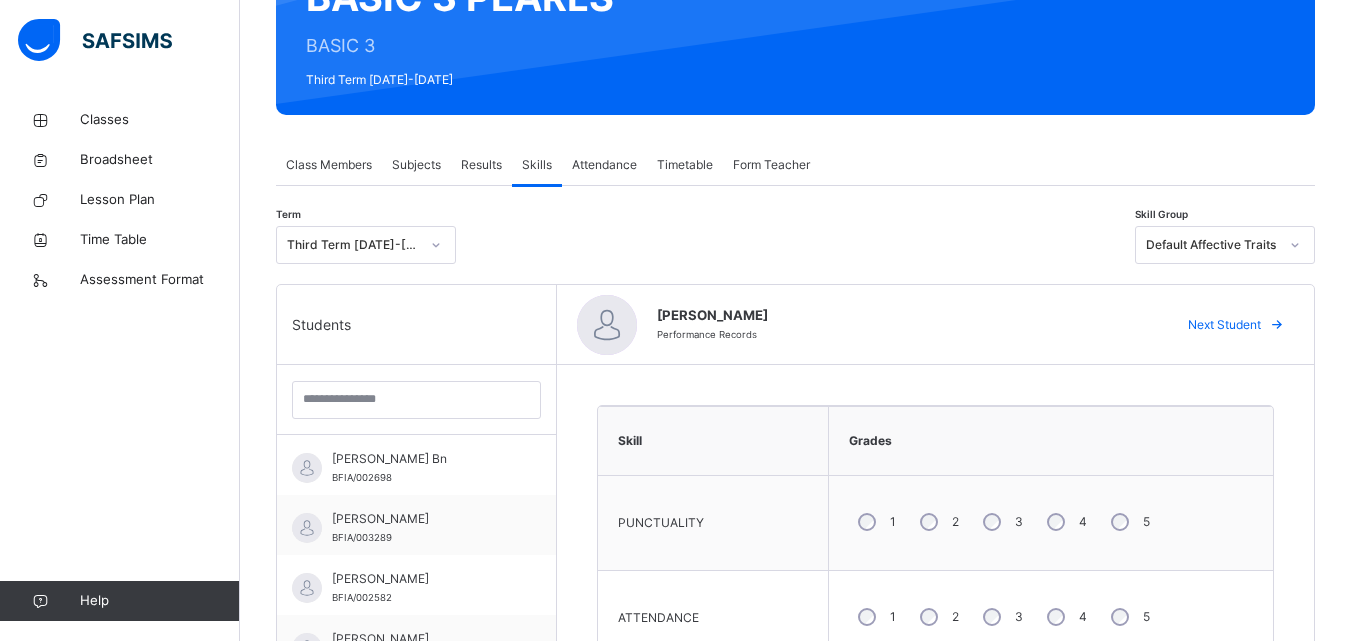 click at bounding box center [1277, 325] 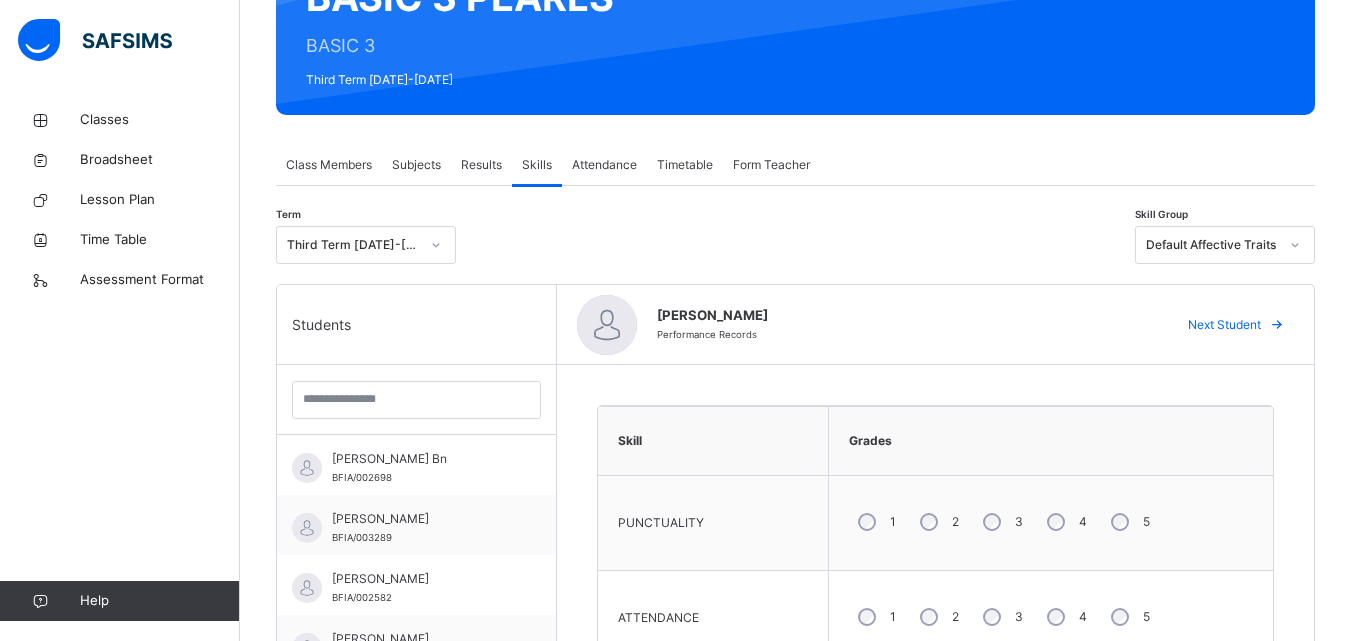 click on "Next Student" at bounding box center (1224, 325) 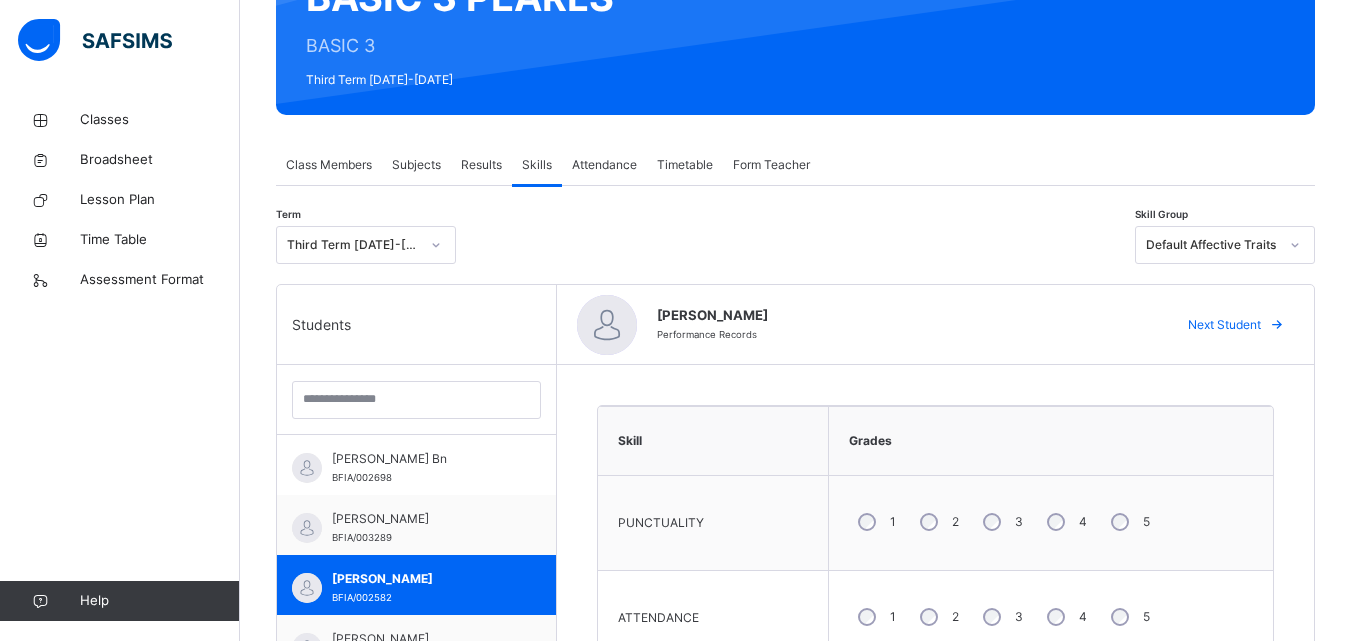 click at bounding box center (1277, 325) 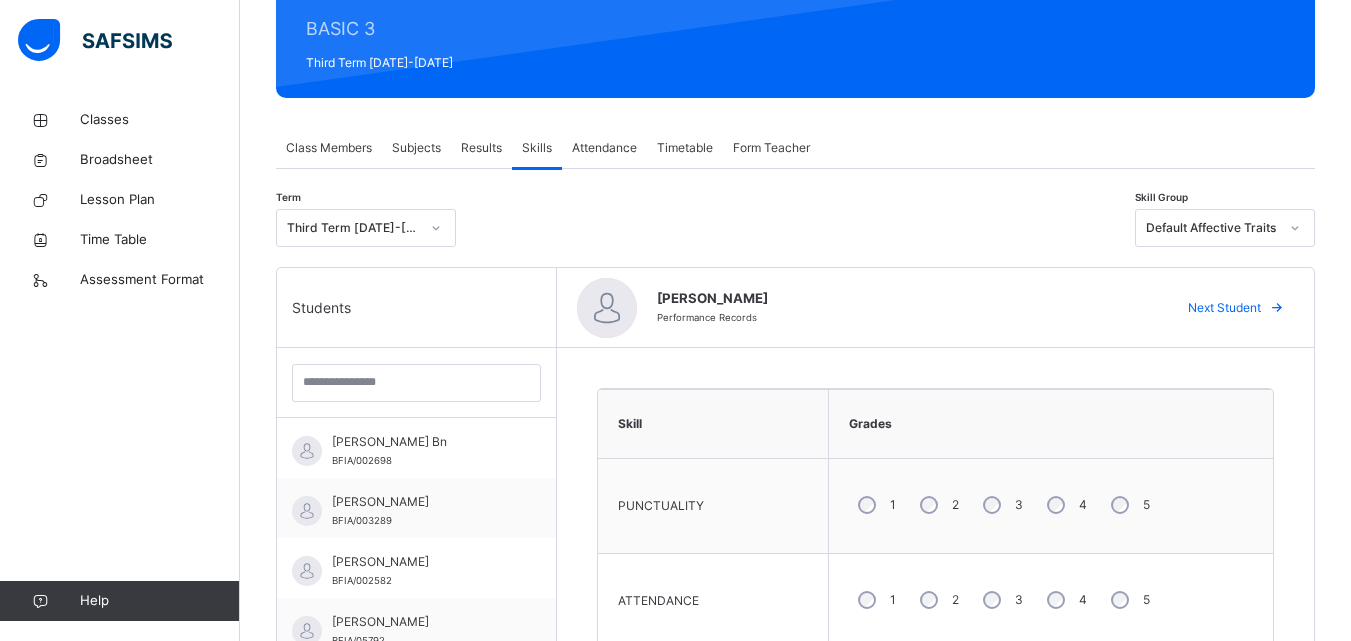 scroll, scrollTop: 246, scrollLeft: 0, axis: vertical 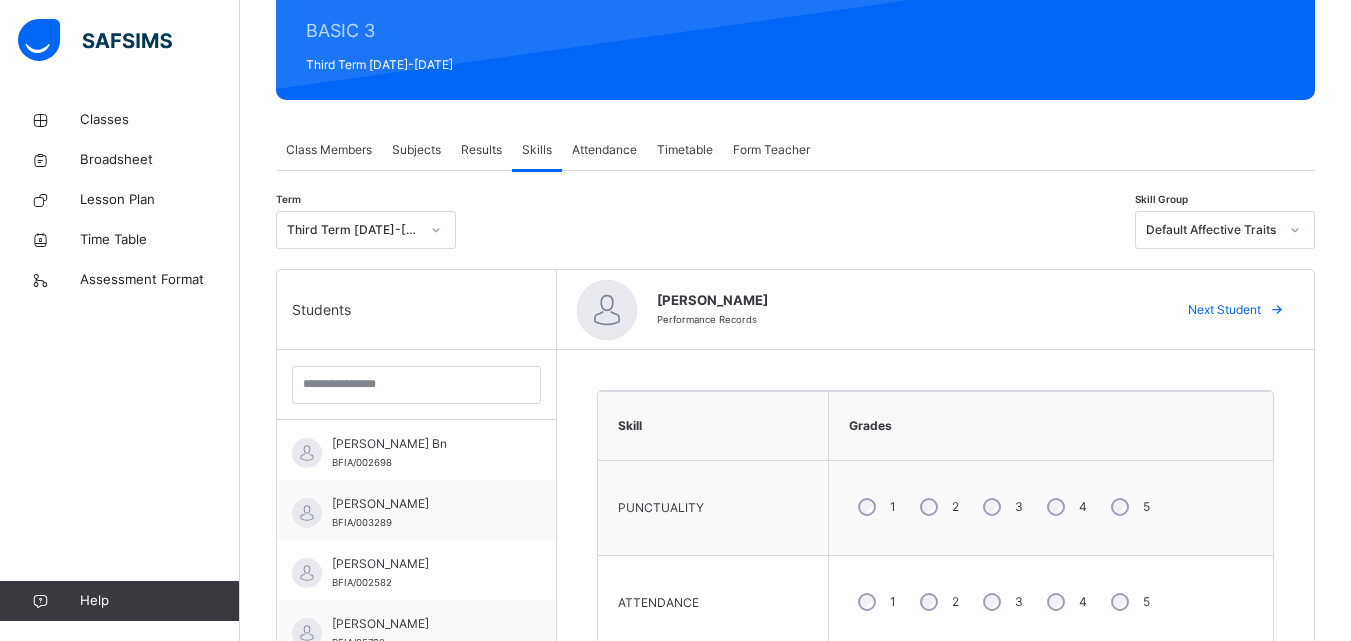 click on "Next Student" at bounding box center [1224, 310] 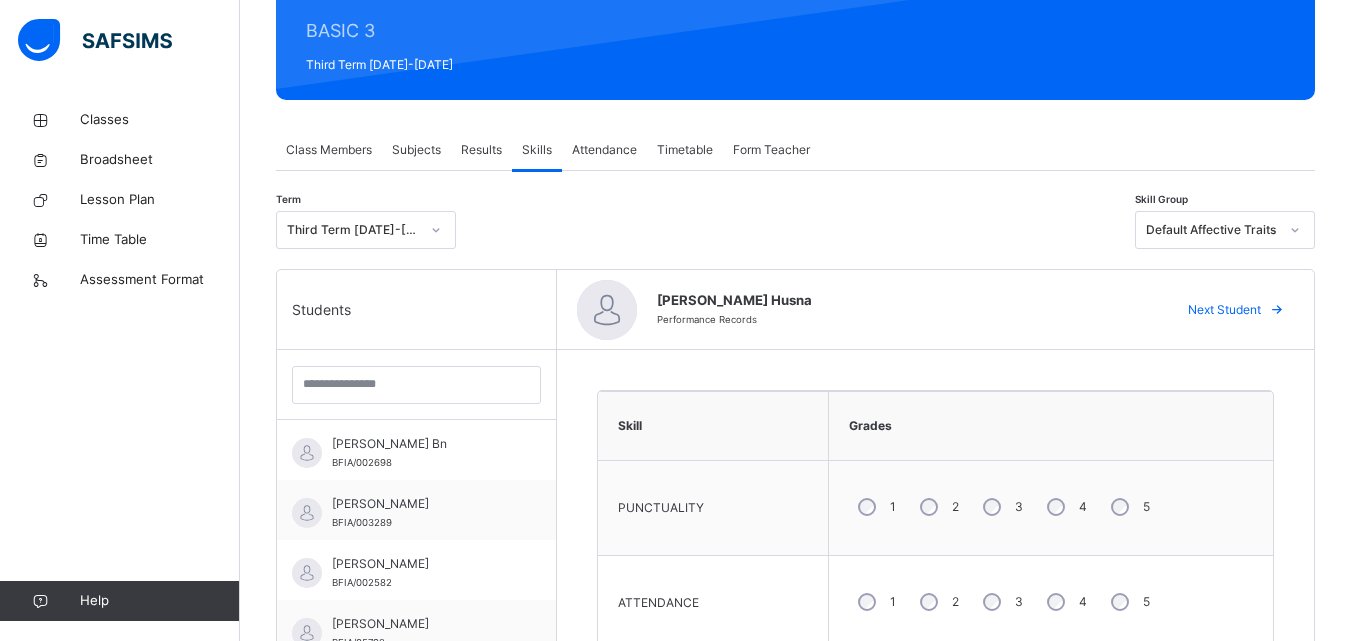 click on "Next Student" at bounding box center [1224, 310] 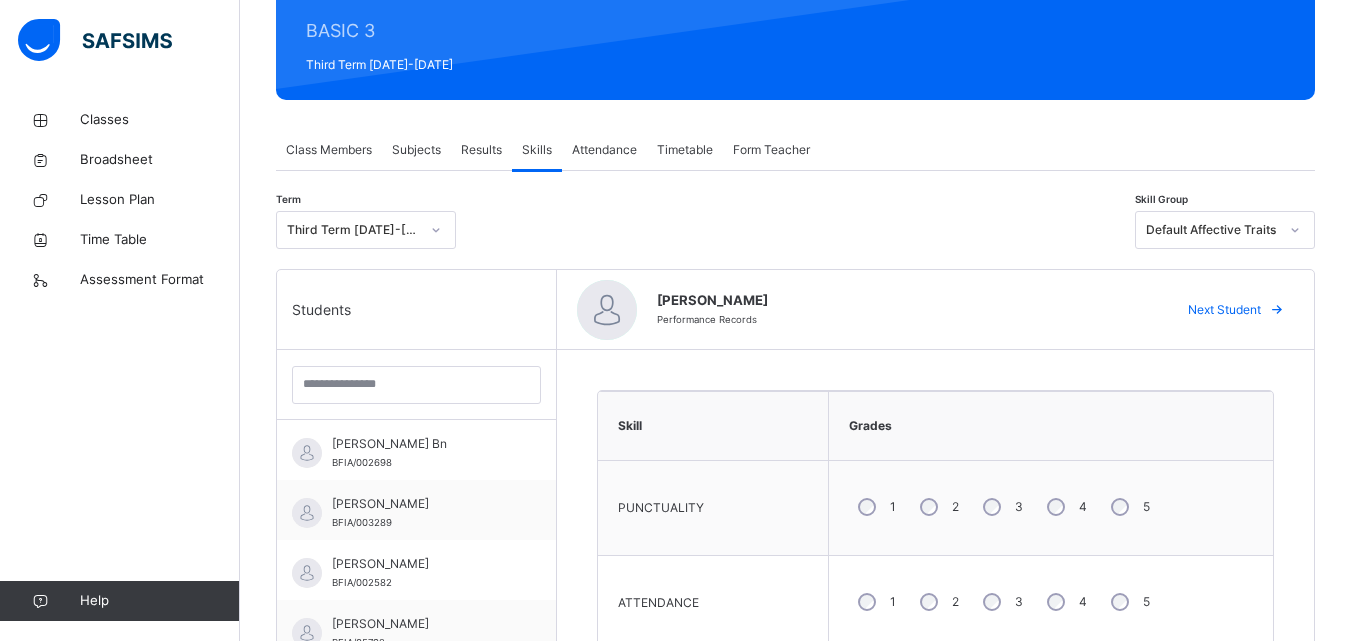 click at bounding box center [1277, 310] 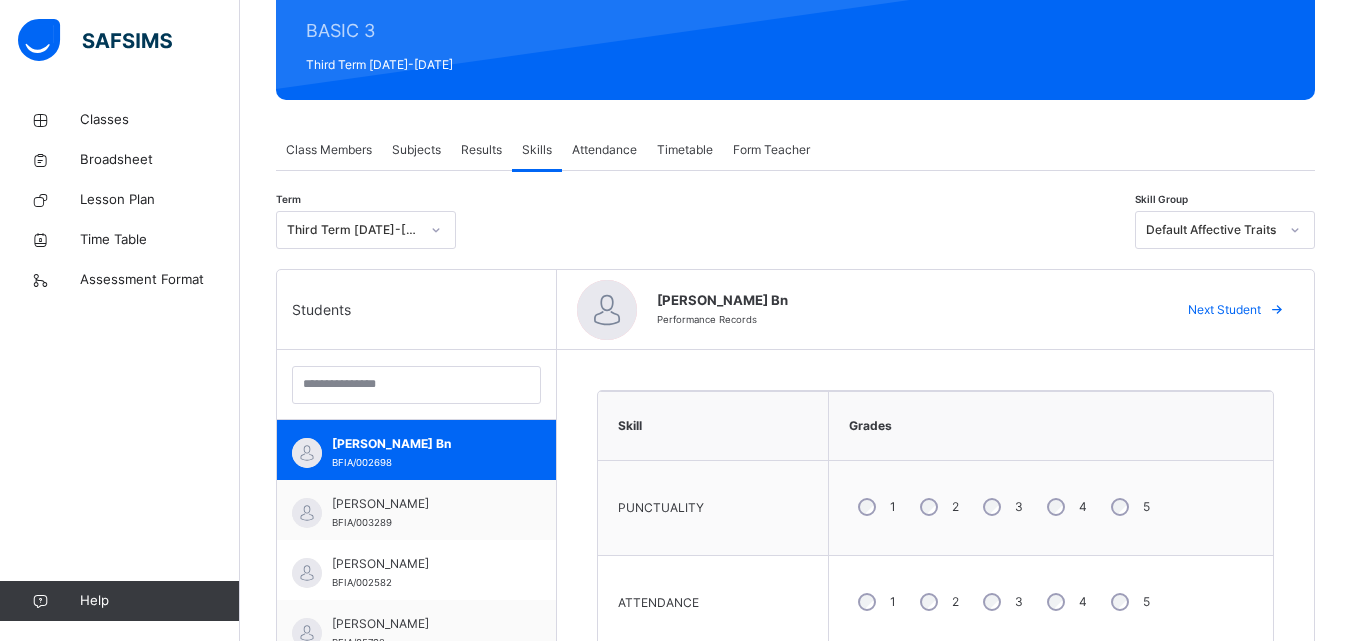 click at bounding box center [1277, 310] 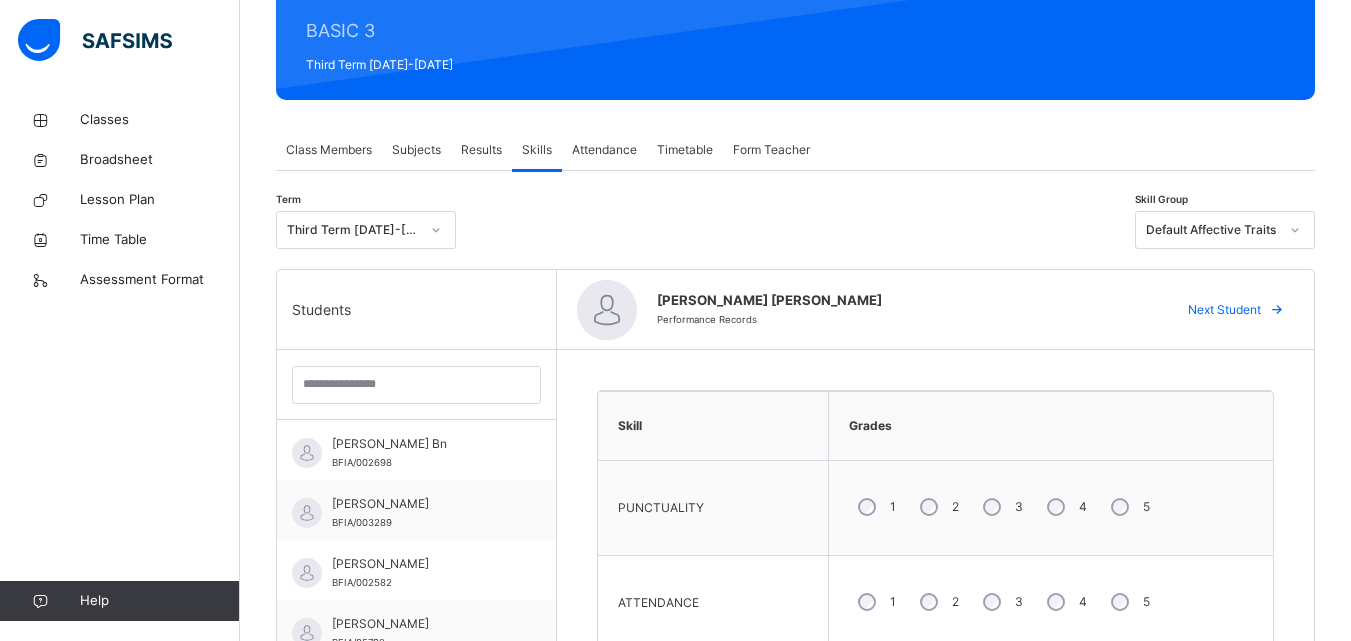 click on "Next Student" at bounding box center (1233, 310) 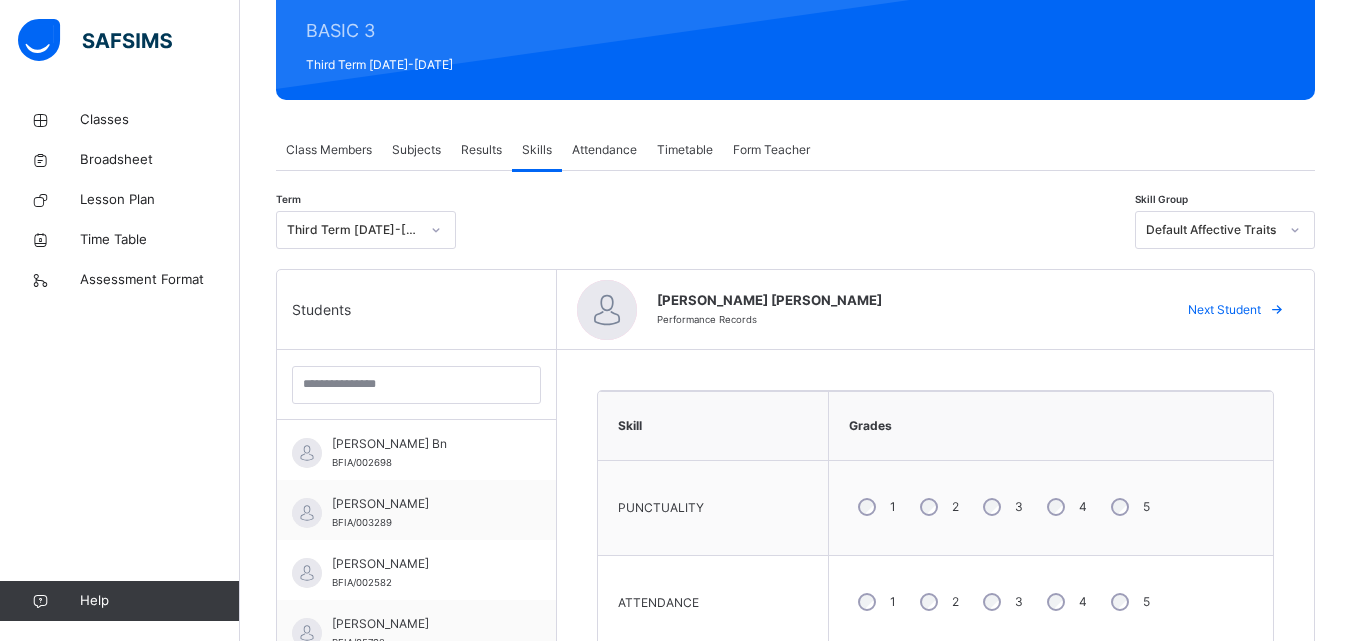 click at bounding box center [1277, 310] 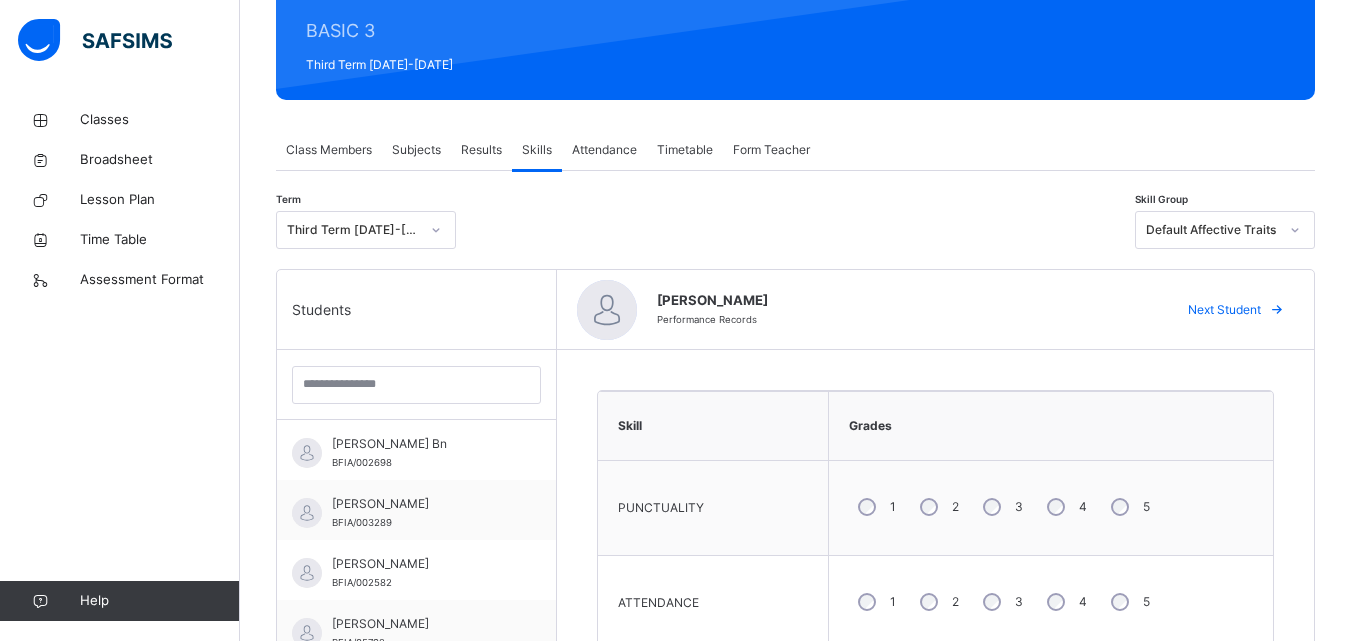 click on "Next Student" at bounding box center (1233, 310) 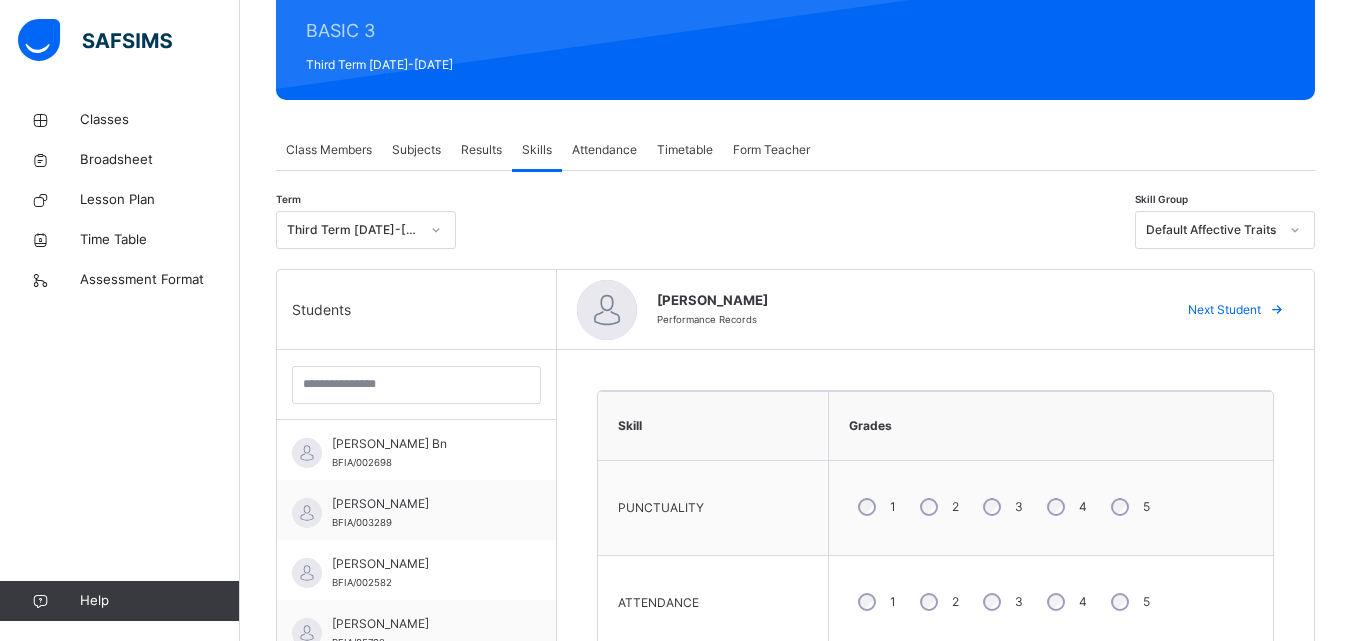 click on "Next Student" at bounding box center [1224, 310] 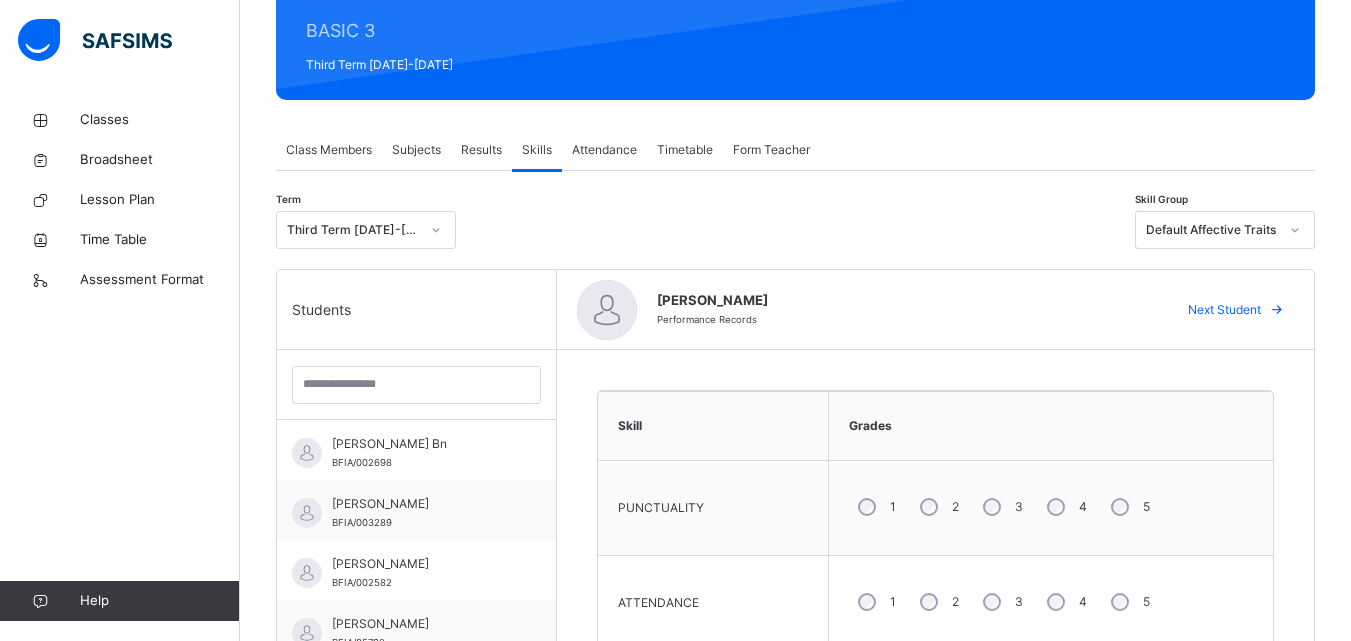 click at bounding box center (1277, 310) 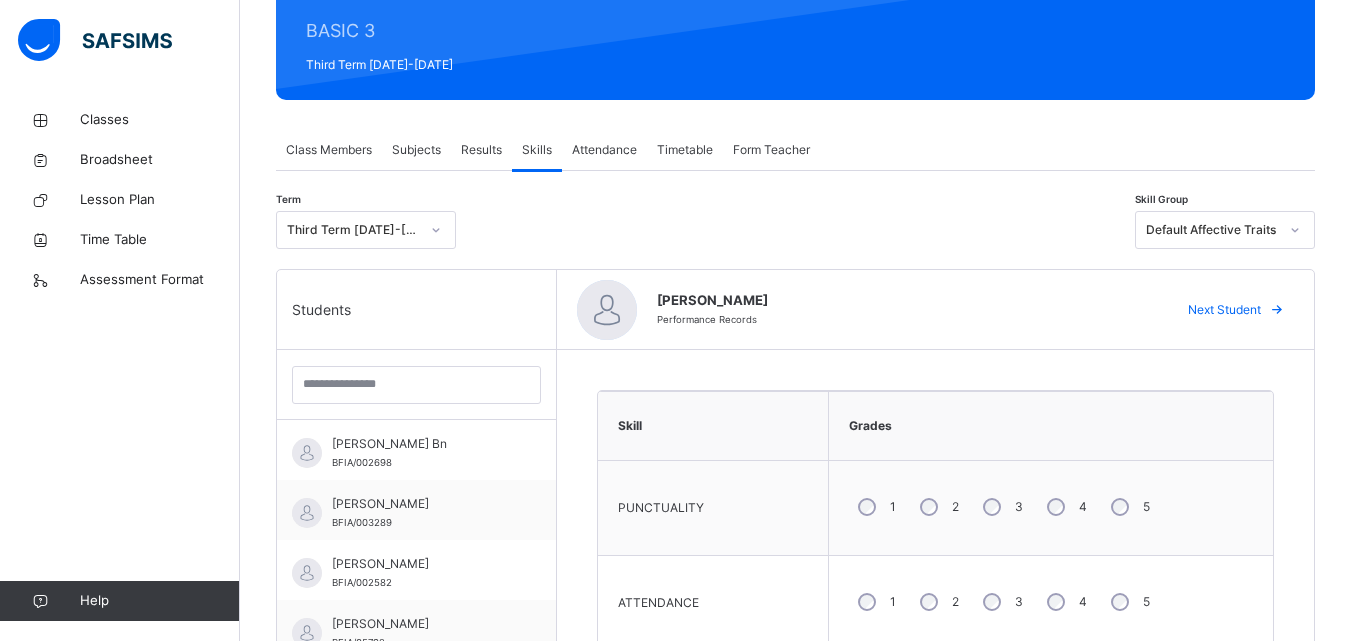 click at bounding box center (1277, 310) 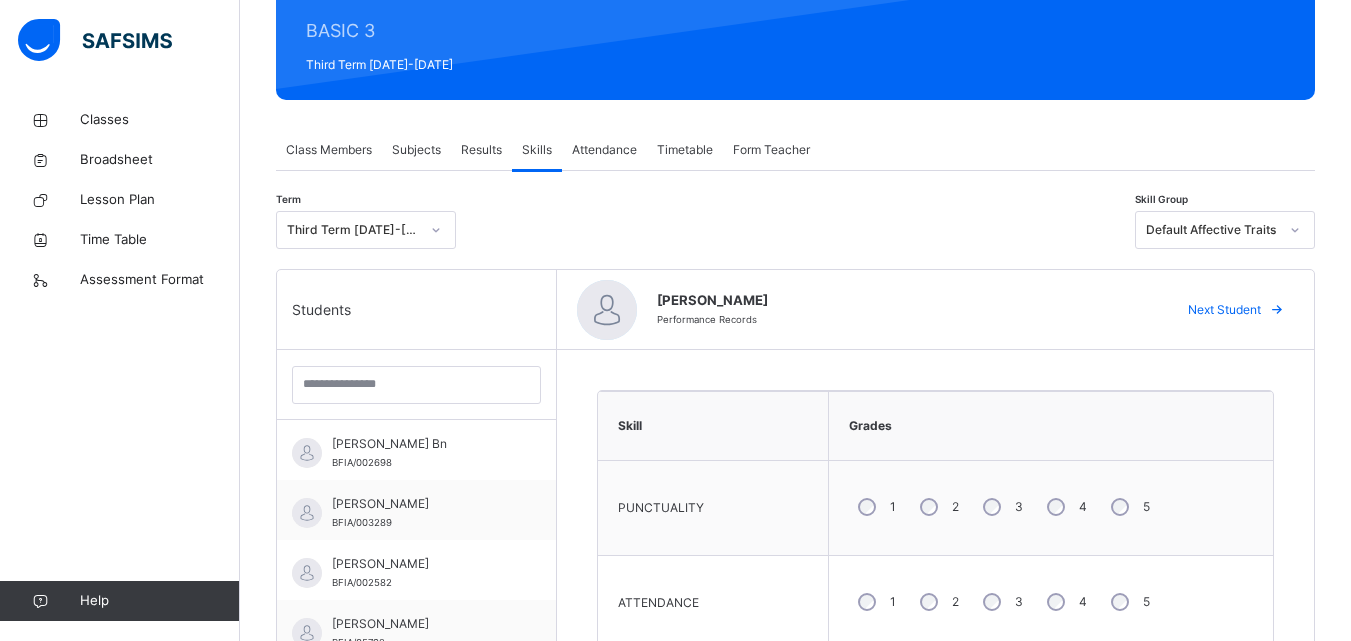 click at bounding box center [1277, 310] 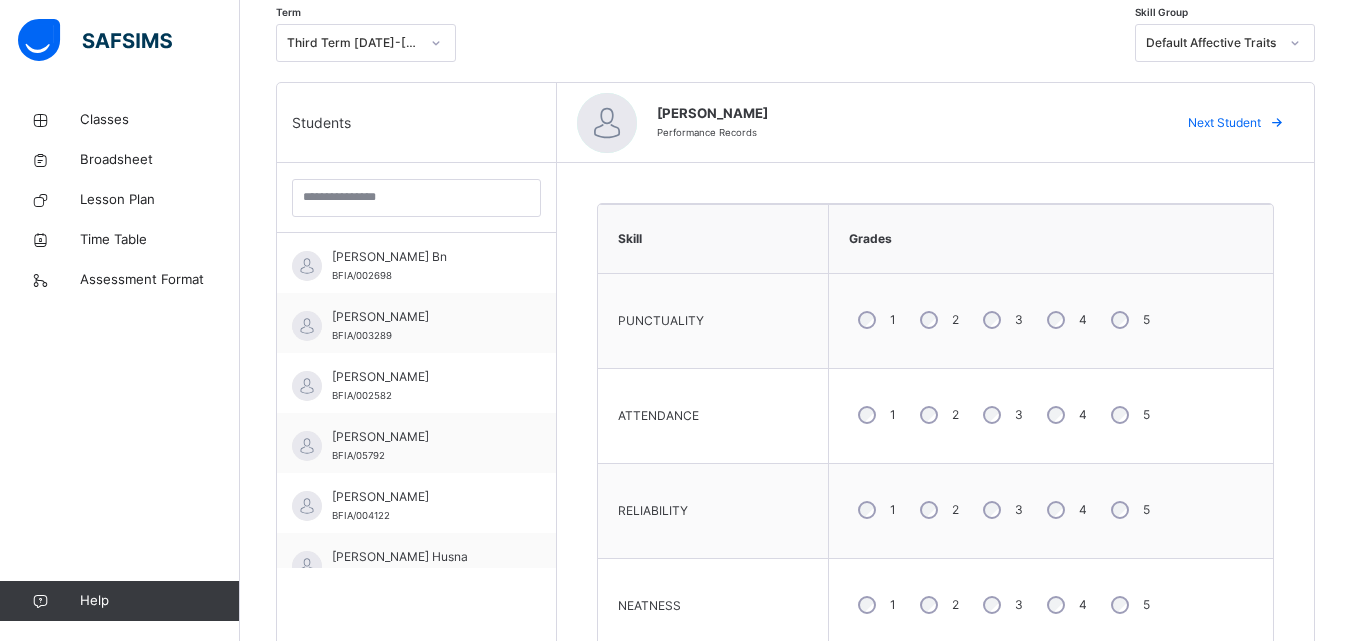scroll, scrollTop: 437, scrollLeft: 0, axis: vertical 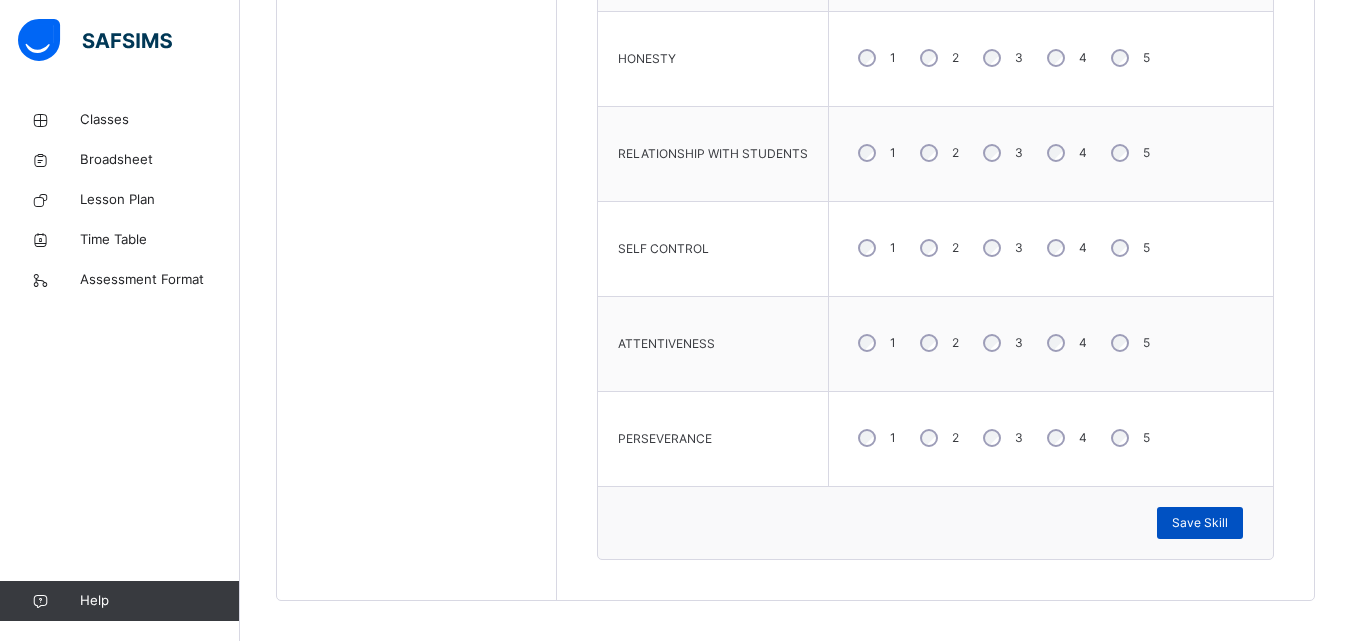 click on "Save Skill" at bounding box center [1200, 523] 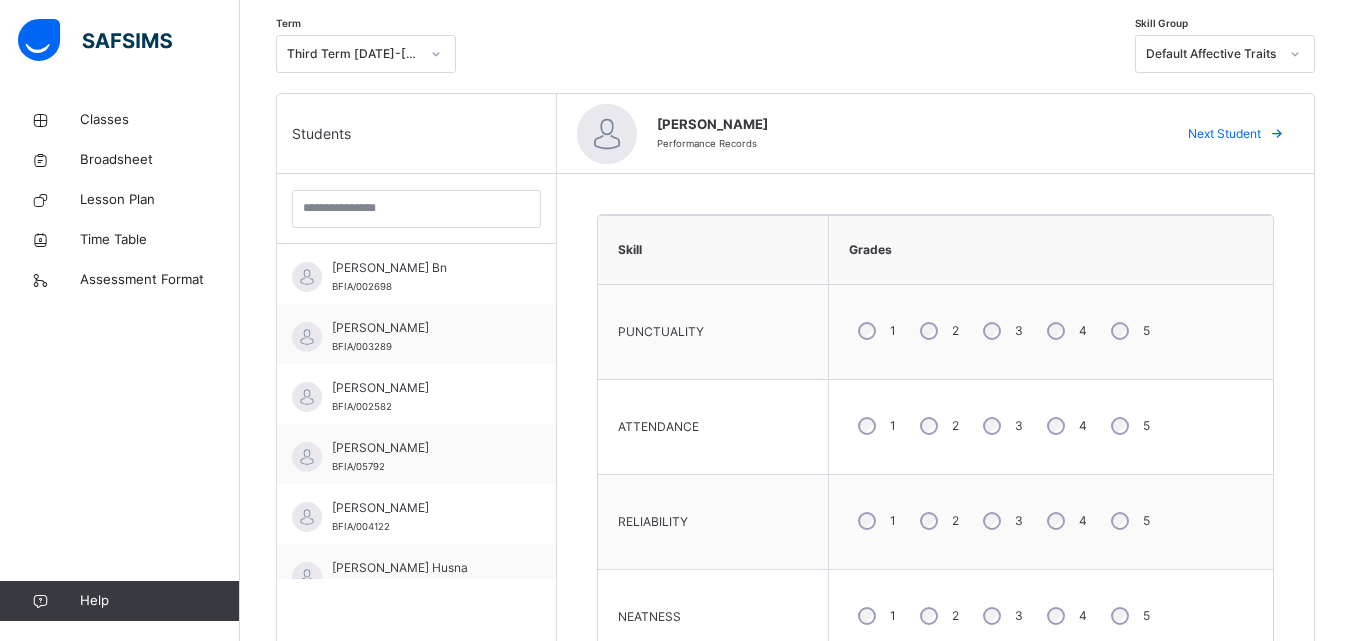 scroll, scrollTop: 421, scrollLeft: 0, axis: vertical 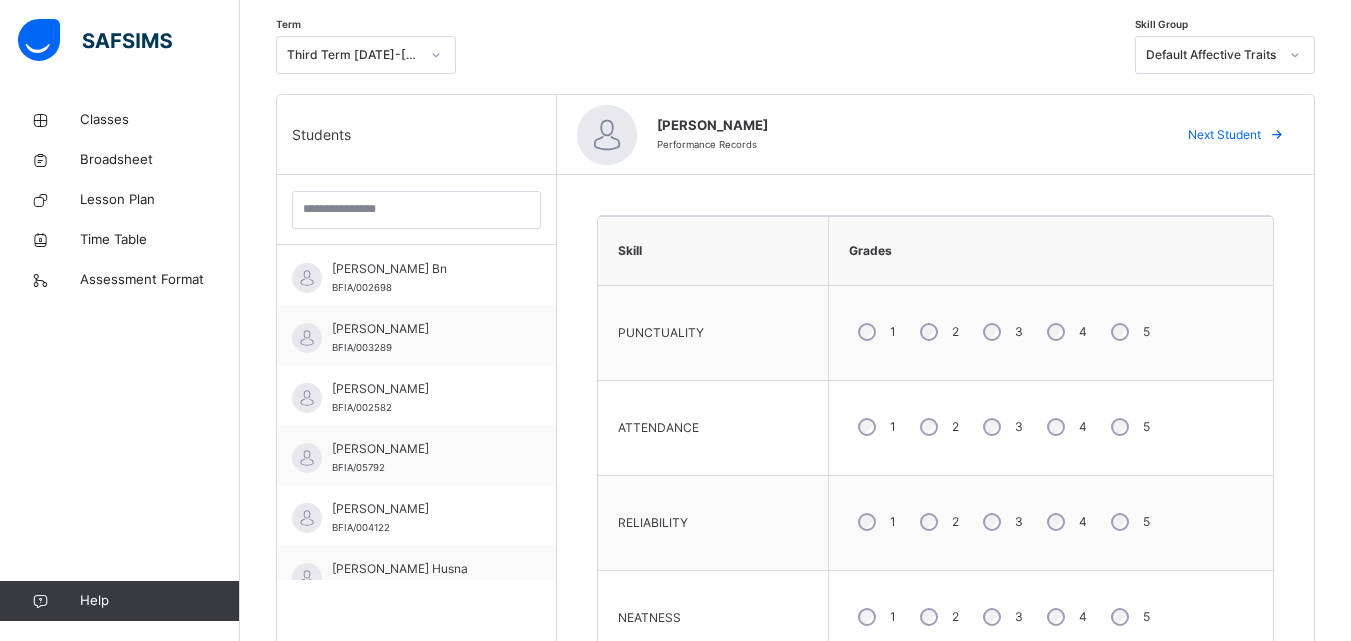 click on "Next Student" at bounding box center [1224, 135] 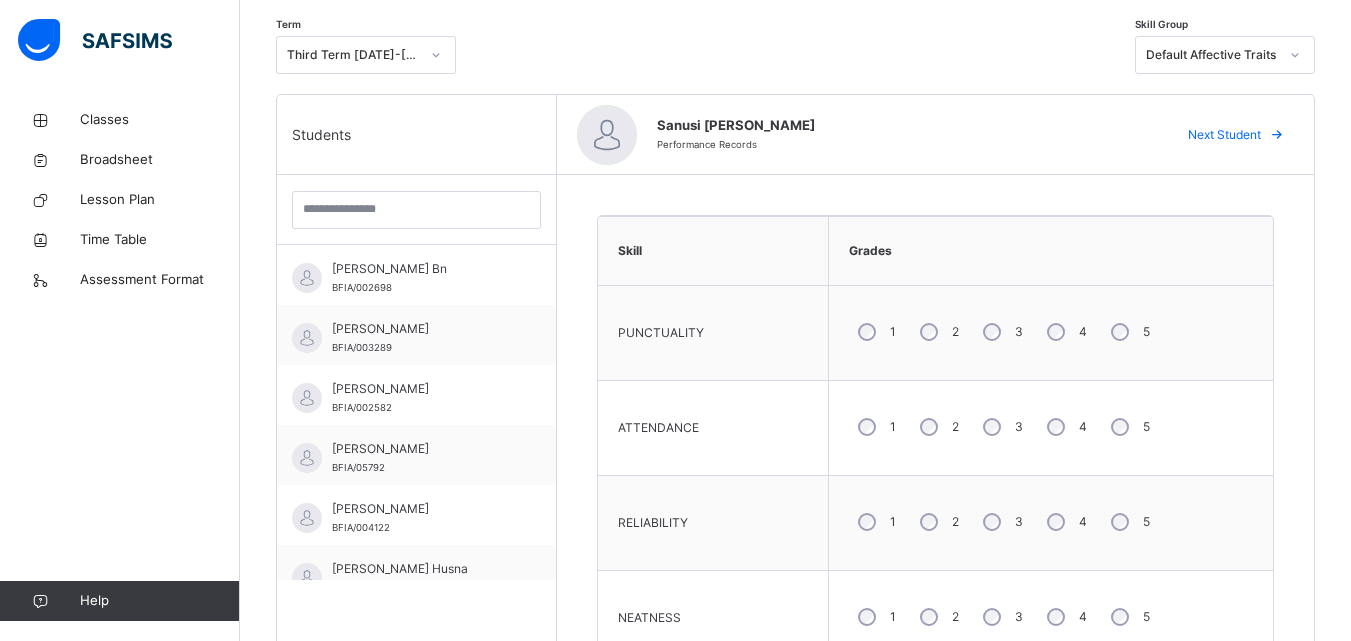 click on "Next Student" at bounding box center [1224, 135] 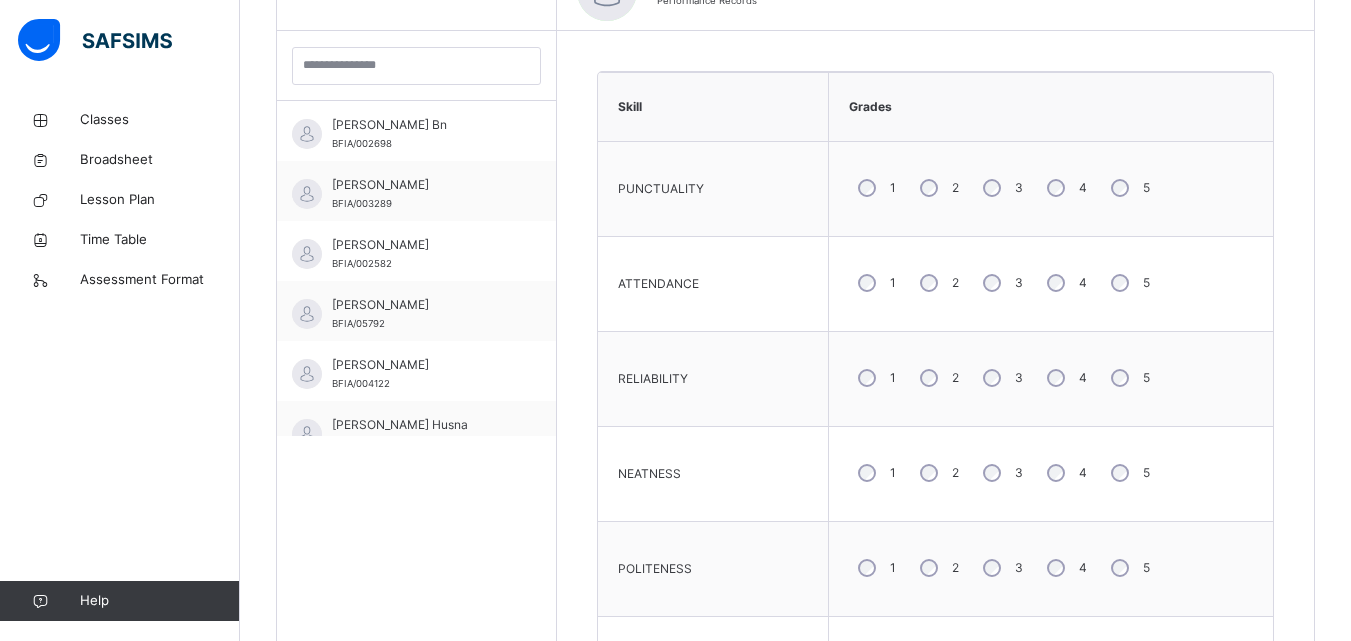 scroll, scrollTop: 573, scrollLeft: 0, axis: vertical 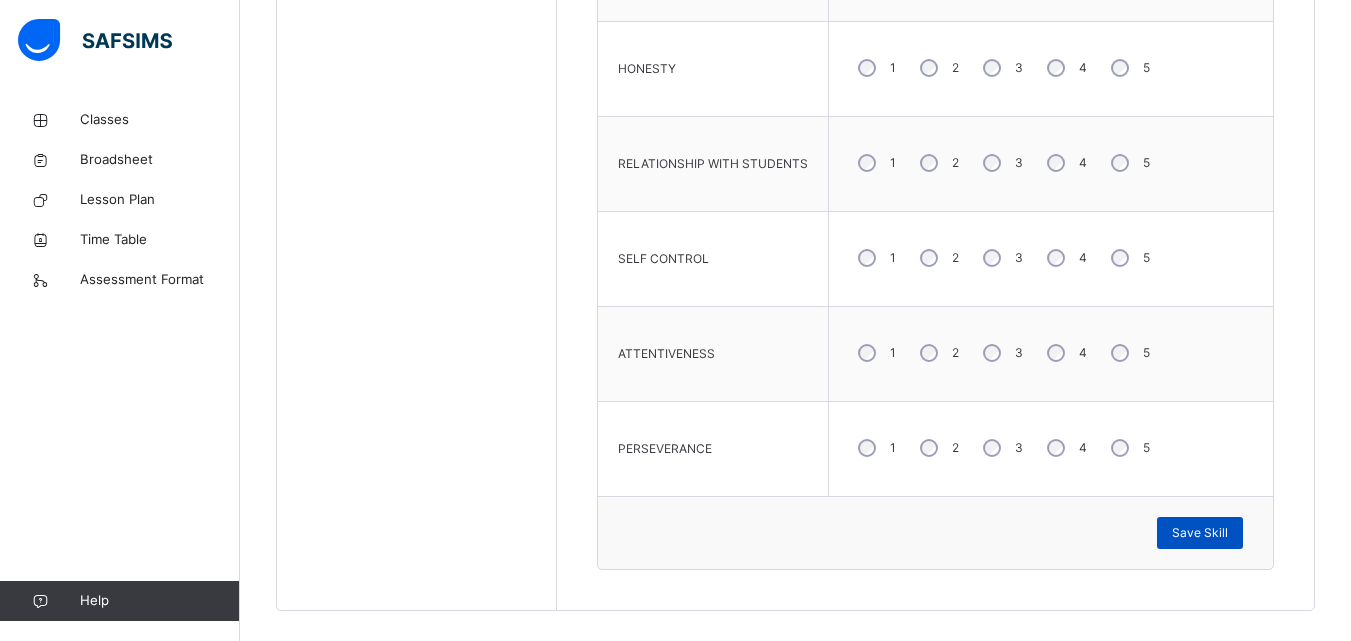 click on "Save Skill" at bounding box center [1200, 533] 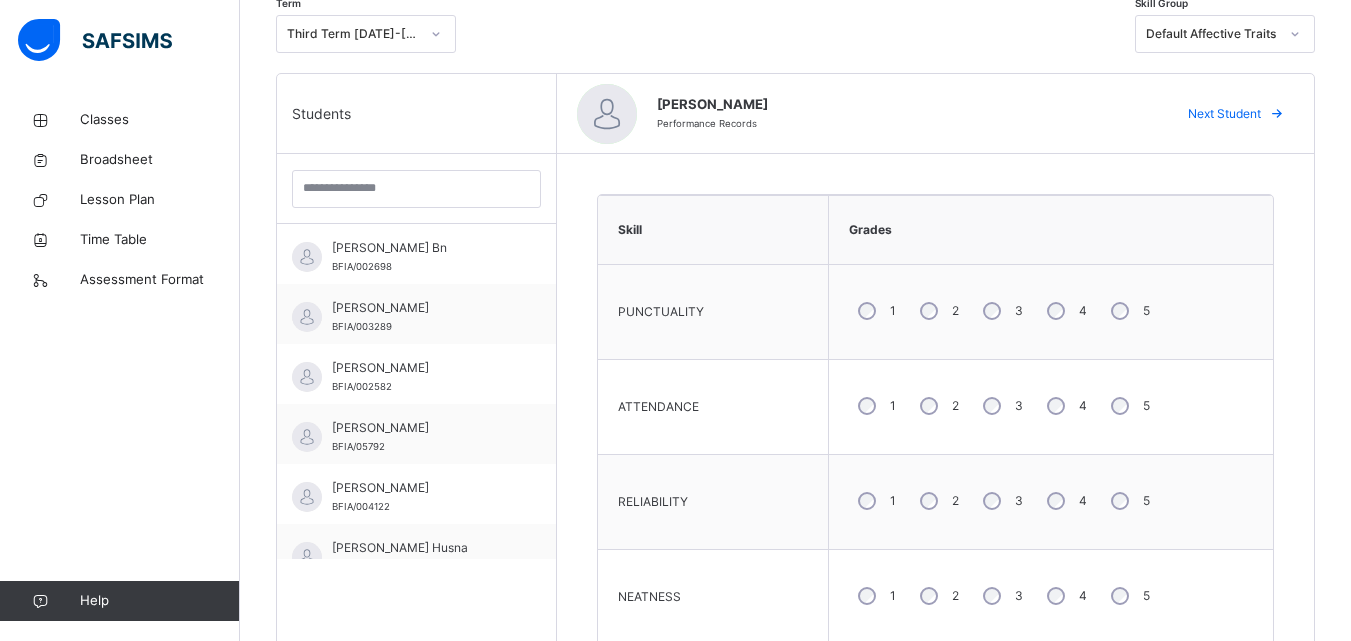 scroll, scrollTop: 426, scrollLeft: 0, axis: vertical 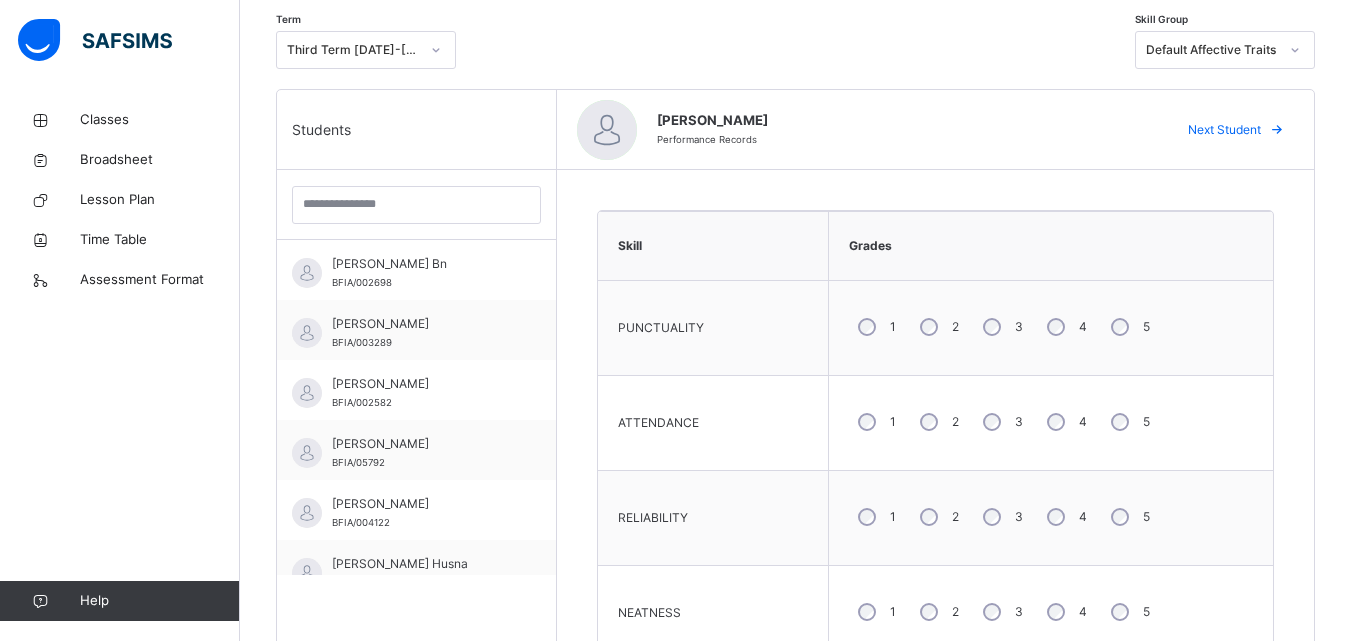 click on "Next Student" at bounding box center (1233, 130) 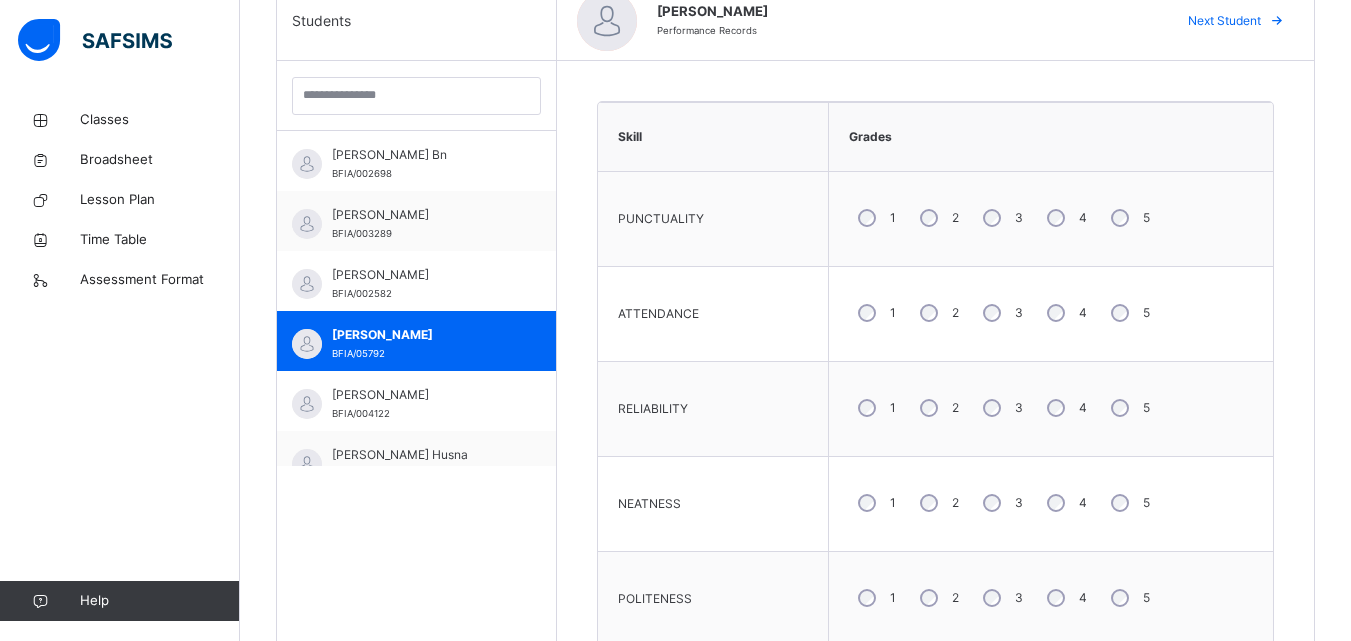 scroll, scrollTop: 554, scrollLeft: 0, axis: vertical 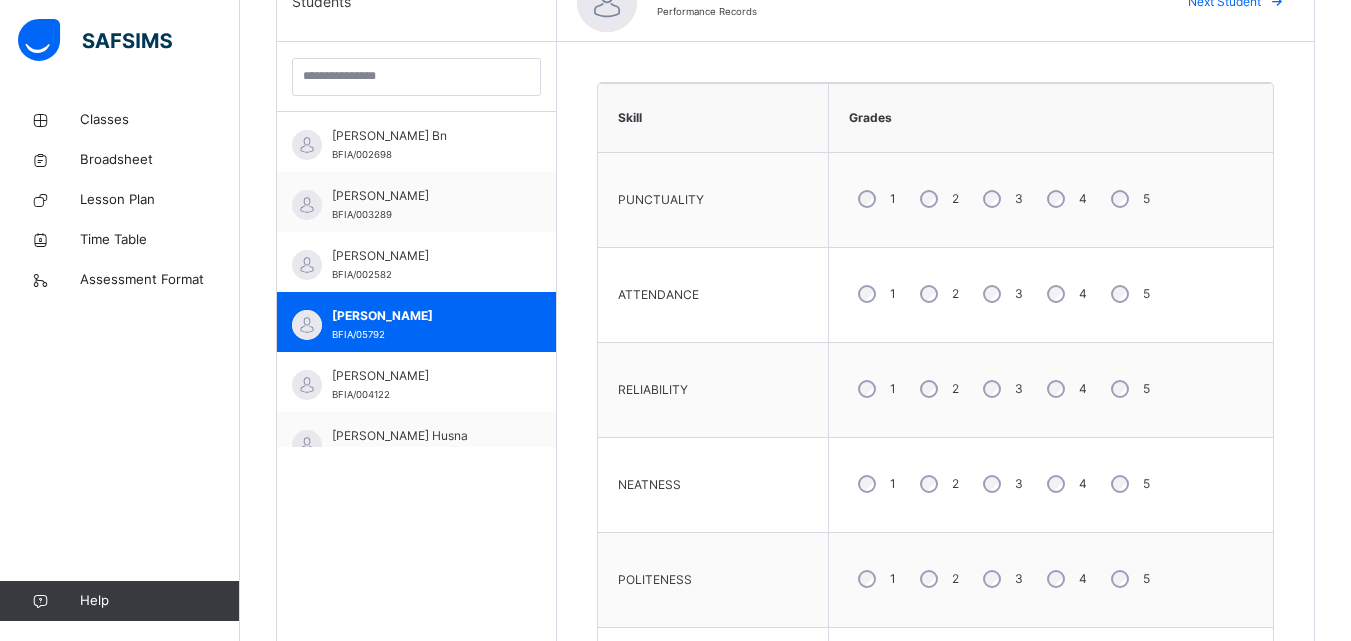 click on "4" at bounding box center [1065, 579] 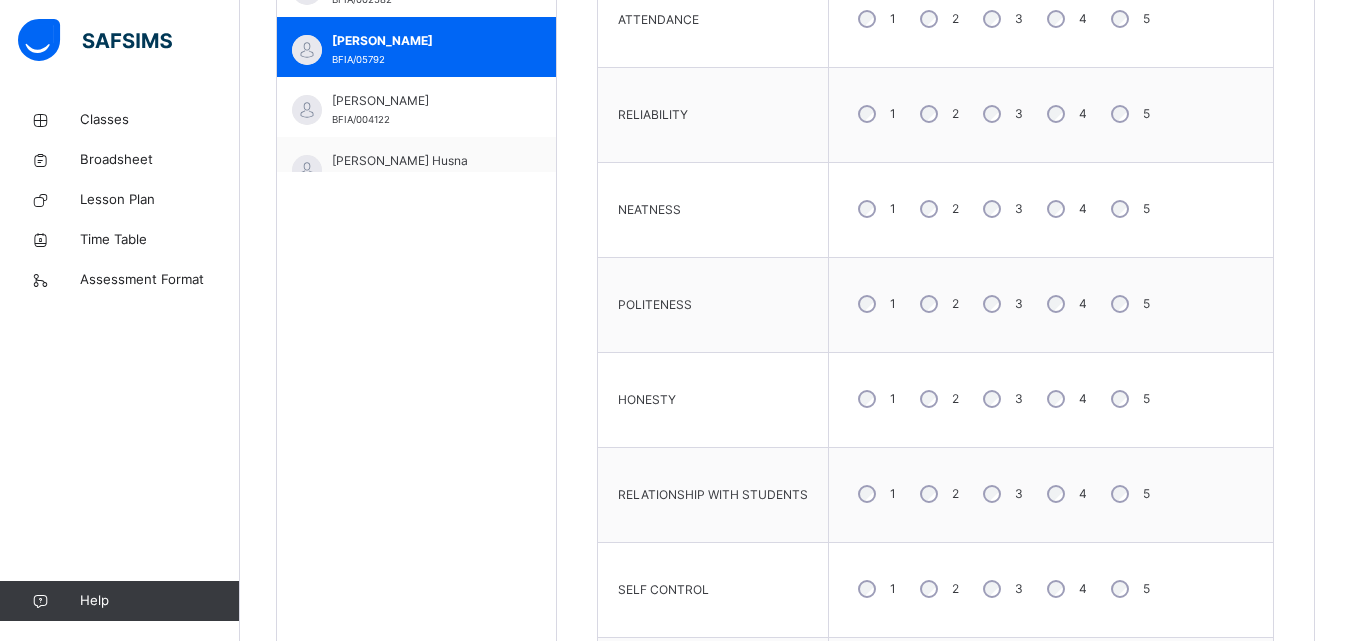 scroll, scrollTop: 888, scrollLeft: 0, axis: vertical 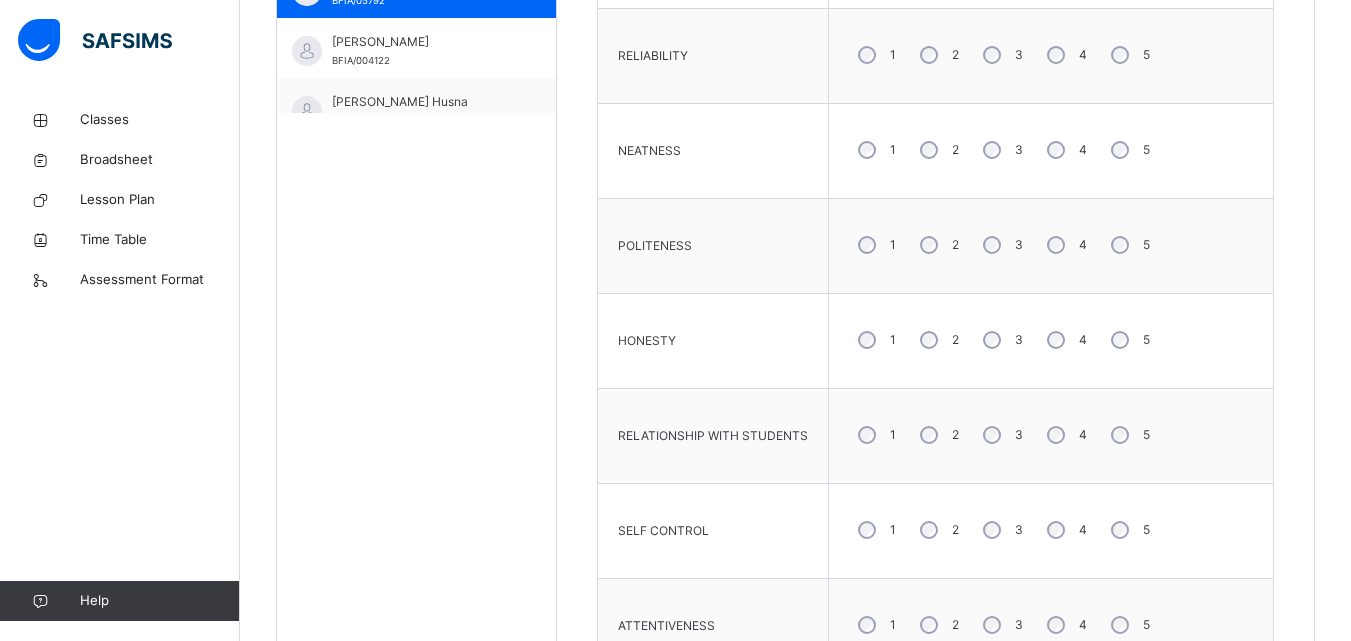 click on "1 2 3 4 5" at bounding box center (1051, 531) 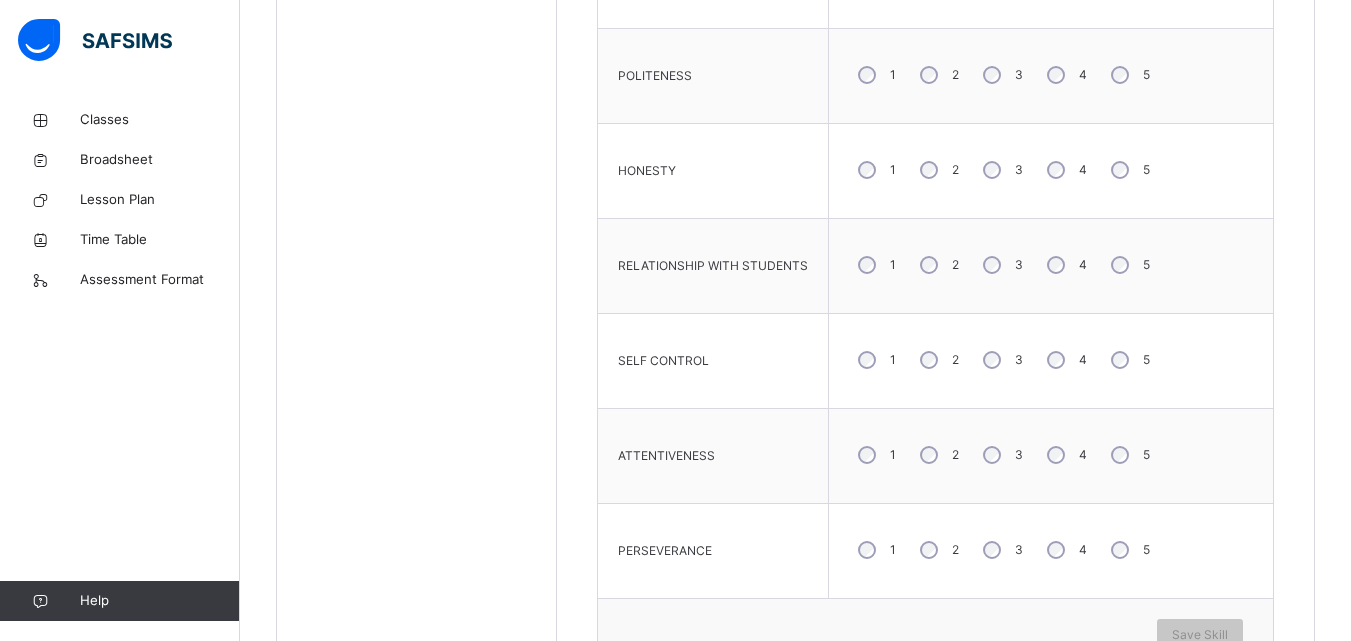 scroll, scrollTop: 1070, scrollLeft: 0, axis: vertical 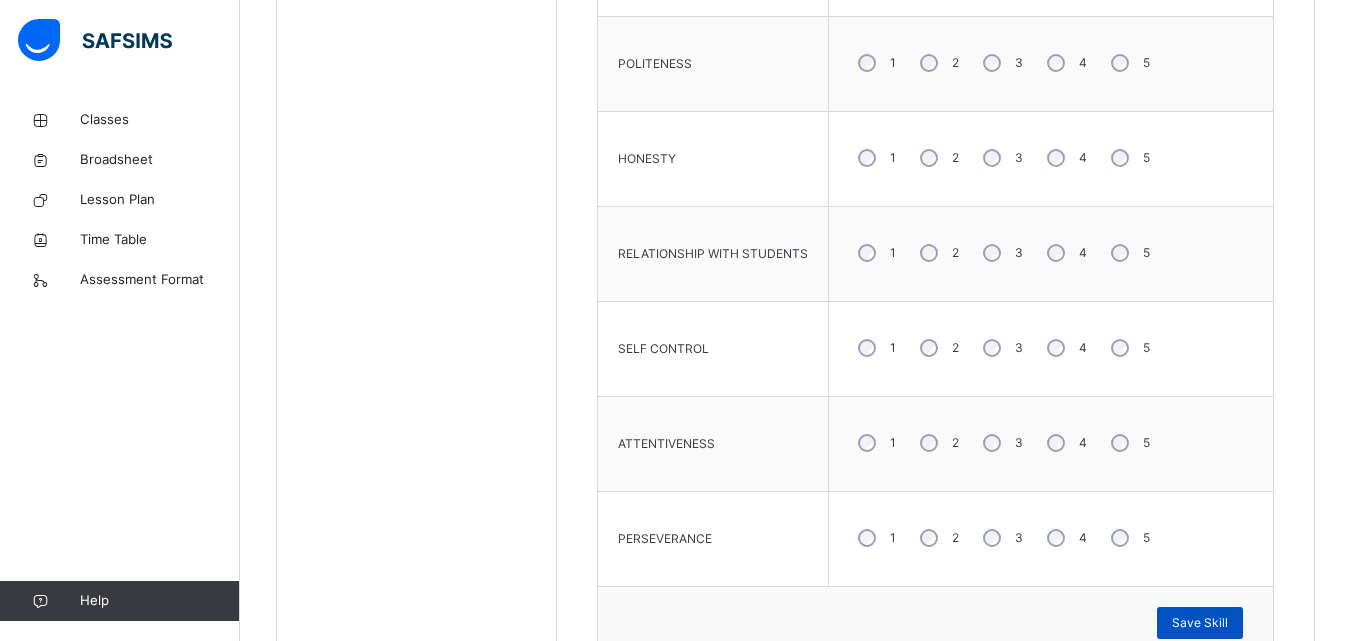 click on "Save Skill" at bounding box center (1200, 623) 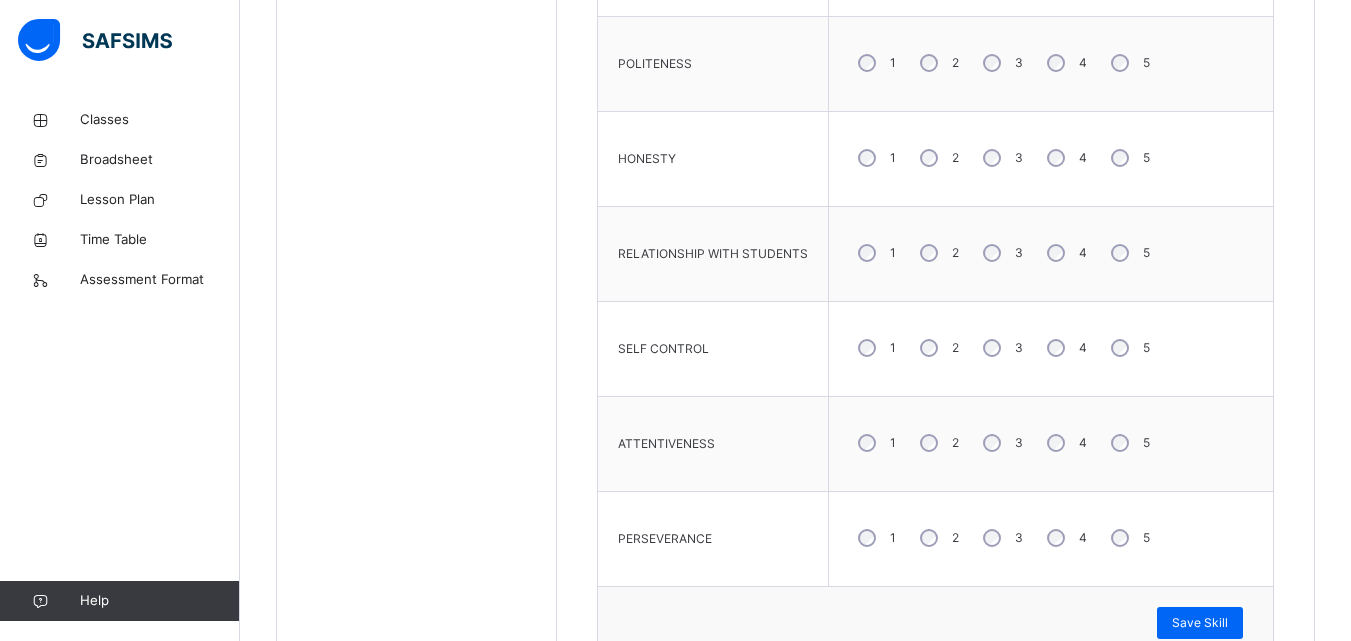 click on "2" at bounding box center [955, 443] 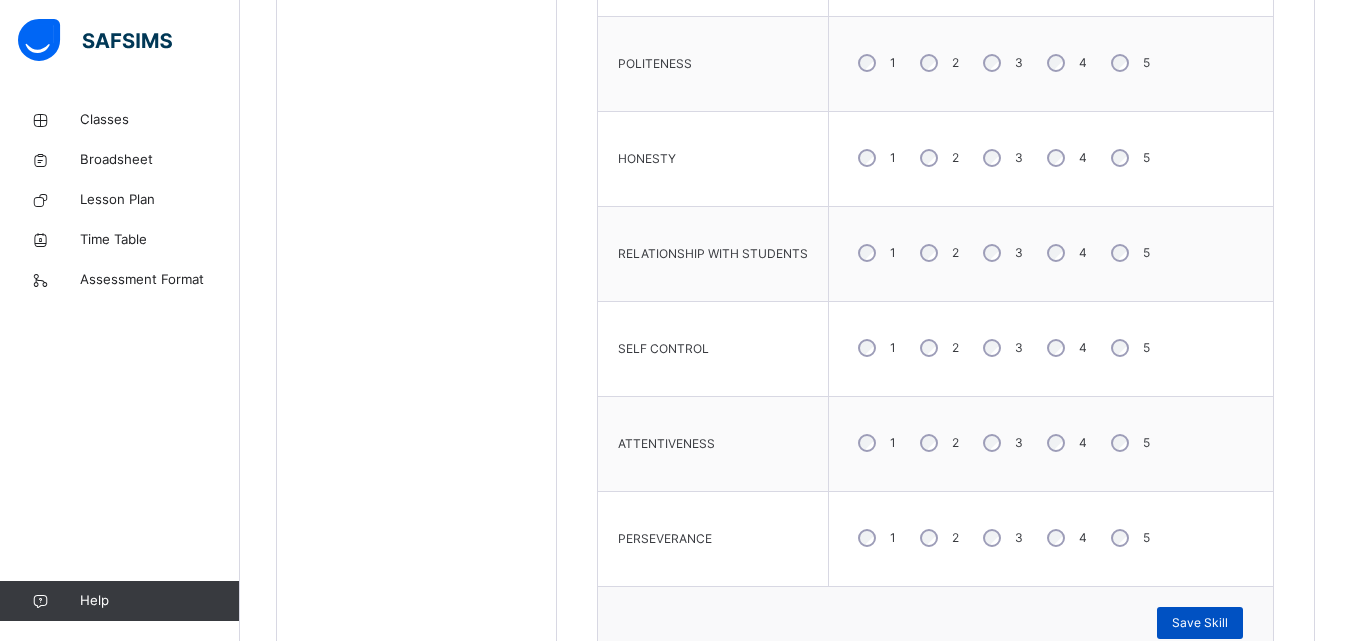click on "Save Skill" at bounding box center (1200, 623) 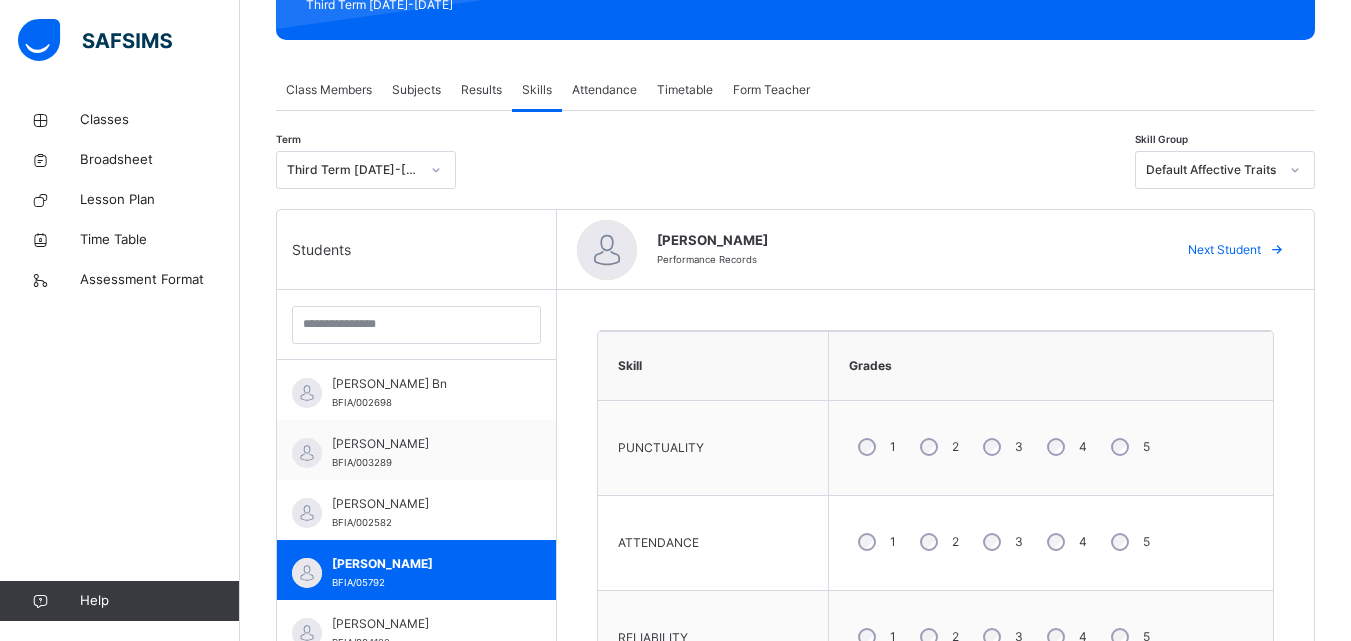 scroll, scrollTop: 289, scrollLeft: 0, axis: vertical 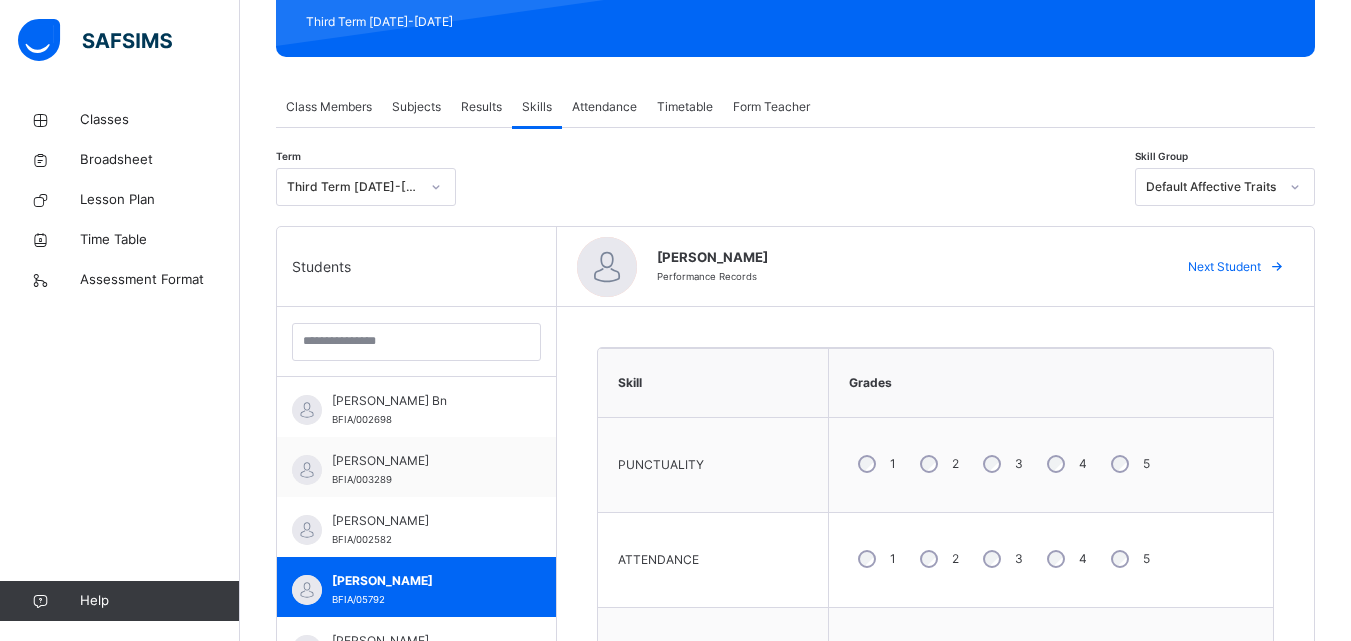 click on "Next Student" at bounding box center (1224, 267) 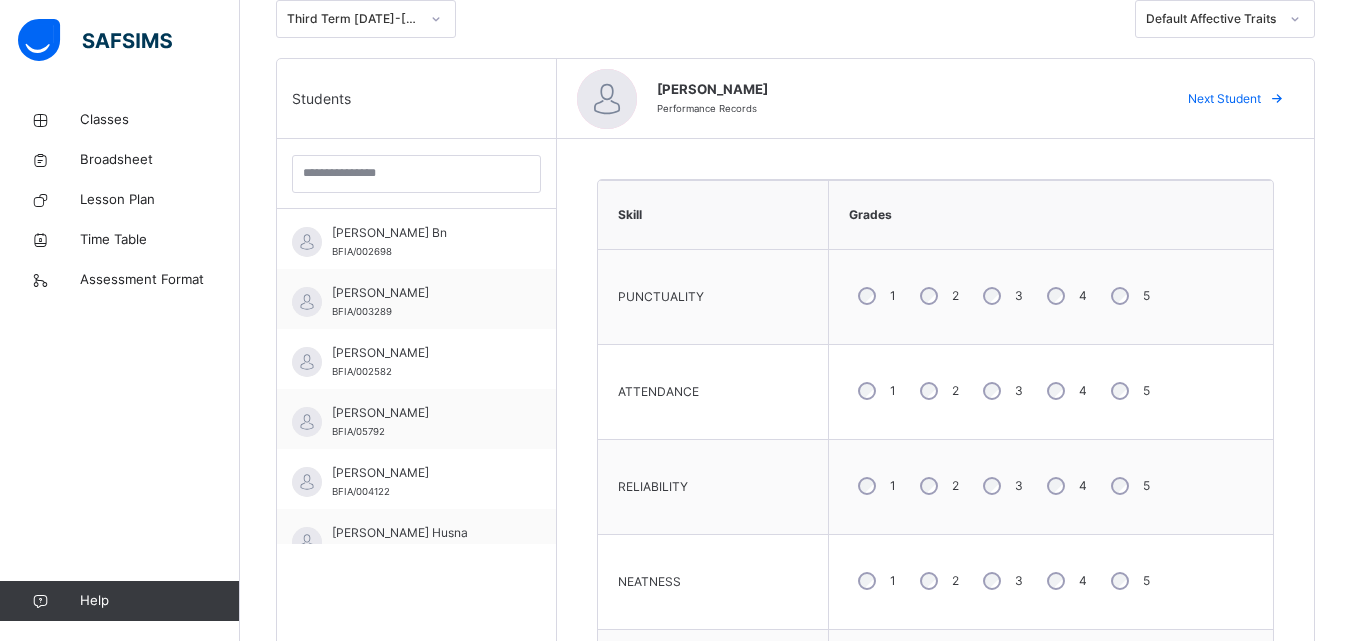 scroll, scrollTop: 456, scrollLeft: 0, axis: vertical 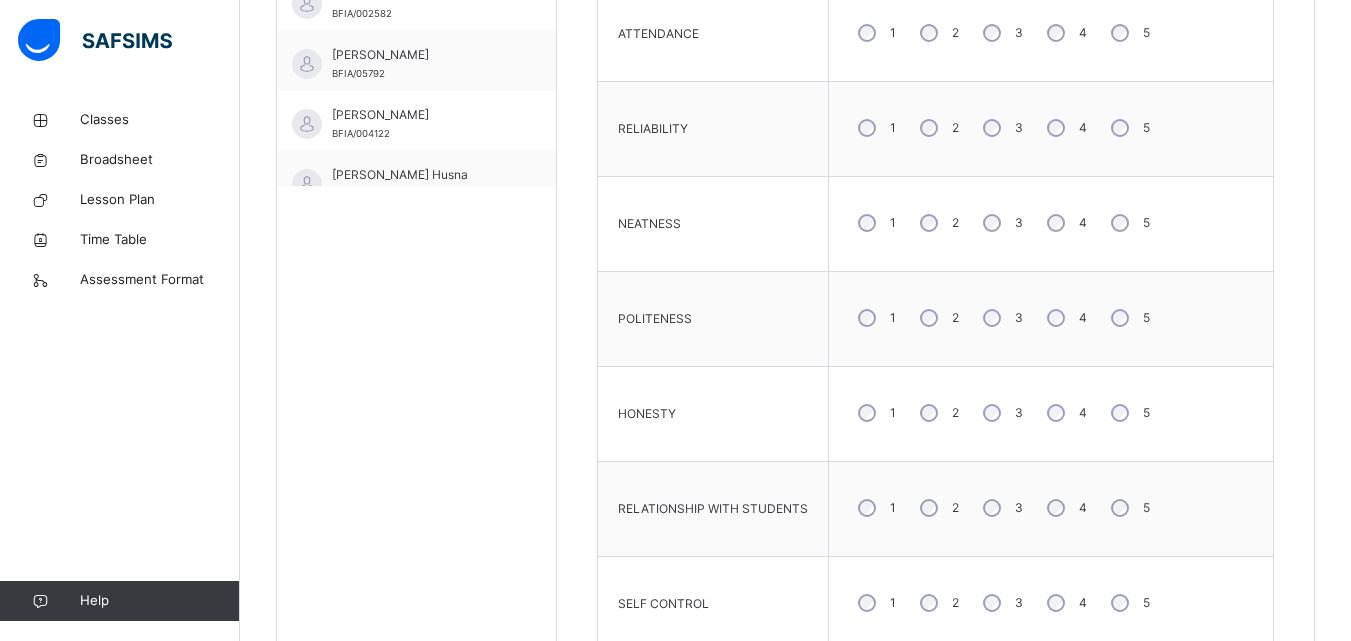 click on "5" at bounding box center (1128, 413) 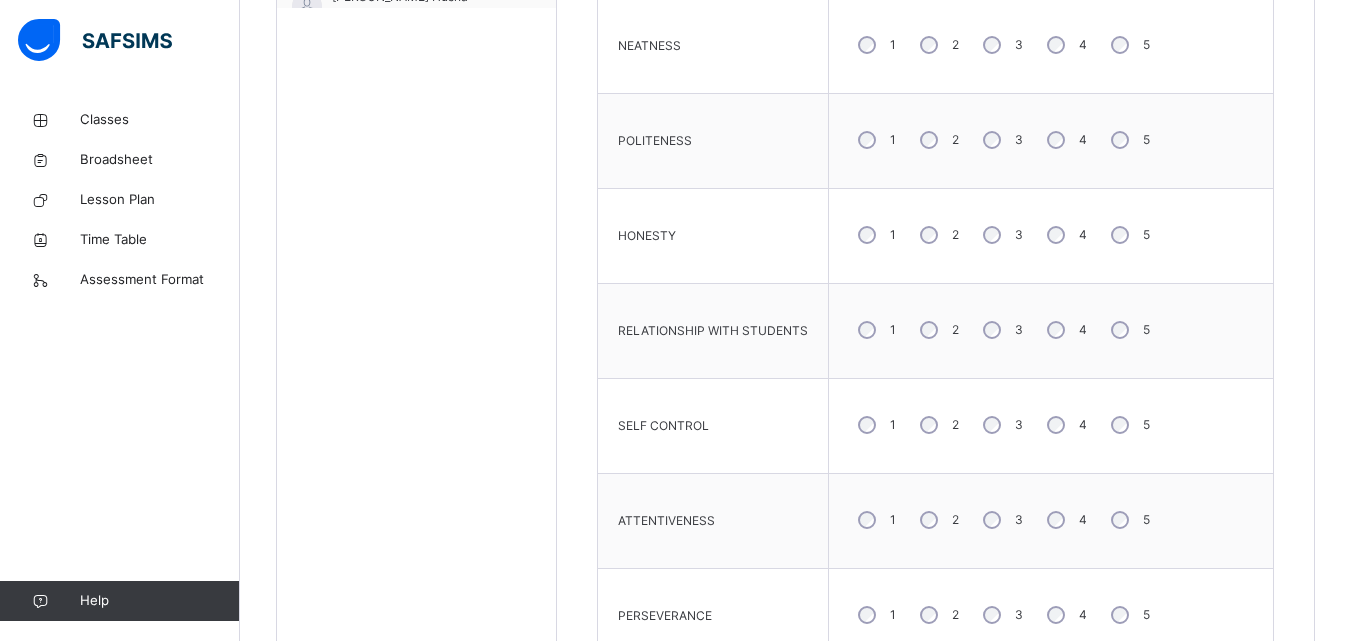 scroll, scrollTop: 994, scrollLeft: 0, axis: vertical 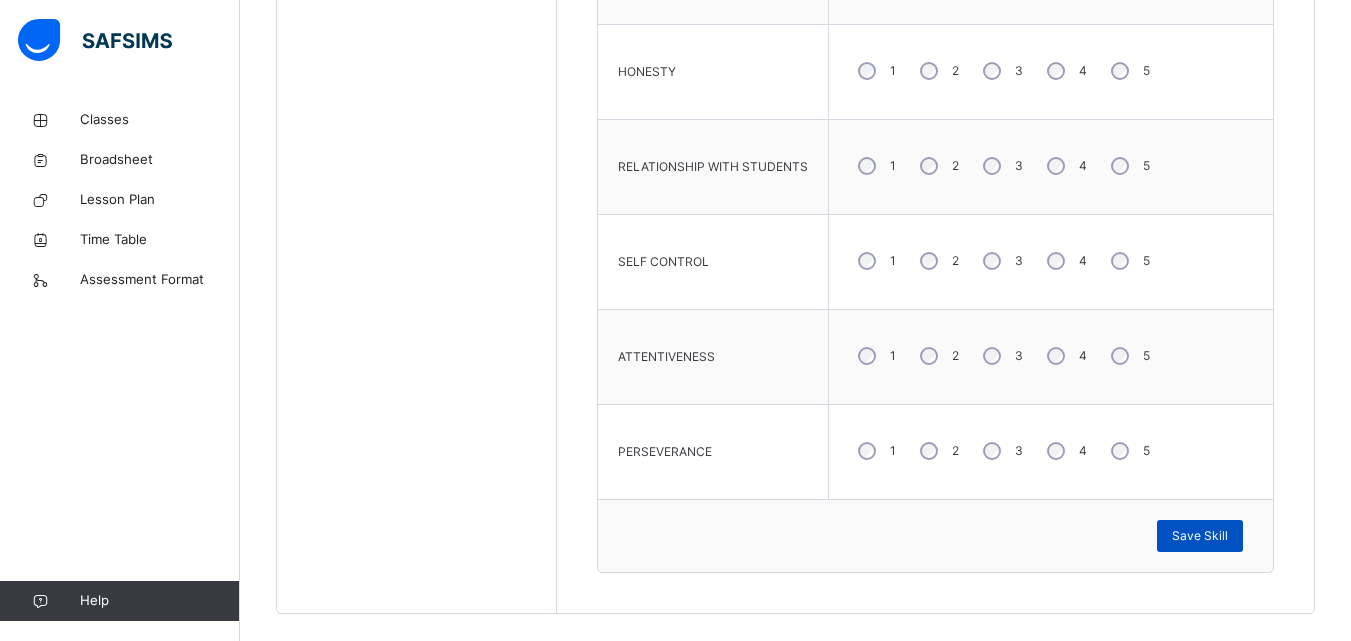 click on "Save Skill" at bounding box center [1200, 536] 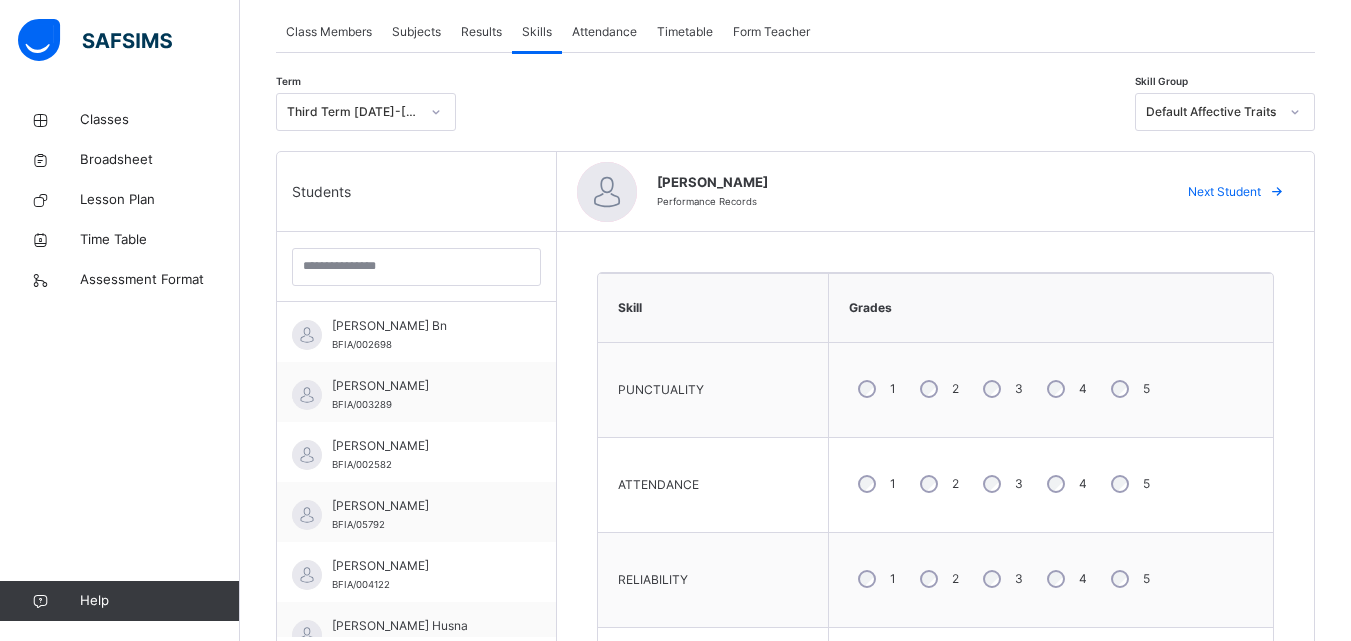 scroll, scrollTop: 354, scrollLeft: 0, axis: vertical 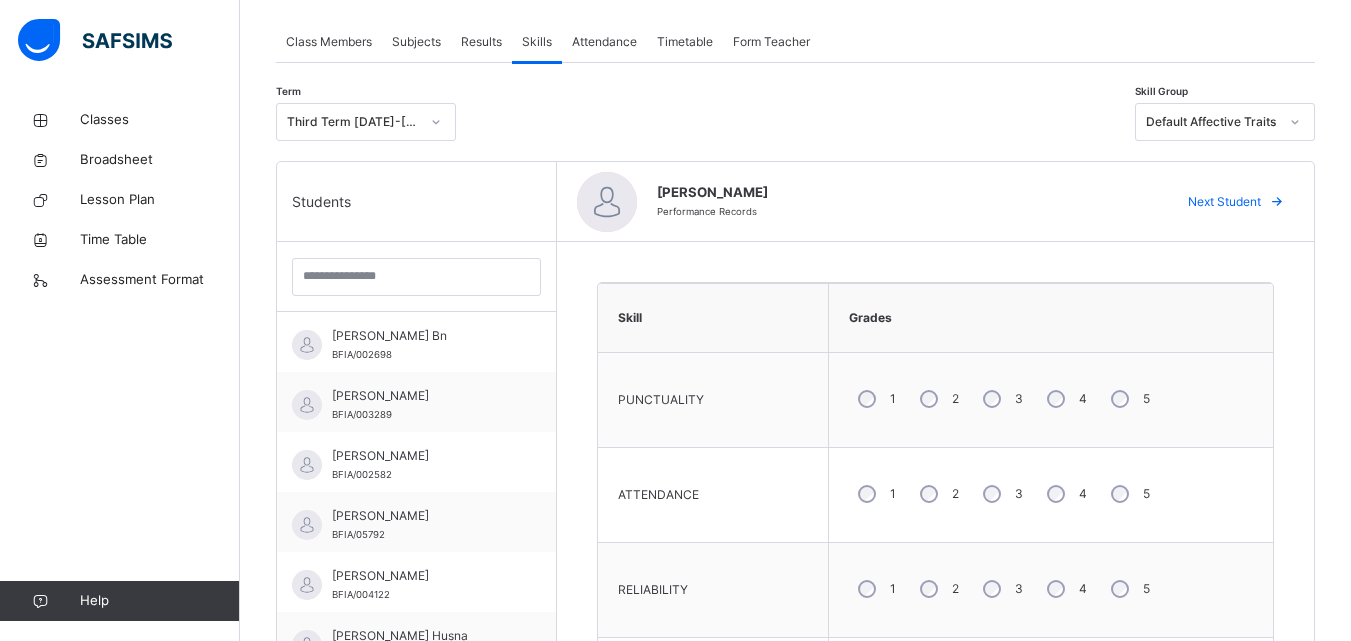 click on "Next Student" at bounding box center [1224, 202] 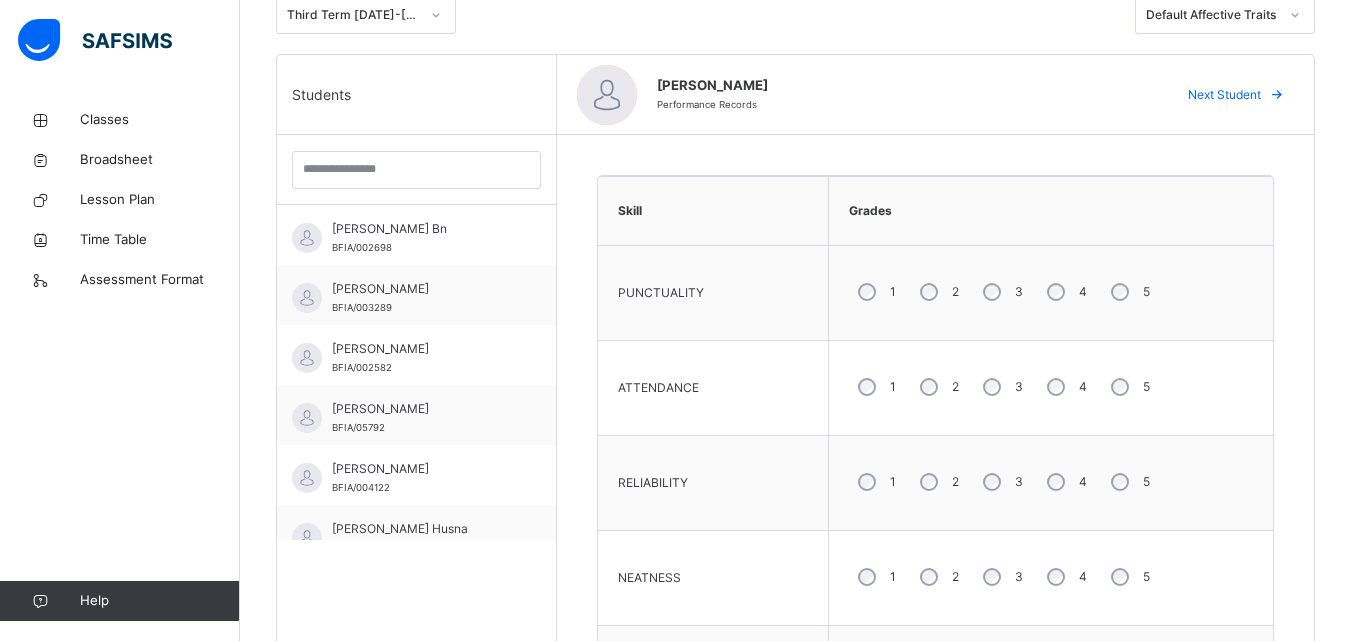 scroll, scrollTop: 464, scrollLeft: 0, axis: vertical 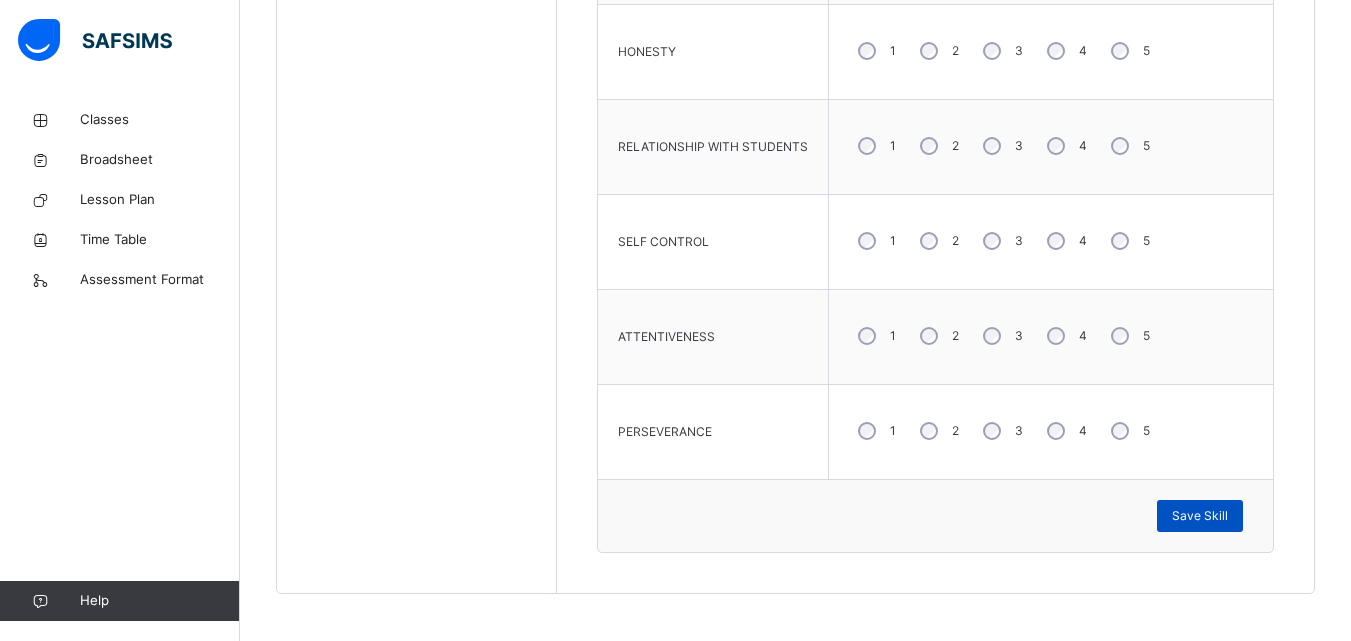 click on "Save Skill" at bounding box center [1200, 516] 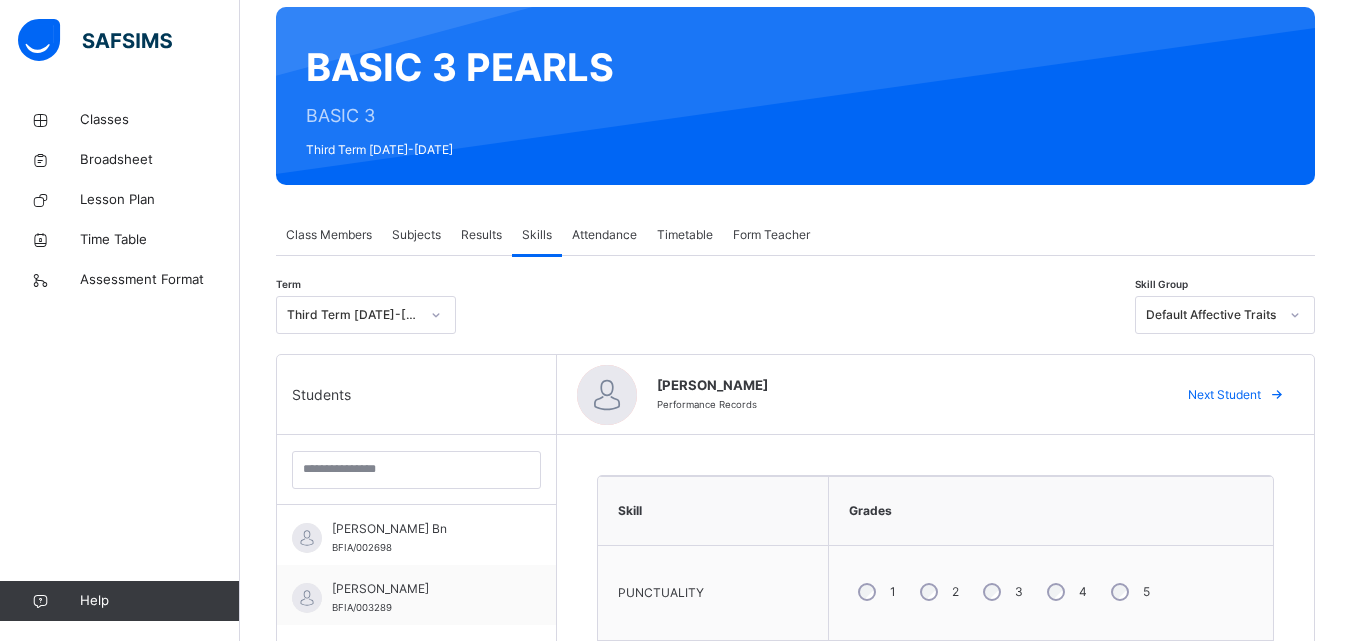 scroll, scrollTop: 158, scrollLeft: 0, axis: vertical 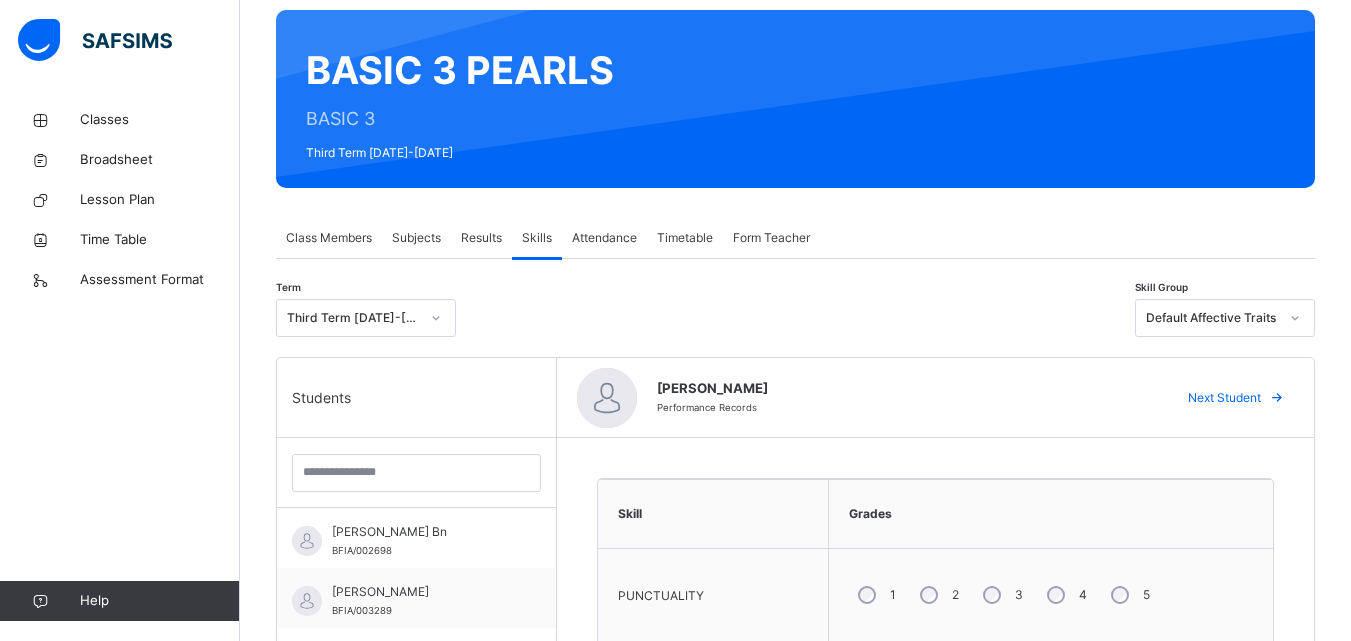 click on "Next Student" at bounding box center [1233, 398] 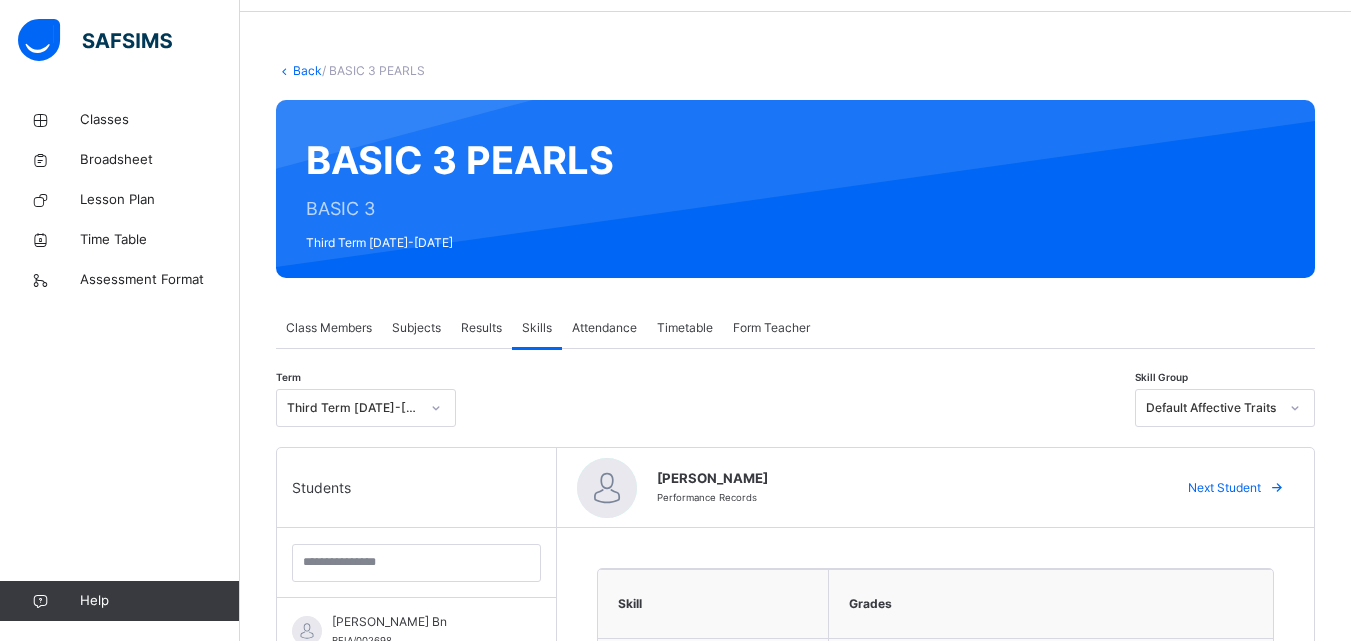 scroll, scrollTop: 51, scrollLeft: 0, axis: vertical 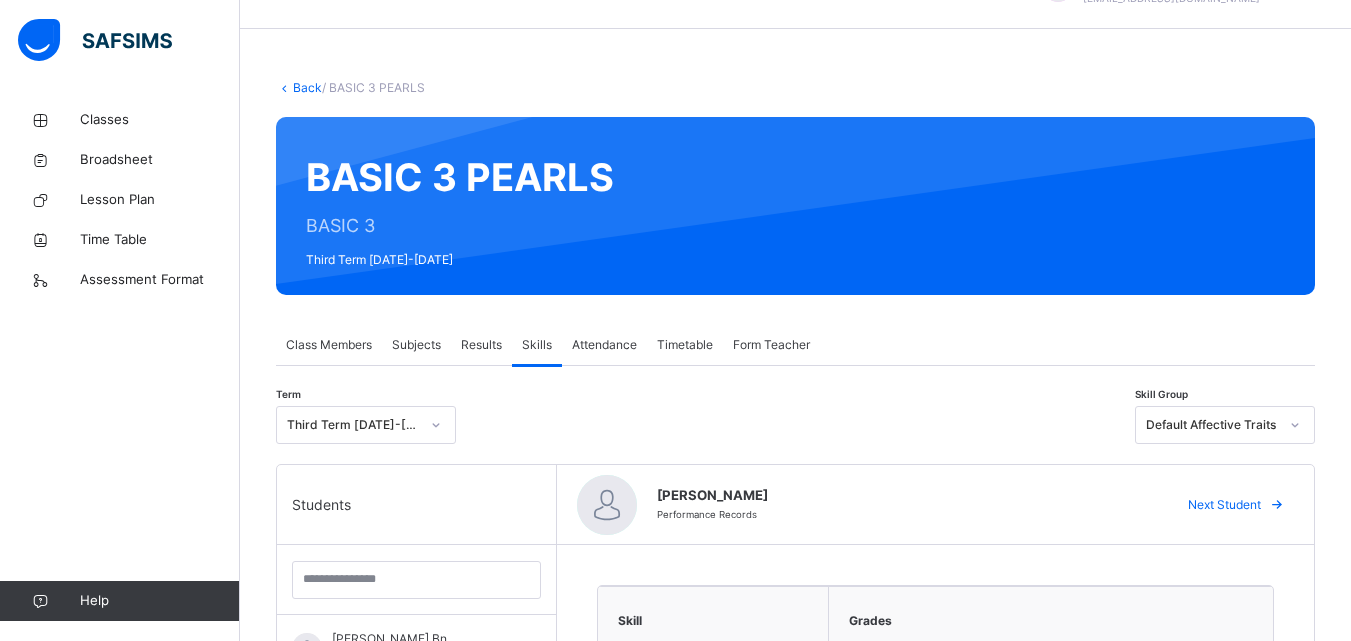 click on "Next Student" at bounding box center (1224, 505) 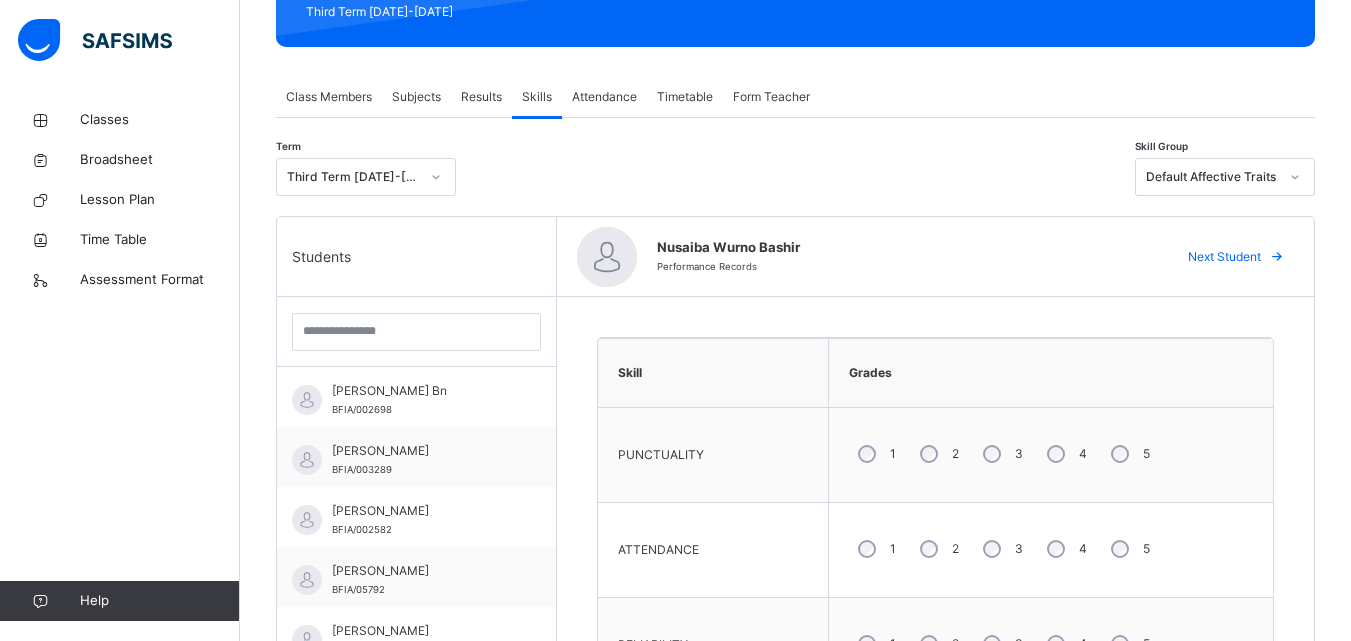 scroll, scrollTop: 295, scrollLeft: 0, axis: vertical 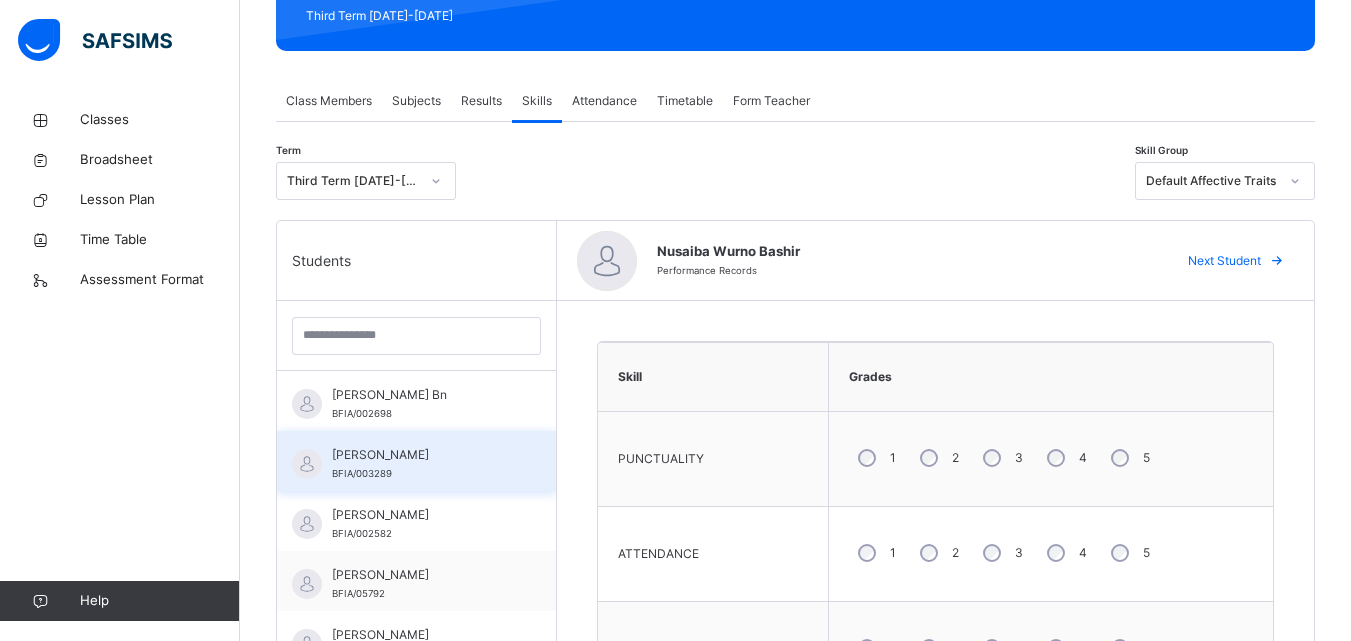 click on "[PERSON_NAME]" at bounding box center (421, 455) 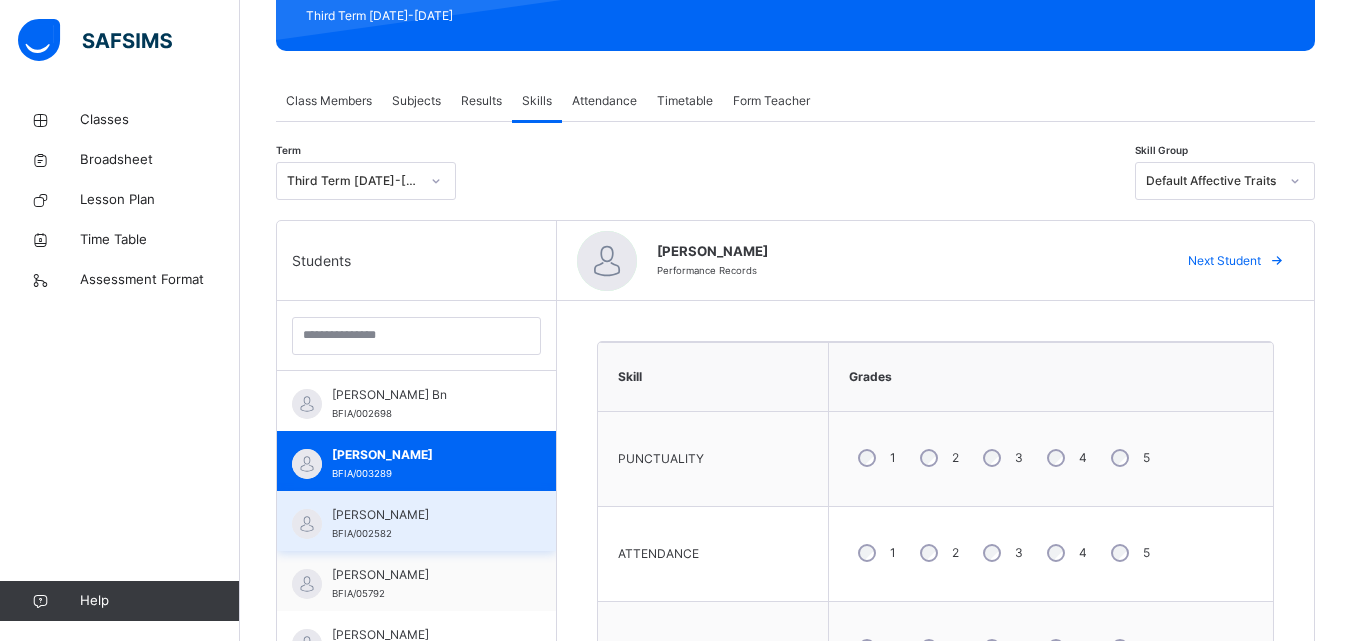 click on "[PERSON_NAME]" at bounding box center [421, 515] 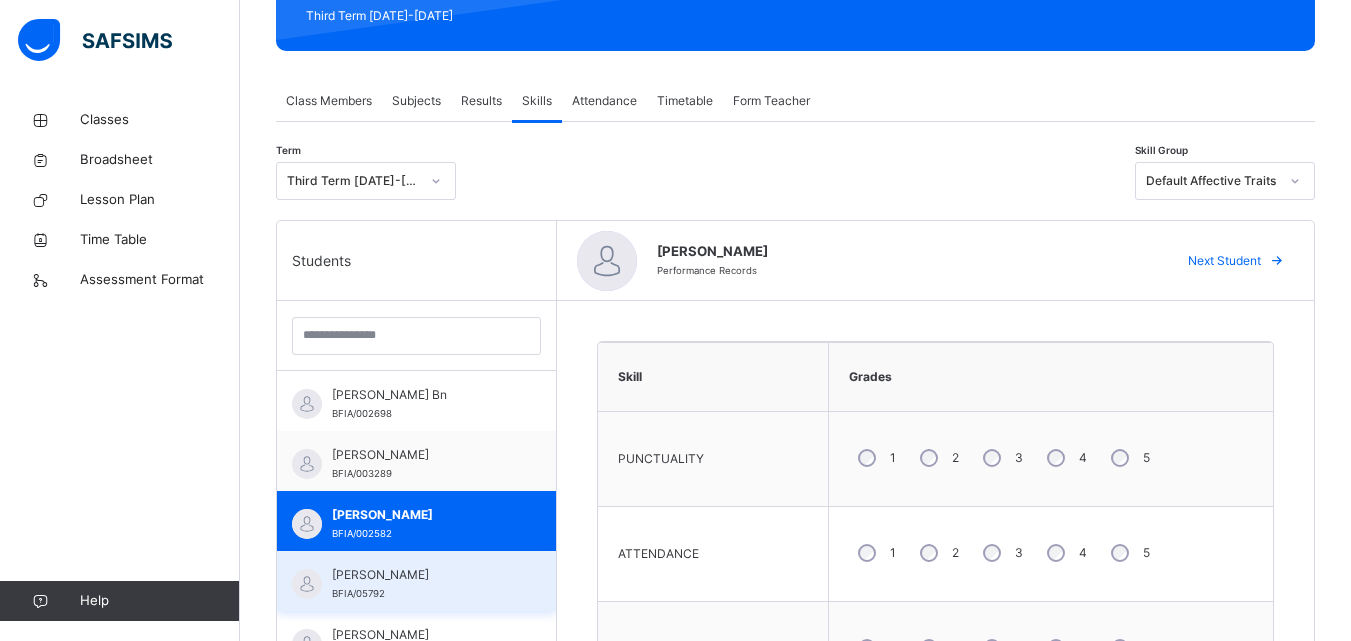 click on "[PERSON_NAME]" at bounding box center [421, 575] 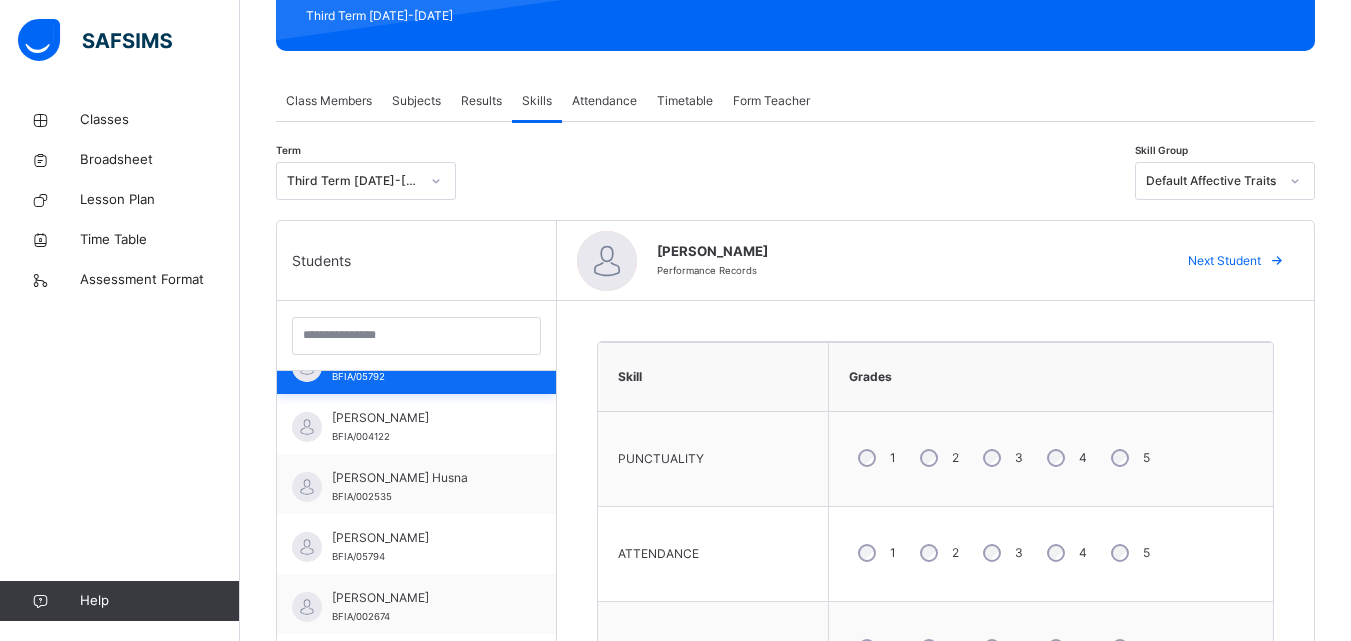 scroll, scrollTop: 219, scrollLeft: 0, axis: vertical 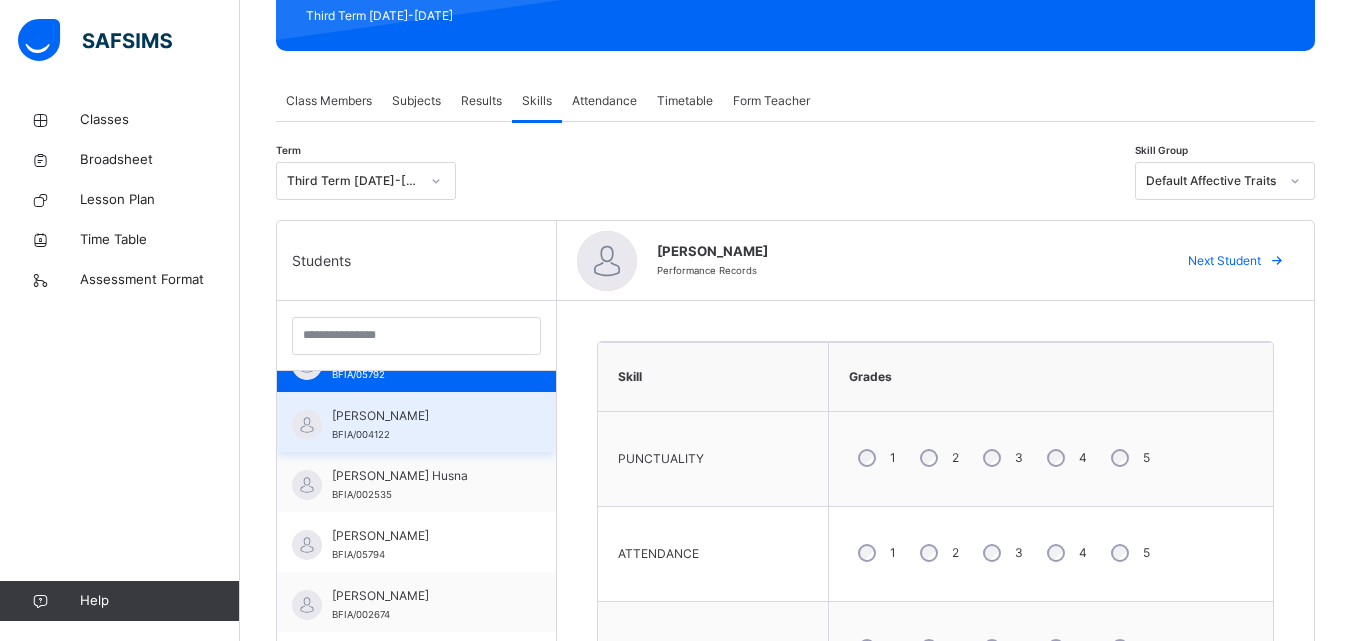 click on "[PERSON_NAME] BFIA/004122" at bounding box center [421, 425] 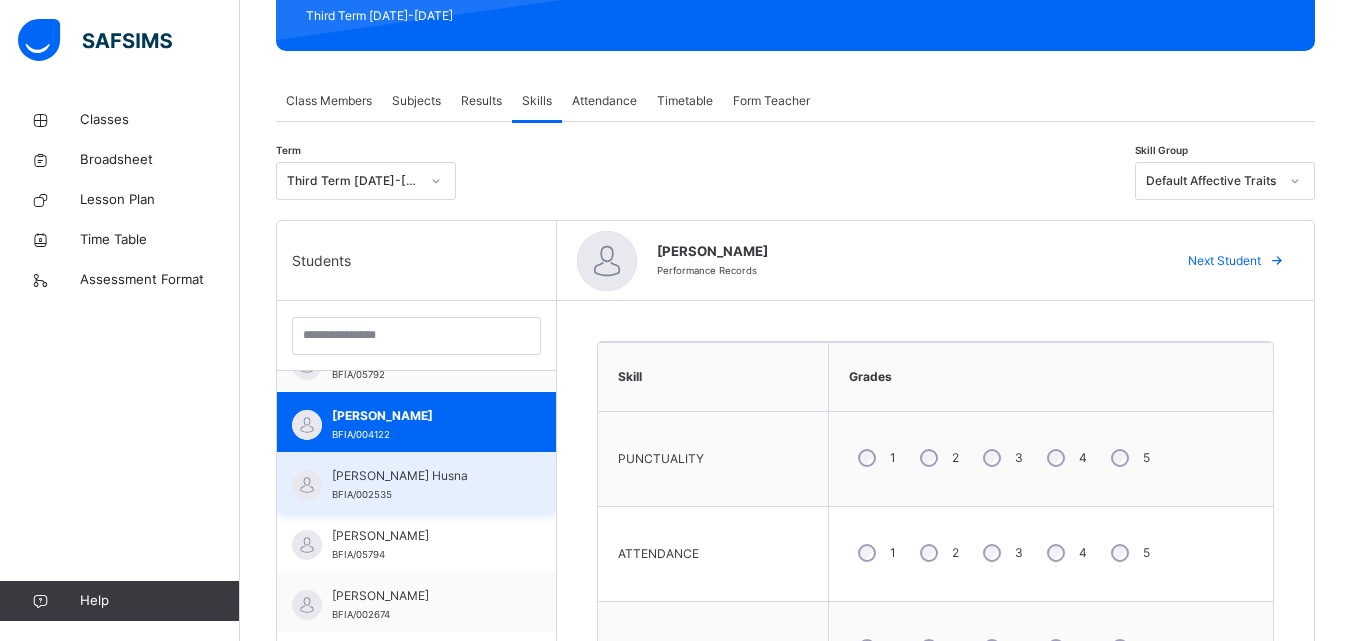 click on "[PERSON_NAME] Husna" at bounding box center [421, 476] 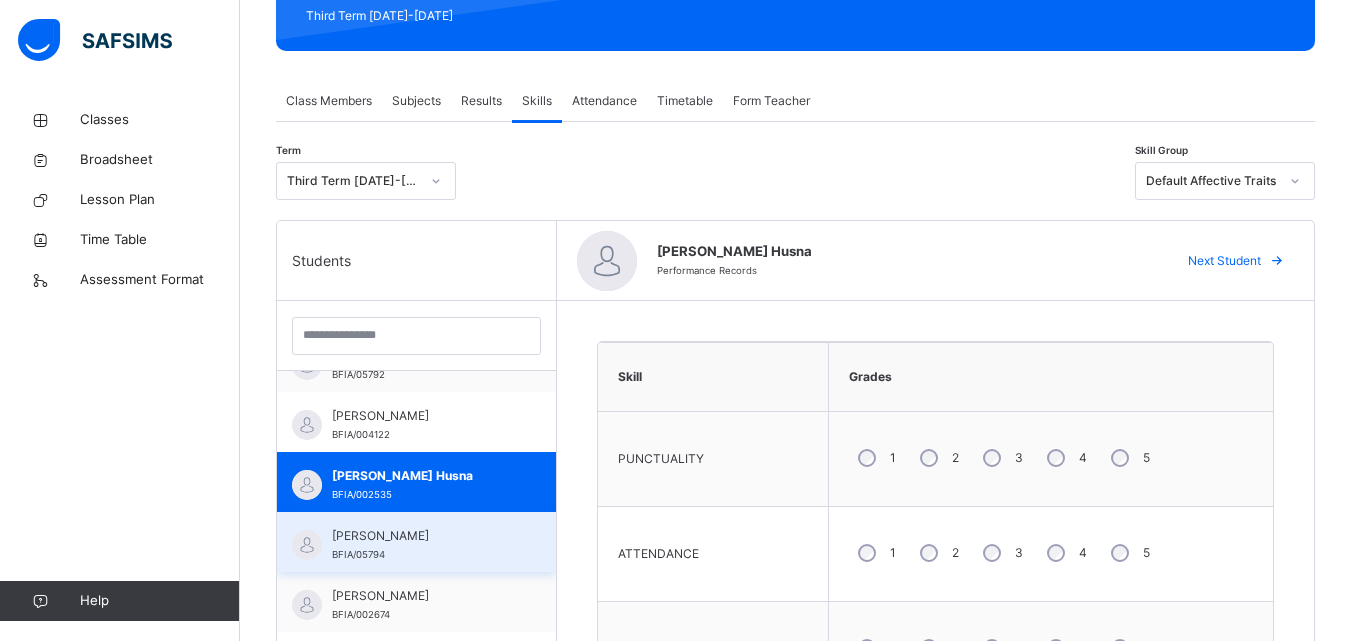 click on "[PERSON_NAME]" at bounding box center [421, 536] 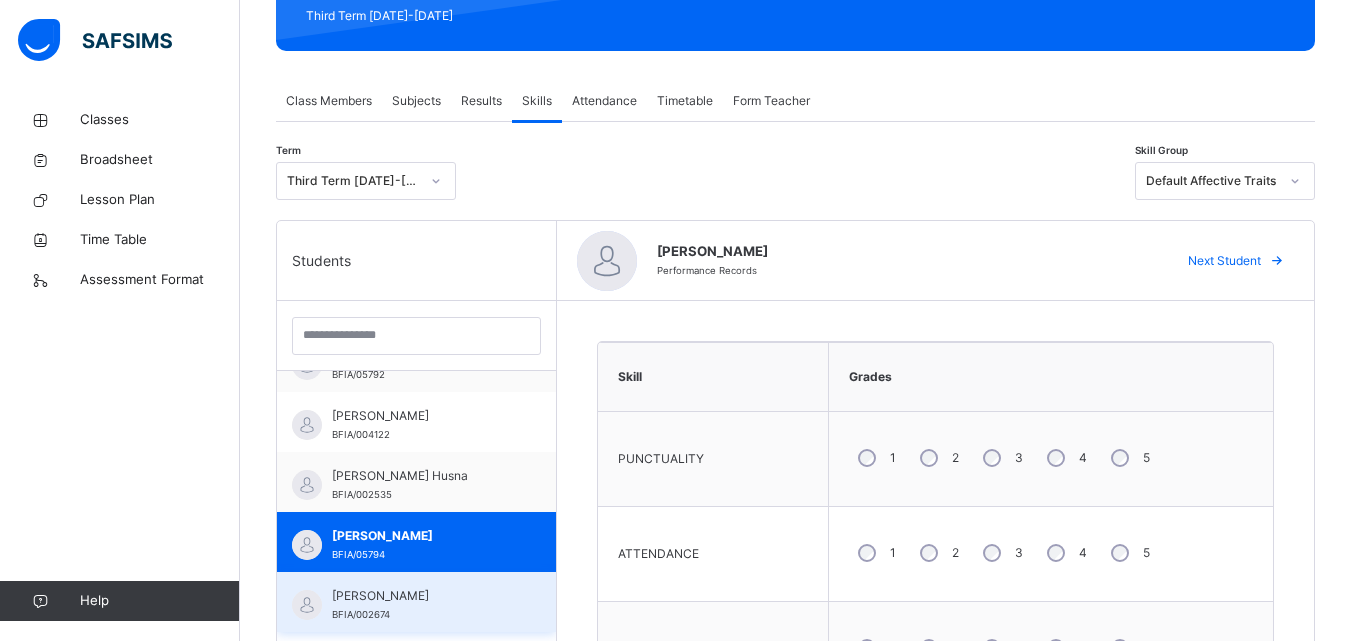 click on "[PERSON_NAME] Abubakar BFIA/002674" at bounding box center (421, 605) 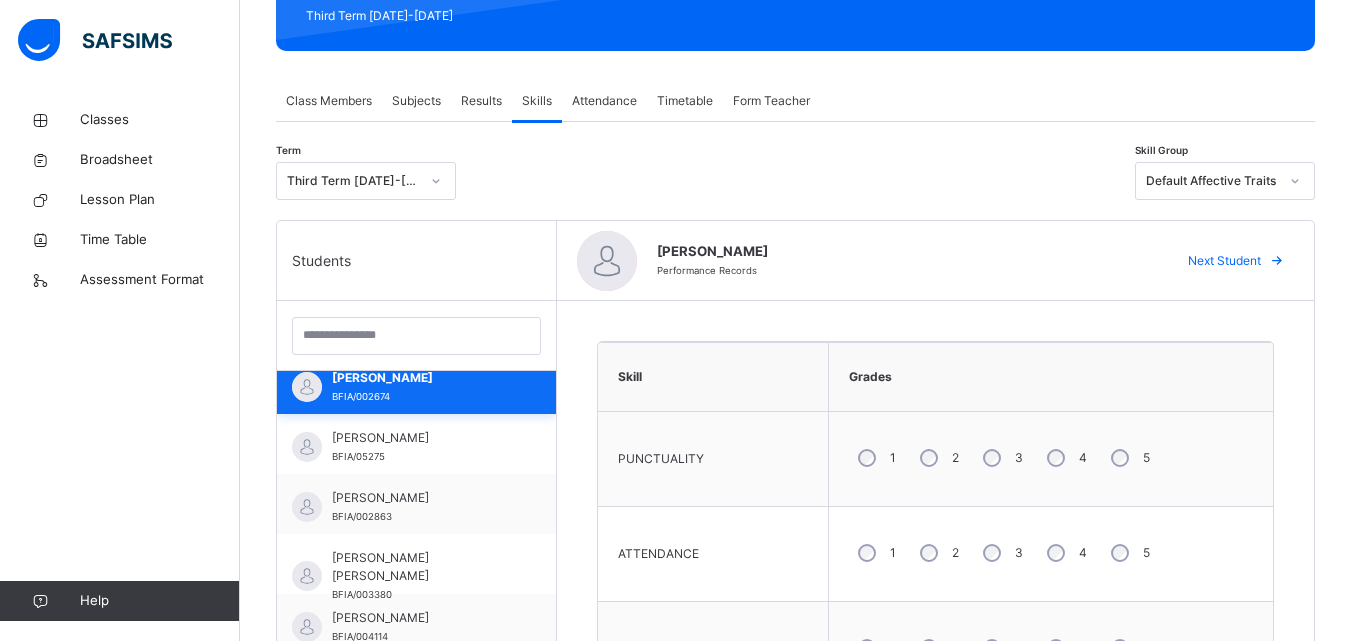 scroll, scrollTop: 442, scrollLeft: 0, axis: vertical 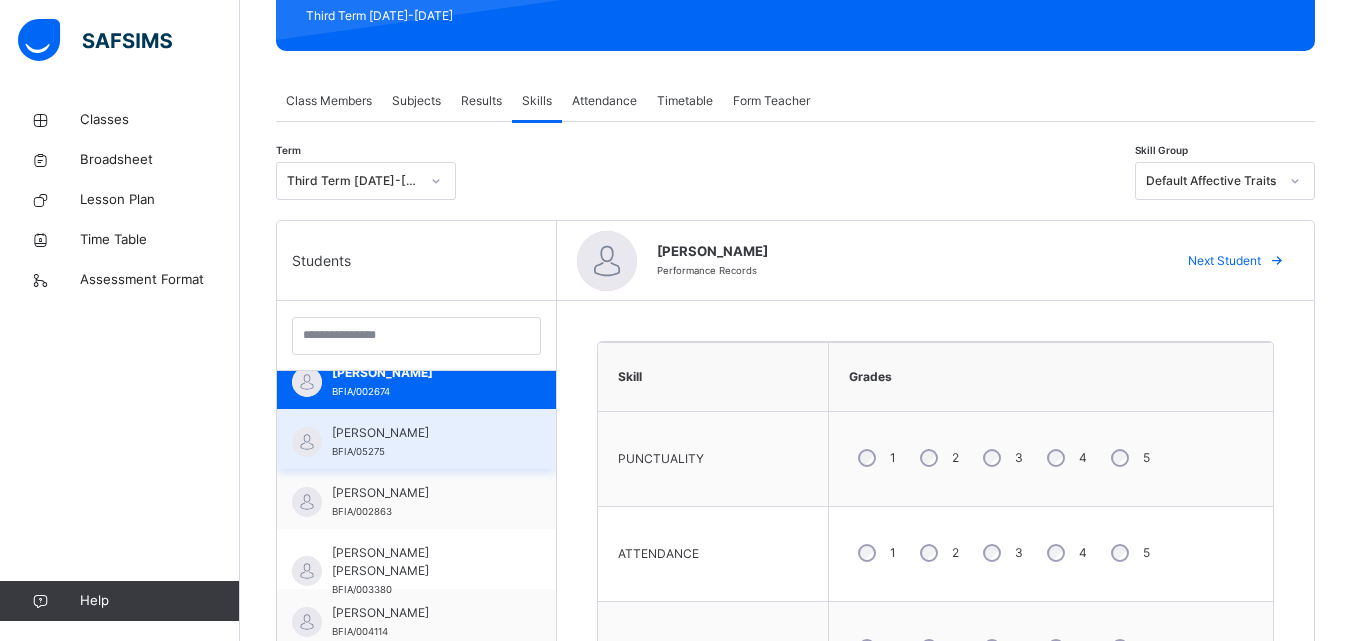 click on "BFIA/05275" at bounding box center [358, 451] 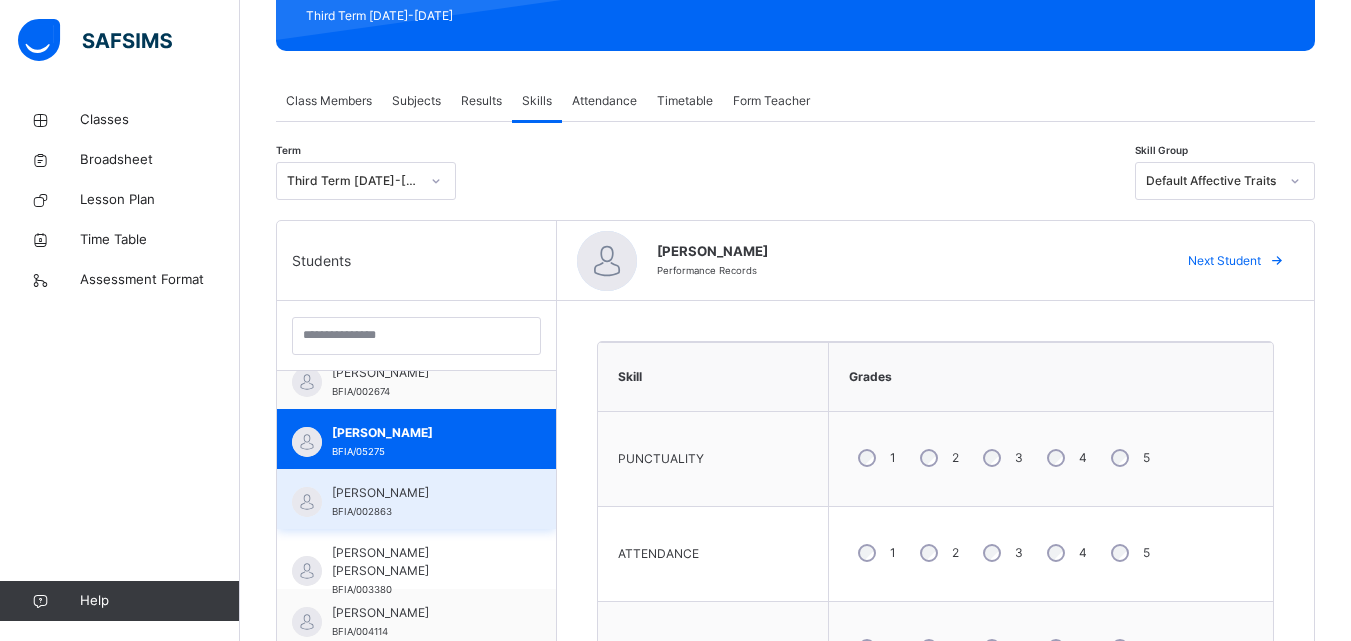 click on "[PERSON_NAME] BFIA/002863" at bounding box center [421, 502] 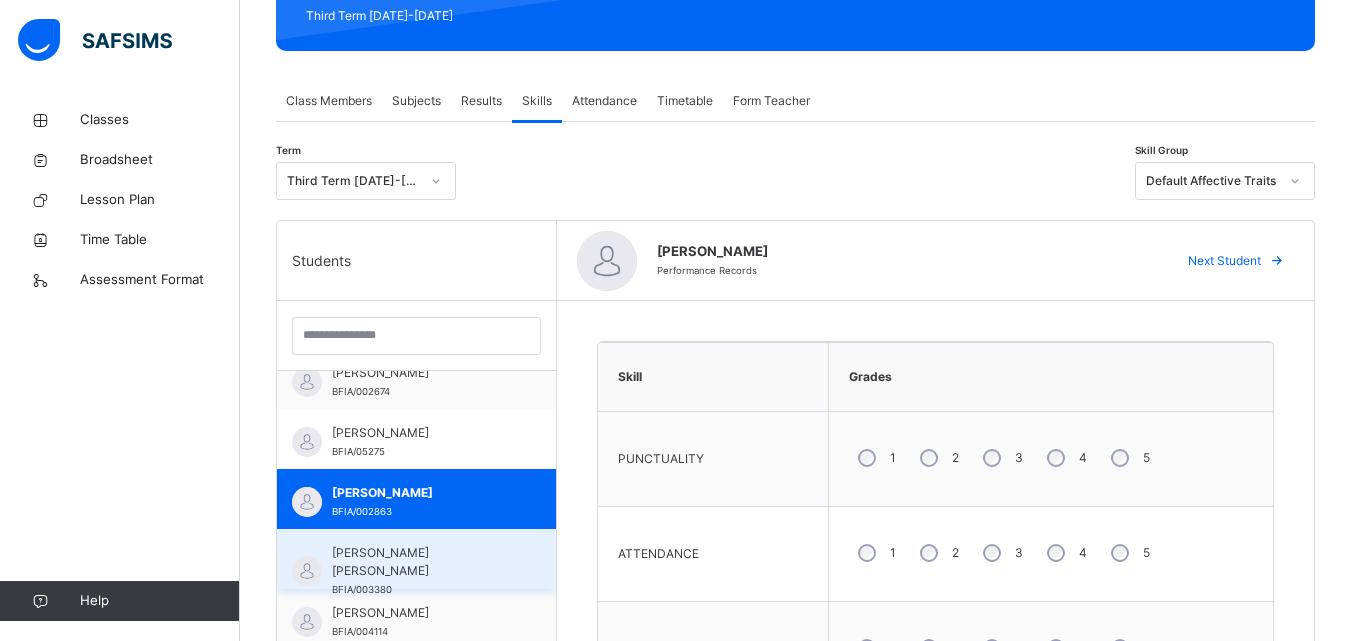 click on "[PERSON_NAME] [PERSON_NAME]" at bounding box center (421, 562) 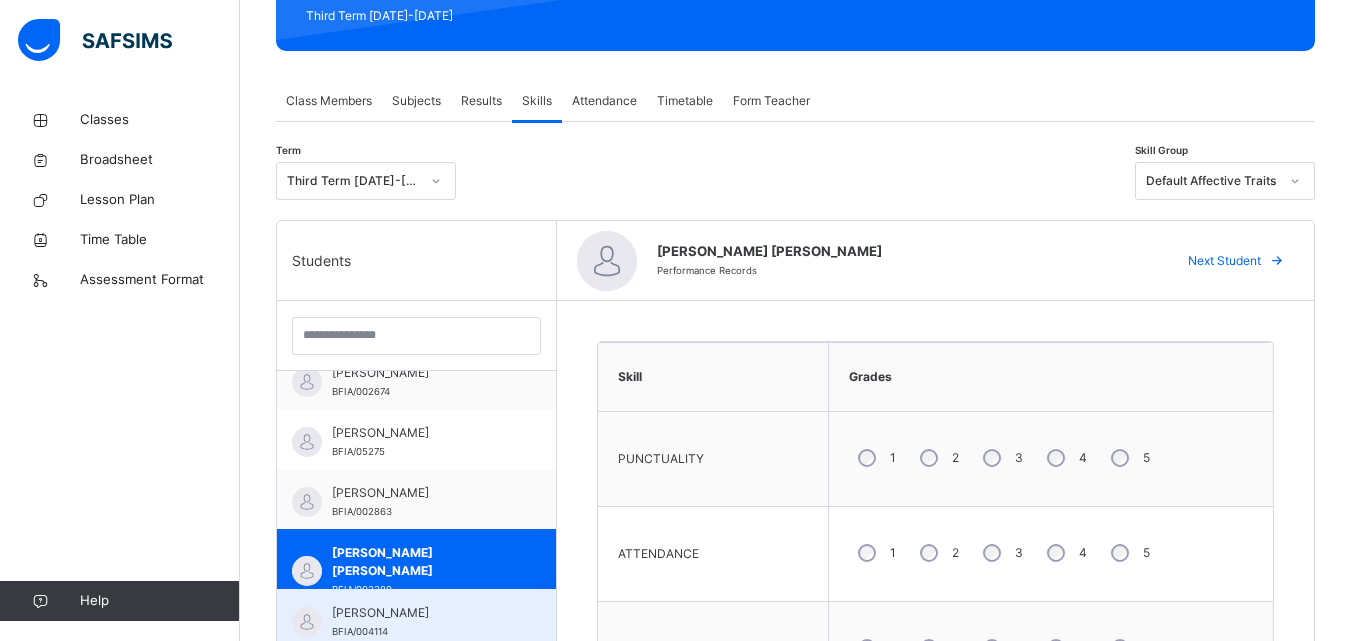 click on "[PERSON_NAME] BFIA/004114" at bounding box center [416, 619] 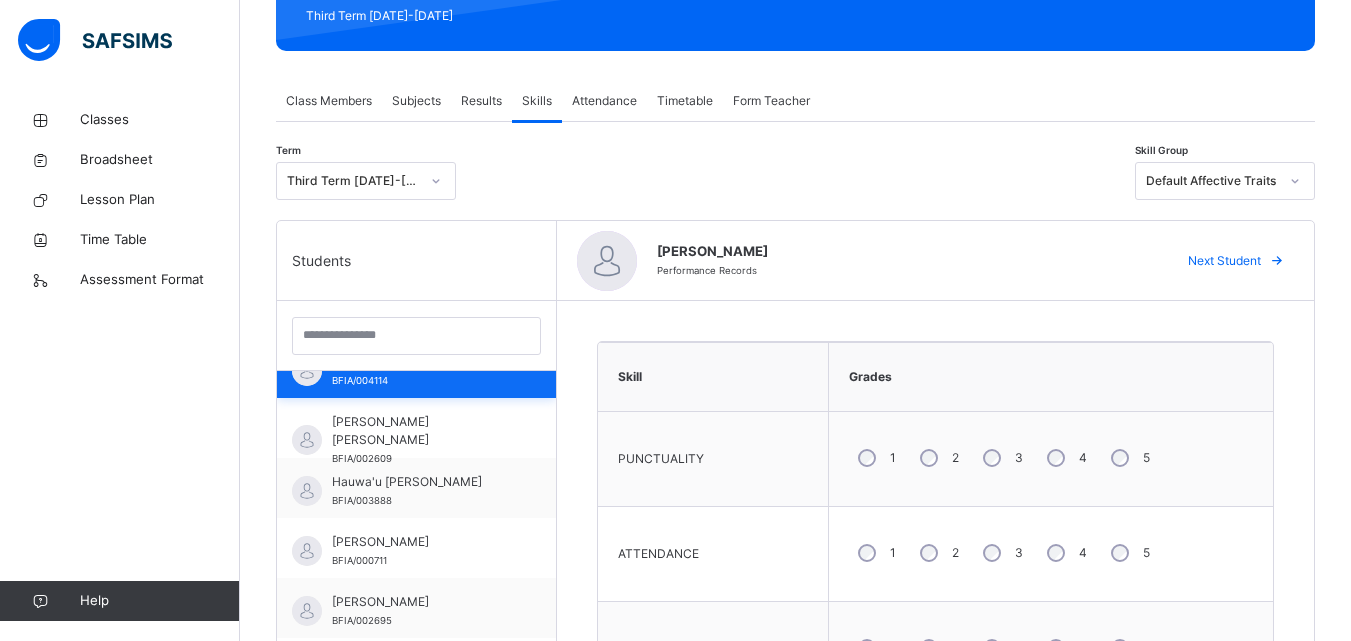 scroll, scrollTop: 716, scrollLeft: 0, axis: vertical 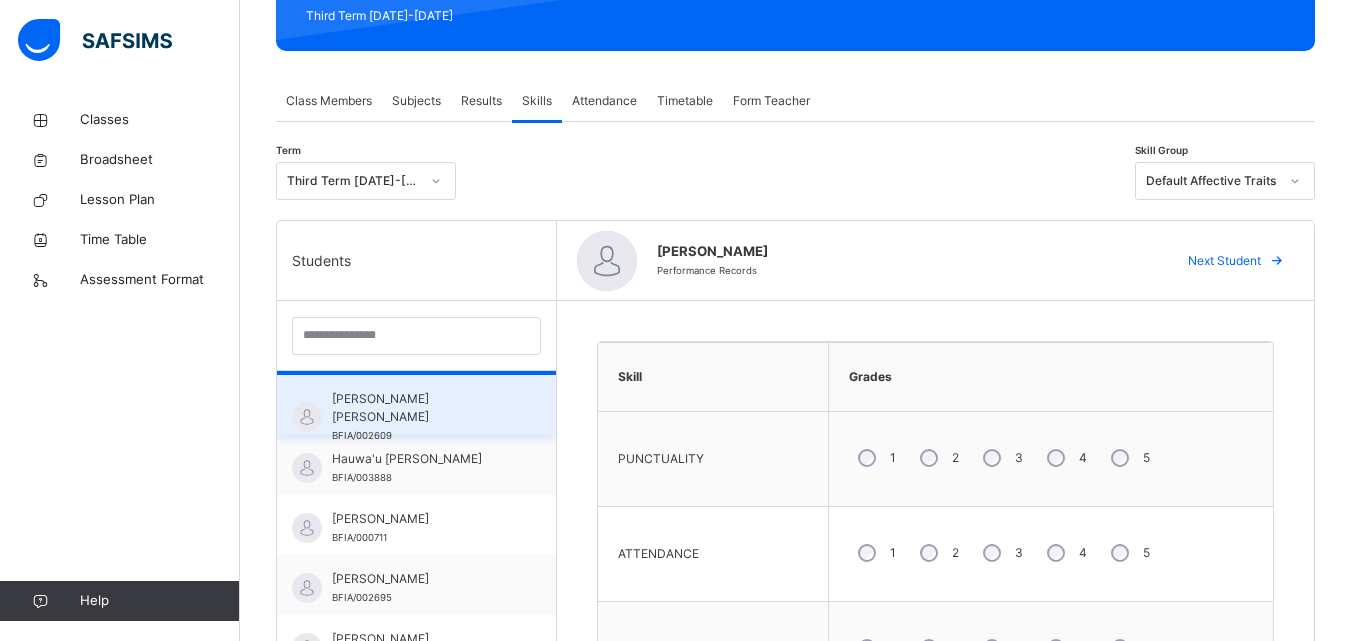 click on "[PERSON_NAME] [PERSON_NAME]" at bounding box center (421, 408) 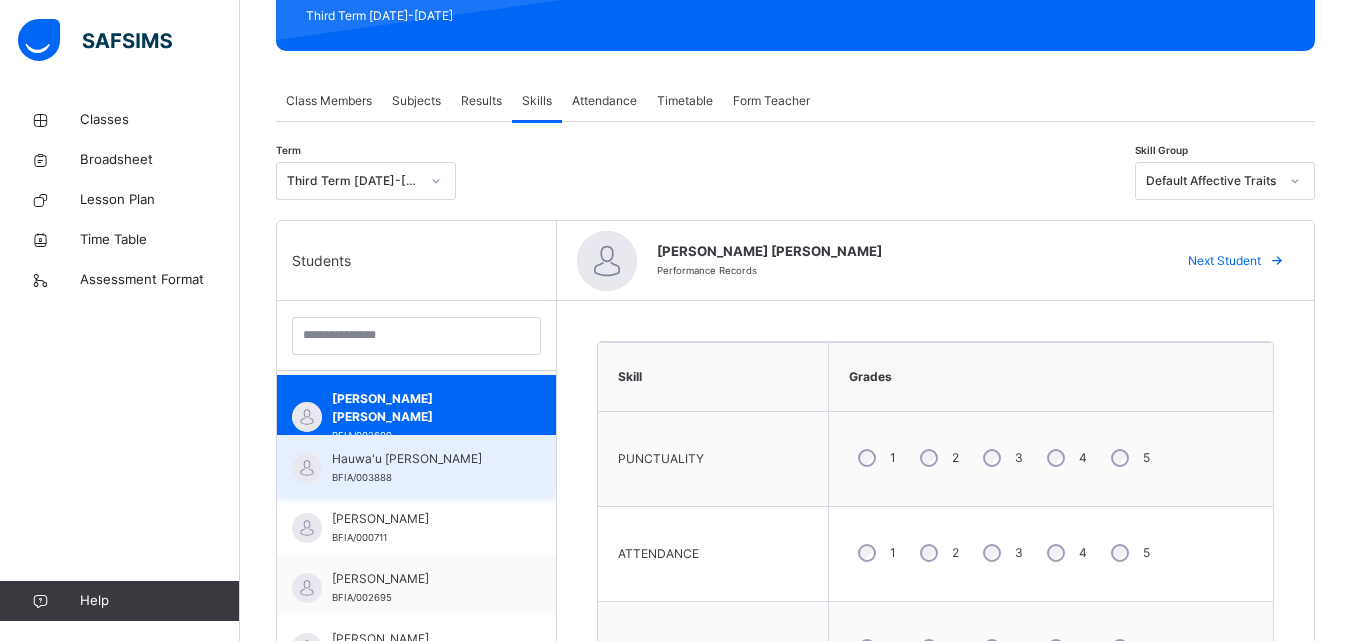 click on "Hauwa'u Usman Umar BFIA/003888" at bounding box center (421, 468) 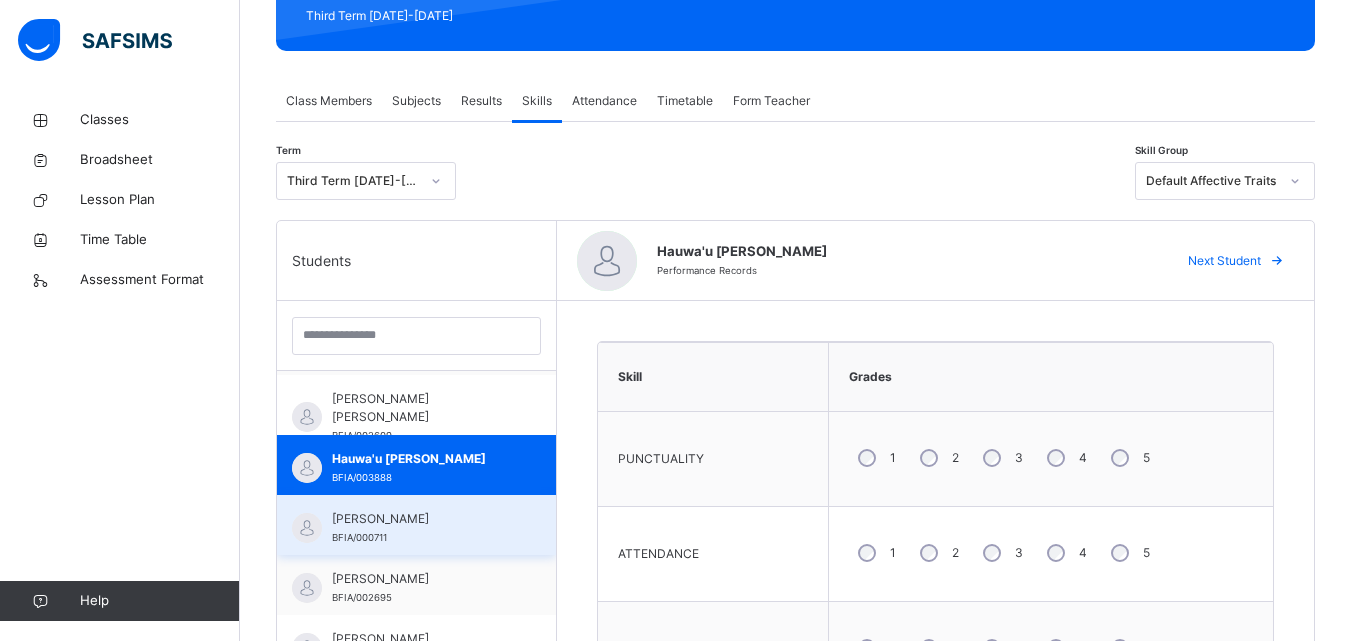 click on "[PERSON_NAME]" at bounding box center [421, 519] 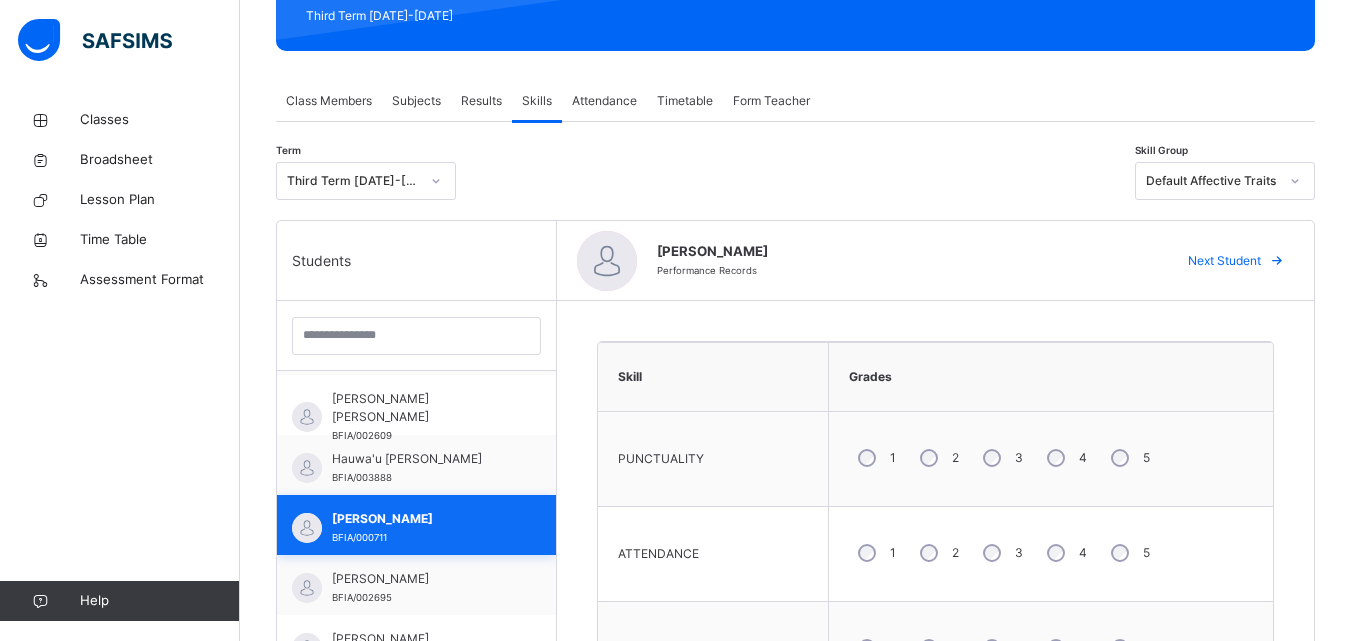 drag, startPoint x: 417, startPoint y: 520, endPoint x: 503, endPoint y: 520, distance: 86 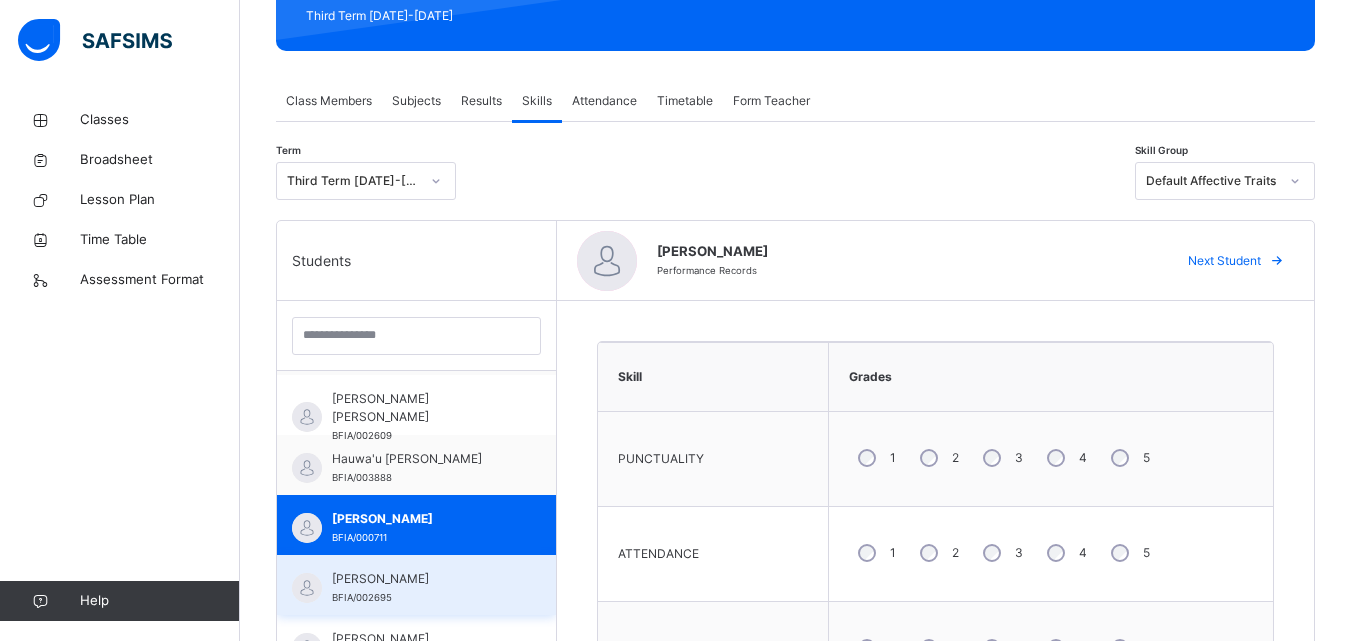 click on "[PERSON_NAME]" at bounding box center (421, 579) 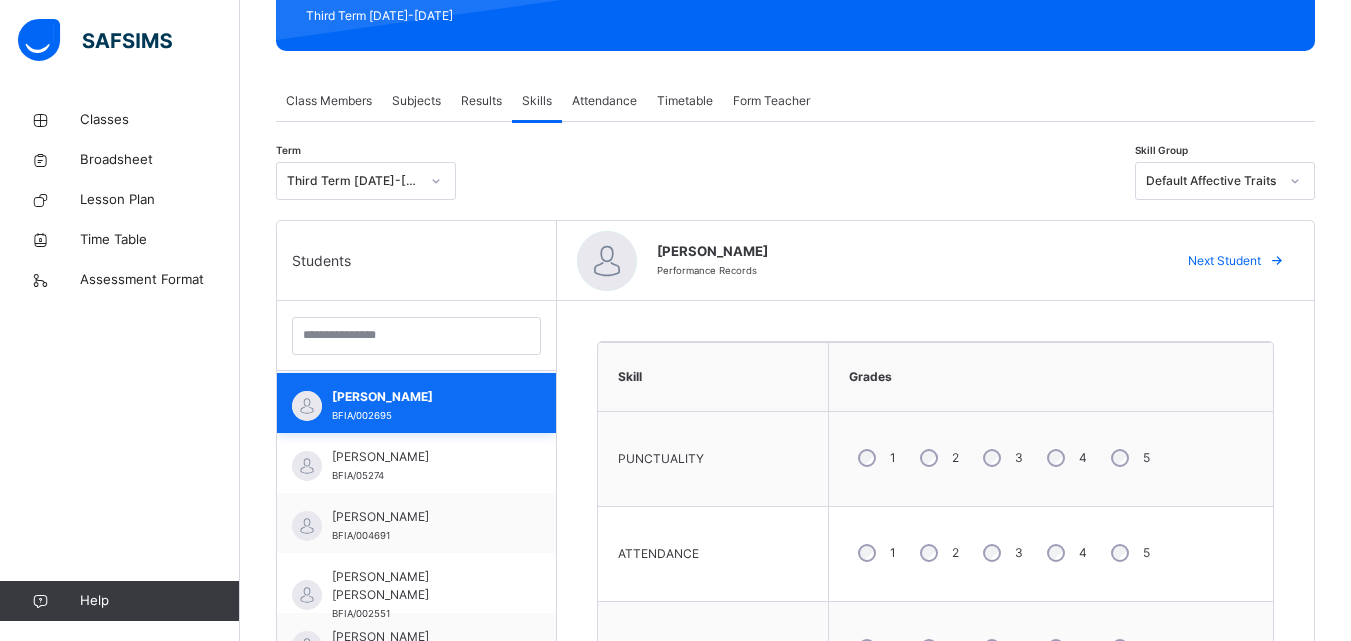 scroll, scrollTop: 902, scrollLeft: 0, axis: vertical 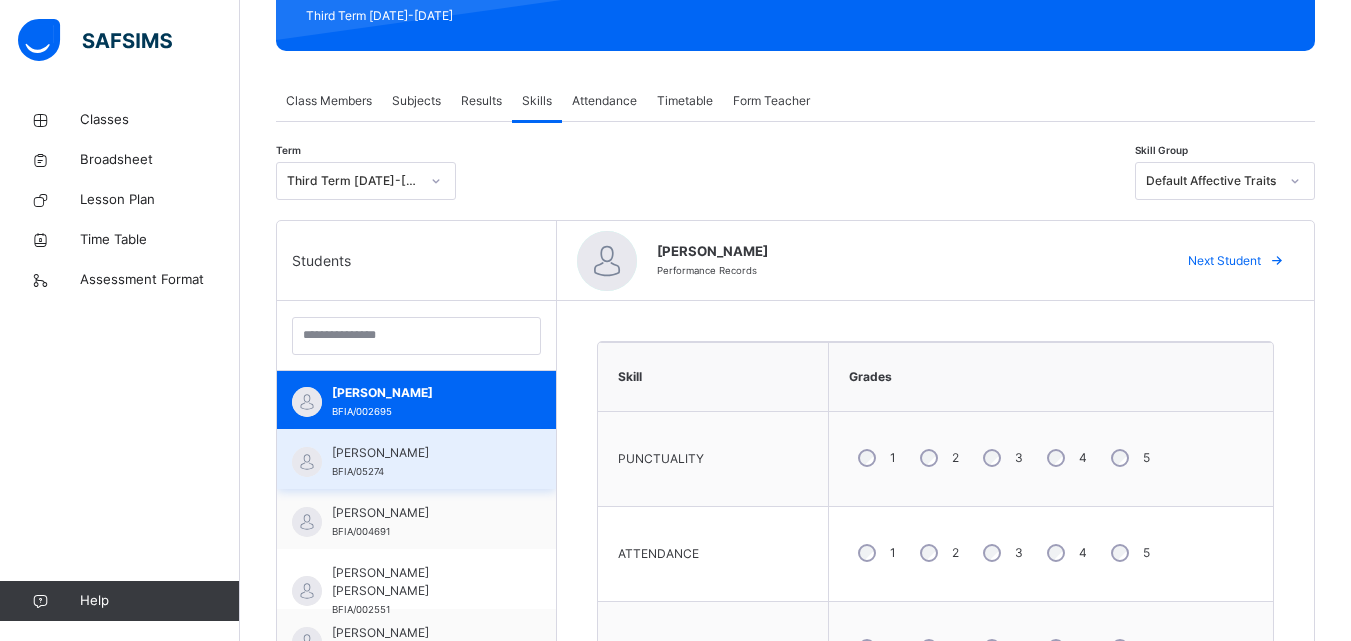 click on "[PERSON_NAME]" at bounding box center [421, 453] 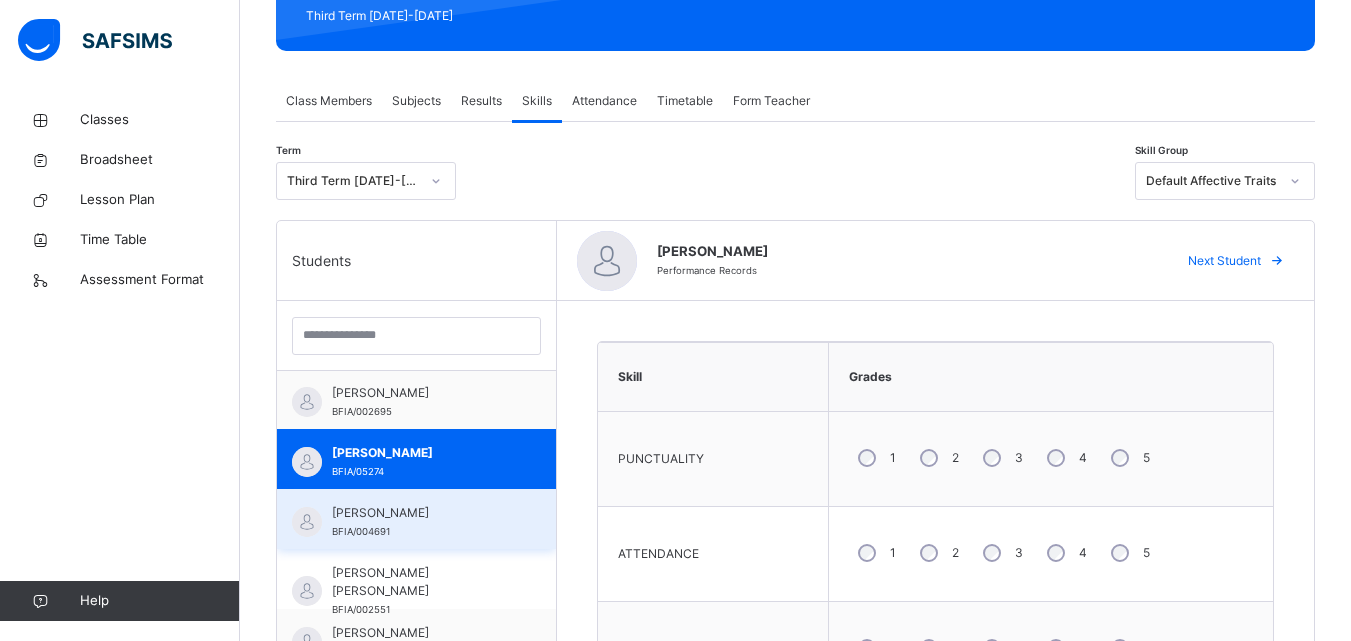 click on "[PERSON_NAME]" at bounding box center [421, 513] 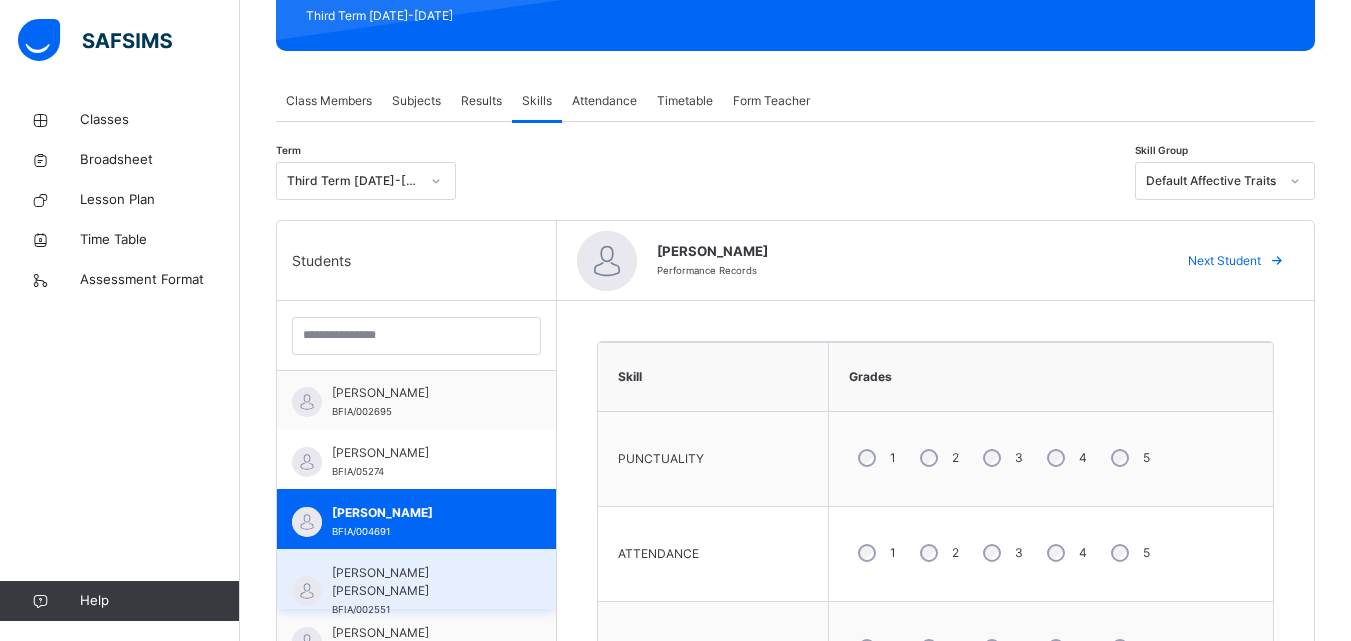 click on "[PERSON_NAME] [PERSON_NAME] BFIA/002551" at bounding box center (416, 579) 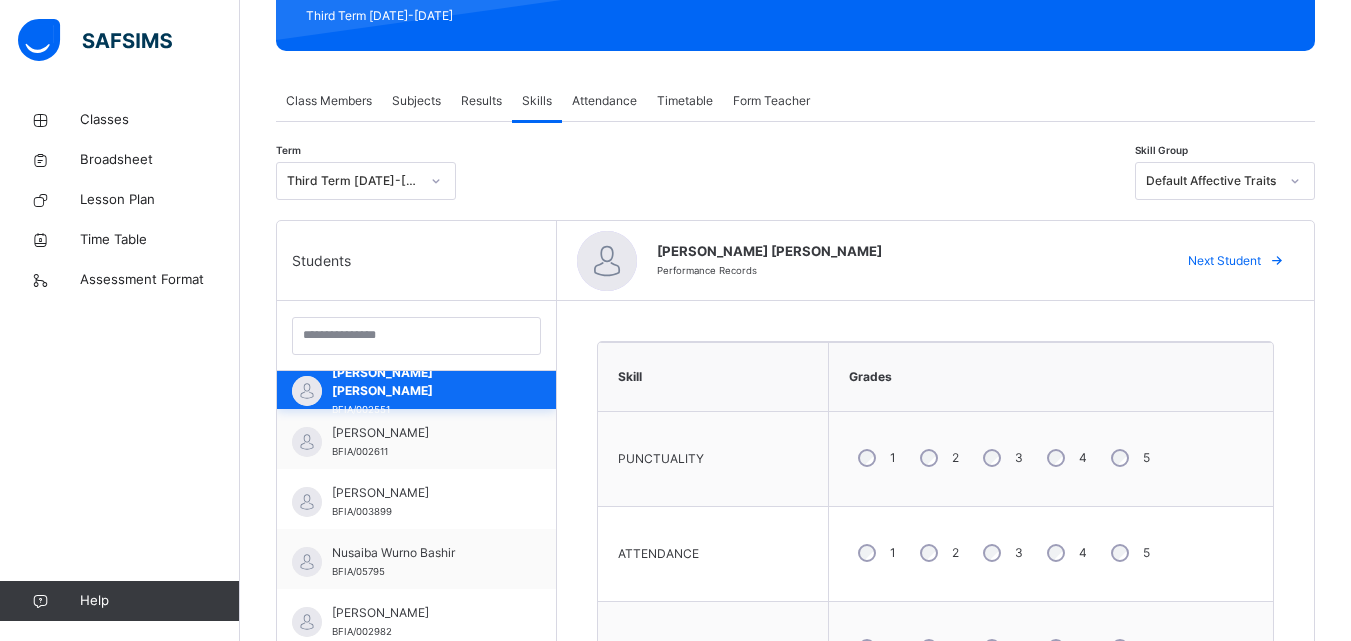 scroll, scrollTop: 1123, scrollLeft: 0, axis: vertical 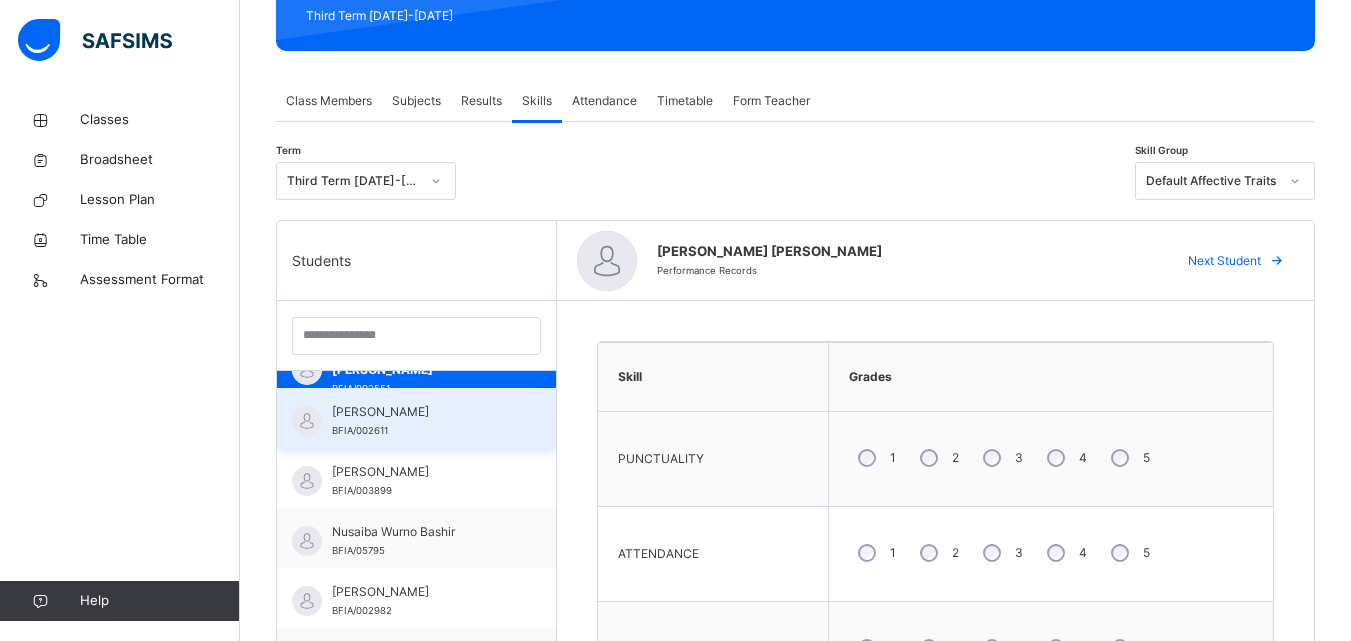 click on "[PERSON_NAME] BFIA/002611" at bounding box center (421, 421) 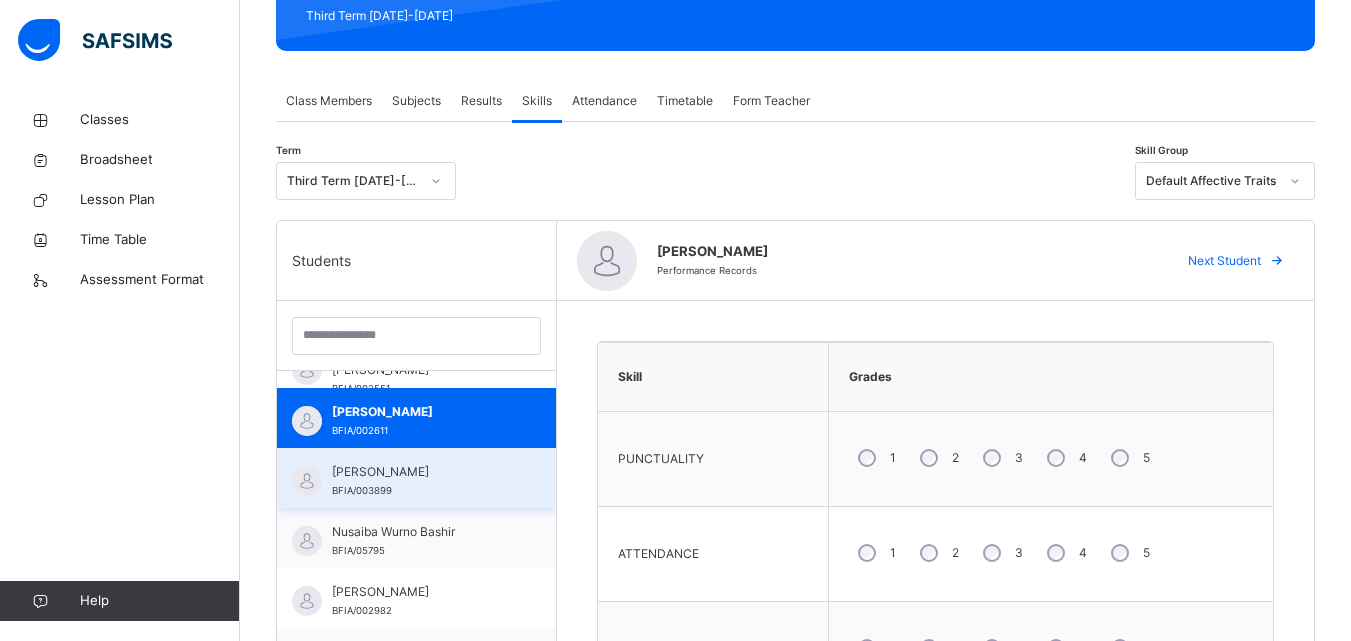 click on "[PERSON_NAME] Usman BFIA/003899" at bounding box center [421, 481] 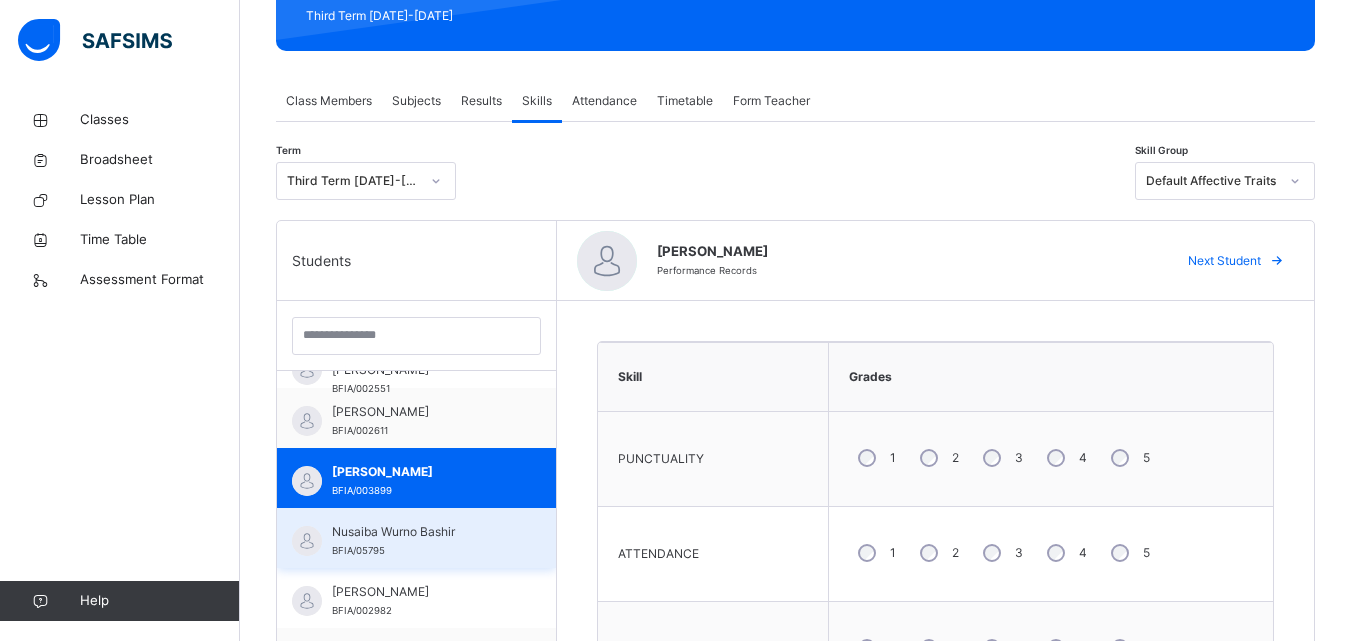 click on "Nusaiba Wurno Bashir" at bounding box center (421, 532) 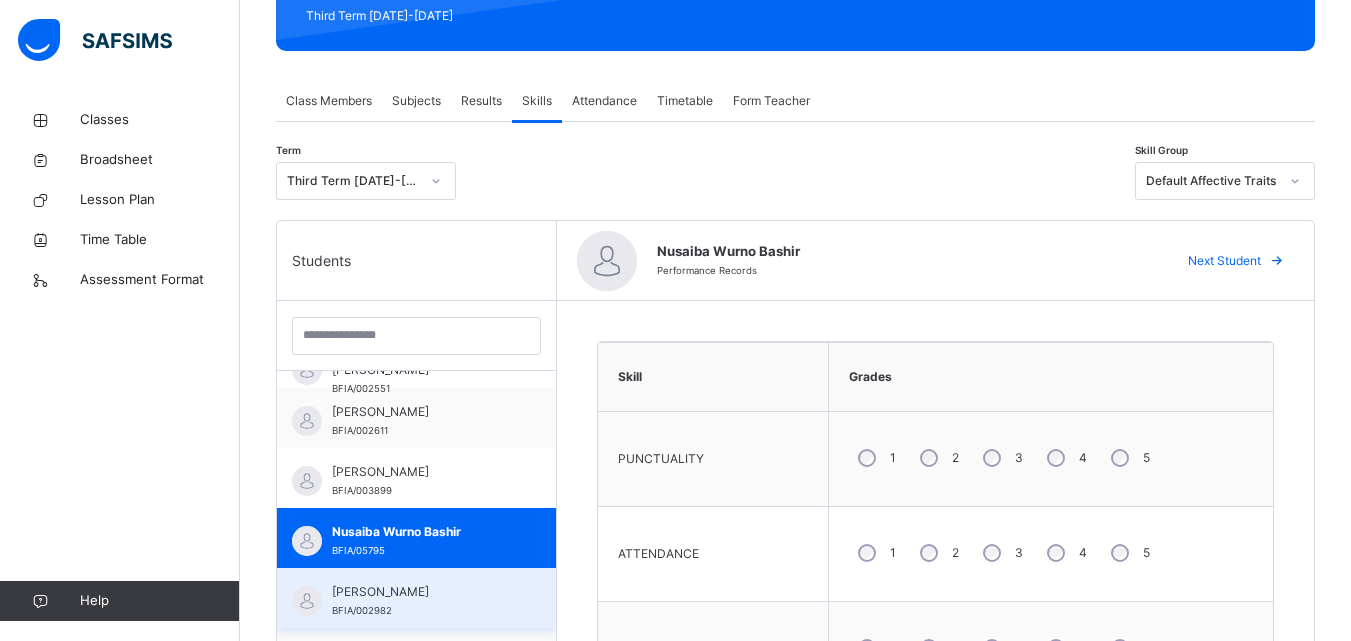 click on "[PERSON_NAME]" at bounding box center (421, 592) 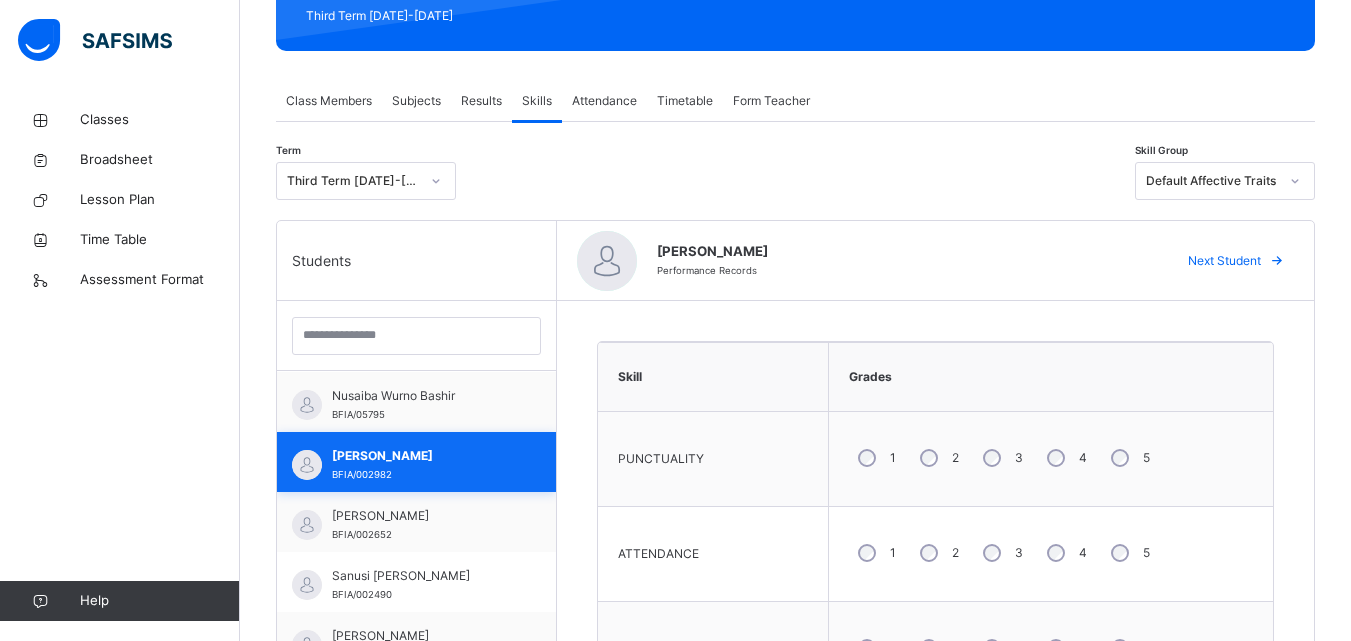 scroll, scrollTop: 1265, scrollLeft: 0, axis: vertical 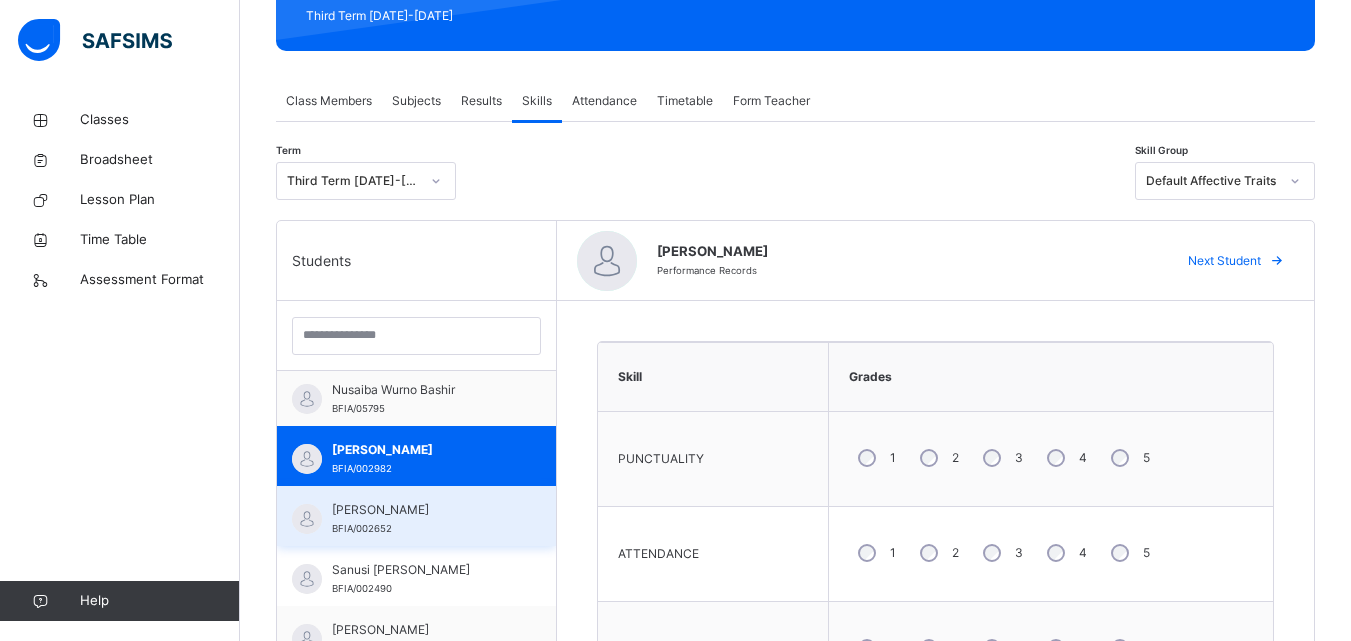 click on "BFIA/002652" at bounding box center (362, 528) 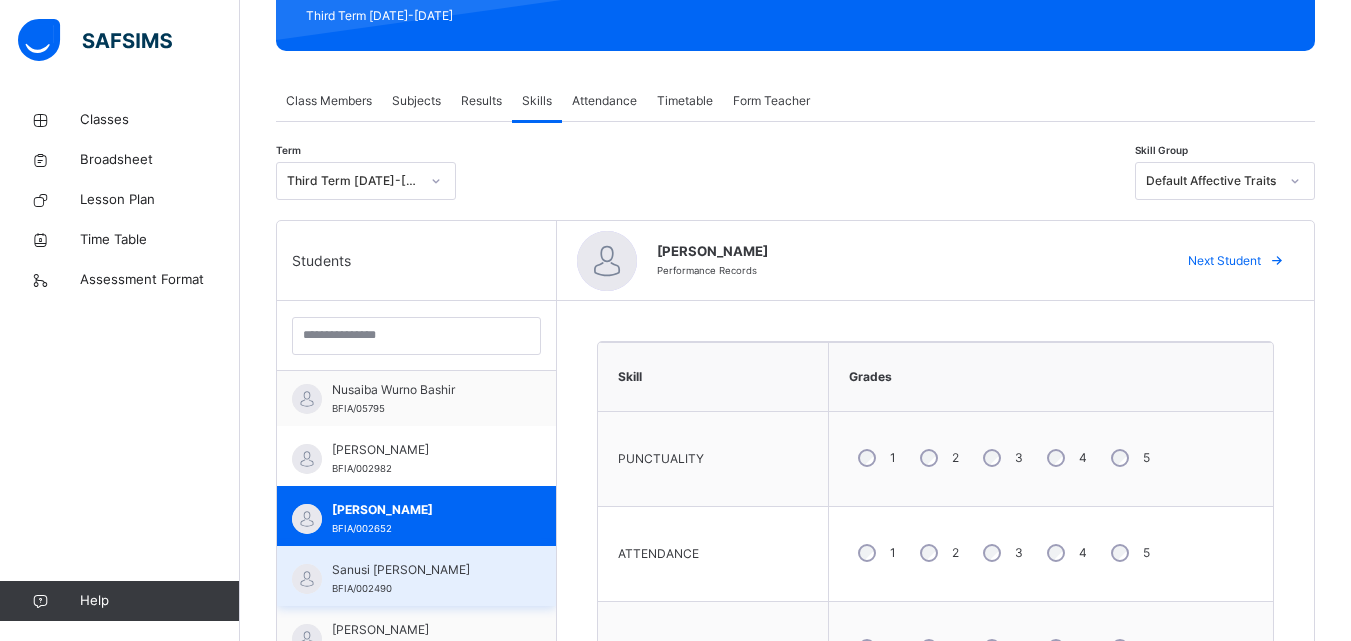 click on "Sanusi [PERSON_NAME] BFIA/002490" at bounding box center (416, 576) 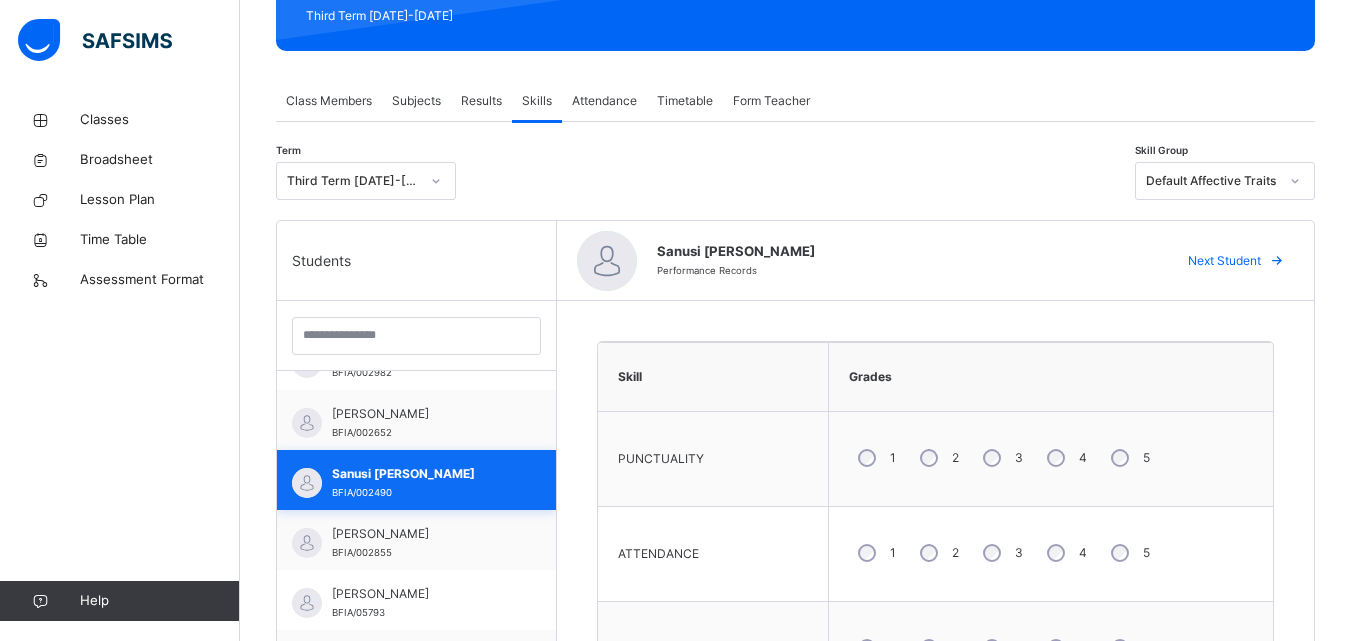 scroll, scrollTop: 1405, scrollLeft: 0, axis: vertical 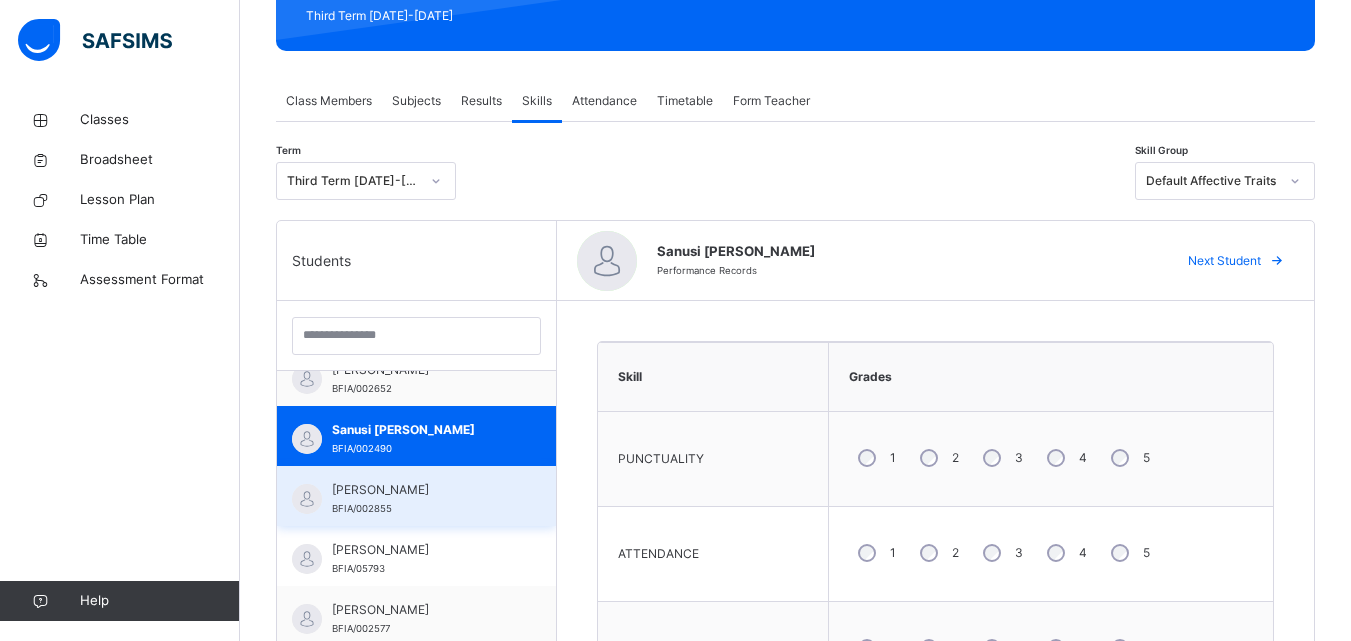 click on "[PERSON_NAME]" at bounding box center [421, 490] 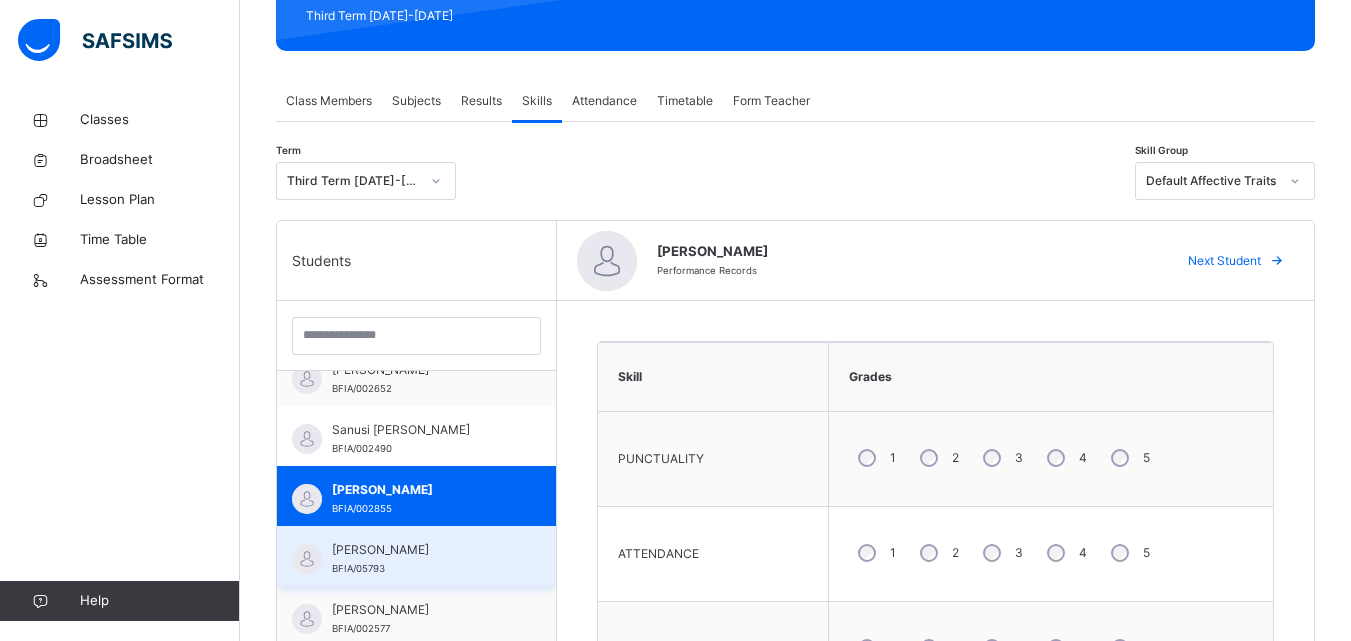 click on "[PERSON_NAME]" at bounding box center [421, 550] 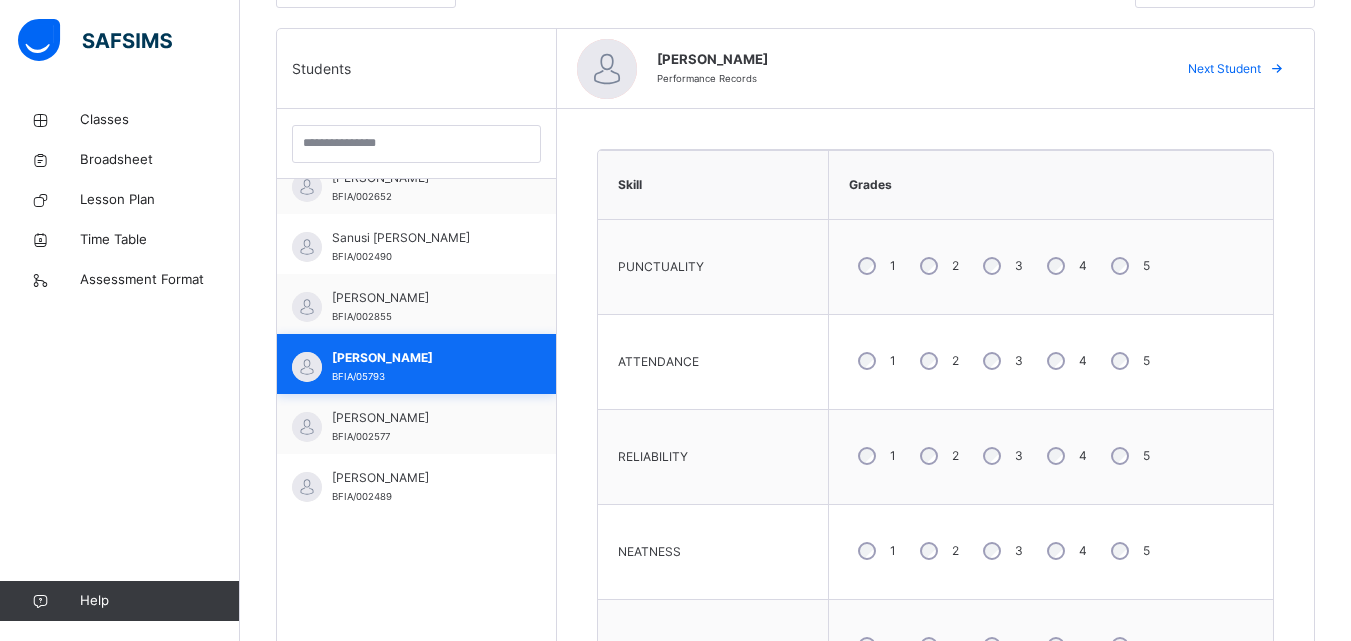 scroll, scrollTop: 491, scrollLeft: 0, axis: vertical 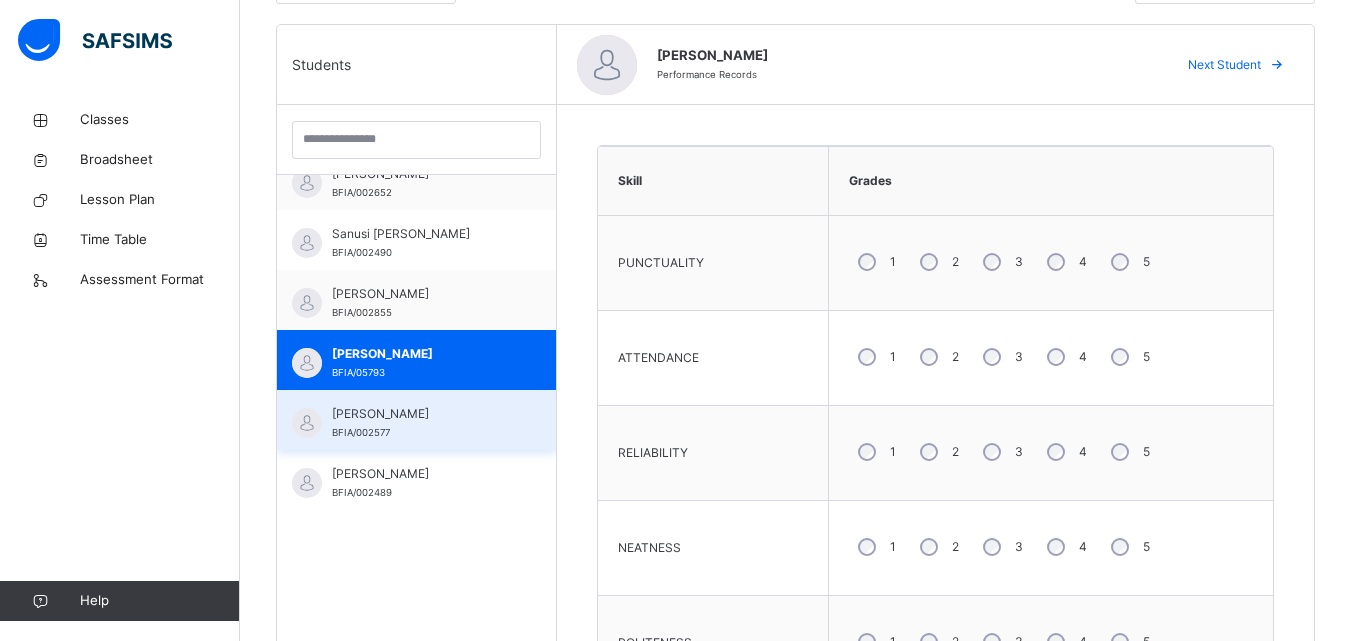 click on "[PERSON_NAME]" at bounding box center [421, 414] 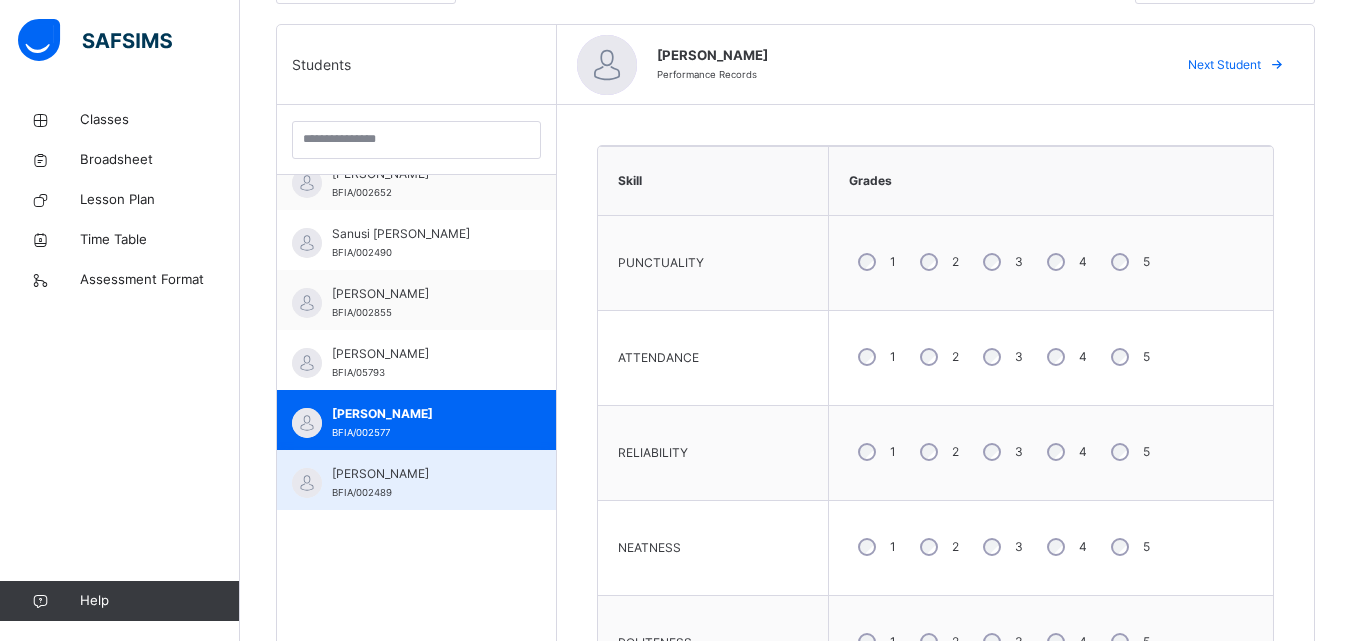 click on "[PERSON_NAME] BFIA/002489" at bounding box center (421, 483) 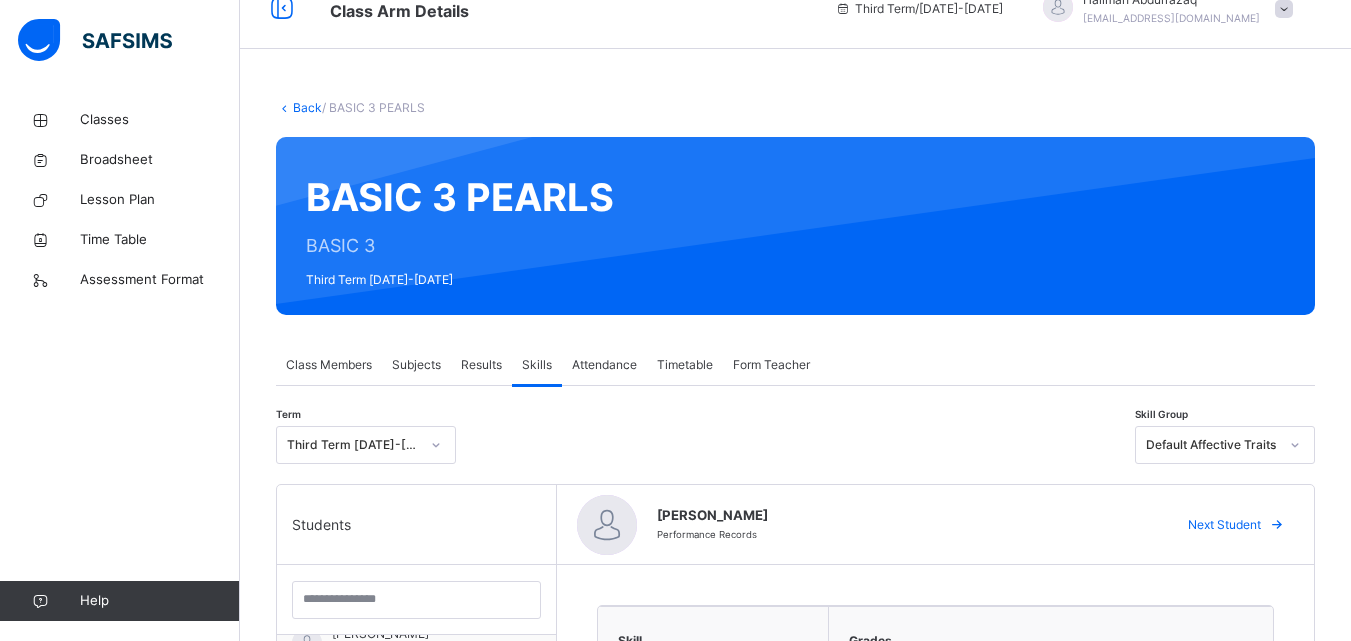 scroll, scrollTop: 131, scrollLeft: 0, axis: vertical 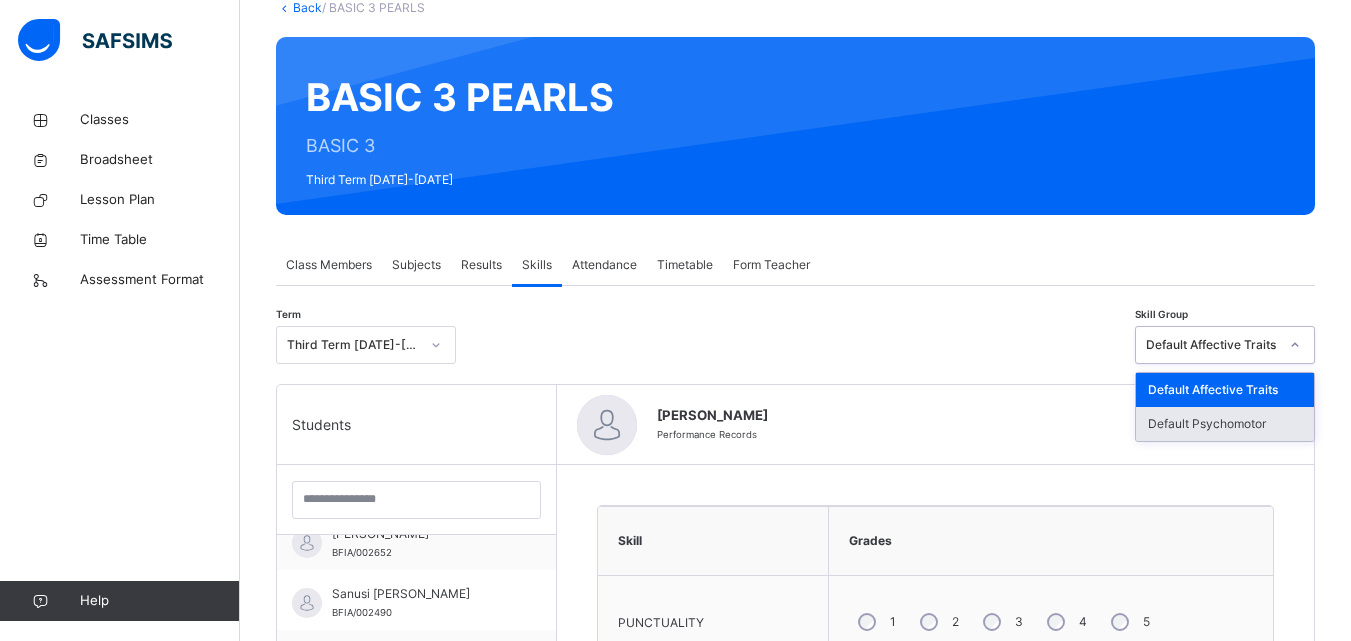 click on "Default Psychomotor" at bounding box center [1225, 424] 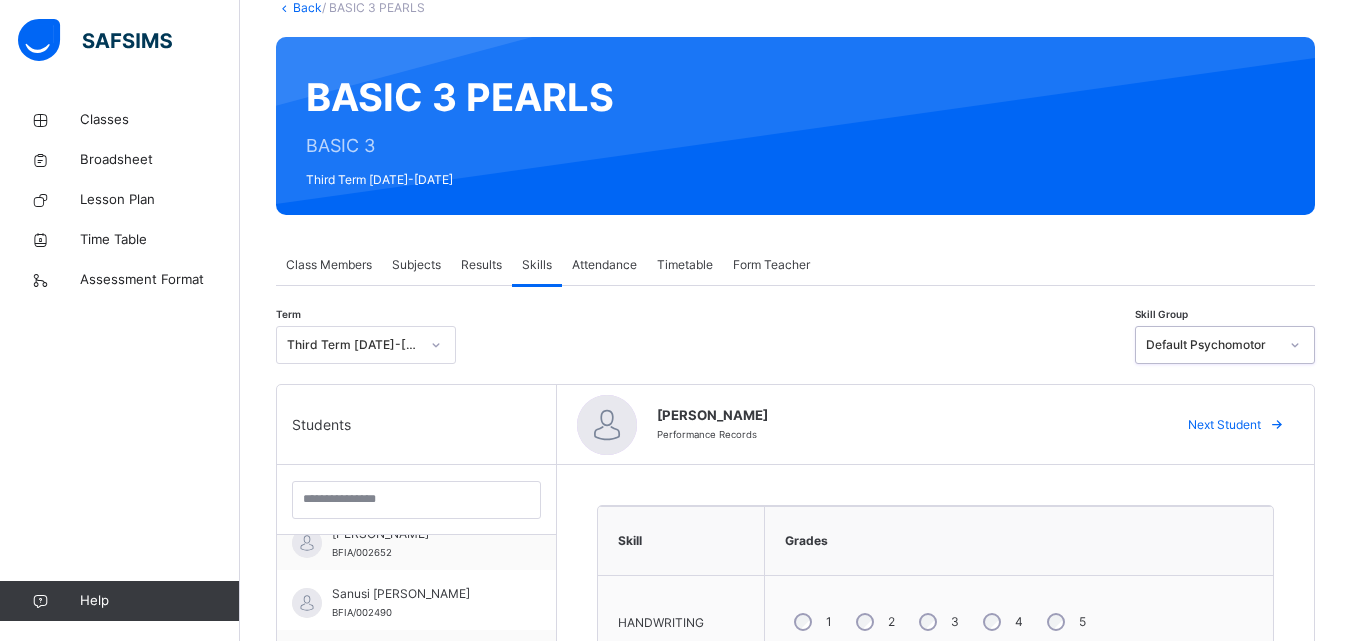 scroll, scrollTop: 336, scrollLeft: 0, axis: vertical 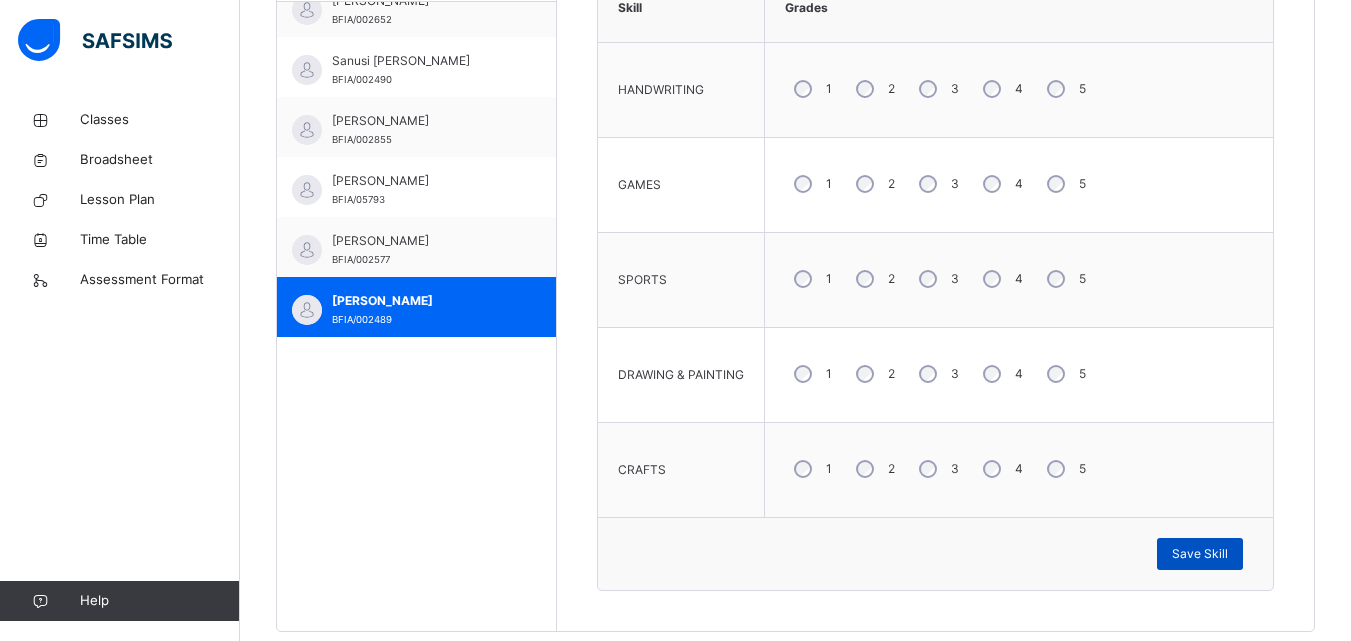 click on "Save Skill" at bounding box center (1200, 554) 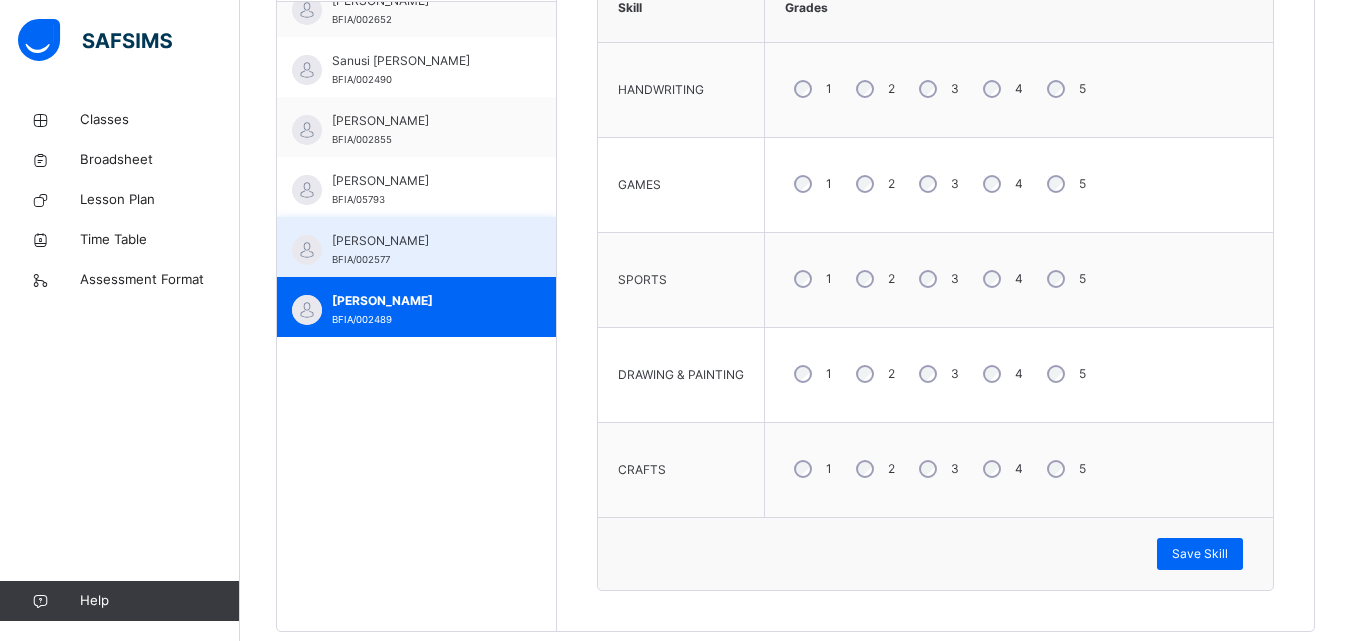 click on "[PERSON_NAME]" at bounding box center (421, 241) 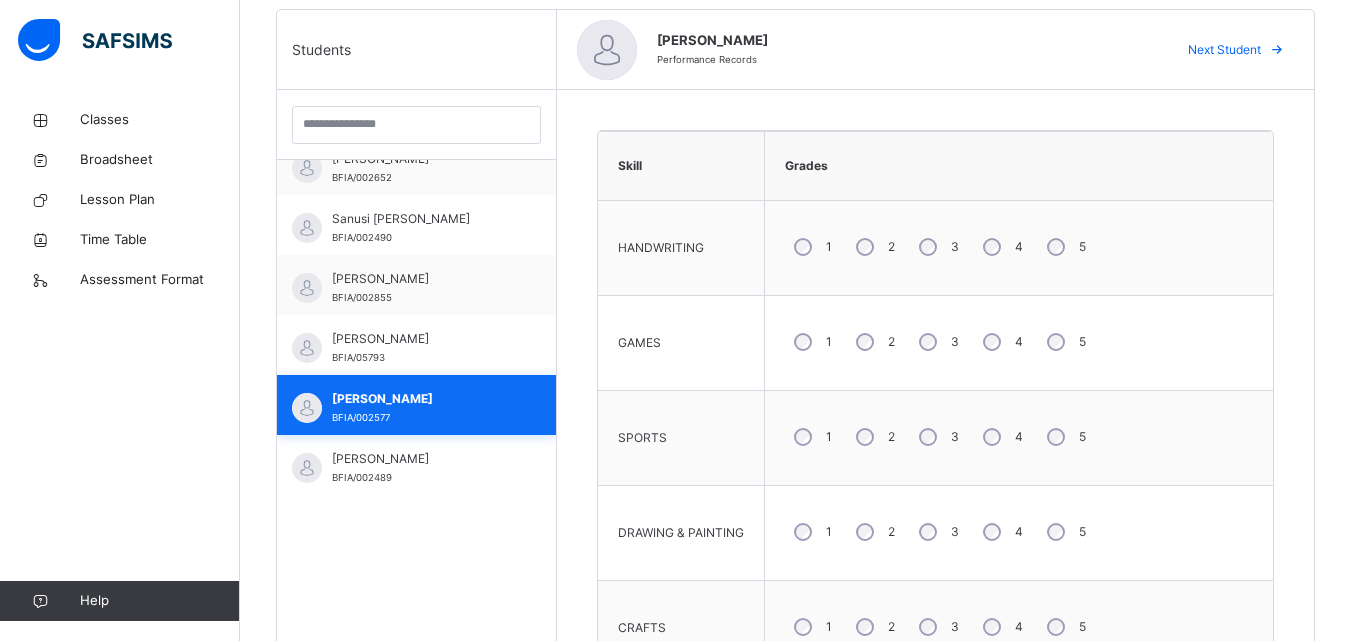 scroll, scrollTop: 510, scrollLeft: 0, axis: vertical 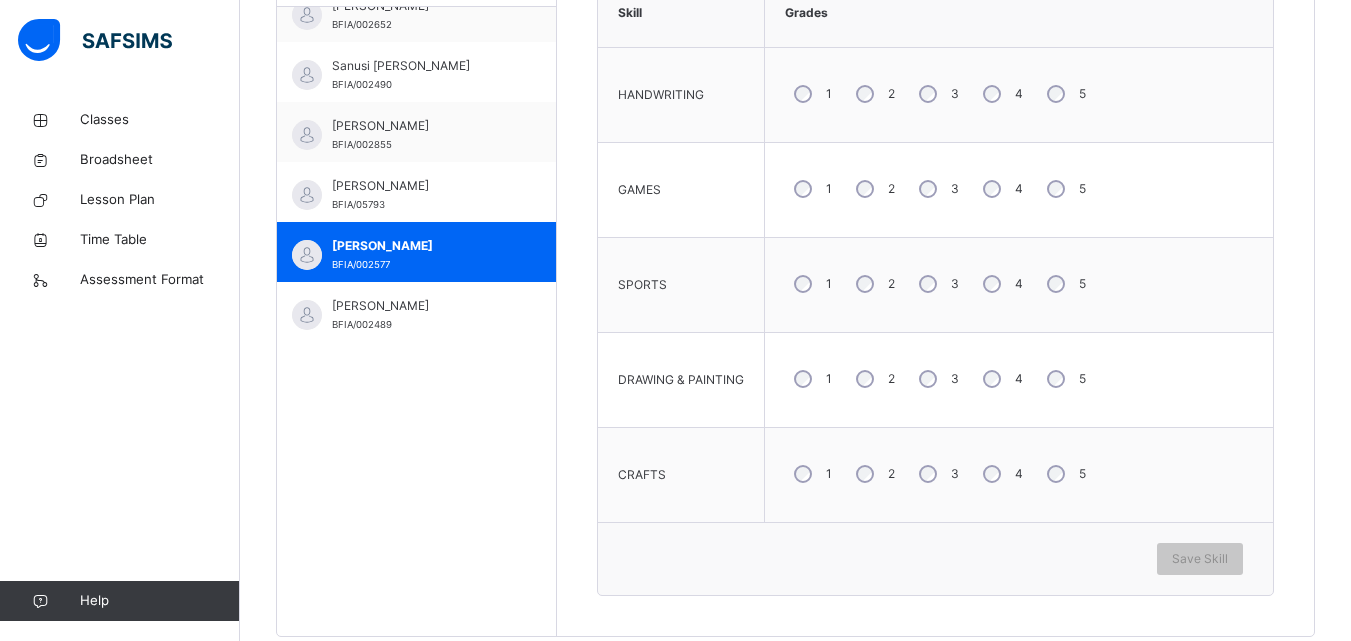 click on "4" at bounding box center [1001, 379] 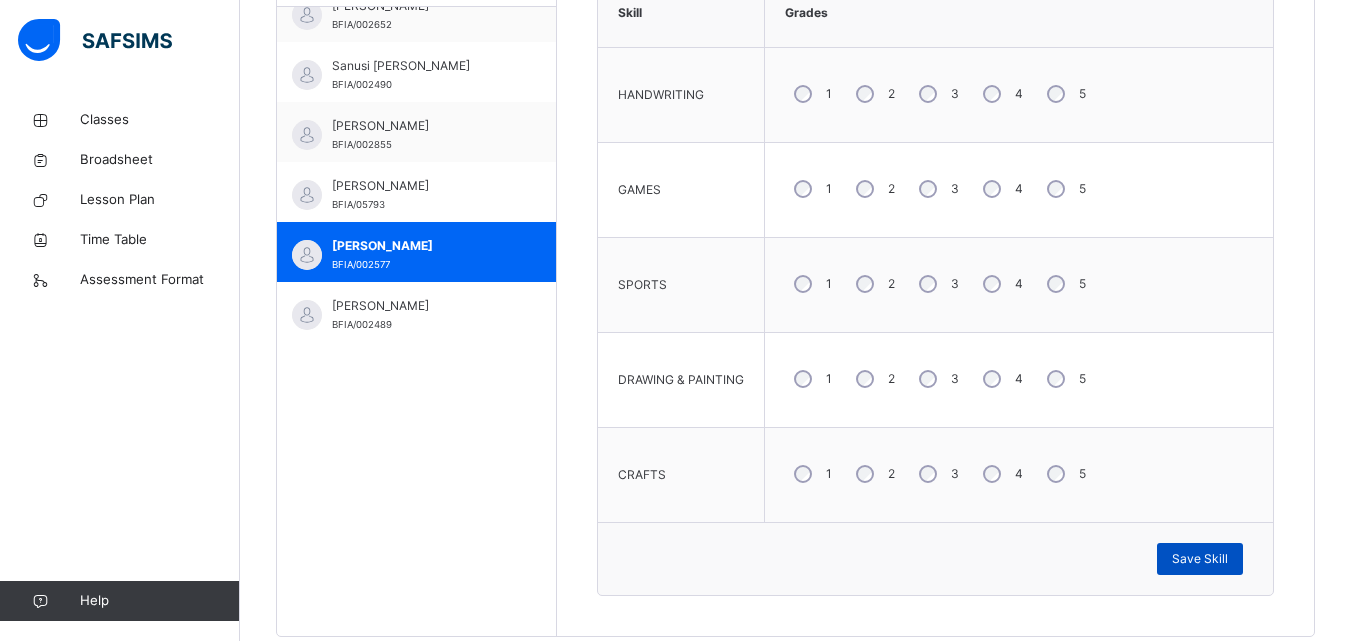 click on "Save Skill" at bounding box center [1200, 559] 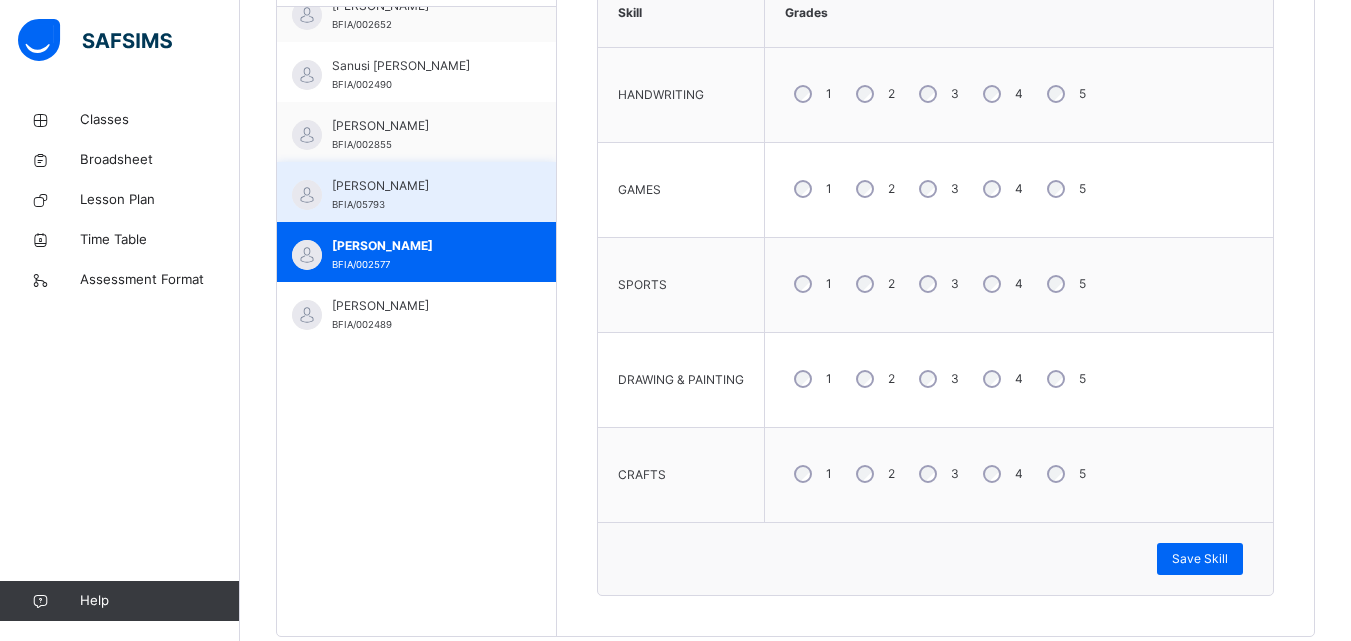 click on "BFIA/05793" at bounding box center (358, 204) 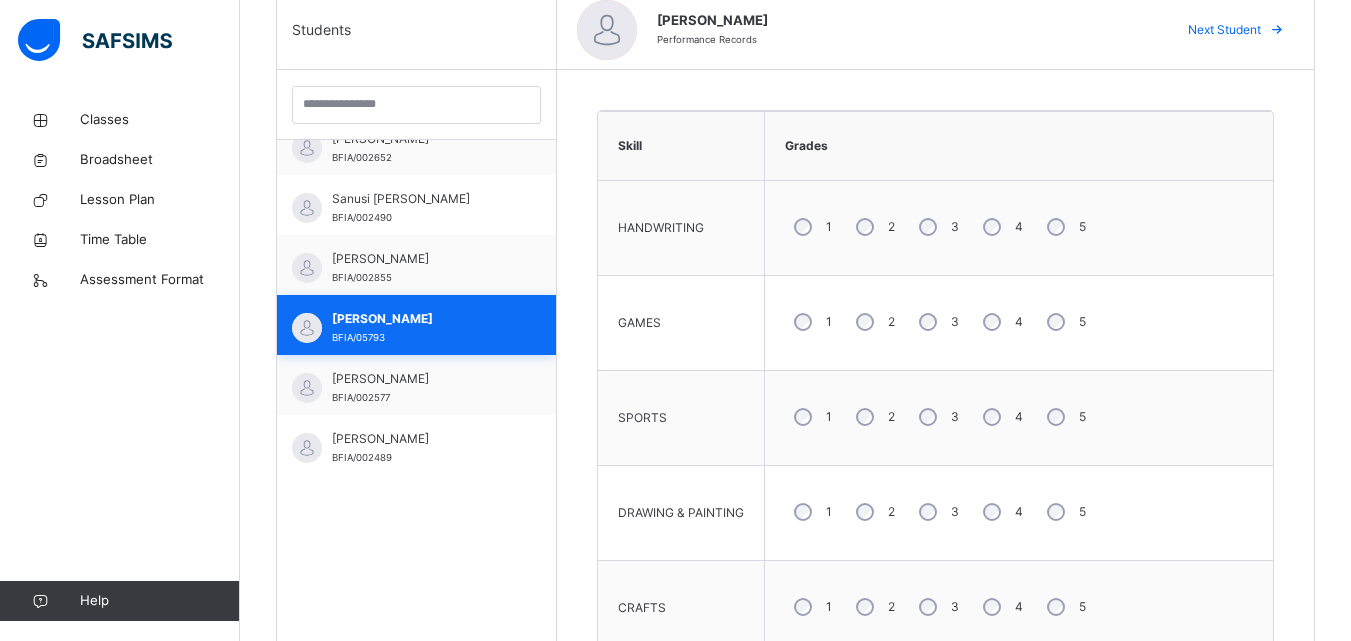 scroll, scrollTop: 533, scrollLeft: 0, axis: vertical 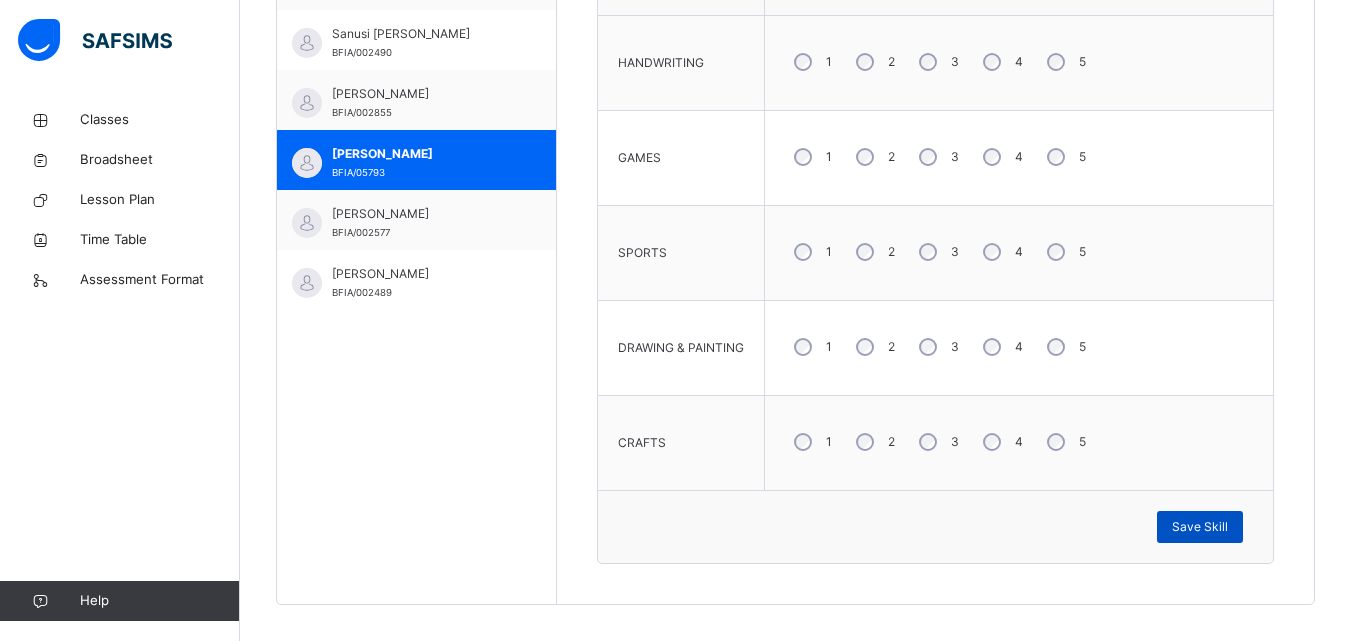 click on "Save Skill" at bounding box center [1200, 527] 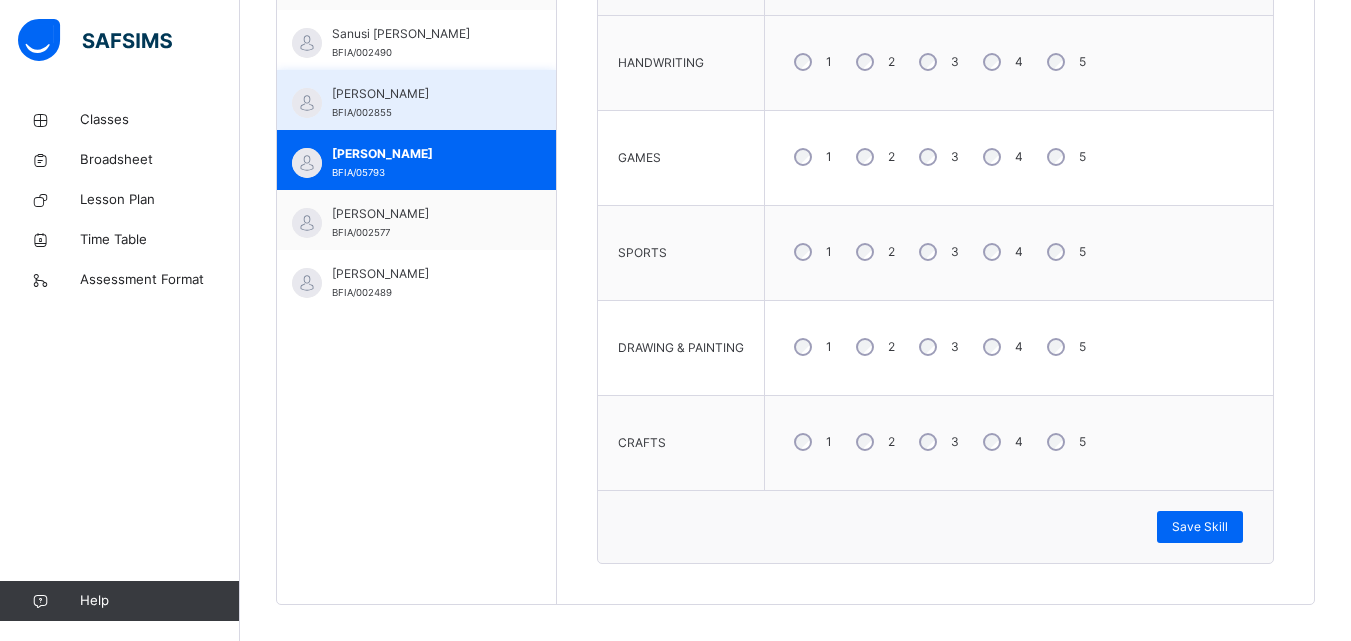 click on "[PERSON_NAME]" at bounding box center (421, 94) 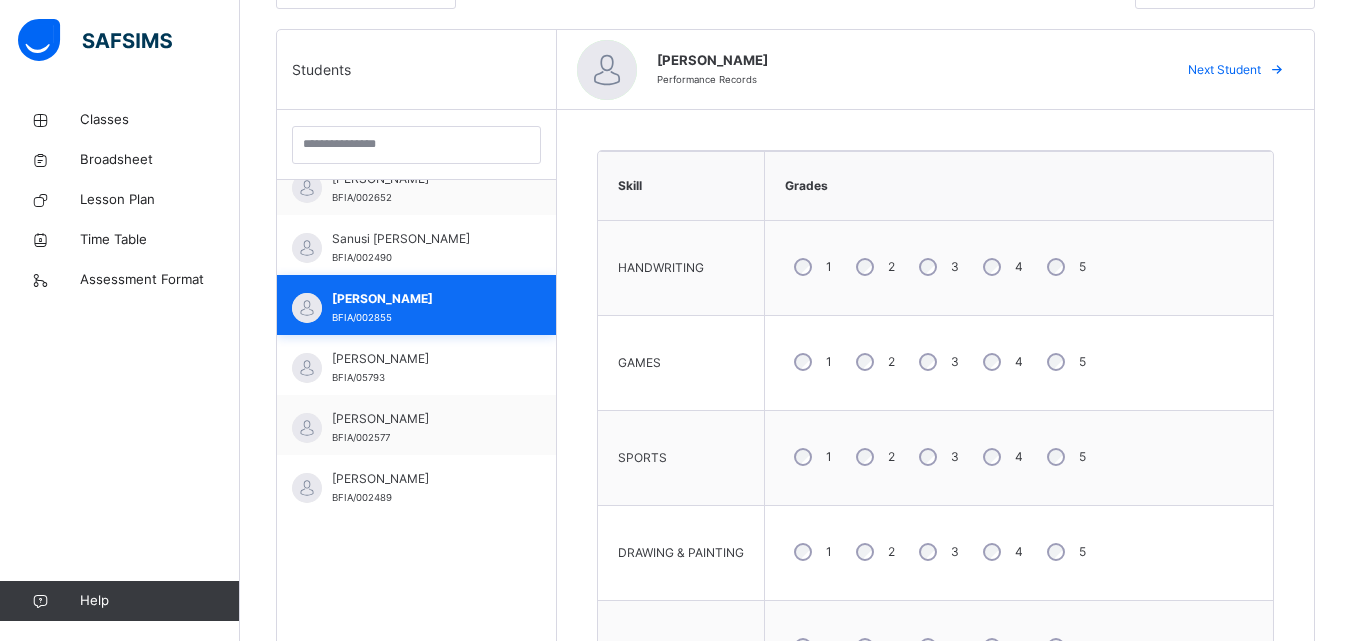 scroll, scrollTop: 491, scrollLeft: 0, axis: vertical 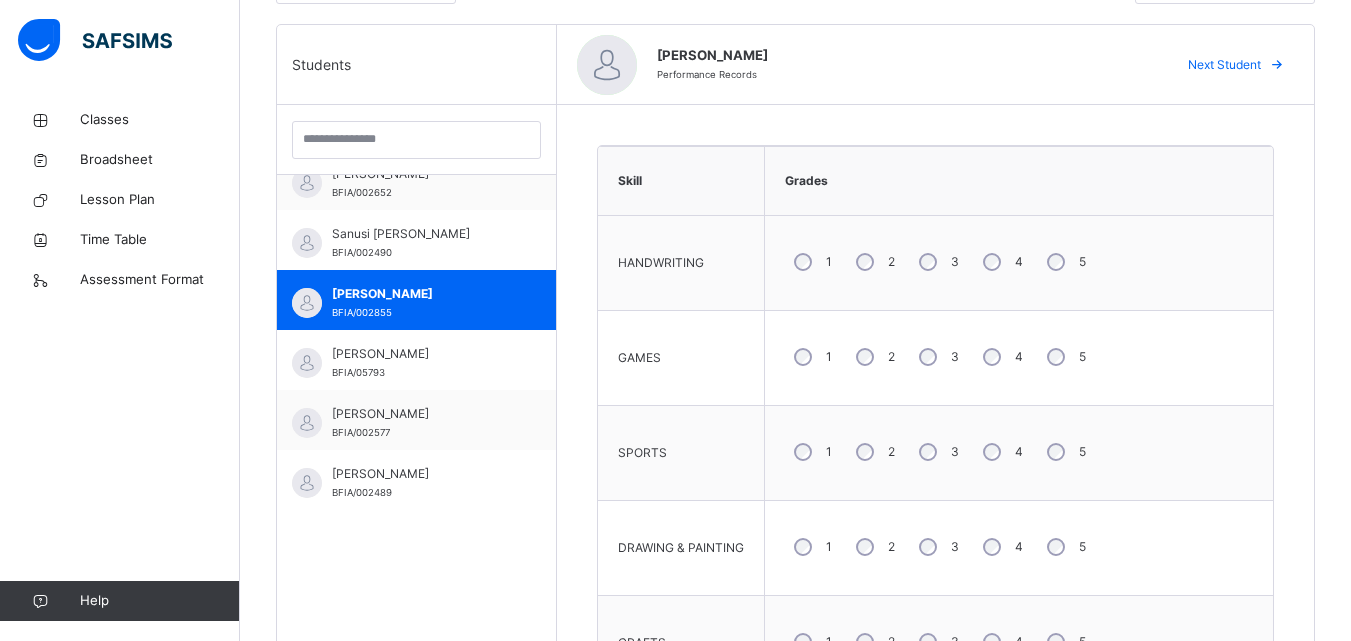 click on "3" at bounding box center [937, 262] 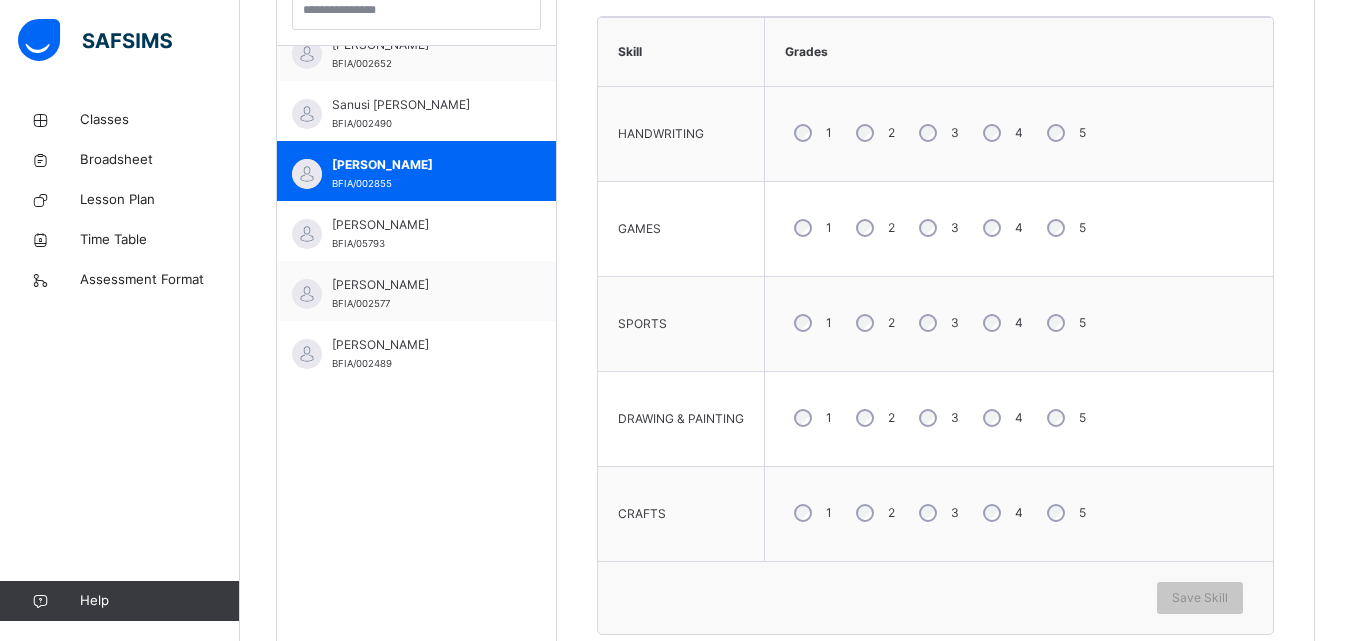 scroll, scrollTop: 639, scrollLeft: 0, axis: vertical 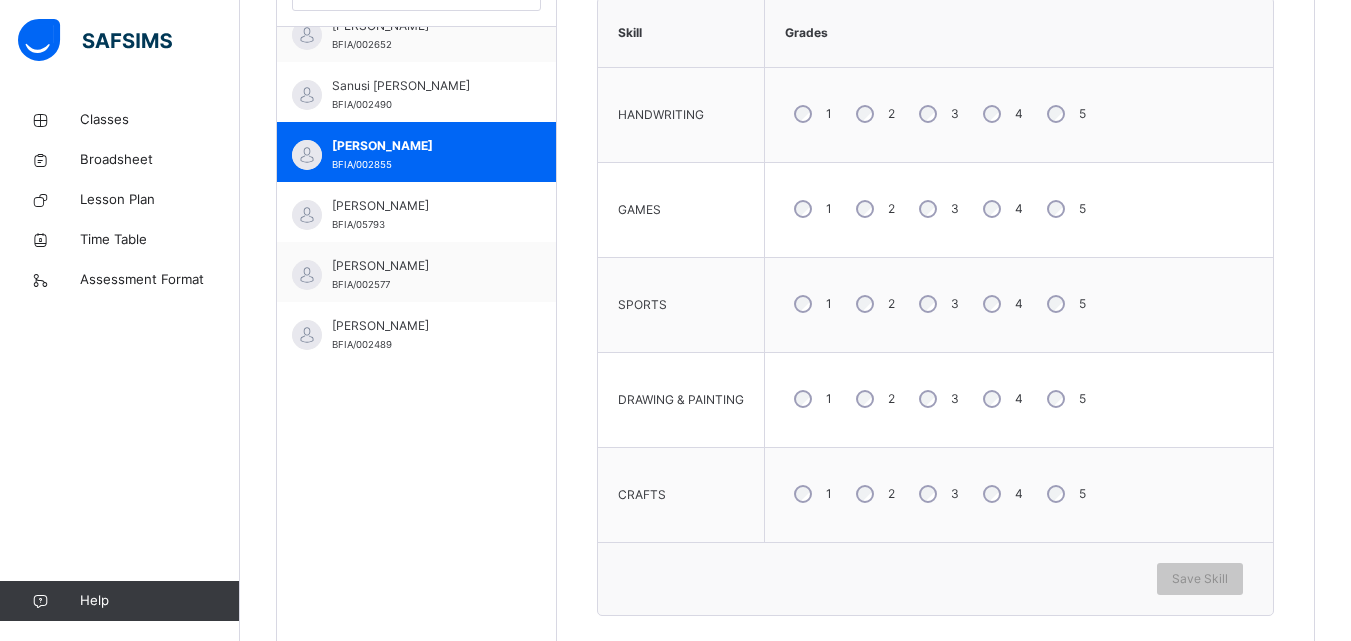 click on "3" at bounding box center (937, 399) 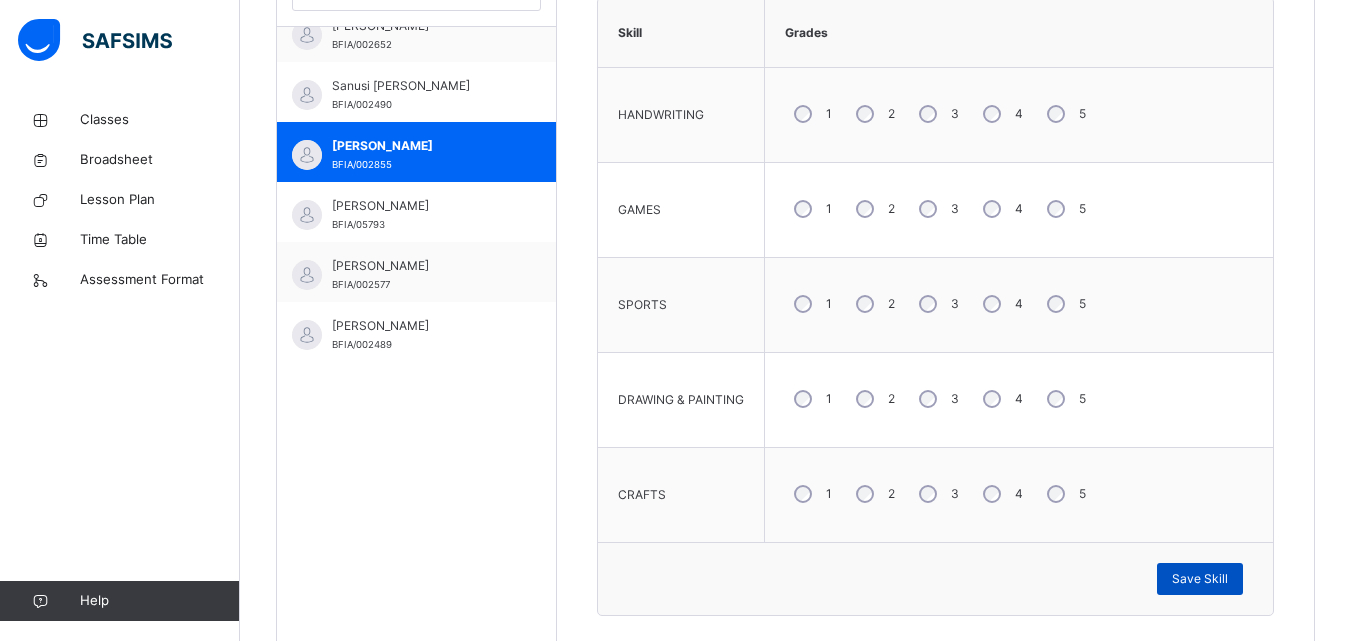 click on "Save Skill" at bounding box center (1200, 579) 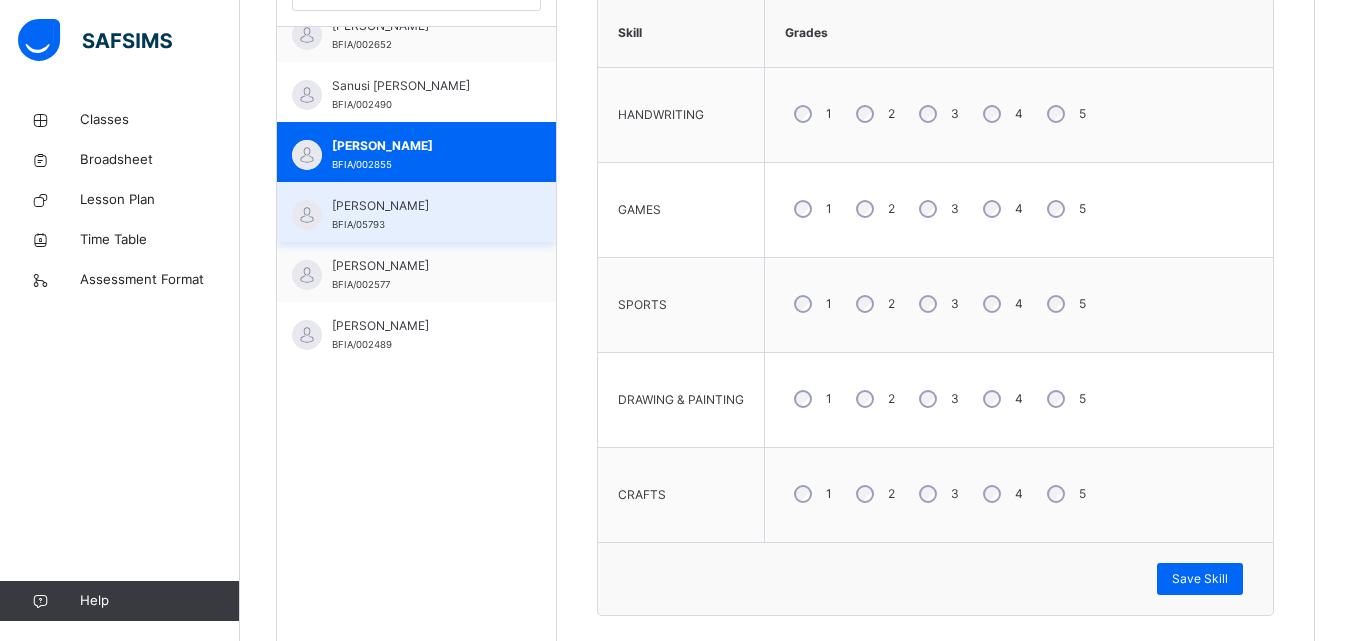 click on "[PERSON_NAME]" at bounding box center [421, 206] 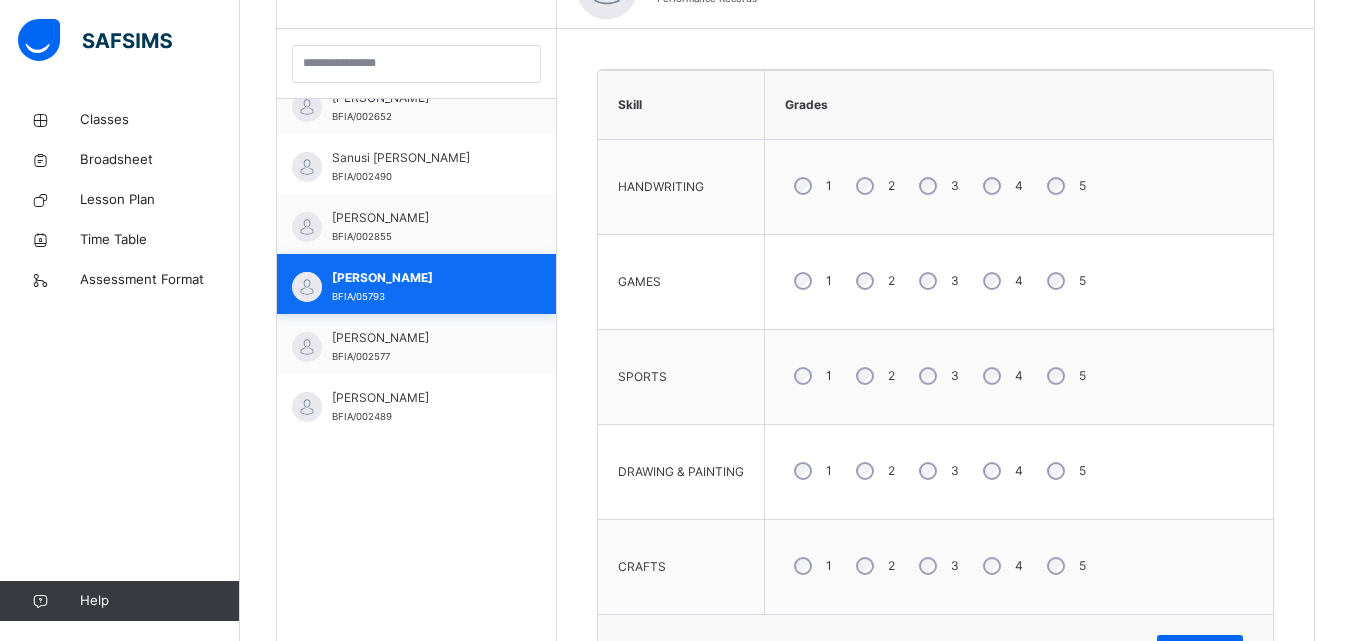 scroll, scrollTop: 639, scrollLeft: 0, axis: vertical 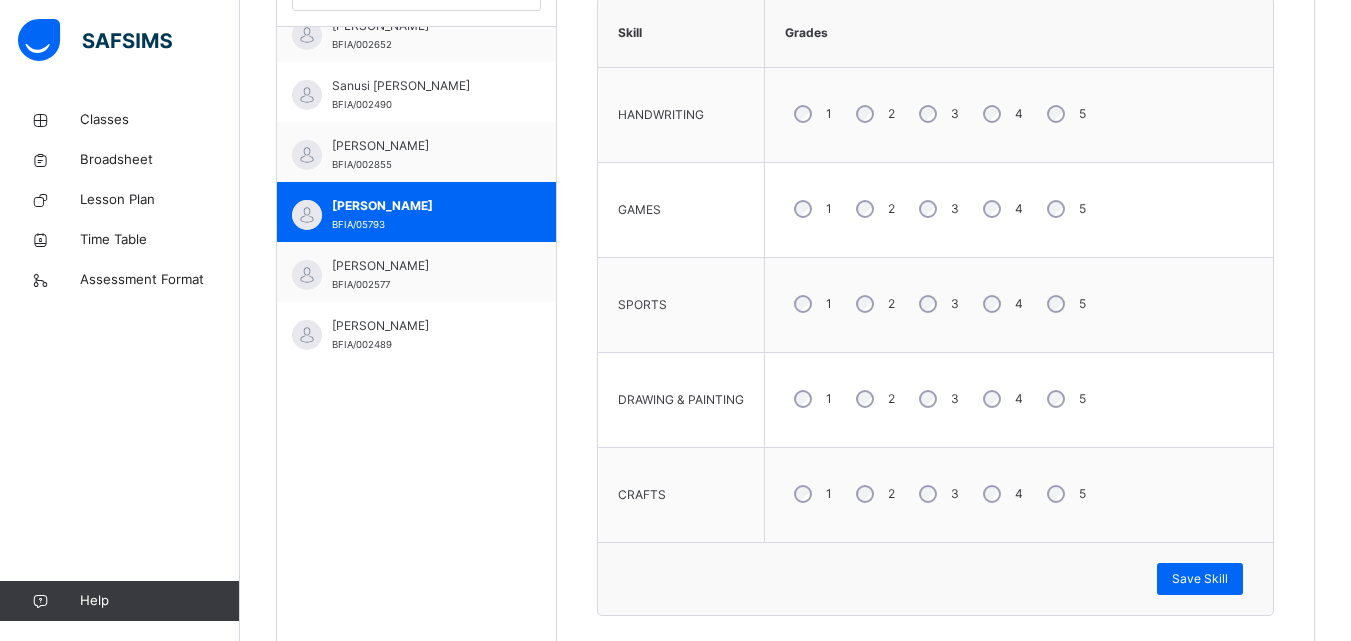 click on "2" at bounding box center (873, 114) 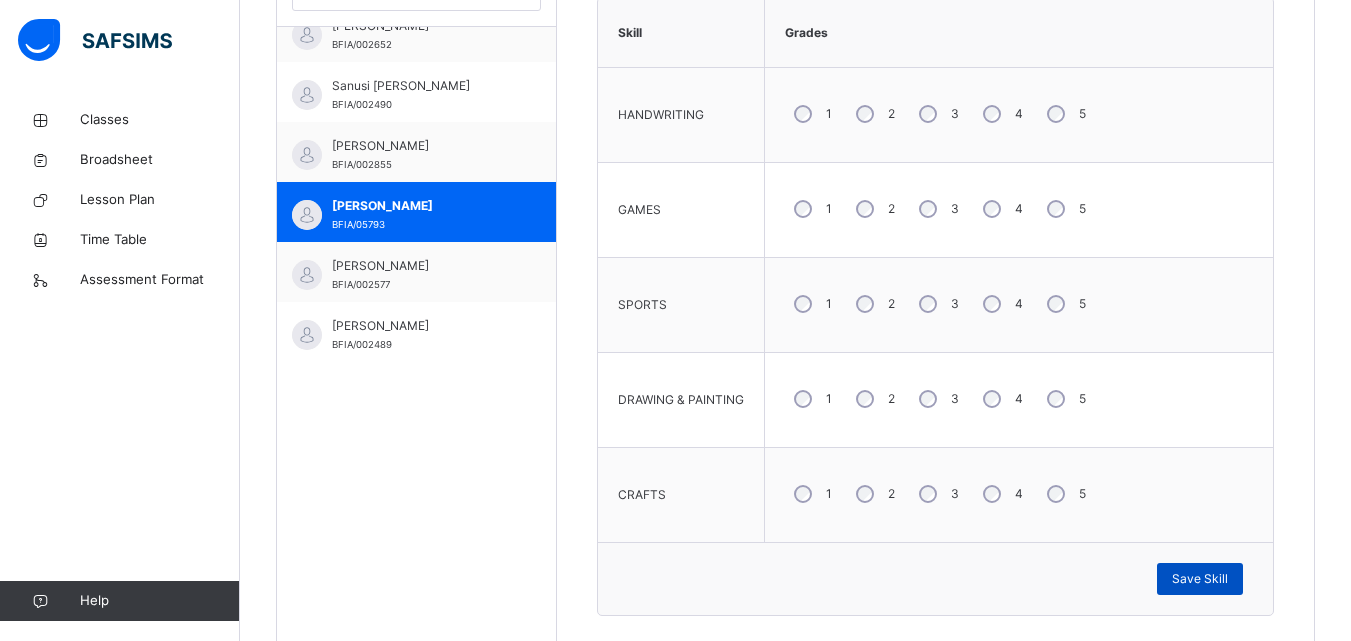 click on "Save Skill" at bounding box center [1200, 579] 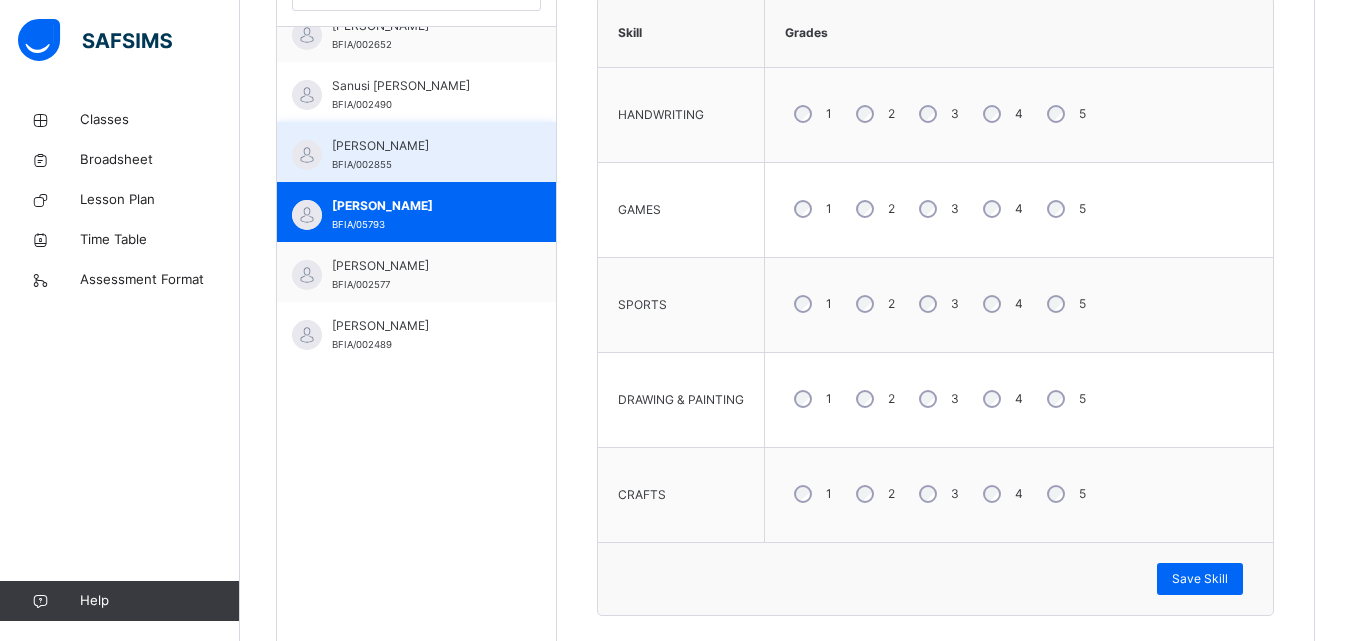 click on "[PERSON_NAME]" at bounding box center [421, 146] 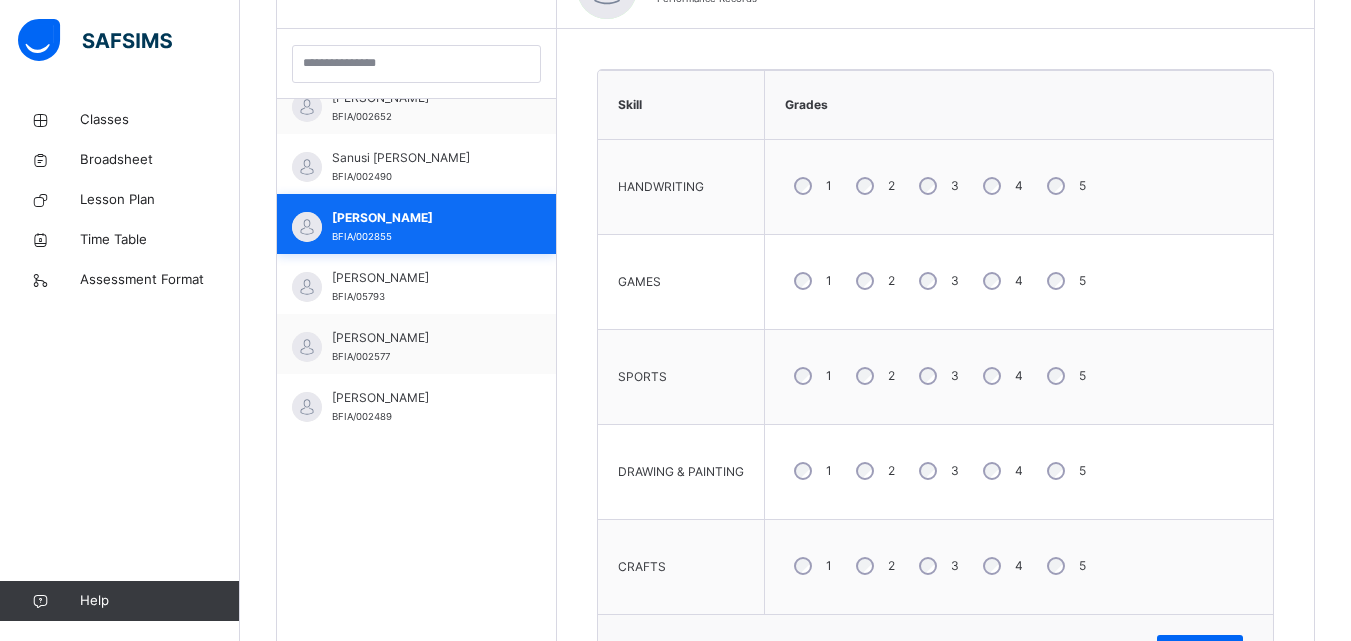 scroll, scrollTop: 639, scrollLeft: 0, axis: vertical 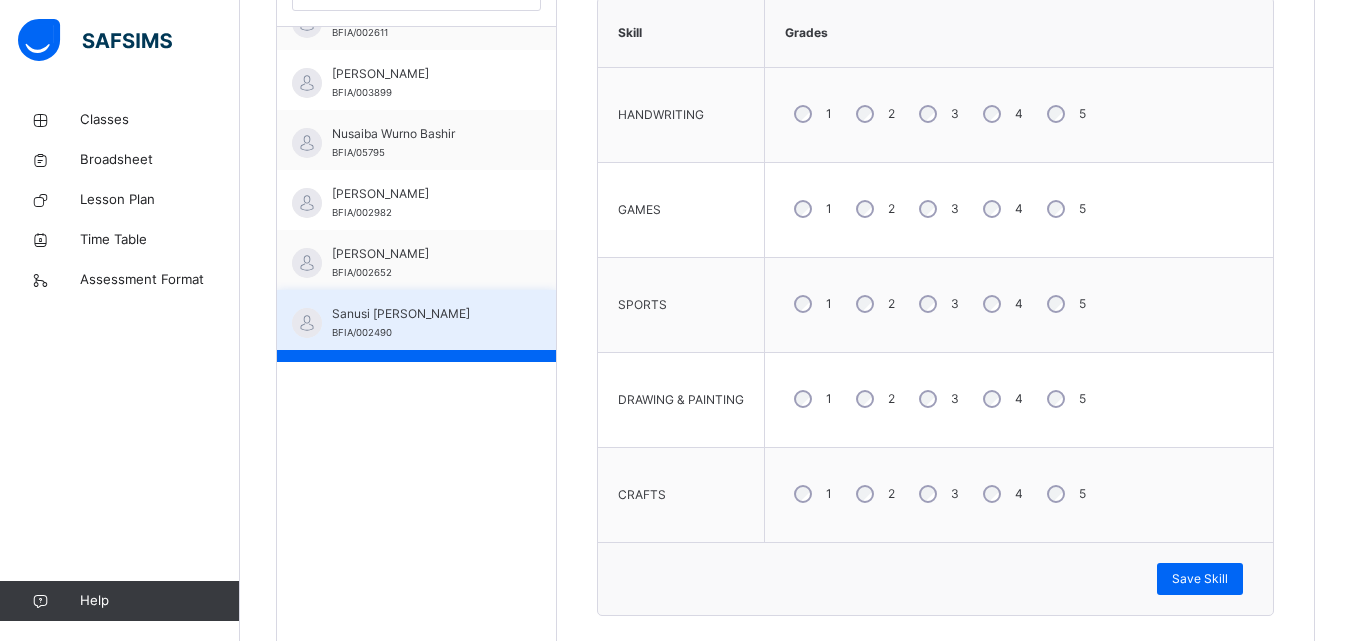 click on "Sanusi [PERSON_NAME] BFIA/002490" at bounding box center [421, 323] 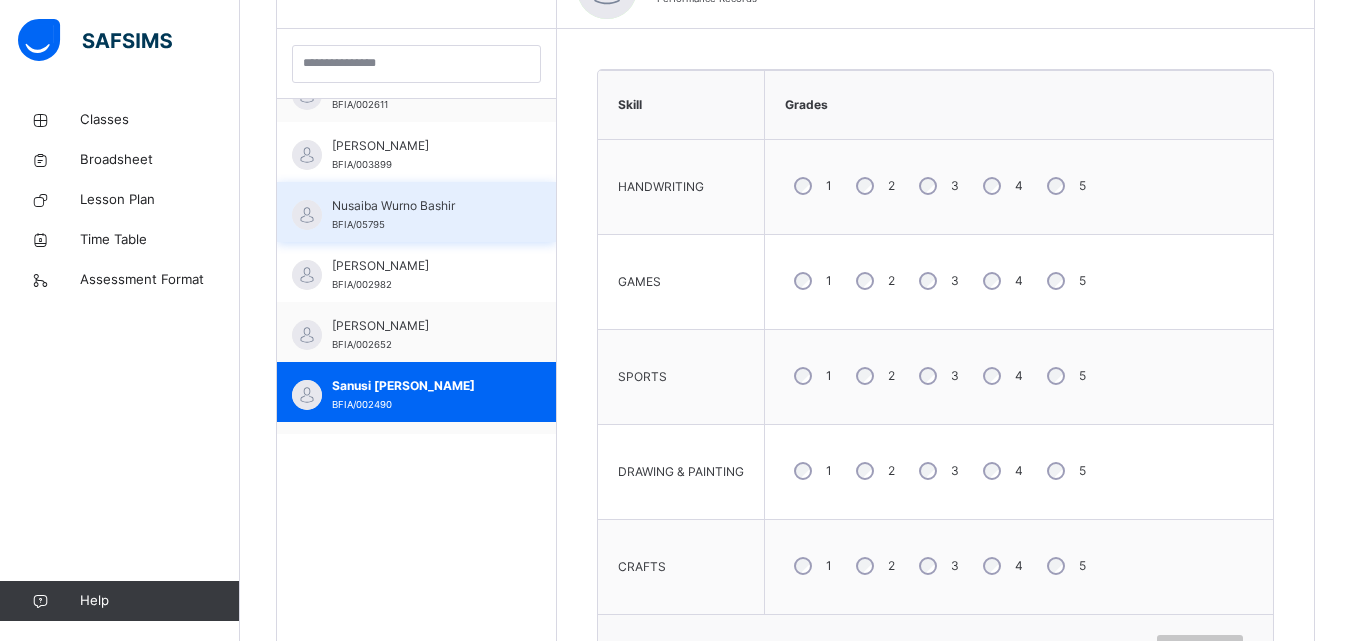 scroll, scrollTop: 639, scrollLeft: 0, axis: vertical 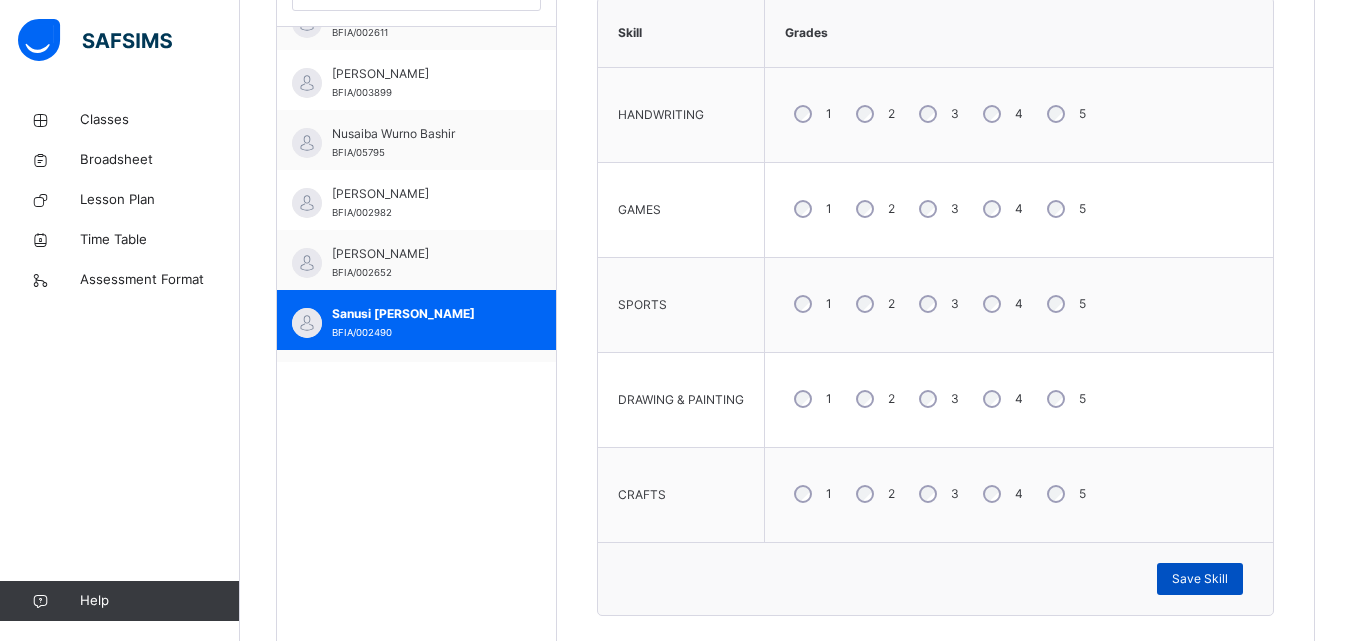 click on "Save Skill" at bounding box center [1200, 579] 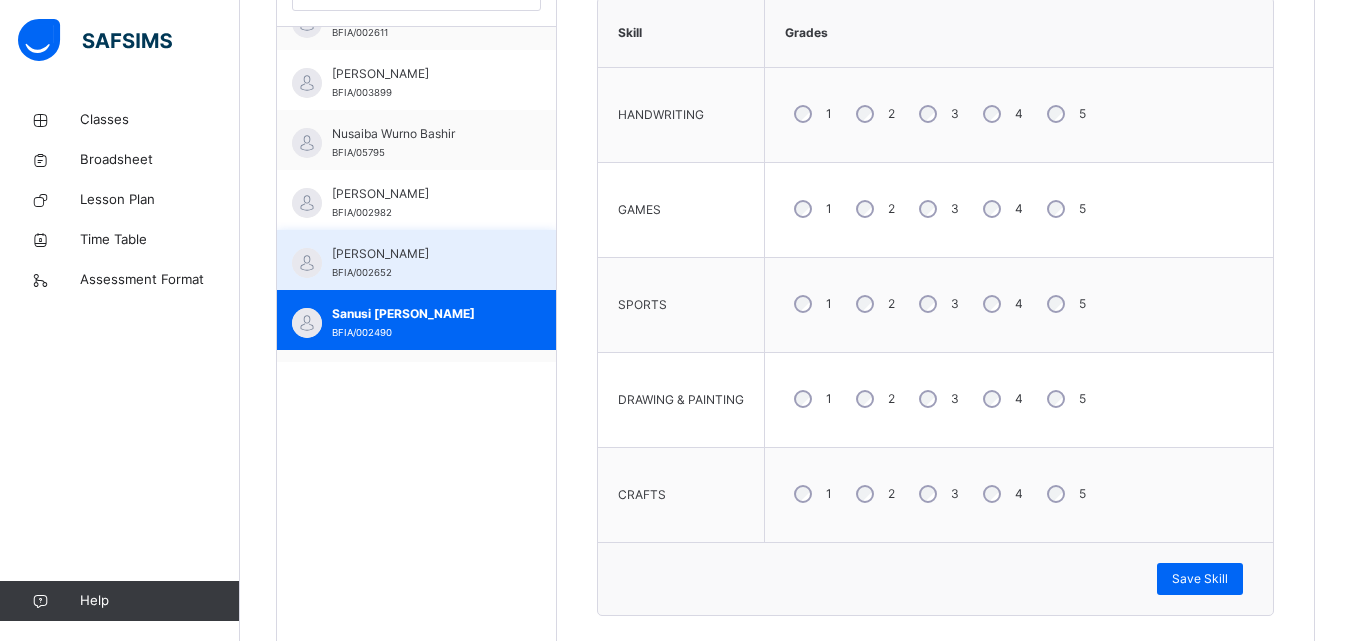 click on "[PERSON_NAME] BFIA/002652" at bounding box center [416, 260] 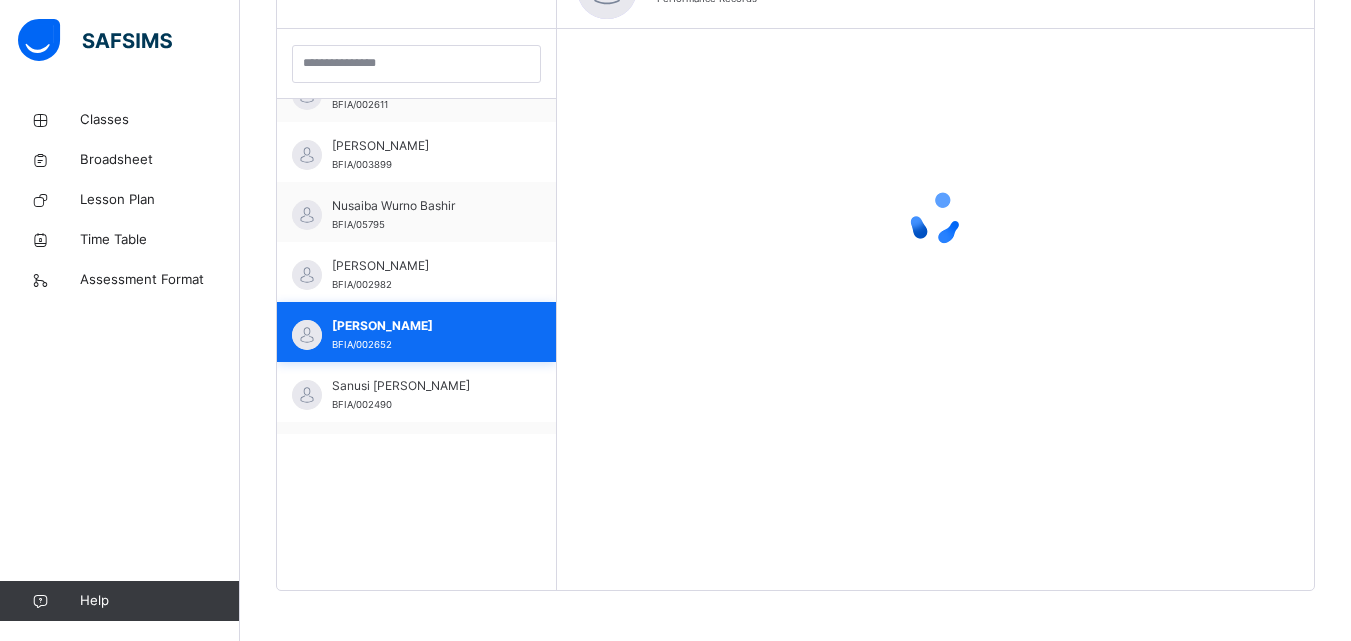 scroll, scrollTop: 639, scrollLeft: 0, axis: vertical 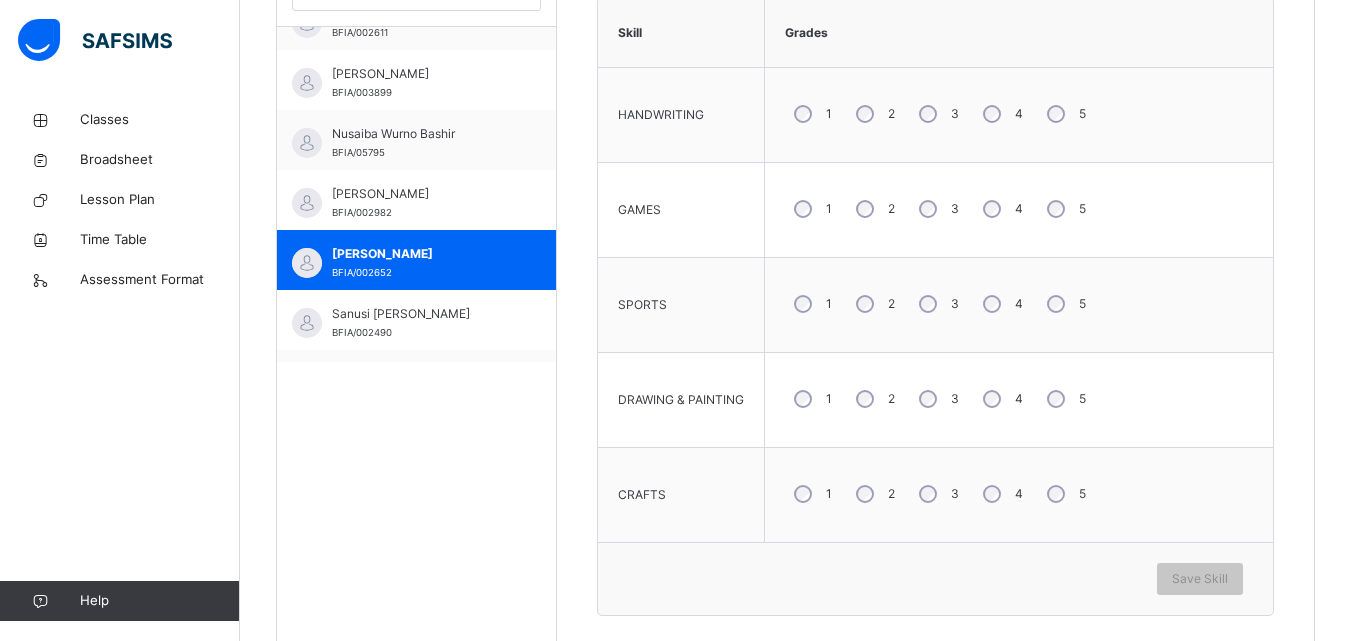click on "4" at bounding box center (1001, 399) 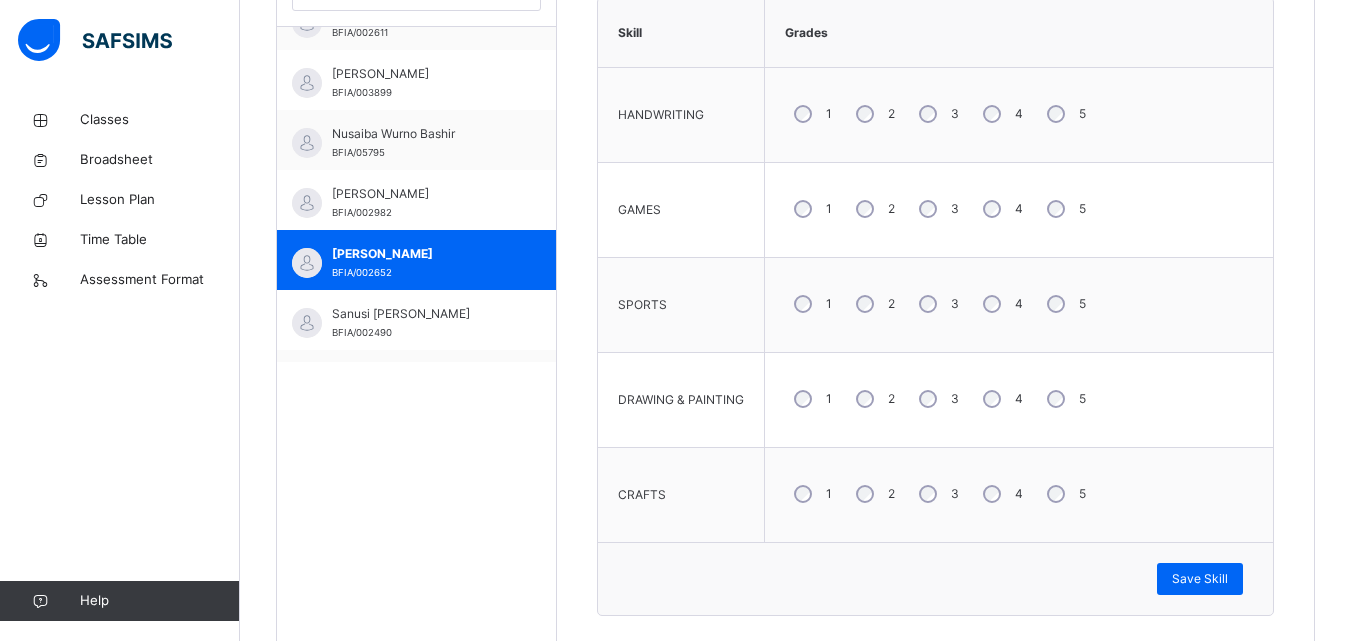 click on "3" at bounding box center (937, 399) 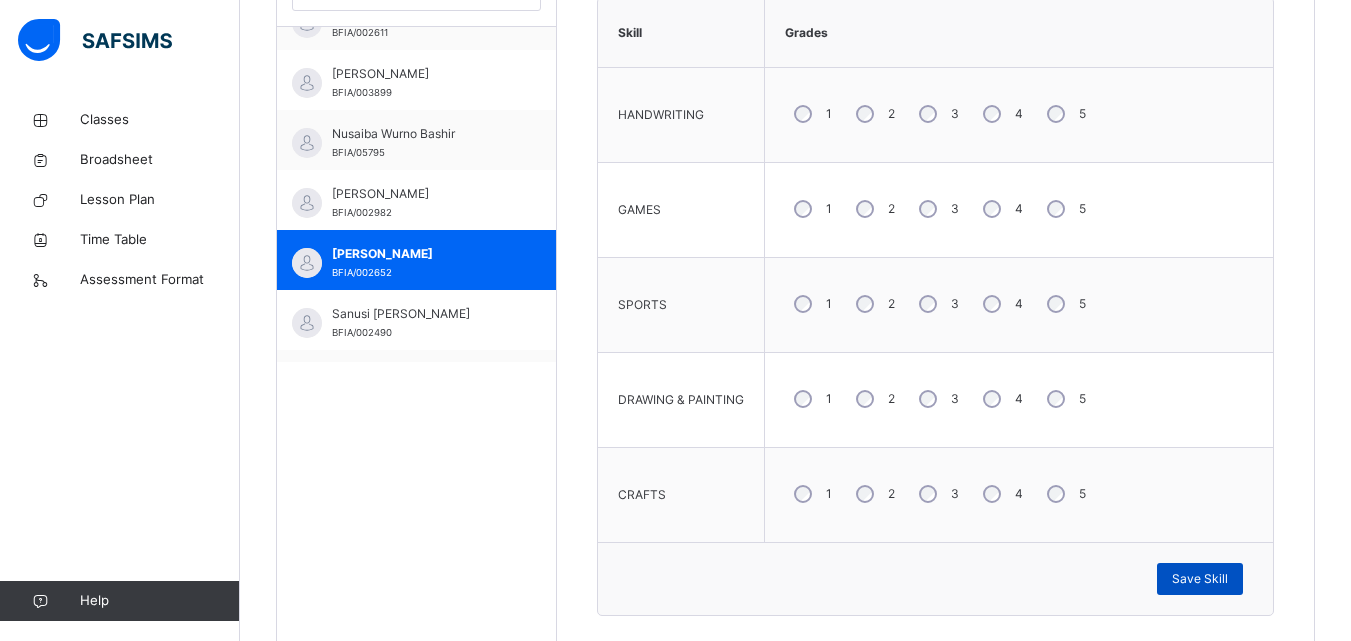 click on "Save Skill" at bounding box center (1200, 579) 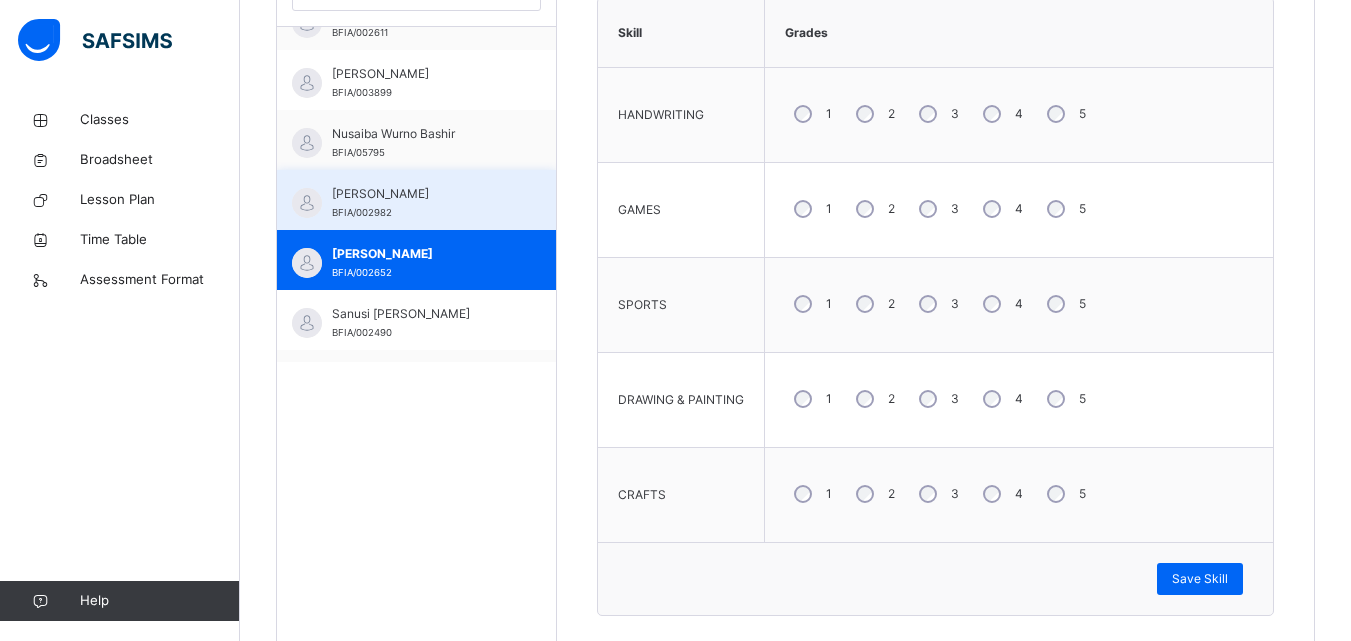click on "[PERSON_NAME] BFIA/002982" at bounding box center (421, 203) 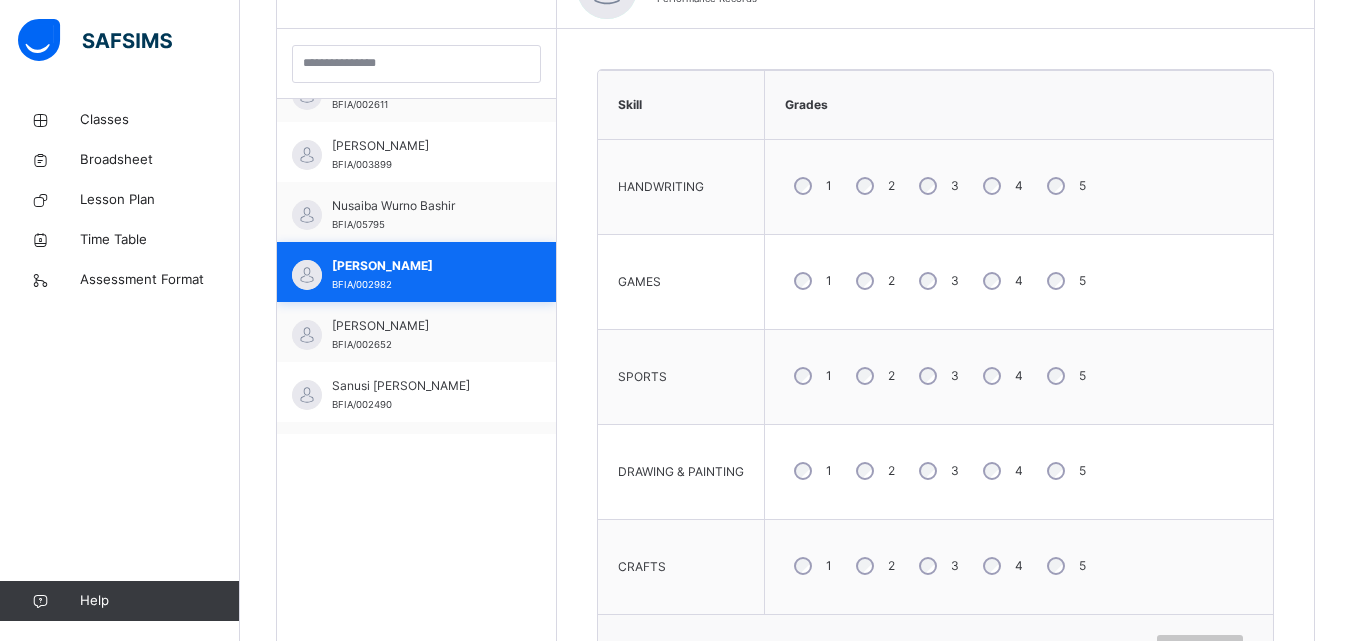 scroll, scrollTop: 639, scrollLeft: 0, axis: vertical 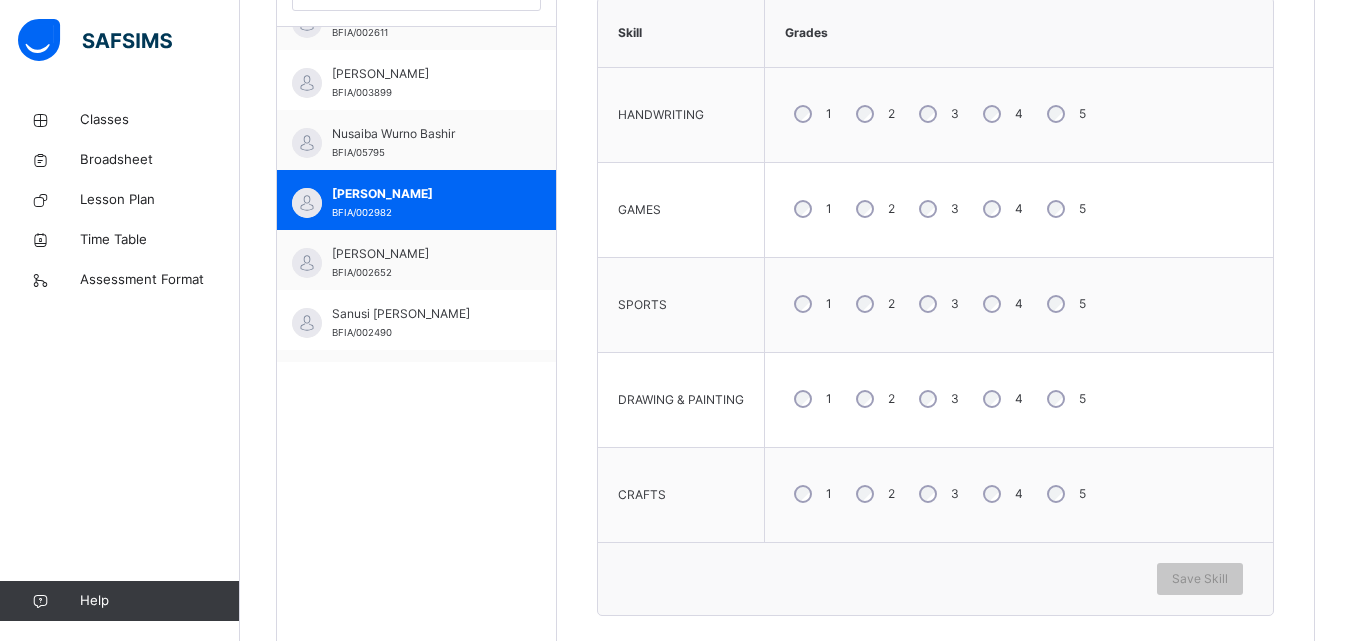 click on "5" at bounding box center (1064, 114) 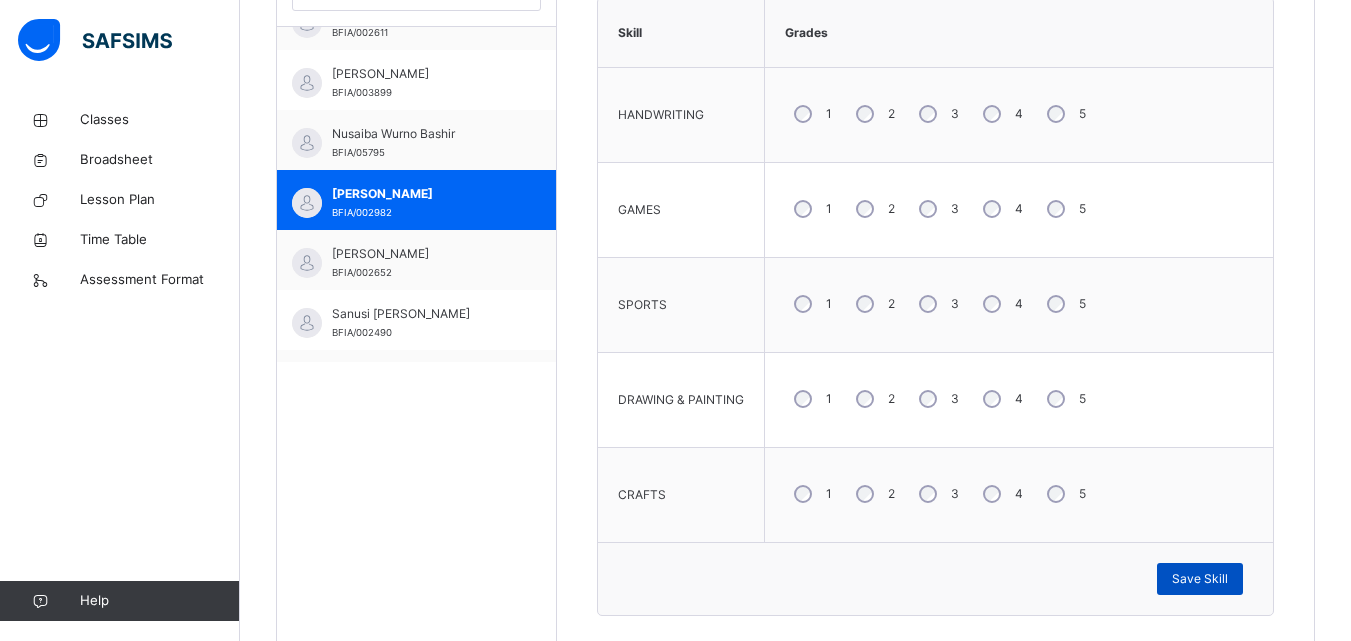click on "Save Skill" at bounding box center [1200, 579] 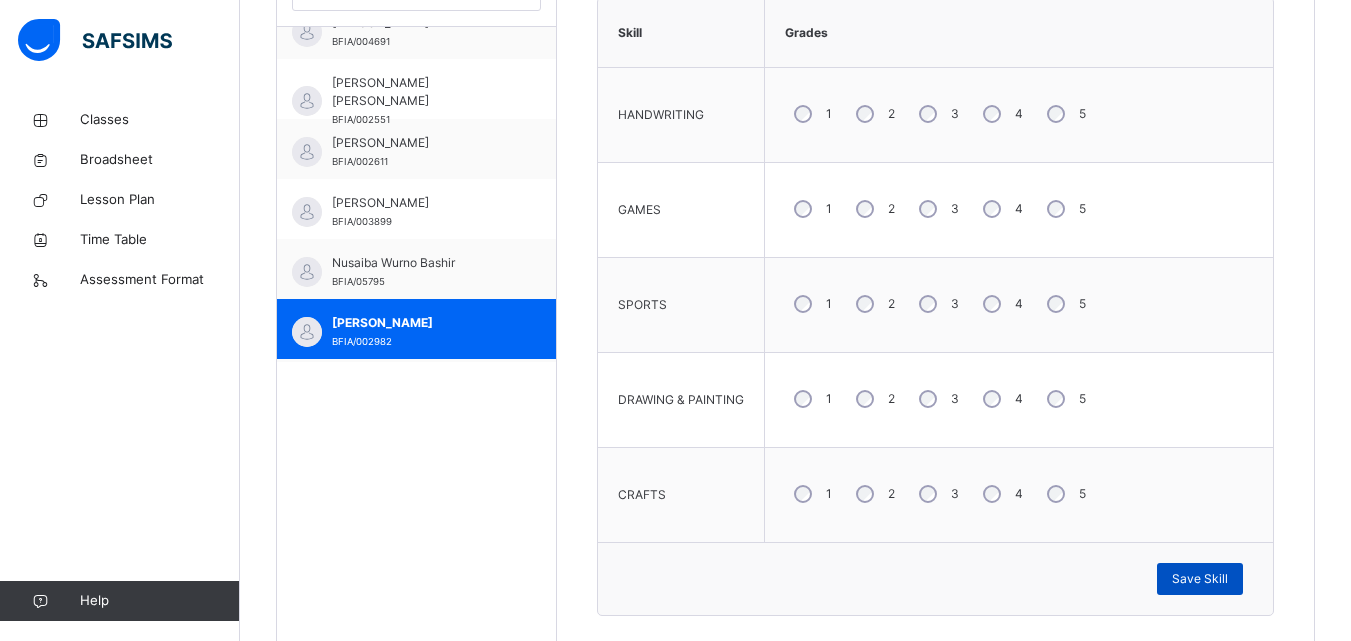 scroll, scrollTop: 1039, scrollLeft: 0, axis: vertical 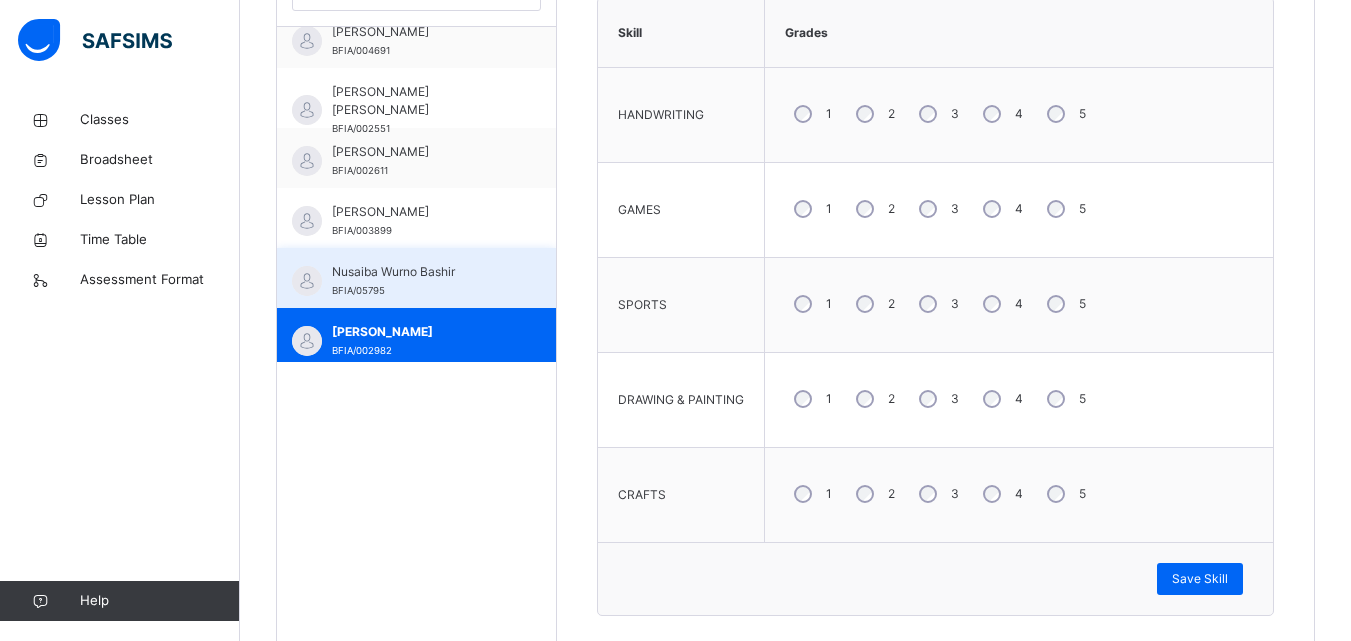 click on "Nusaiba Wurno Bashir BFIA/05795" at bounding box center (421, 281) 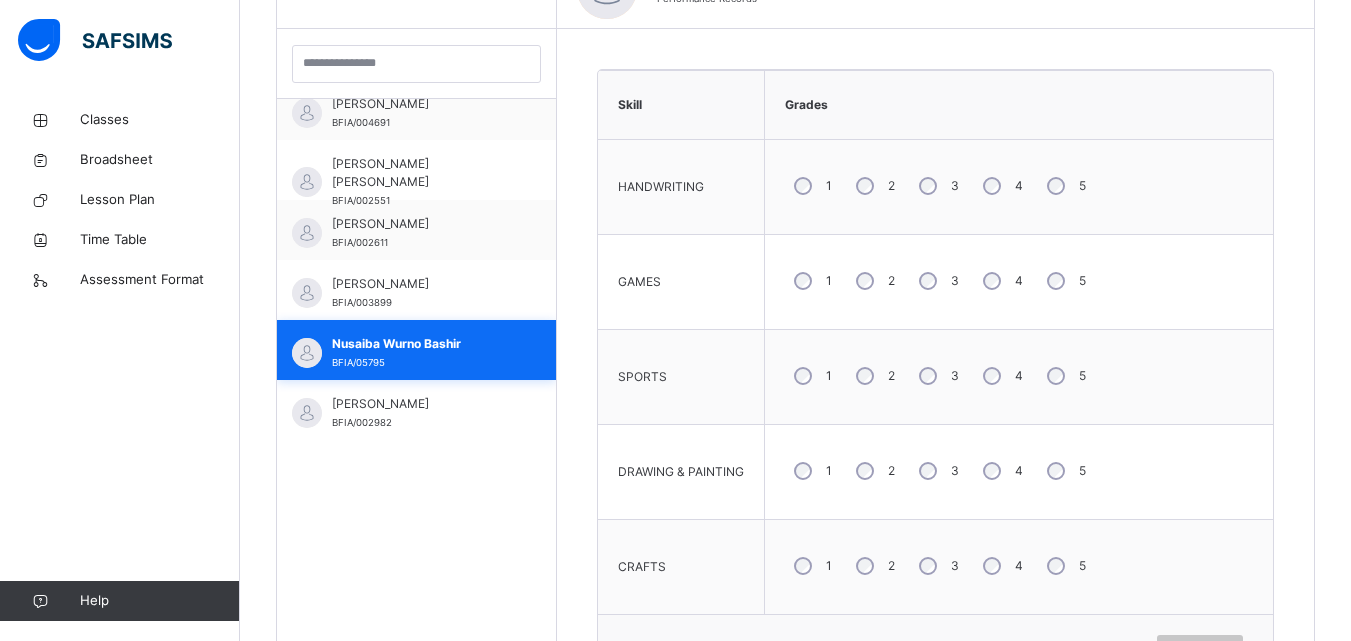 scroll, scrollTop: 639, scrollLeft: 0, axis: vertical 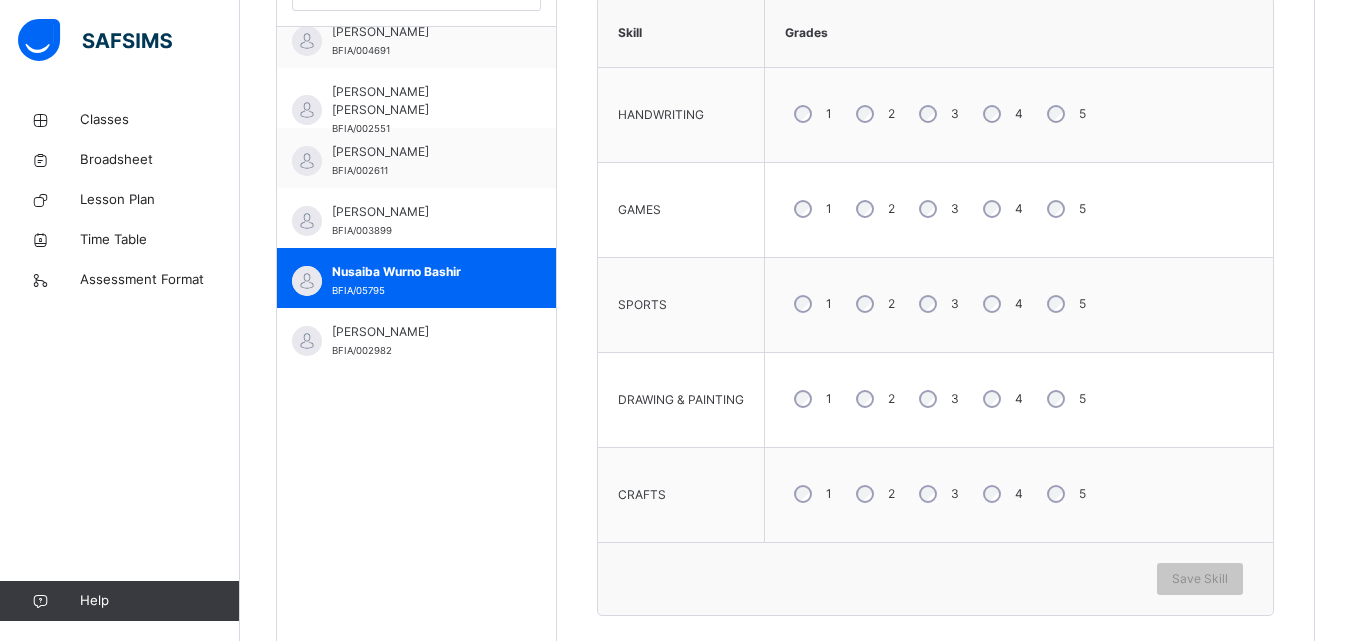 click on "4" at bounding box center (1001, 494) 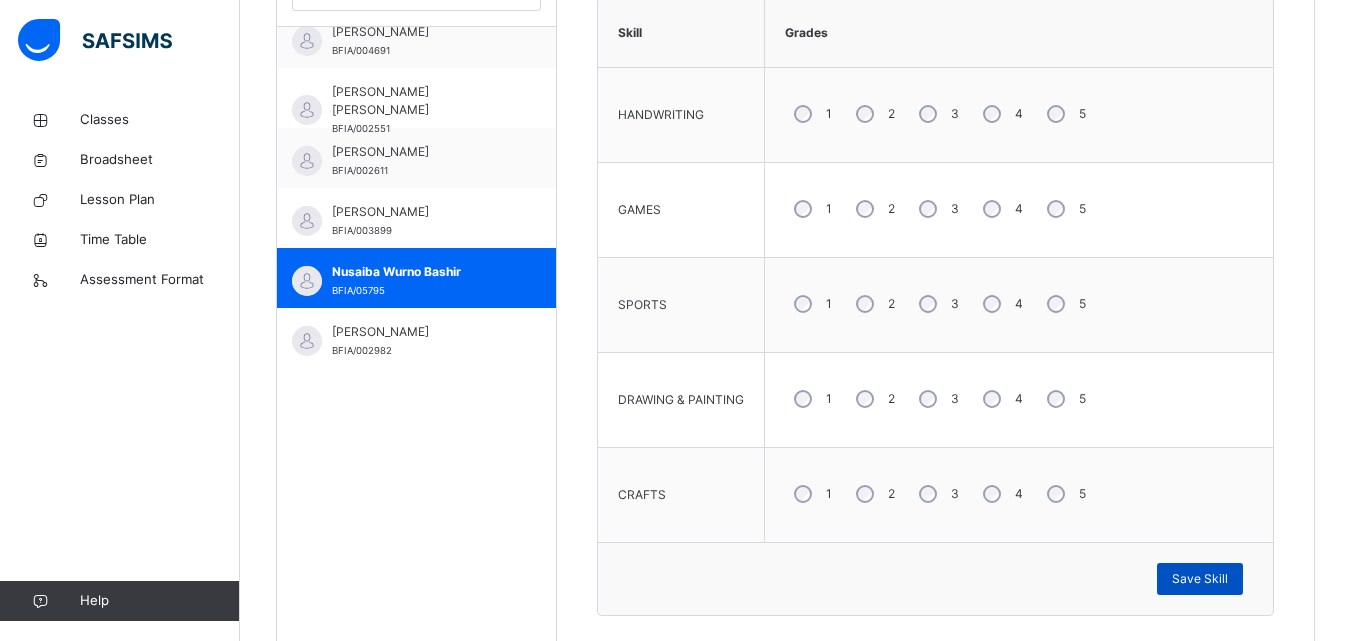 click on "Save Skill" at bounding box center [1200, 579] 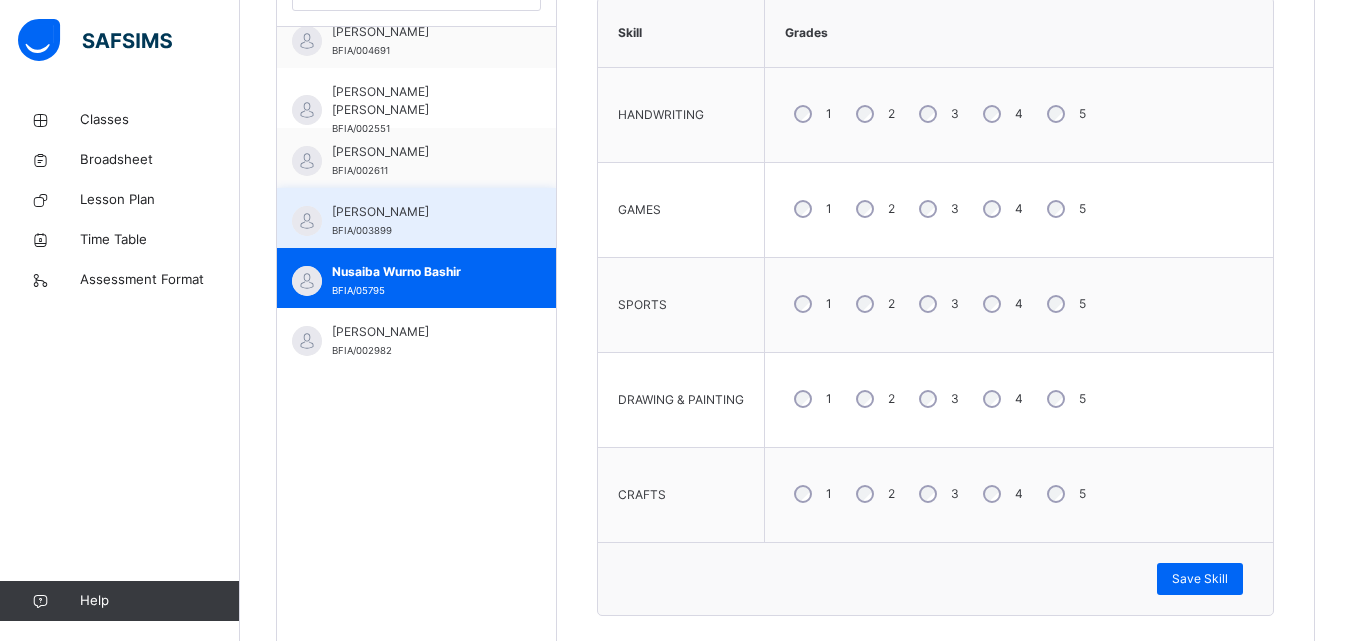 click on "[PERSON_NAME]" at bounding box center (421, 212) 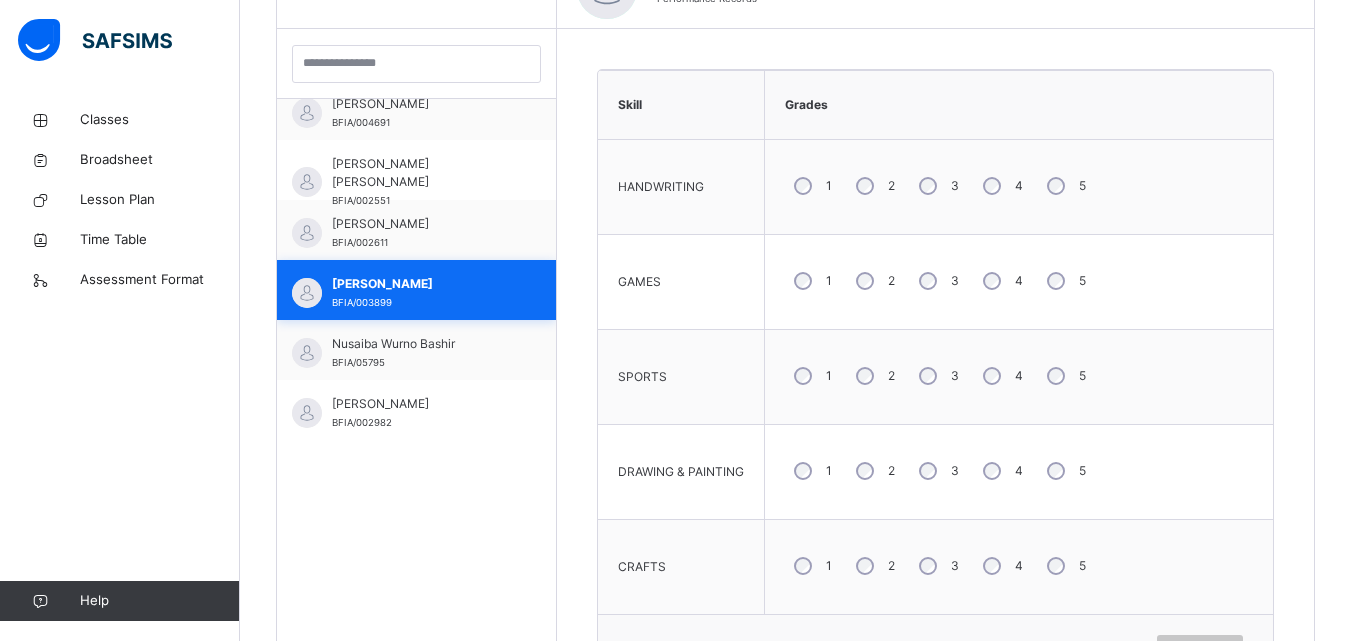 scroll, scrollTop: 639, scrollLeft: 0, axis: vertical 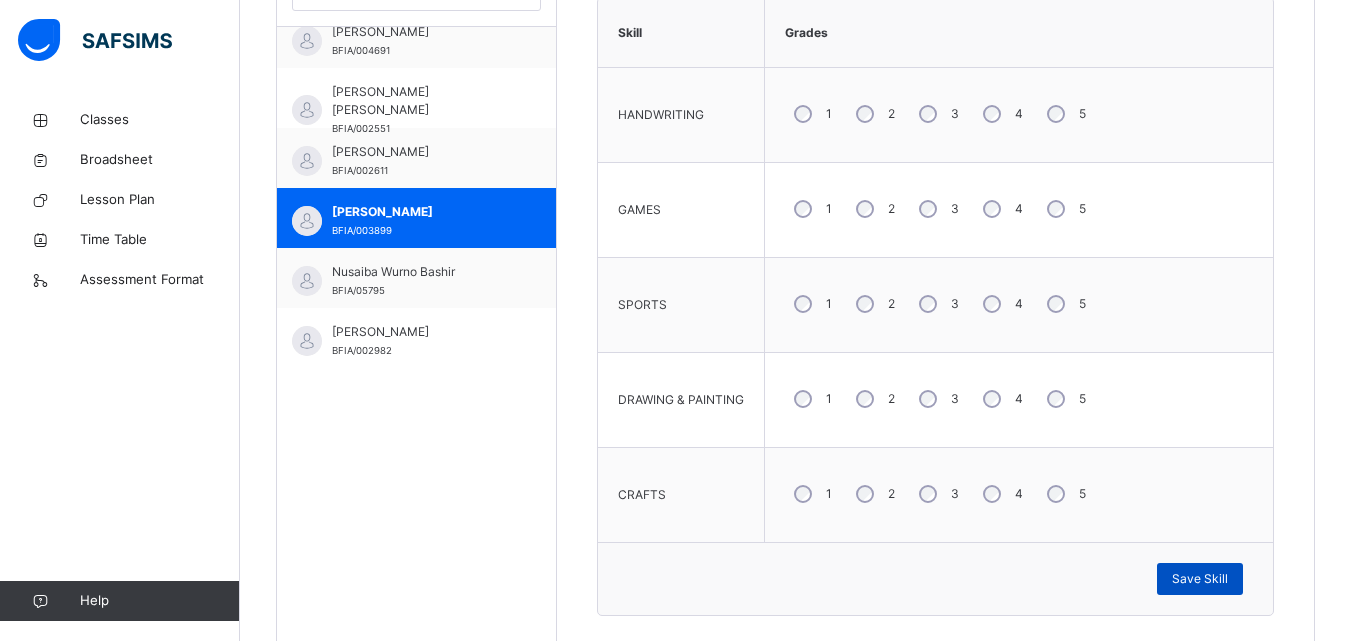 click on "Save Skill" at bounding box center [1200, 579] 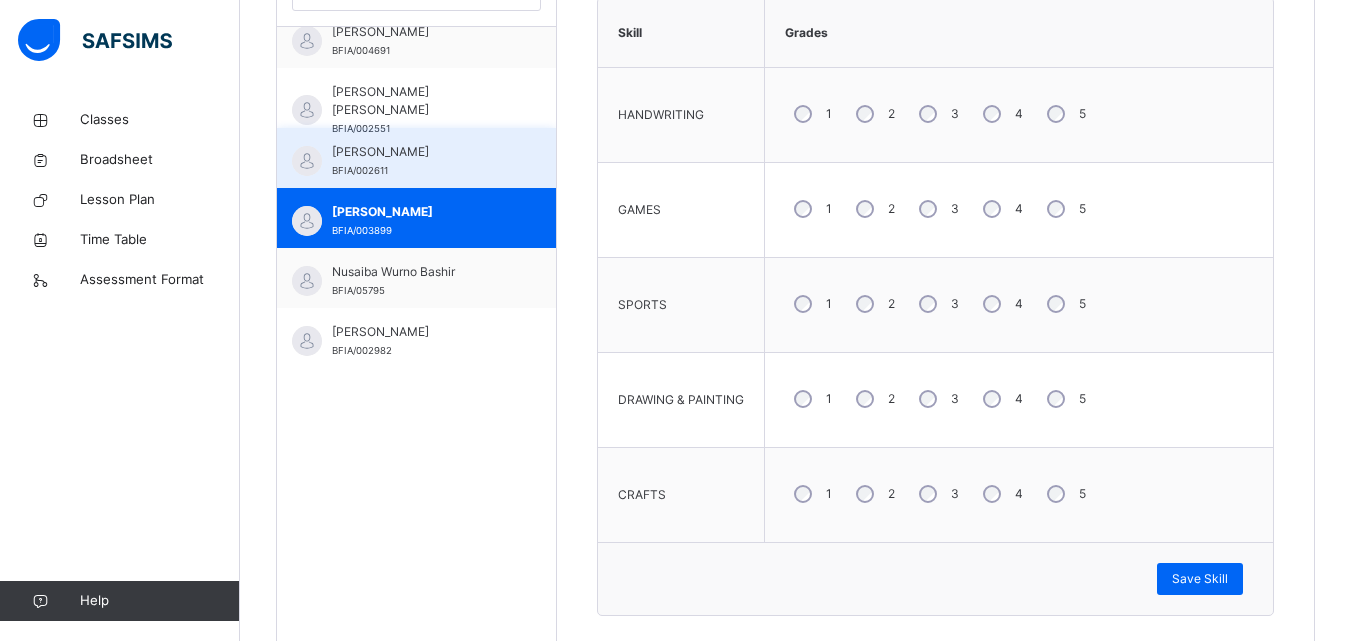 click on "[PERSON_NAME]" at bounding box center (421, 152) 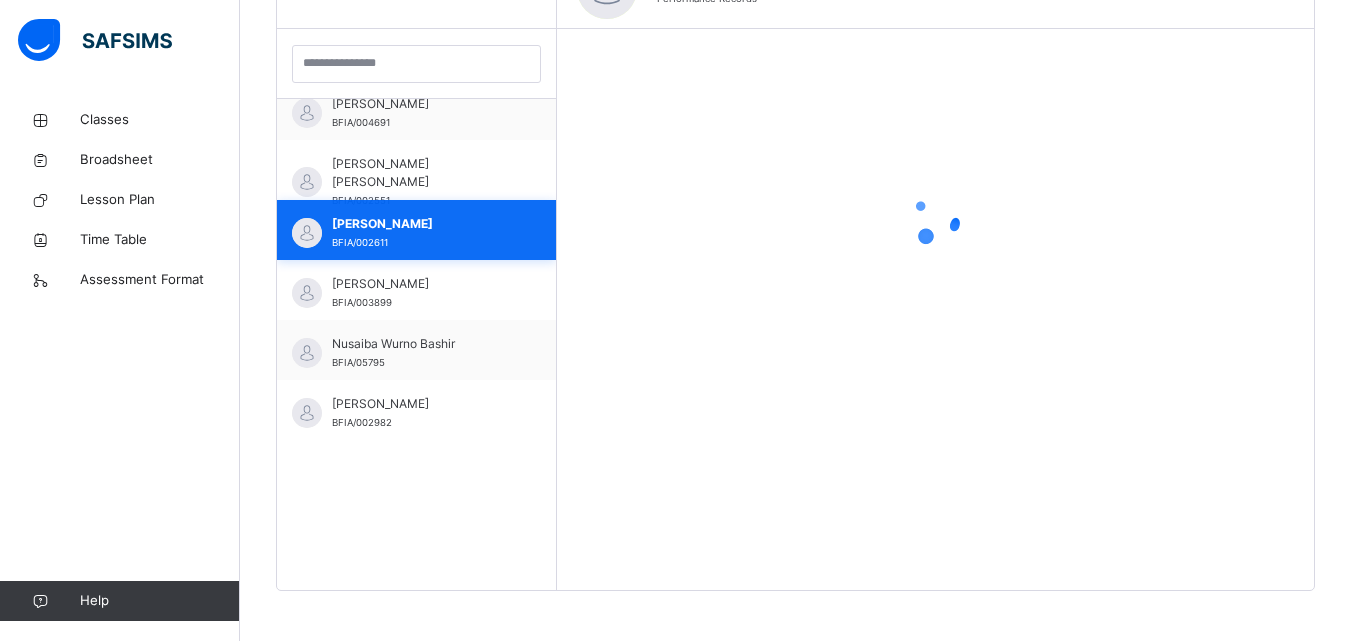 scroll, scrollTop: 567, scrollLeft: 0, axis: vertical 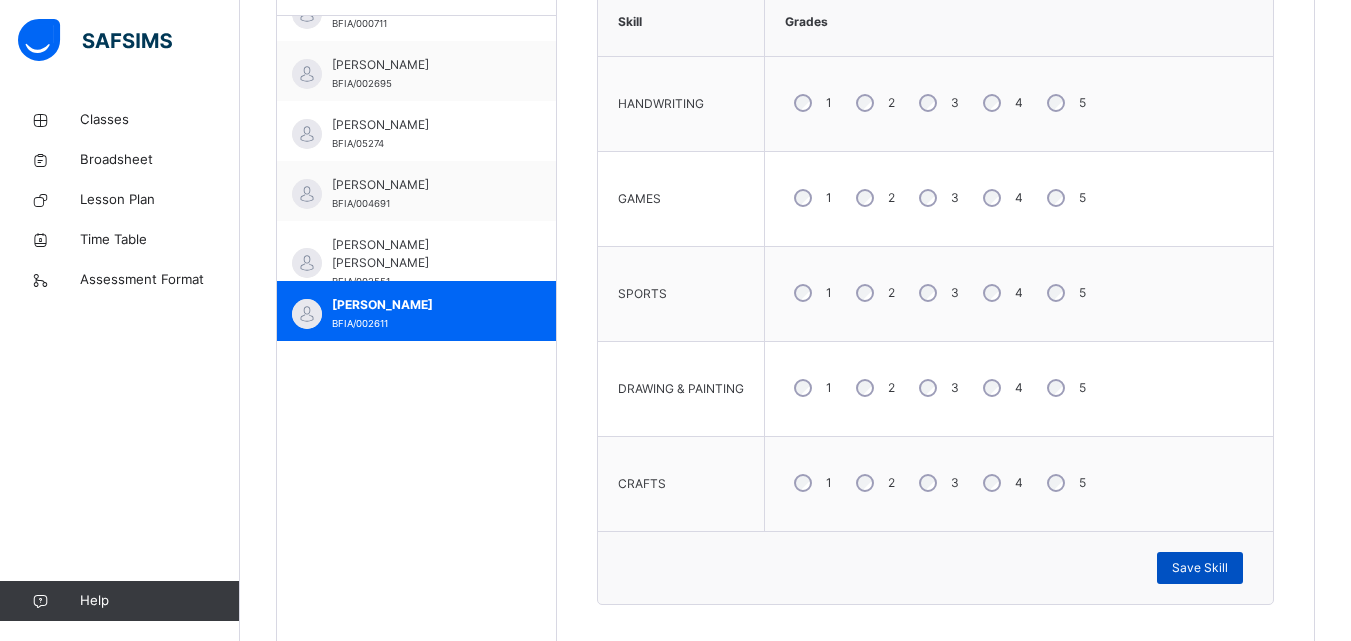 click on "Save Skill" at bounding box center (1200, 568) 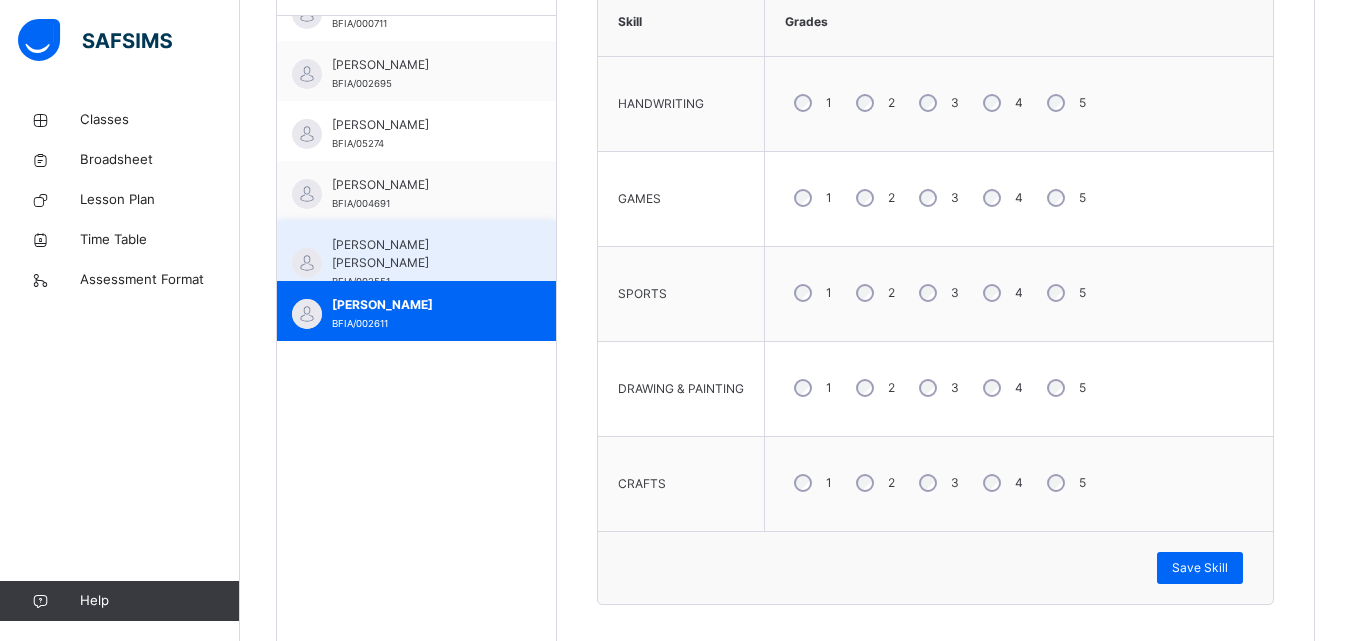 click on "[PERSON_NAME] [PERSON_NAME]" at bounding box center [421, 254] 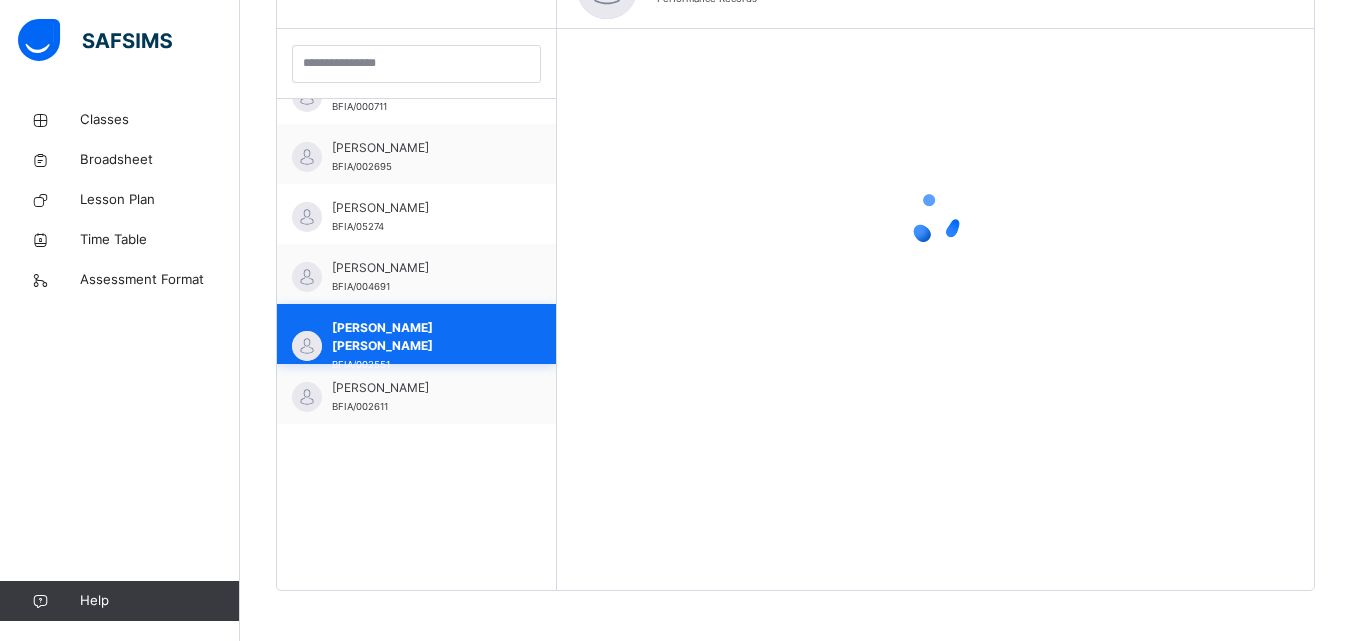 scroll, scrollTop: 650, scrollLeft: 0, axis: vertical 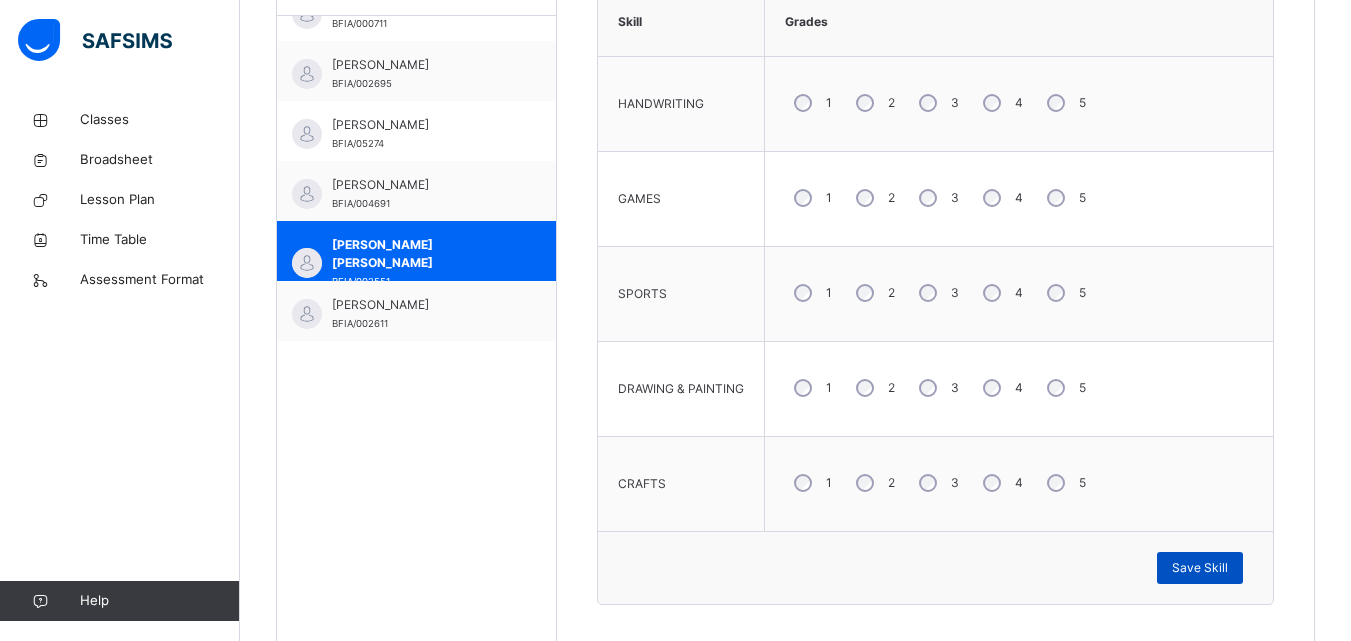 click on "Save Skill" at bounding box center [1200, 568] 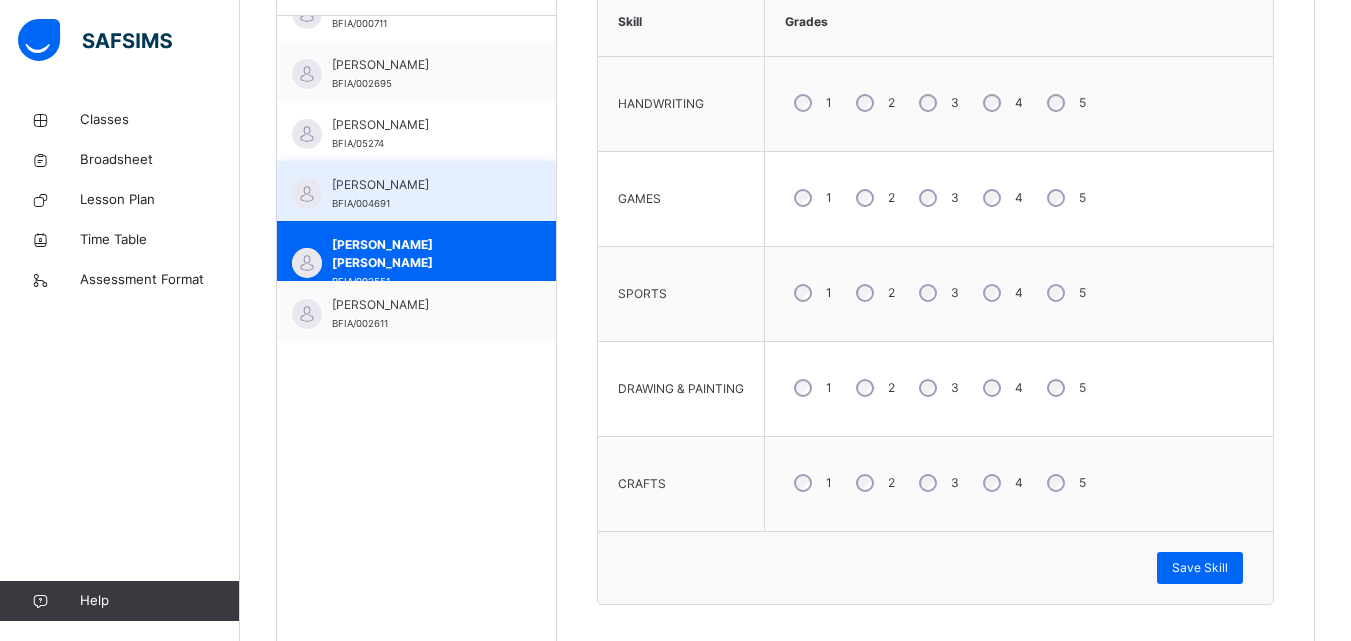click on "[PERSON_NAME]" at bounding box center (421, 185) 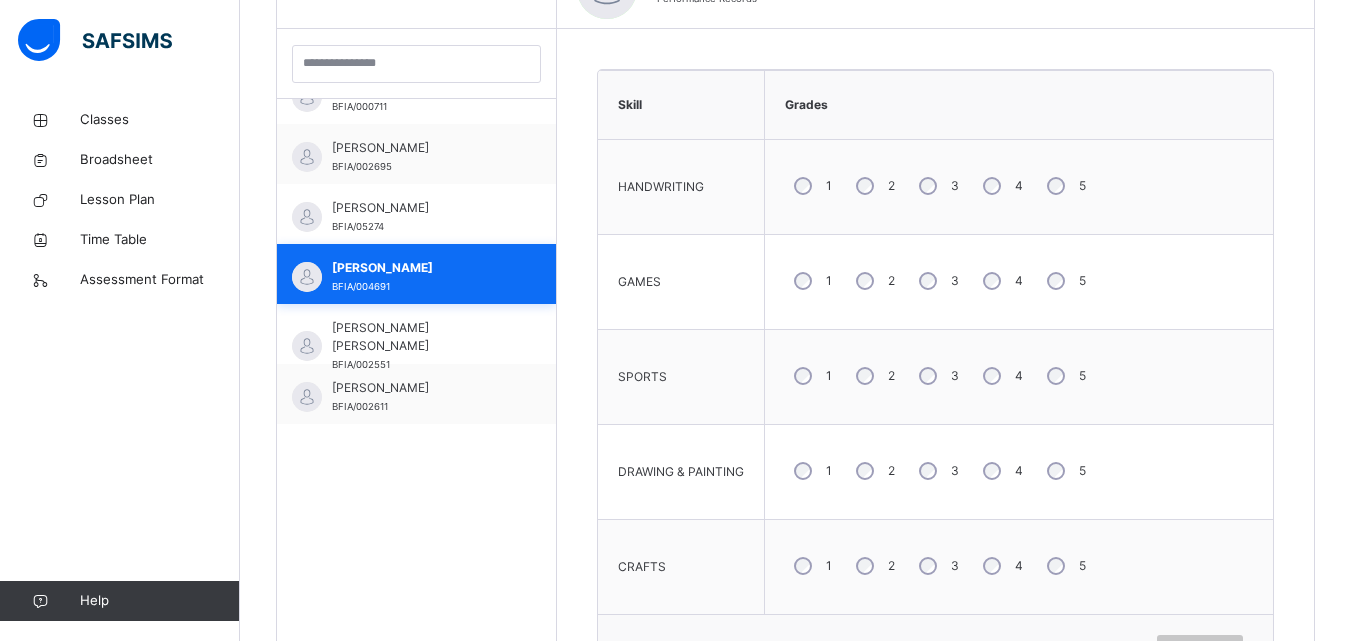scroll, scrollTop: 650, scrollLeft: 0, axis: vertical 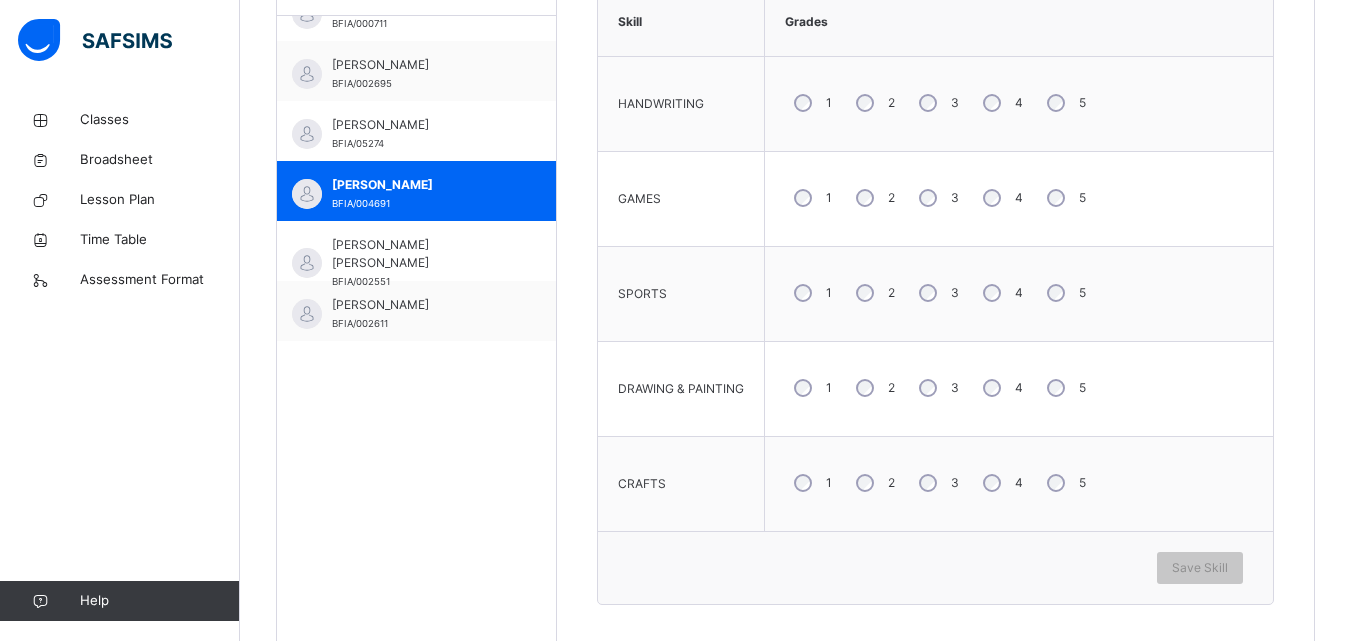 click on "1 2 3 4 5" at bounding box center [1019, 294] 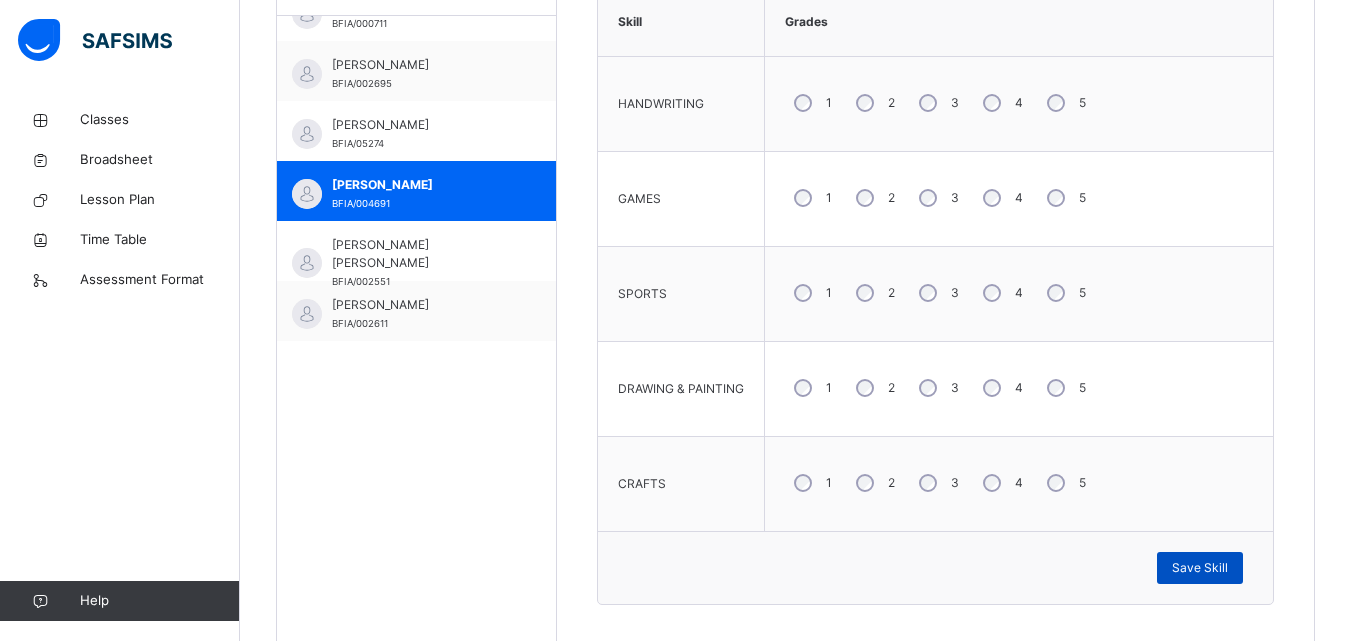 click on "Save Skill" at bounding box center (1200, 568) 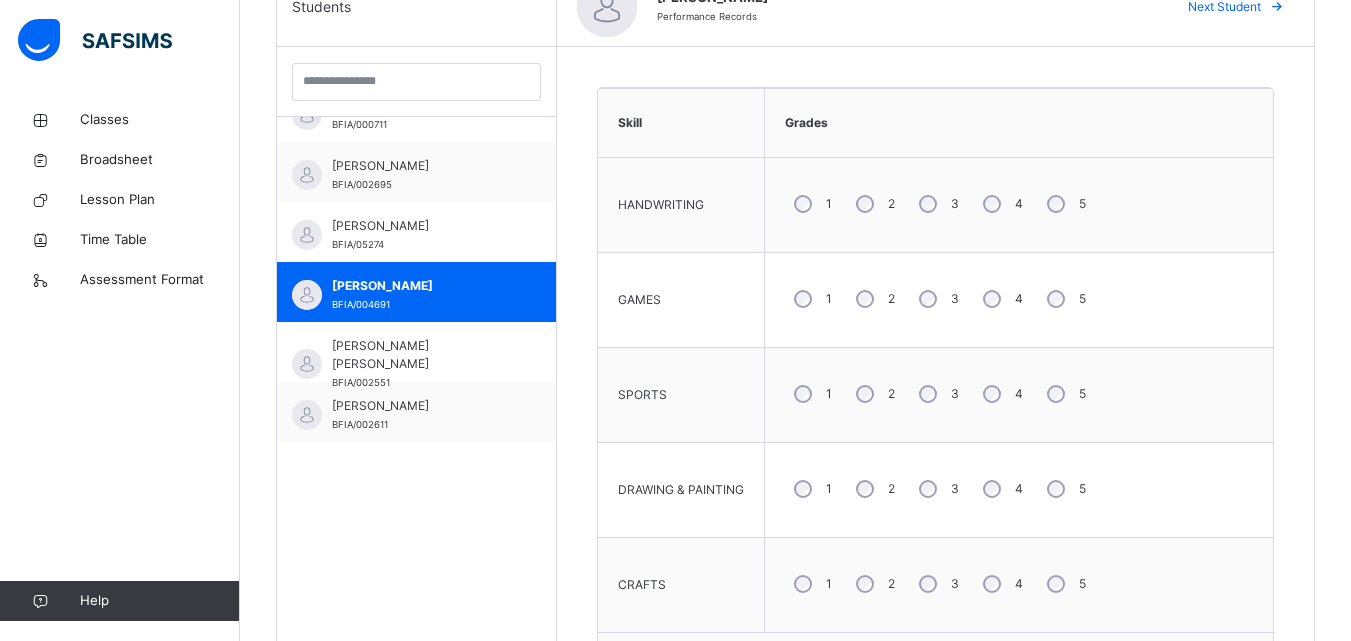 scroll, scrollTop: 546, scrollLeft: 0, axis: vertical 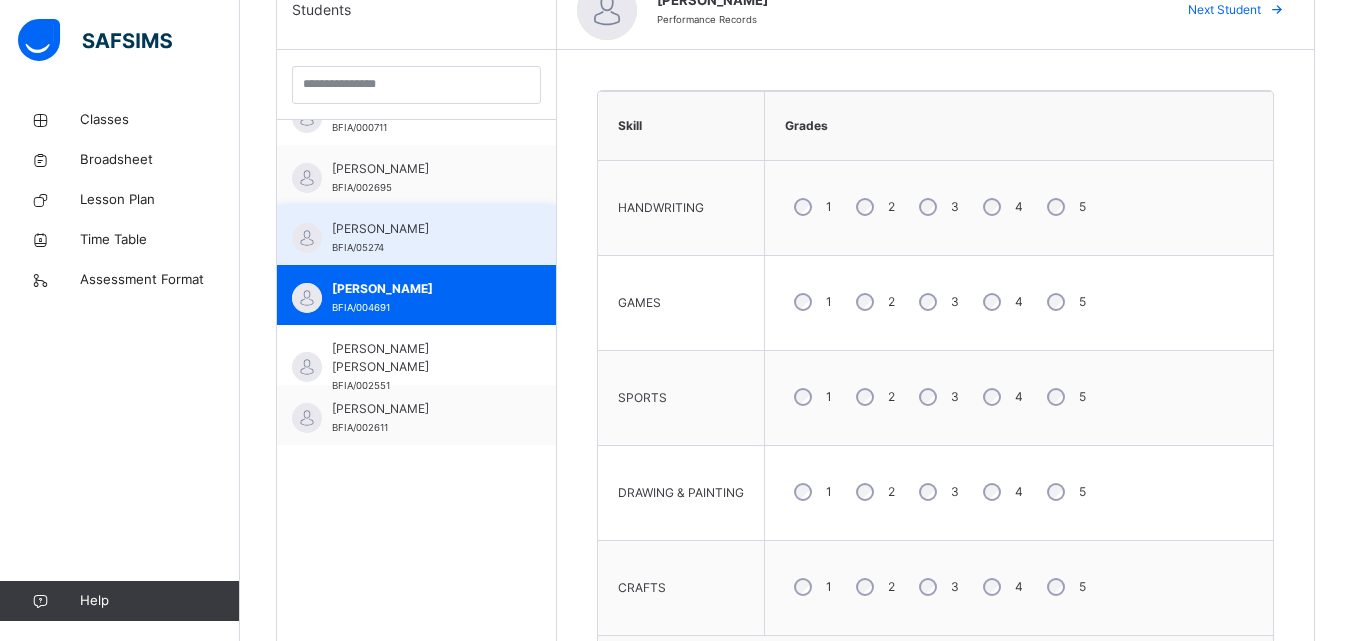 click on "[PERSON_NAME] BFIA/05274" at bounding box center (416, 235) 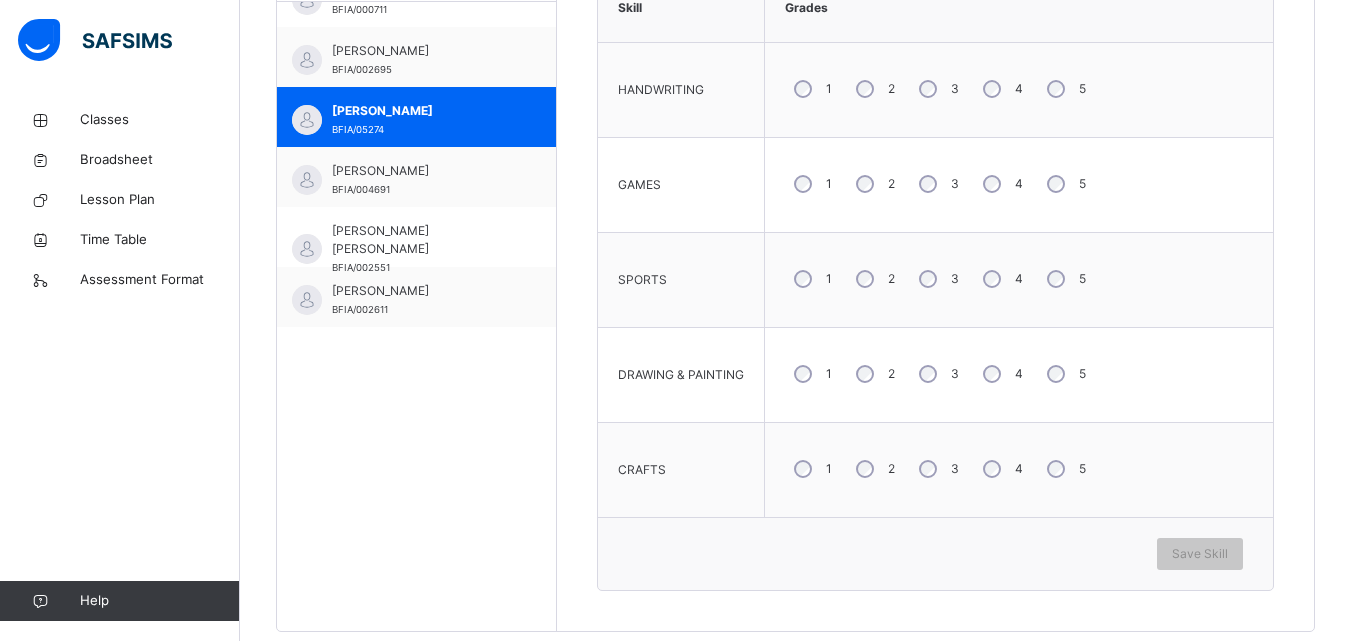 scroll, scrollTop: 670, scrollLeft: 0, axis: vertical 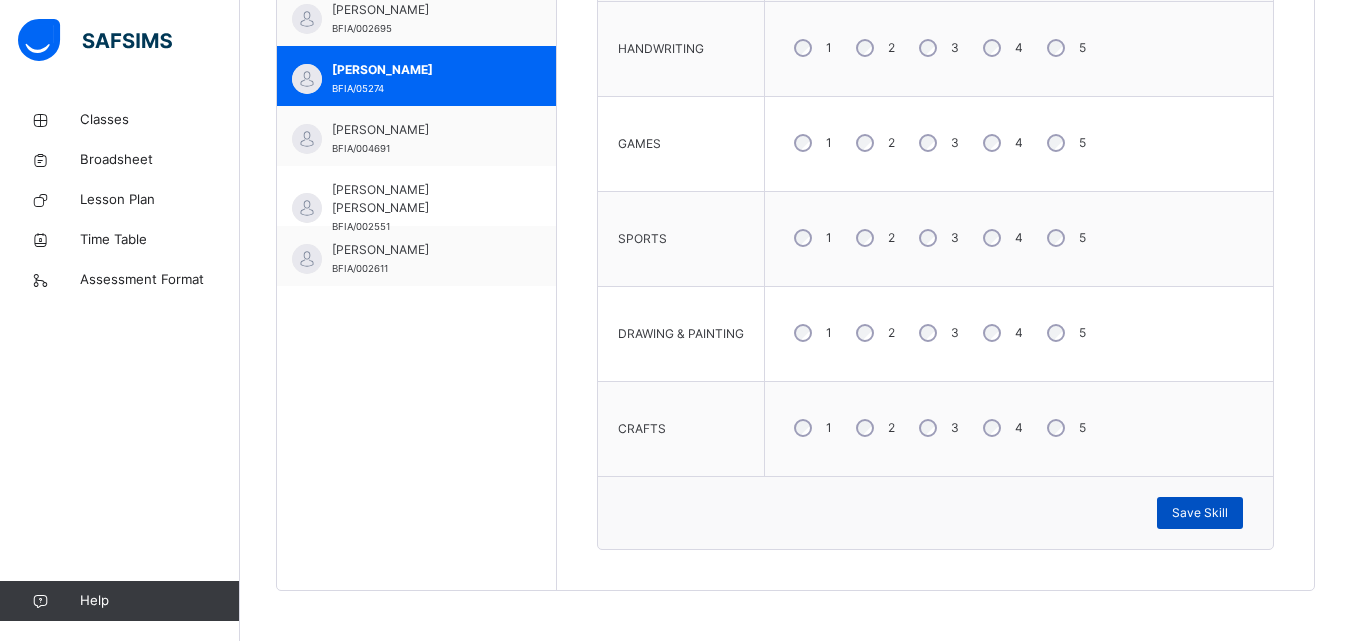 click on "Save Skill" at bounding box center (1200, 513) 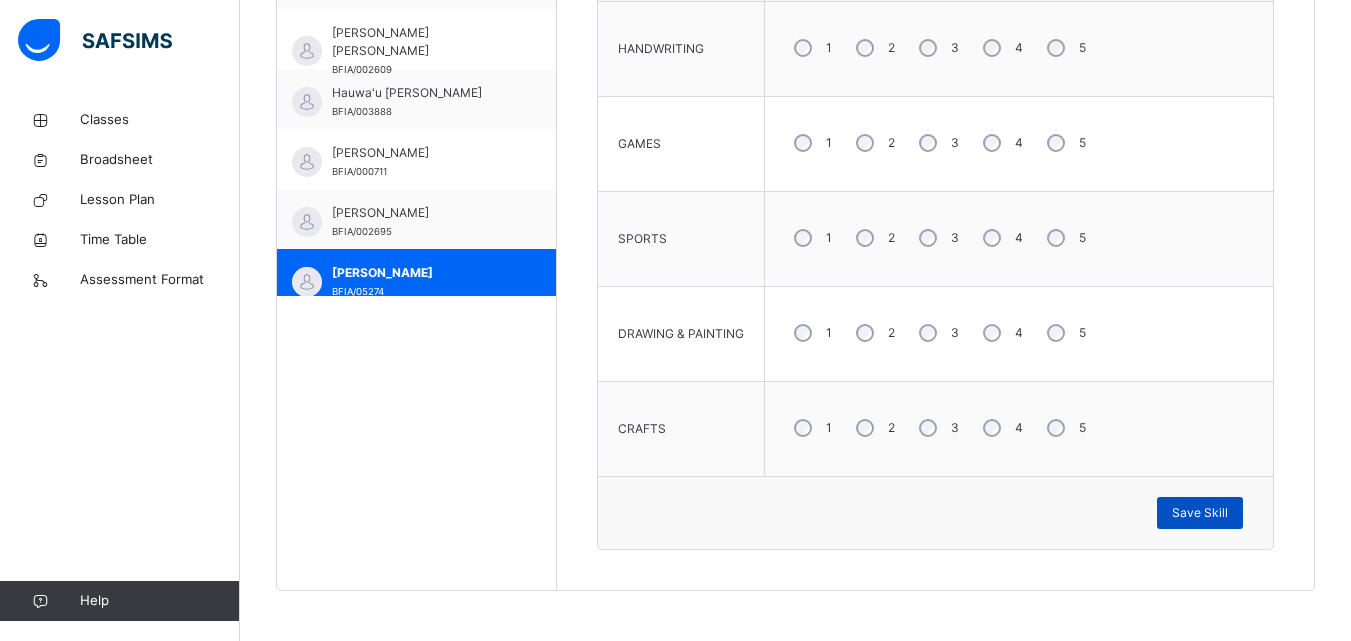 scroll, scrollTop: 668, scrollLeft: 0, axis: vertical 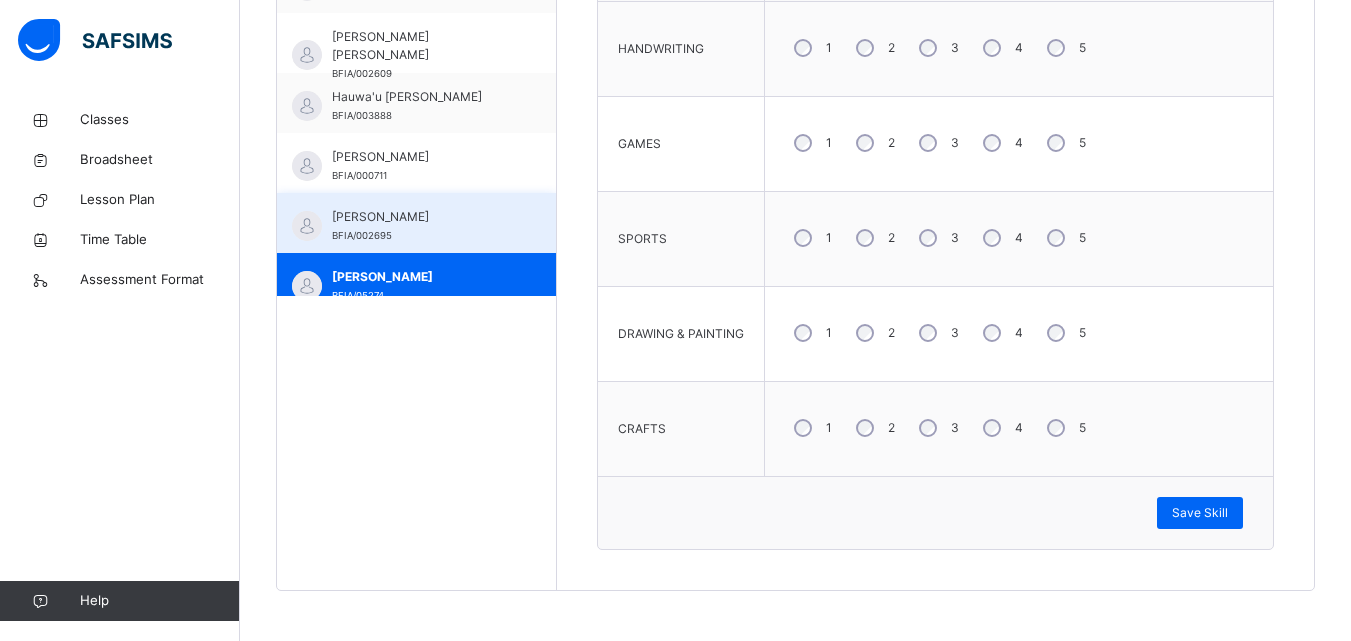 click on "BFIA/002695" at bounding box center (362, 235) 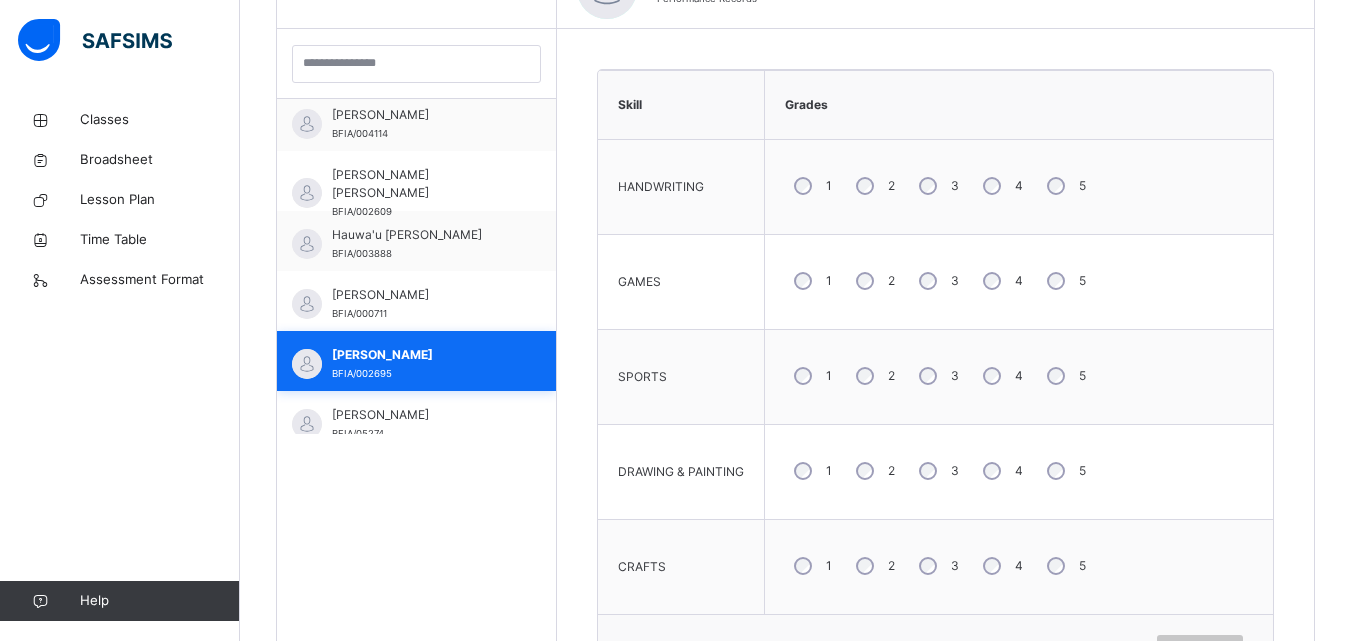 scroll, scrollTop: 705, scrollLeft: 0, axis: vertical 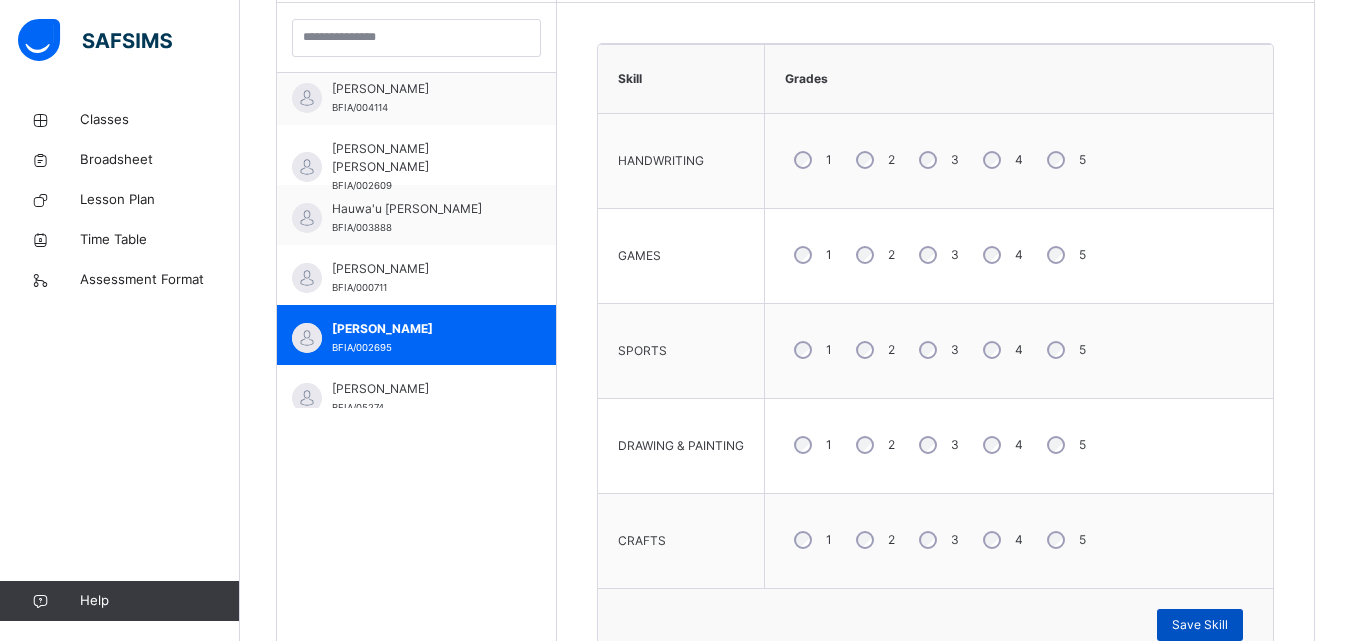 click on "Save Skill" at bounding box center [1200, 625] 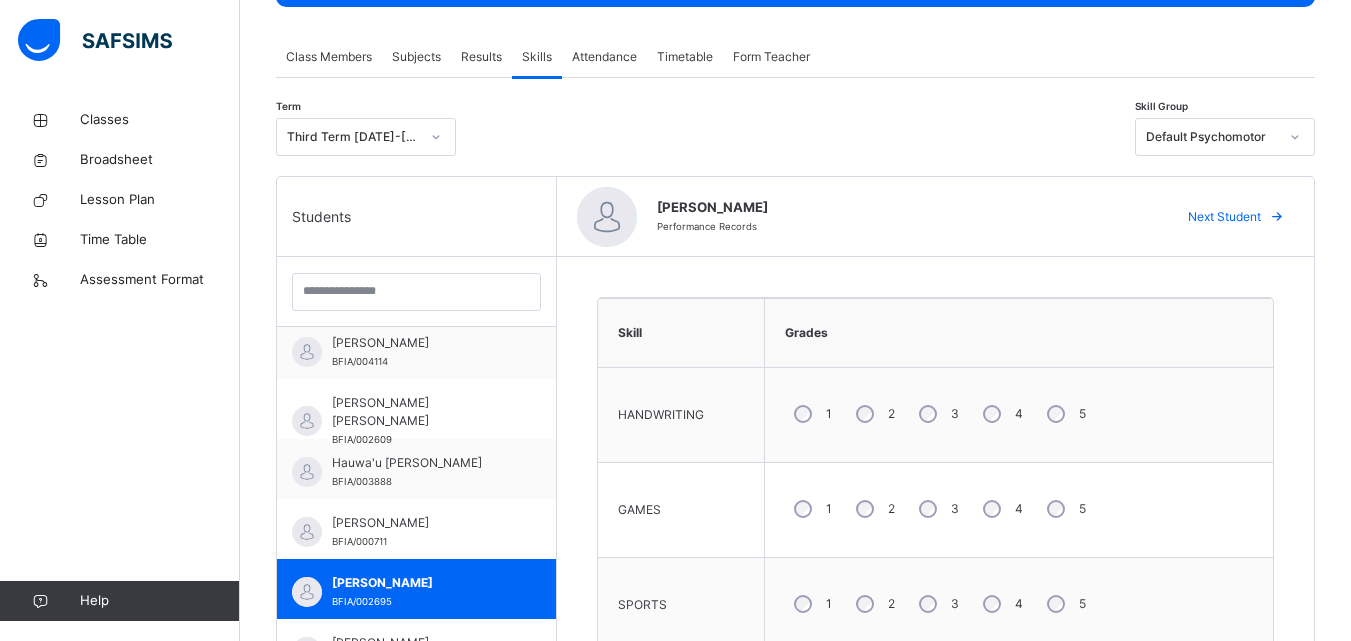 click on "Next Student" at bounding box center (1224, 217) 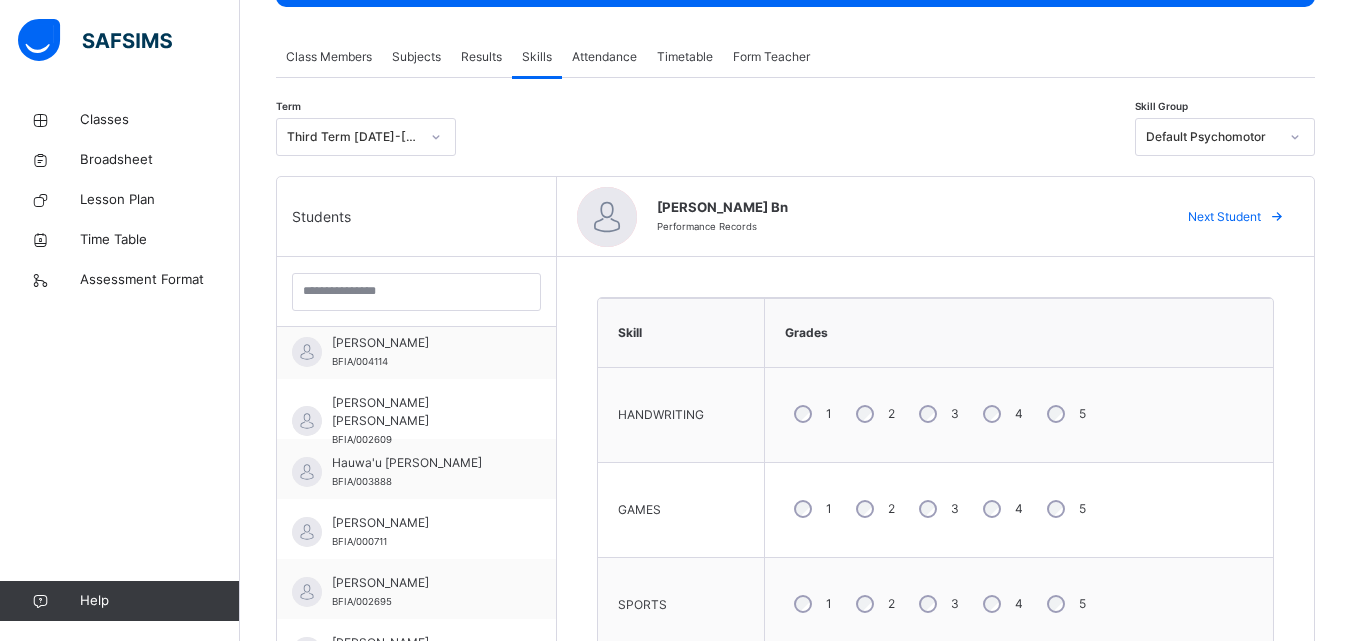 scroll, scrollTop: 446, scrollLeft: 0, axis: vertical 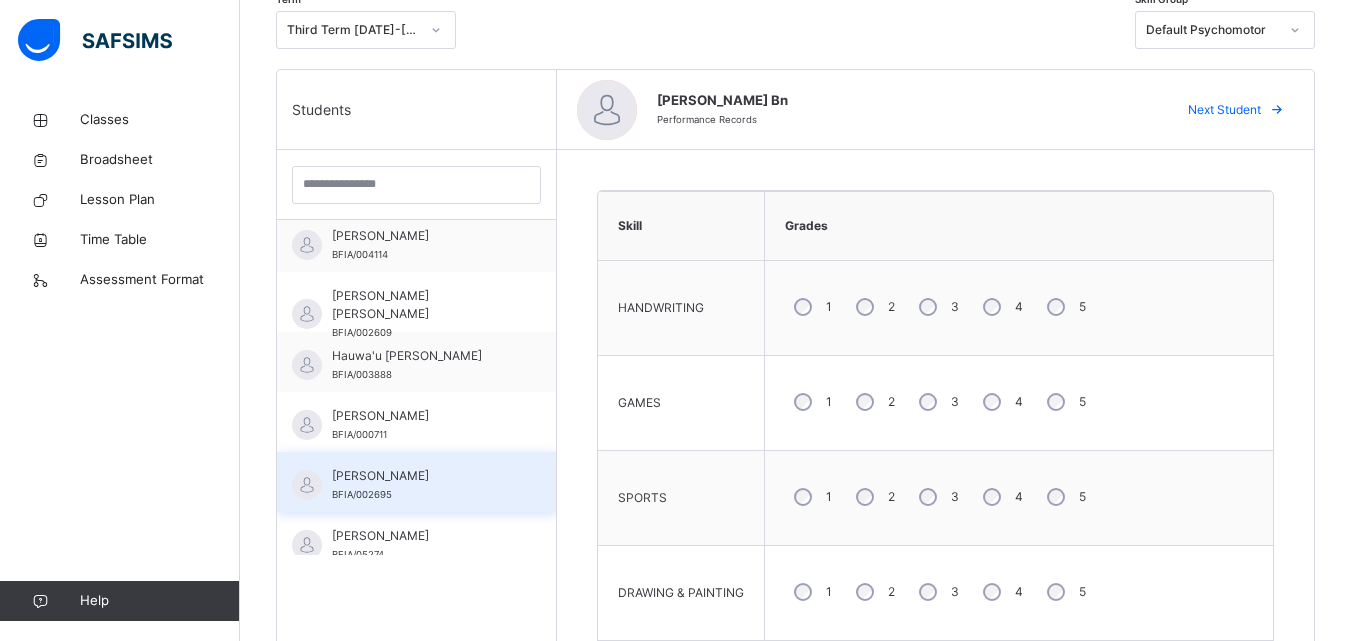 click on "[PERSON_NAME] BFIA/002695" at bounding box center [421, 485] 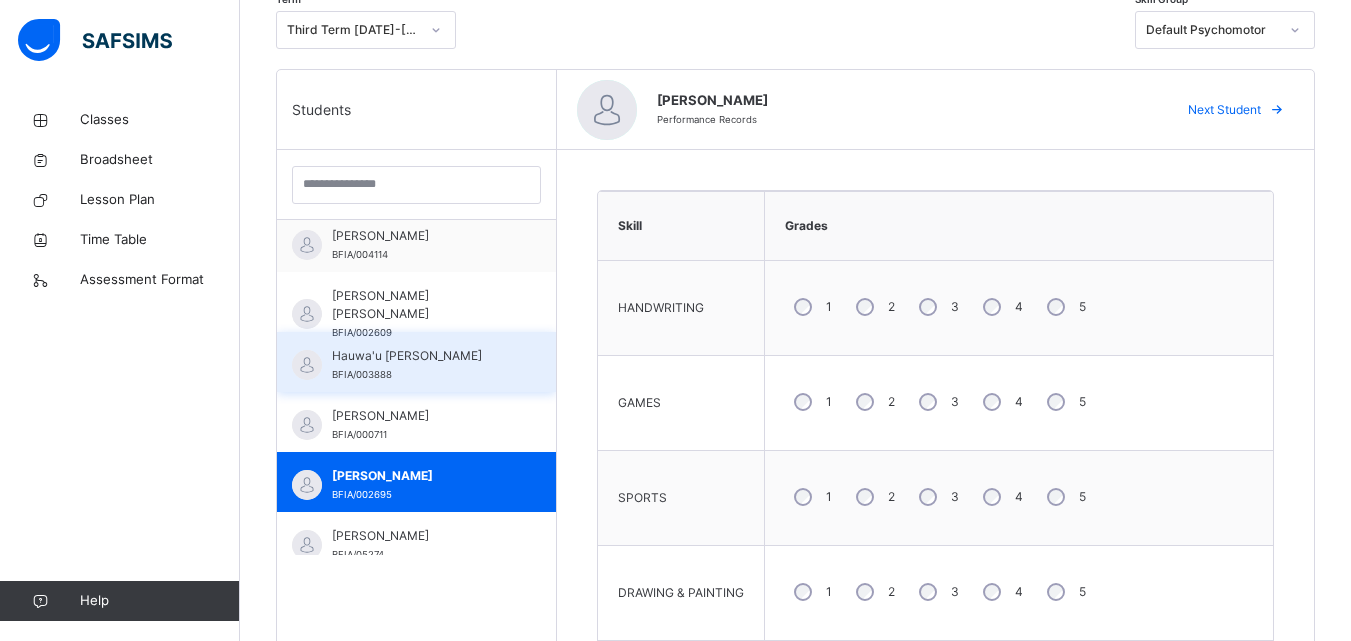 click on "Hauwa'u Usman Umar BFIA/003888" at bounding box center [421, 365] 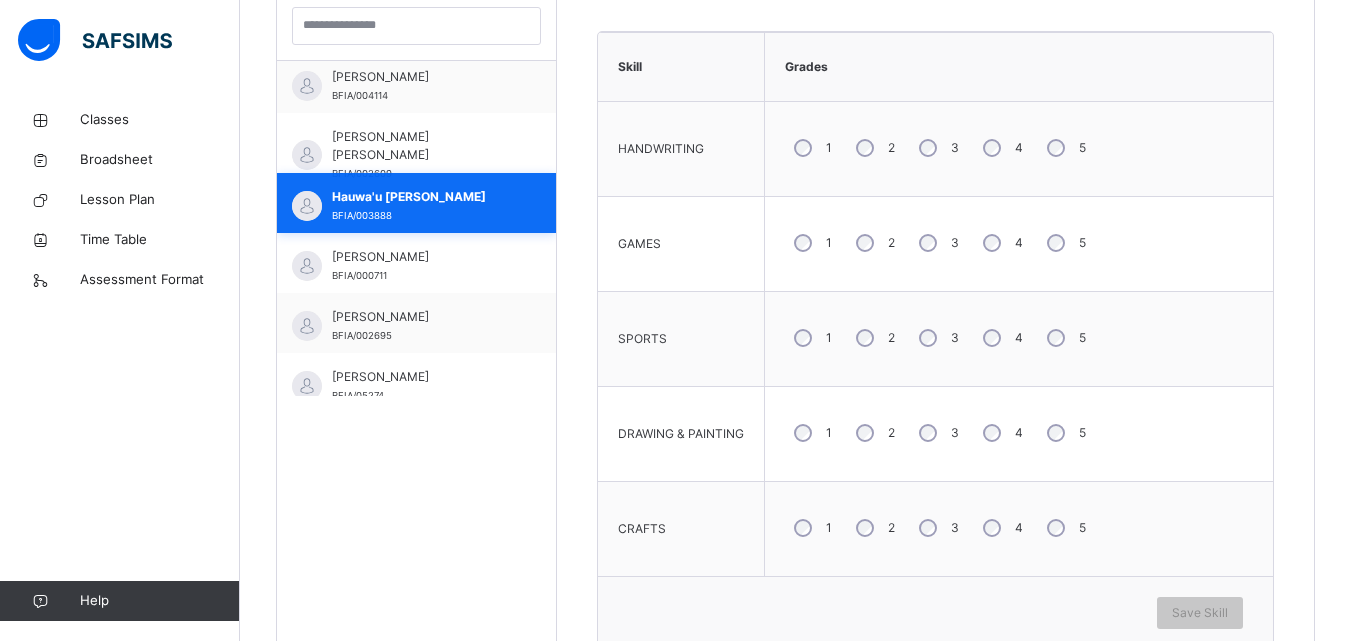 scroll, scrollTop: 612, scrollLeft: 0, axis: vertical 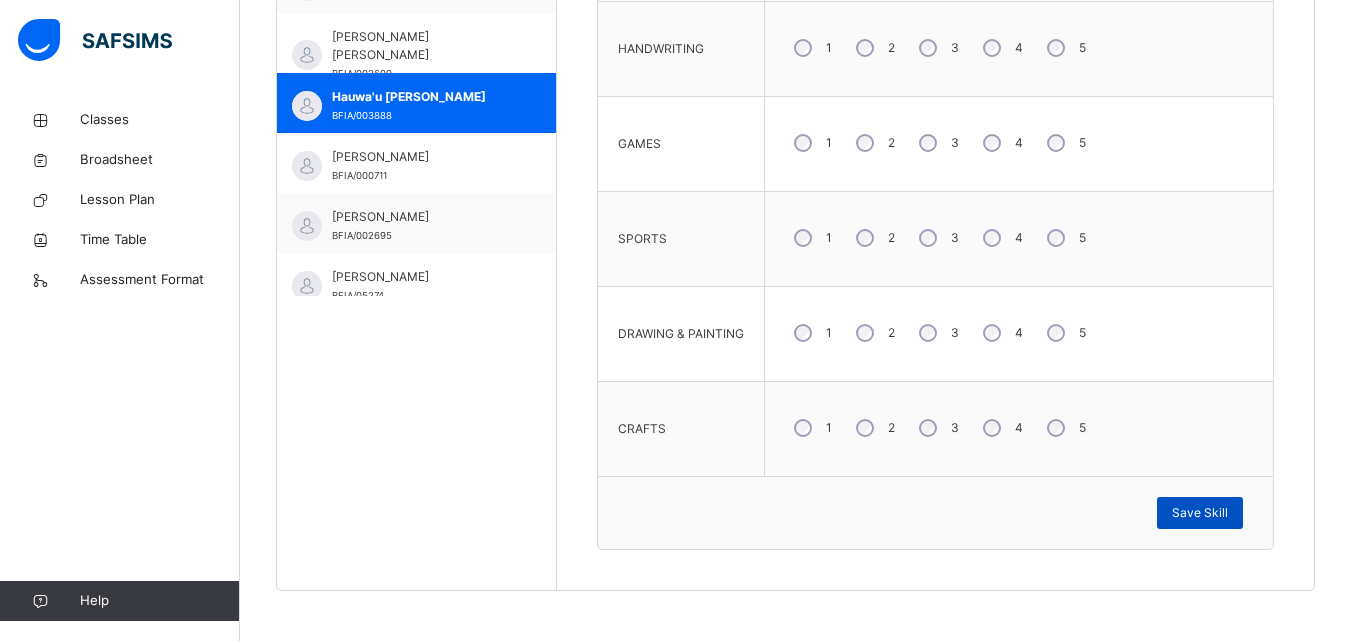 click on "Save Skill" at bounding box center [1200, 513] 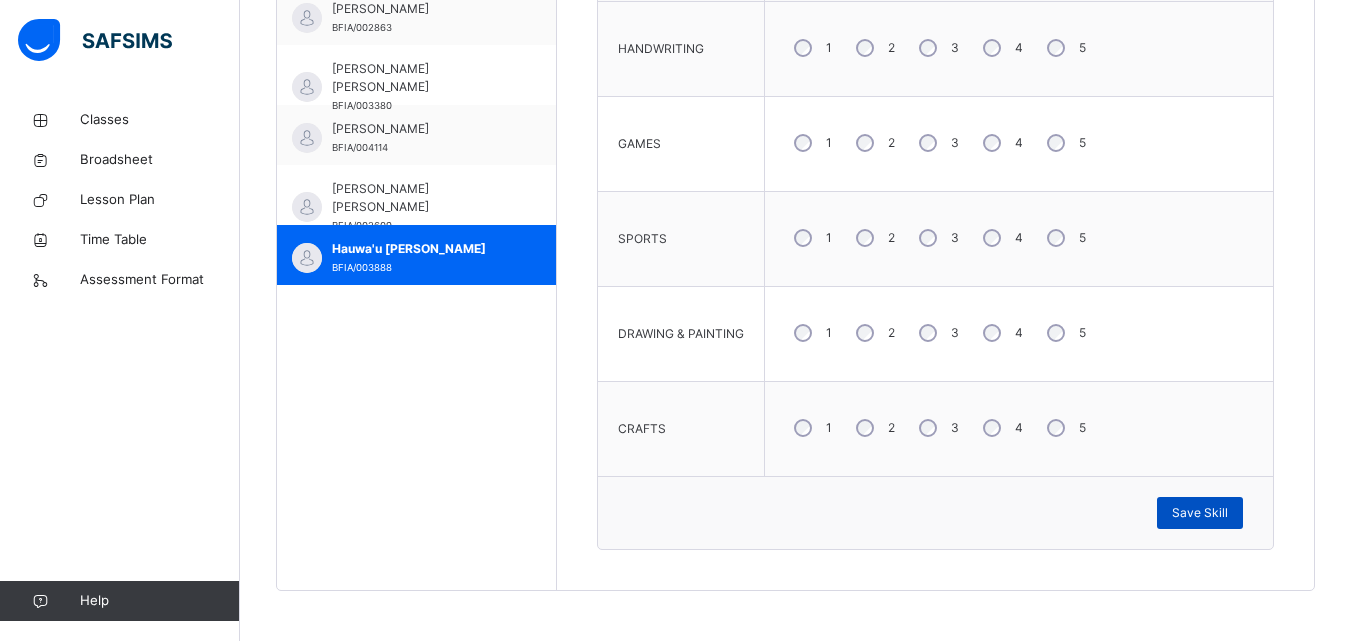 scroll, scrollTop: 508, scrollLeft: 0, axis: vertical 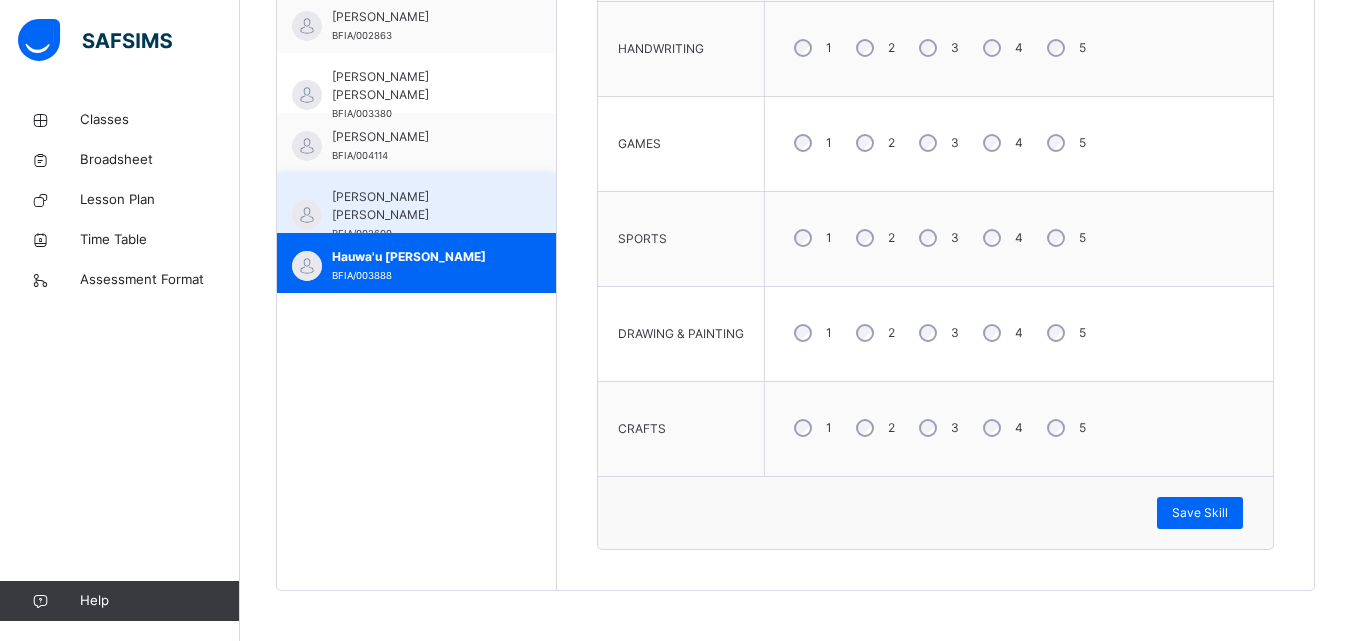 click on "[PERSON_NAME] [PERSON_NAME]" at bounding box center [421, 206] 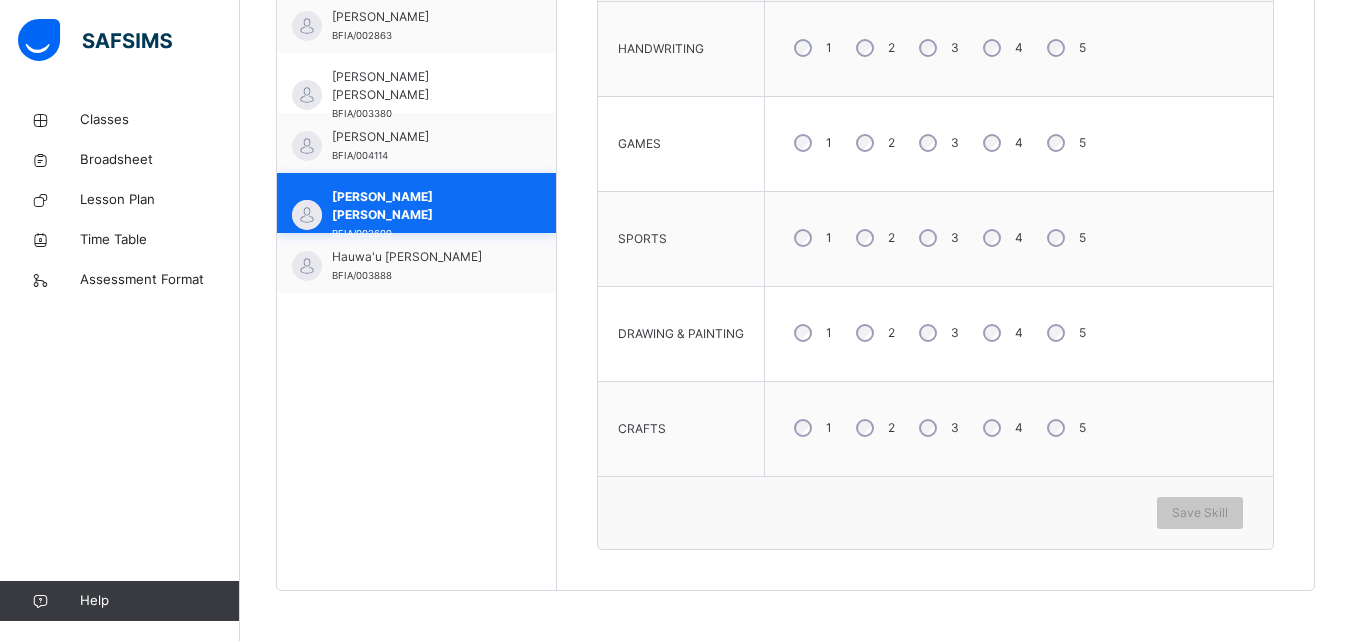 scroll, scrollTop: 485, scrollLeft: 0, axis: vertical 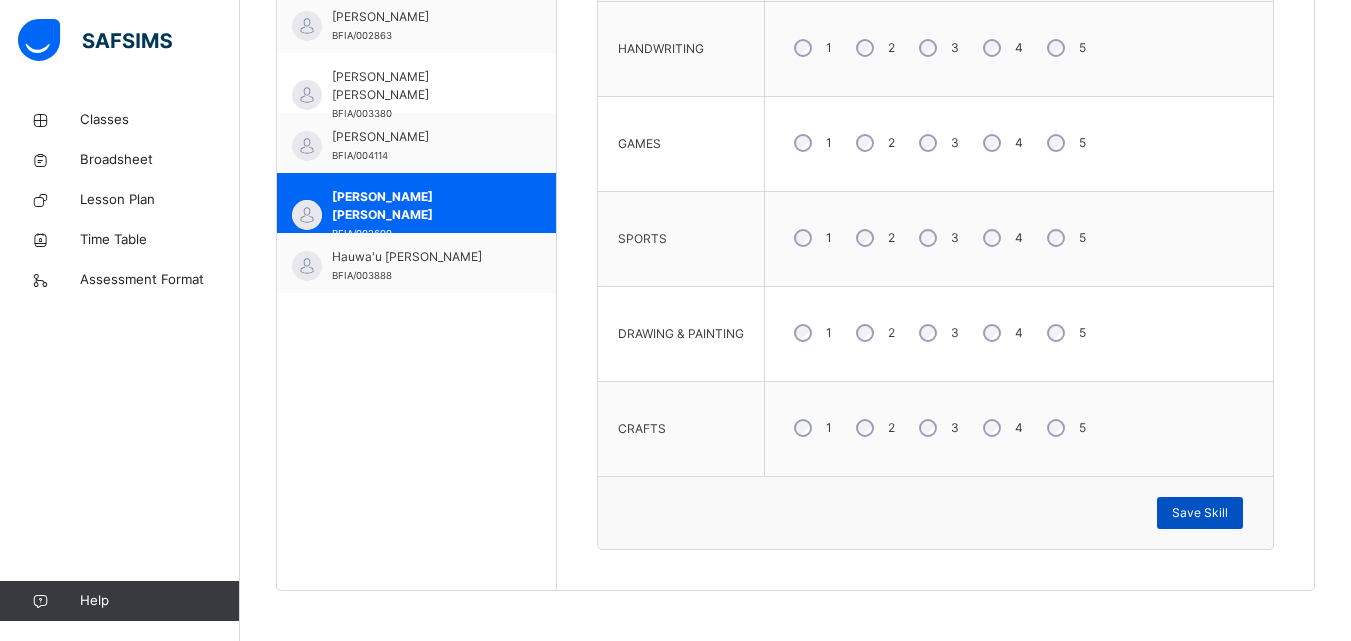click on "Save Skill" at bounding box center (1200, 513) 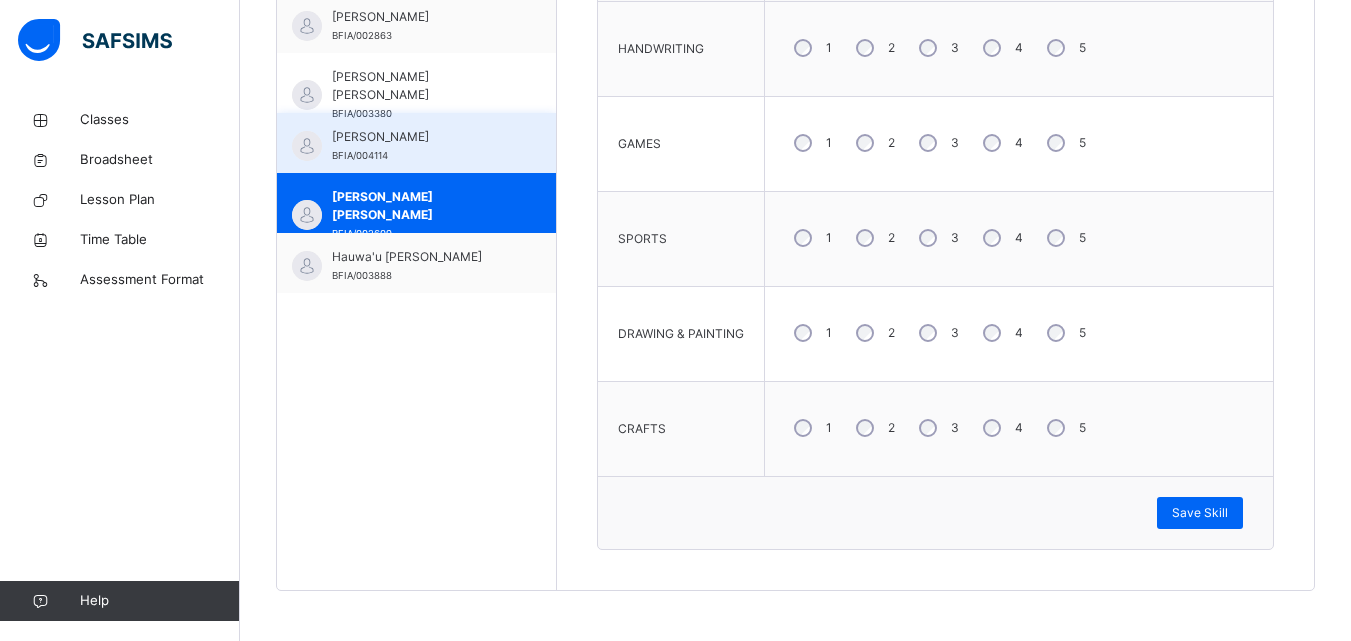 click on "[PERSON_NAME] BFIA/004114" at bounding box center [421, 146] 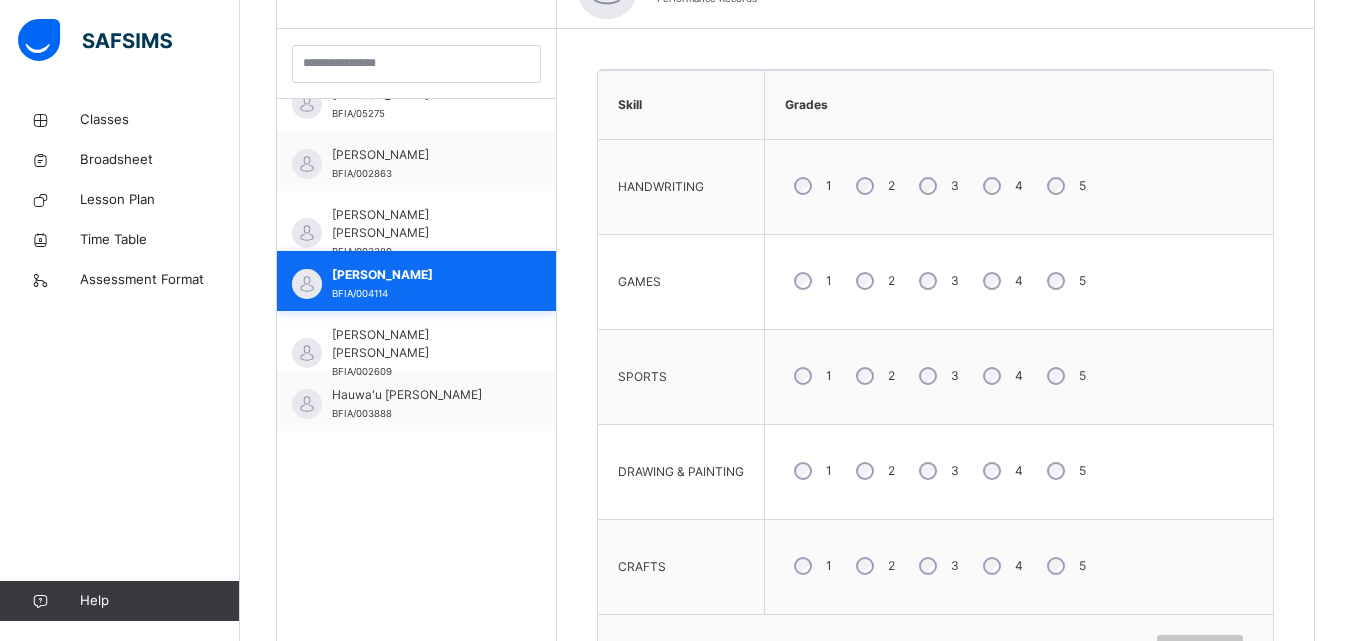 scroll, scrollTop: 705, scrollLeft: 0, axis: vertical 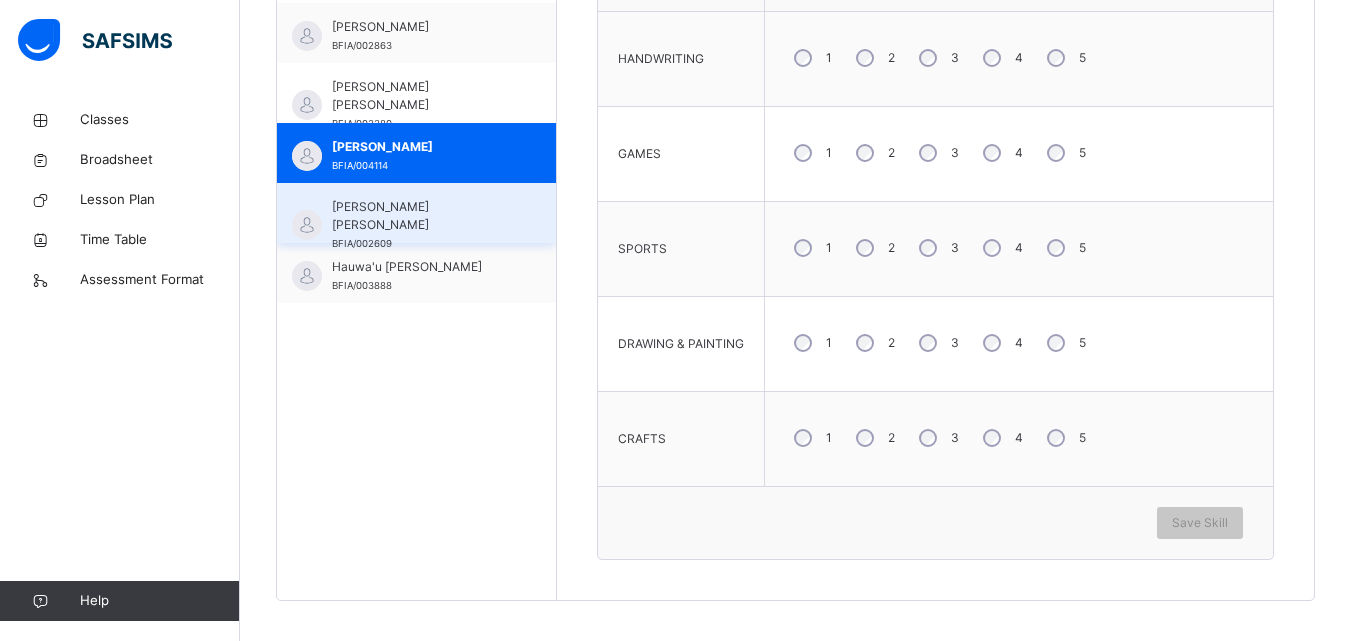 click on "[PERSON_NAME] [PERSON_NAME] BFIA/002609" at bounding box center (416, 213) 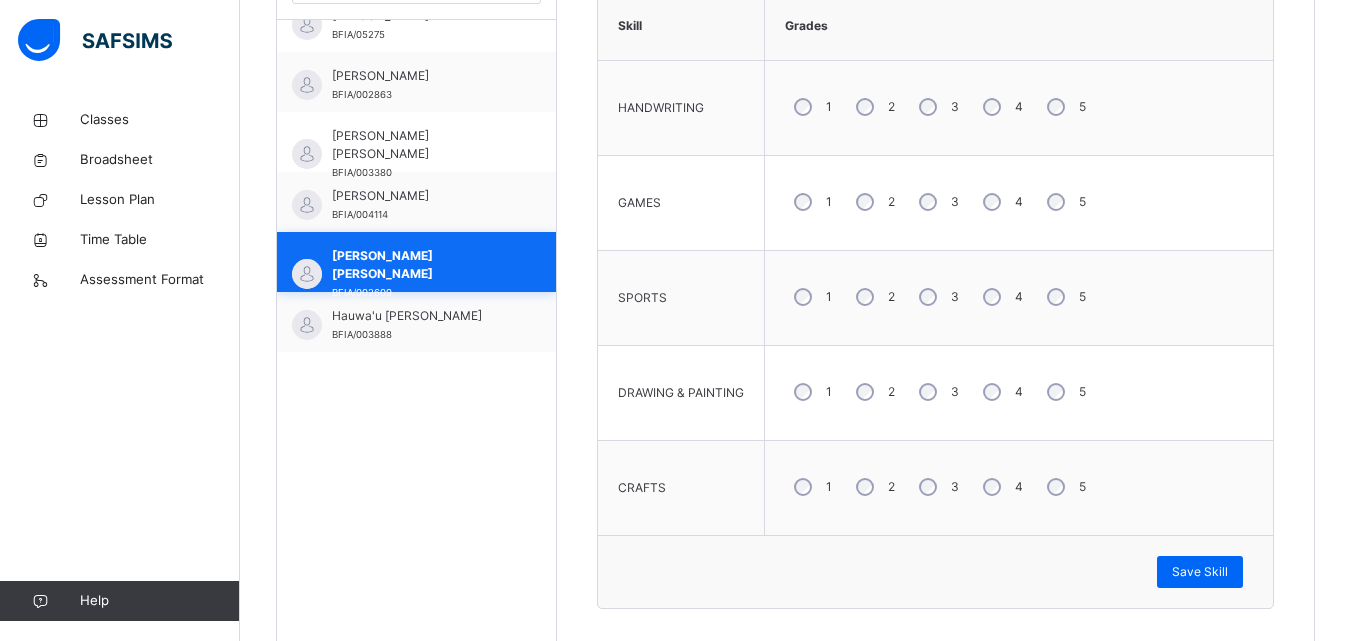 scroll, scrollTop: 587, scrollLeft: 0, axis: vertical 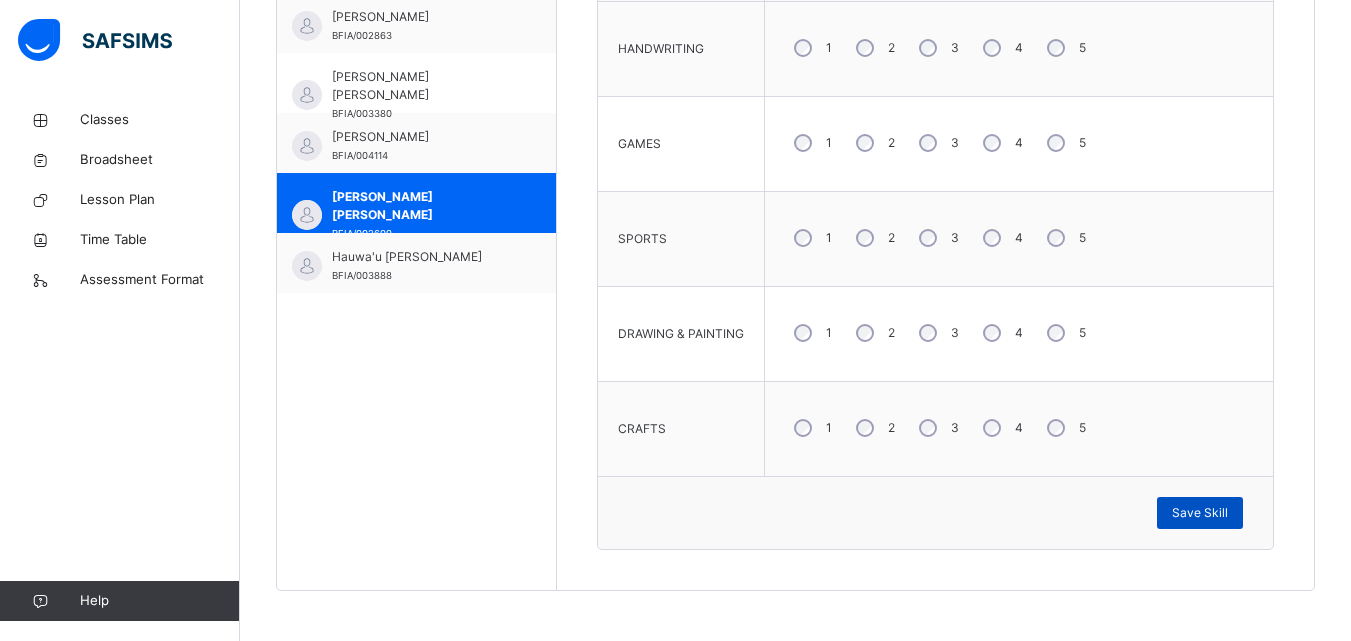 click on "Save Skill" at bounding box center (1200, 513) 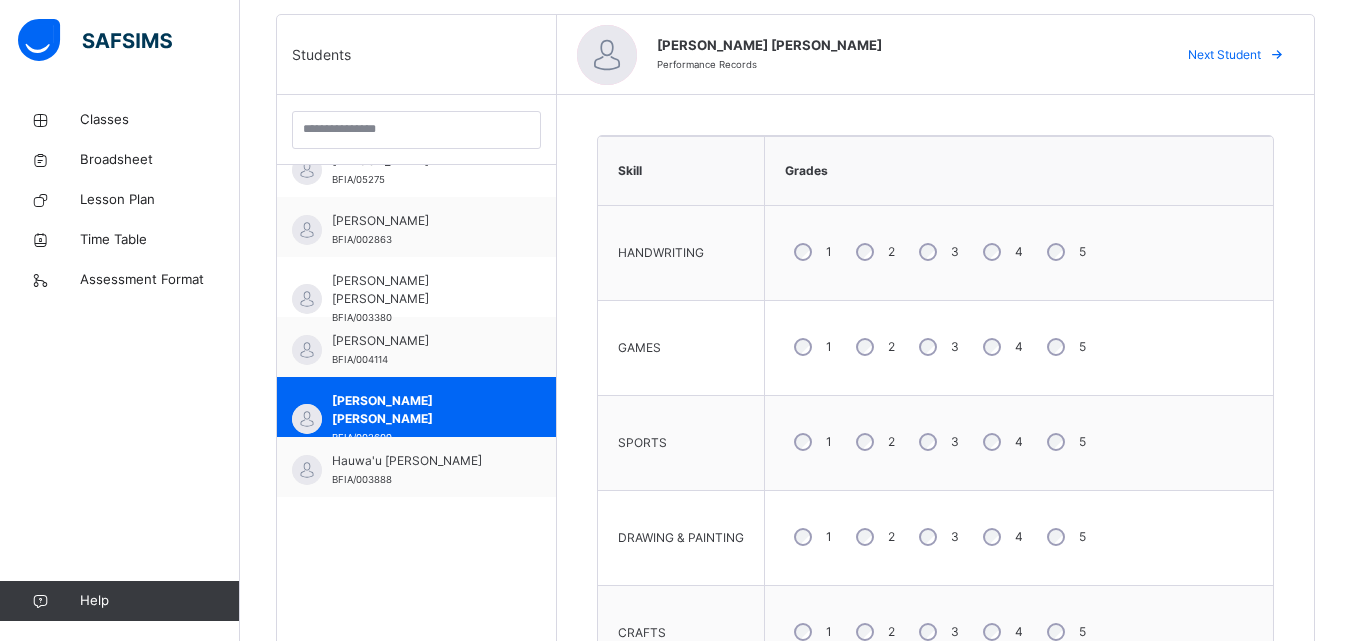 click on "Resume" at bounding box center [974, -537] 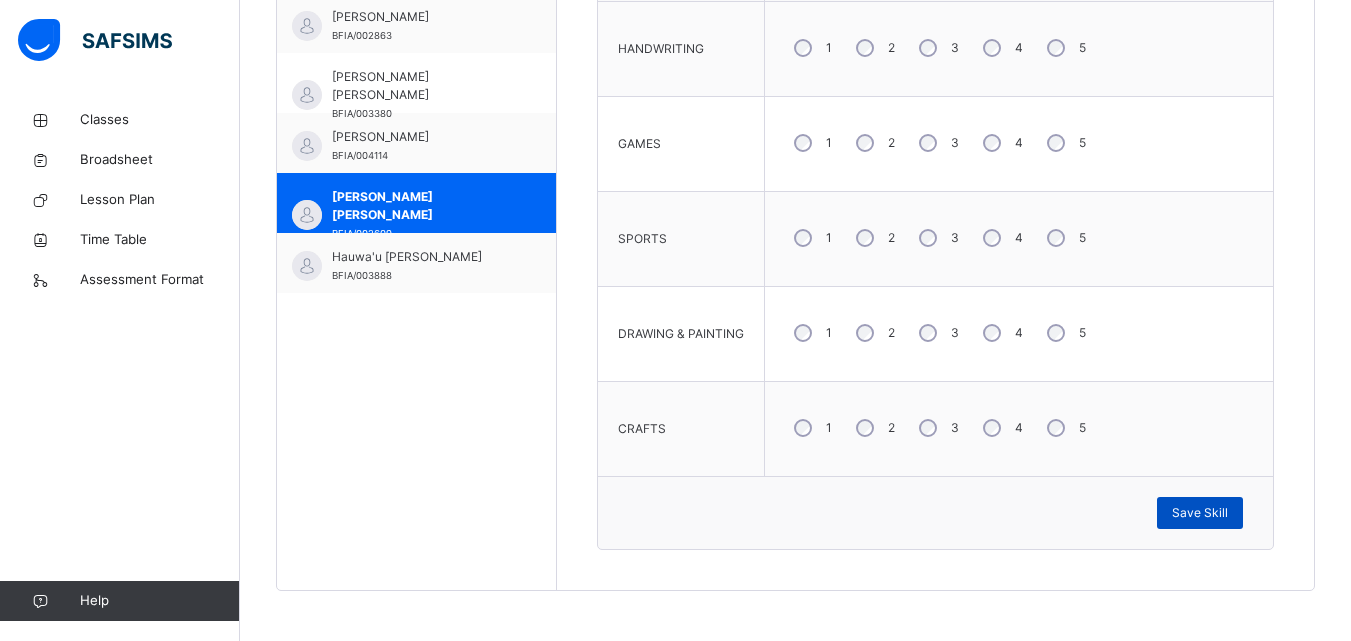 click on "Save Skill" at bounding box center (1200, 513) 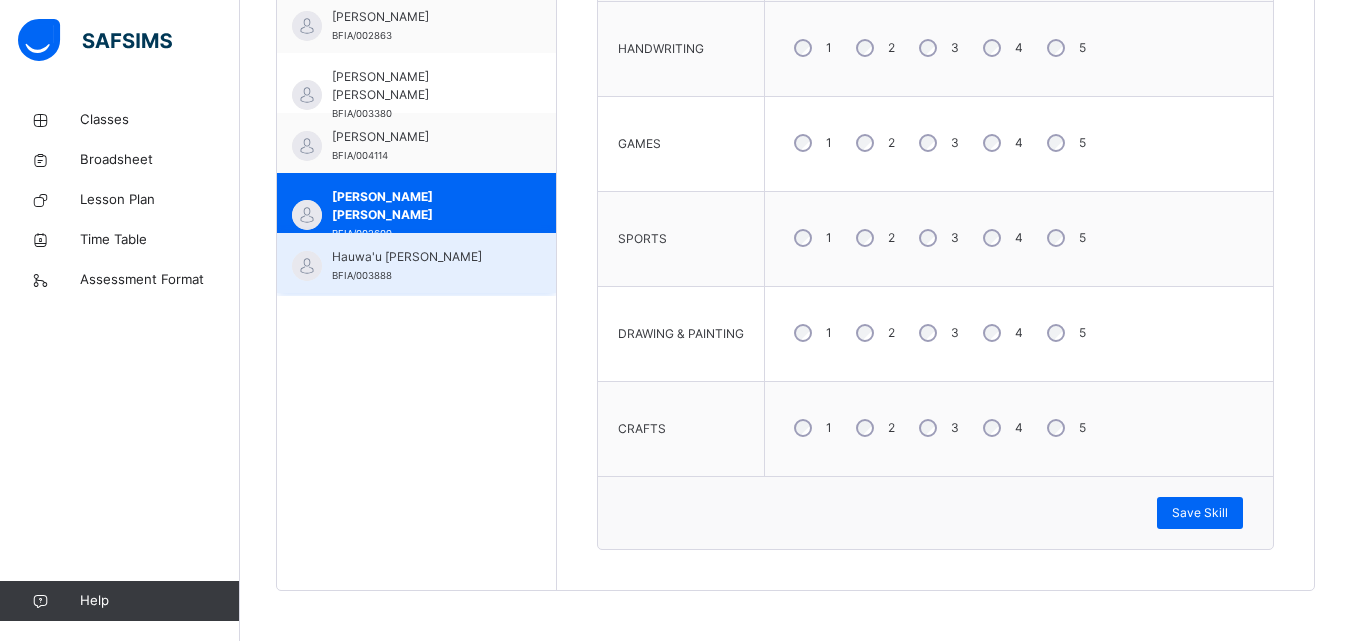 click on "Hauwa'u Usman Umar BFIA/003888" at bounding box center [416, 263] 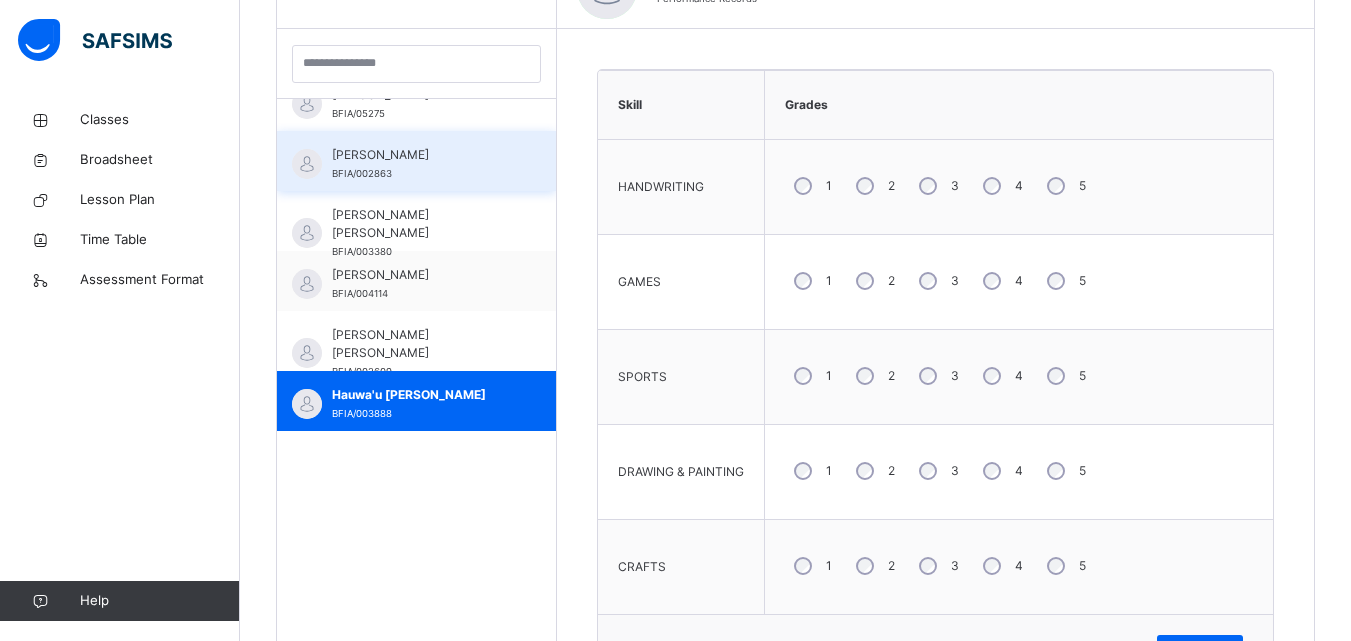 scroll, scrollTop: 705, scrollLeft: 0, axis: vertical 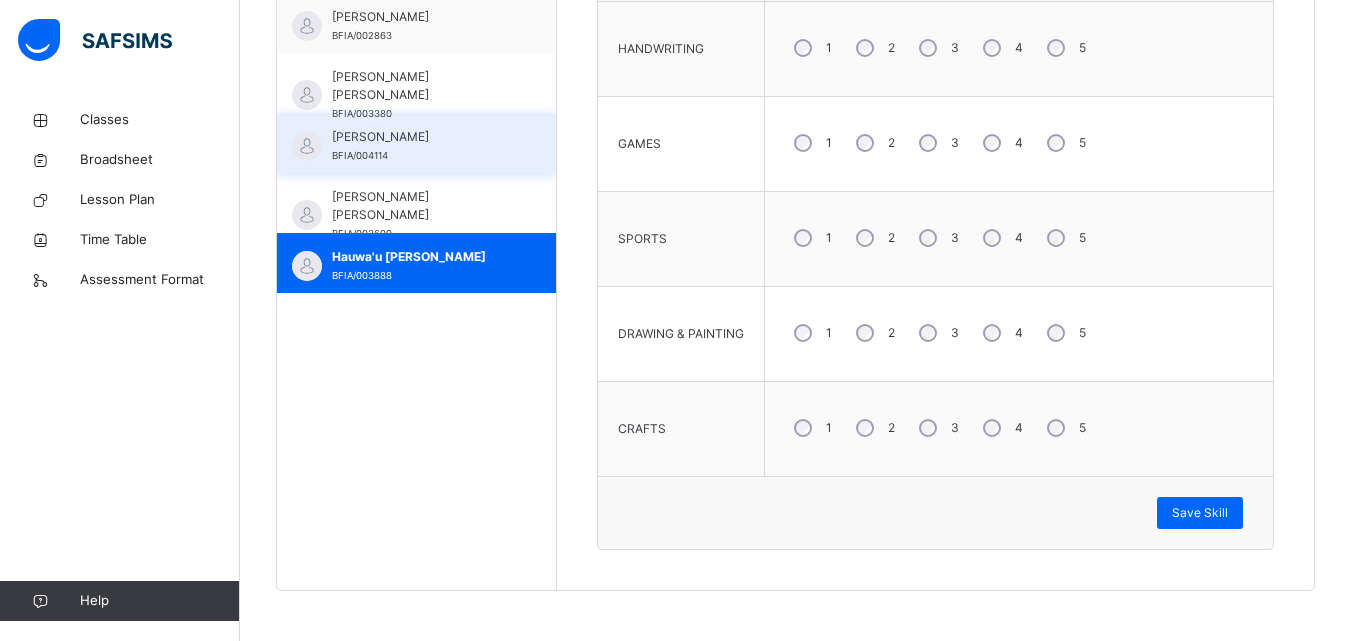 click on "[PERSON_NAME] BFIA/004114" at bounding box center (421, 146) 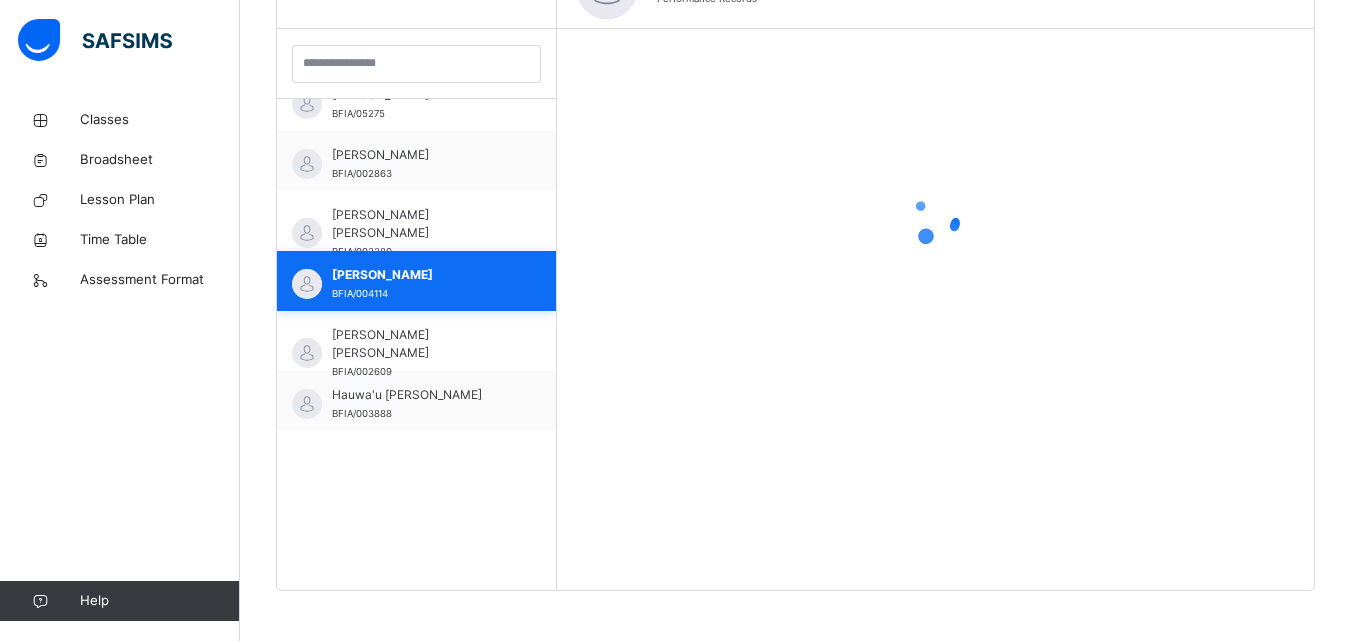 scroll, scrollTop: 705, scrollLeft: 0, axis: vertical 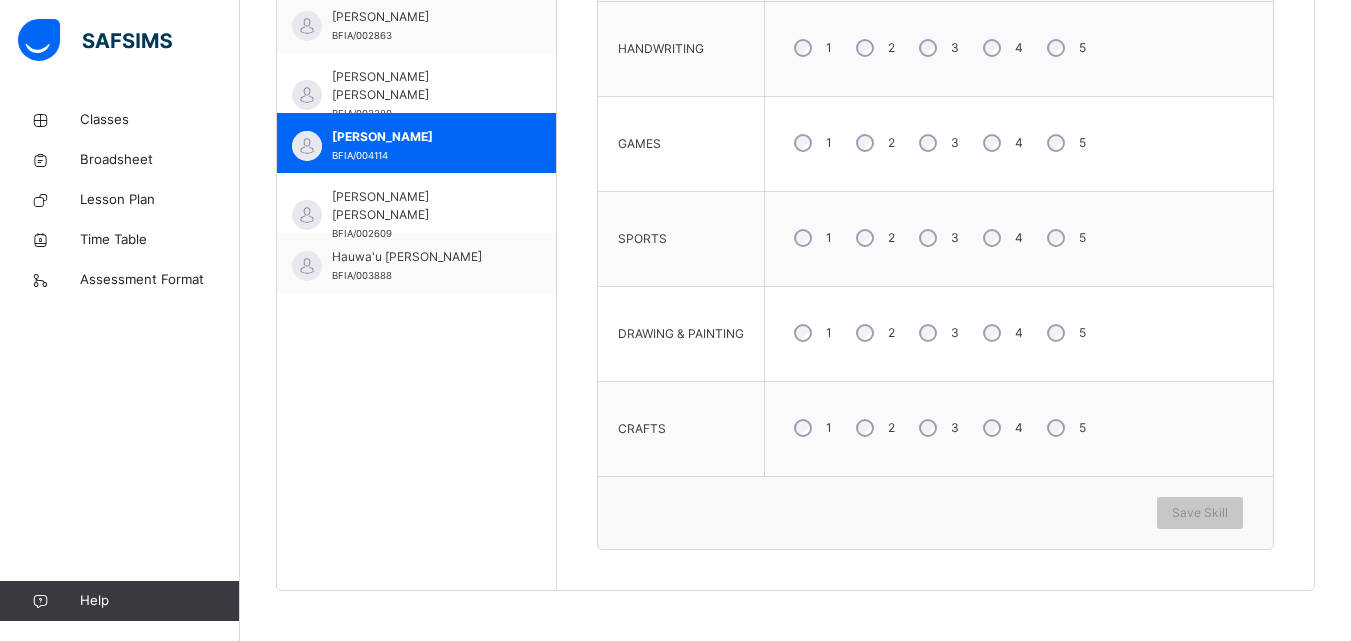 click on "5" at bounding box center [1064, 238] 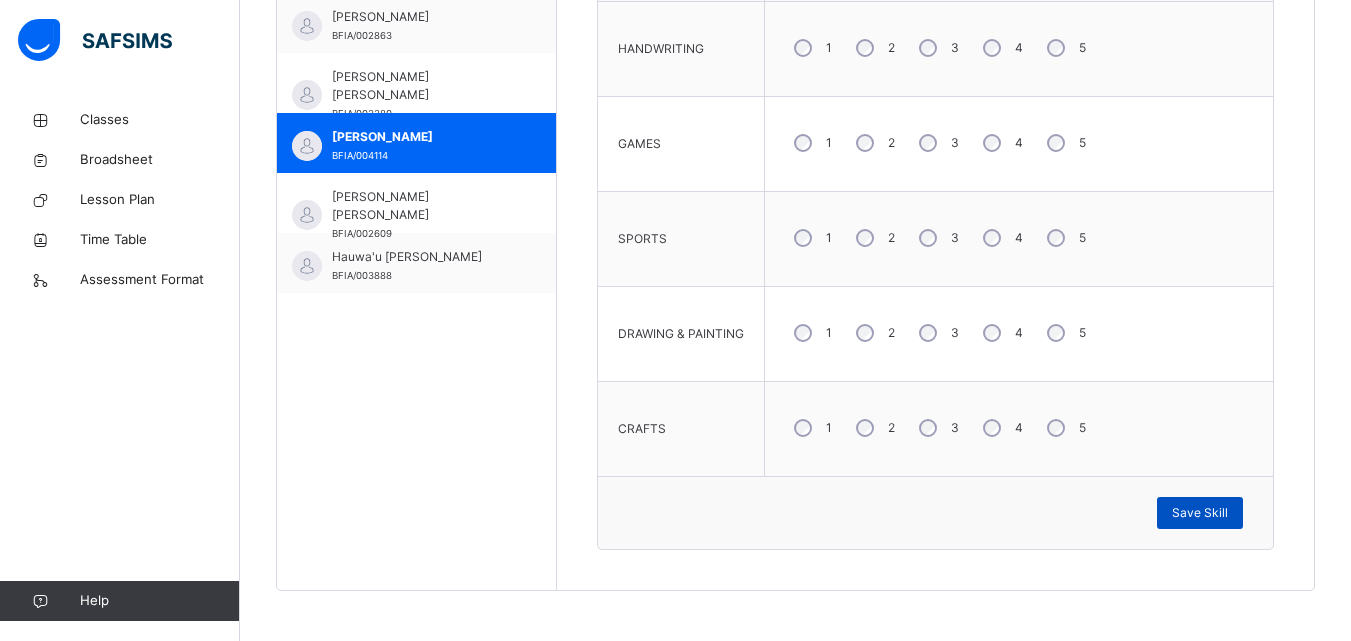 click on "Save Skill" at bounding box center (1200, 513) 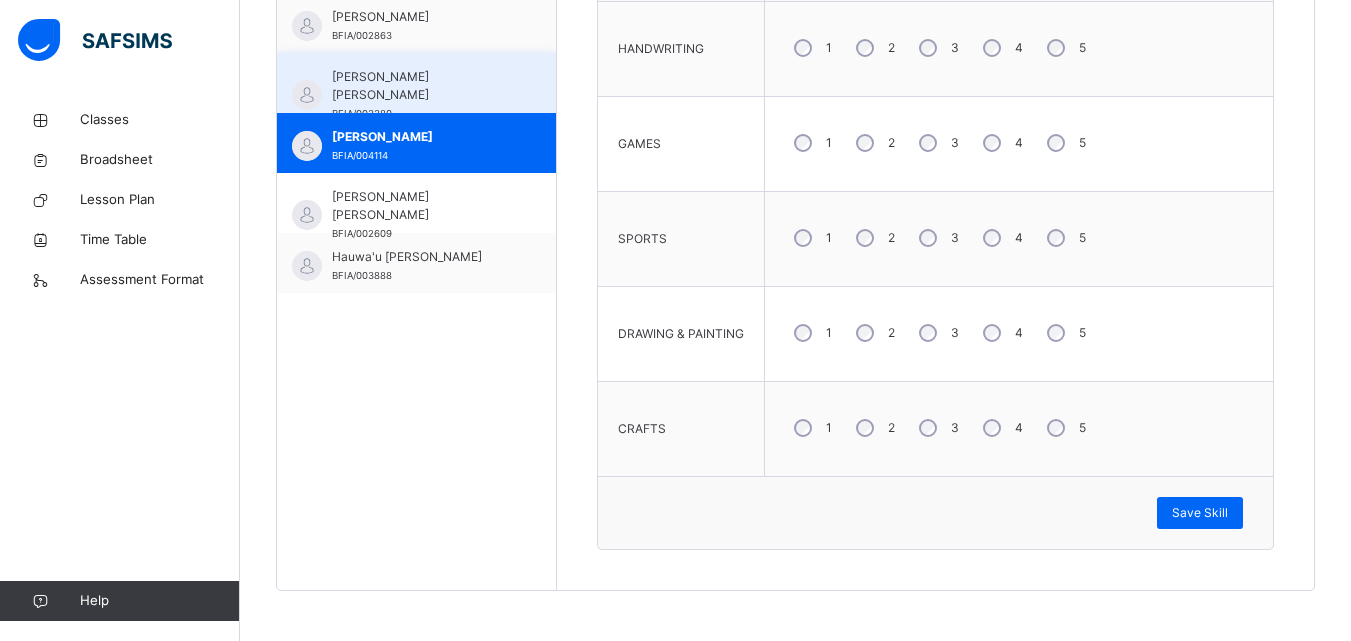 click on "[PERSON_NAME] [PERSON_NAME] BFIA/003380" at bounding box center (416, 83) 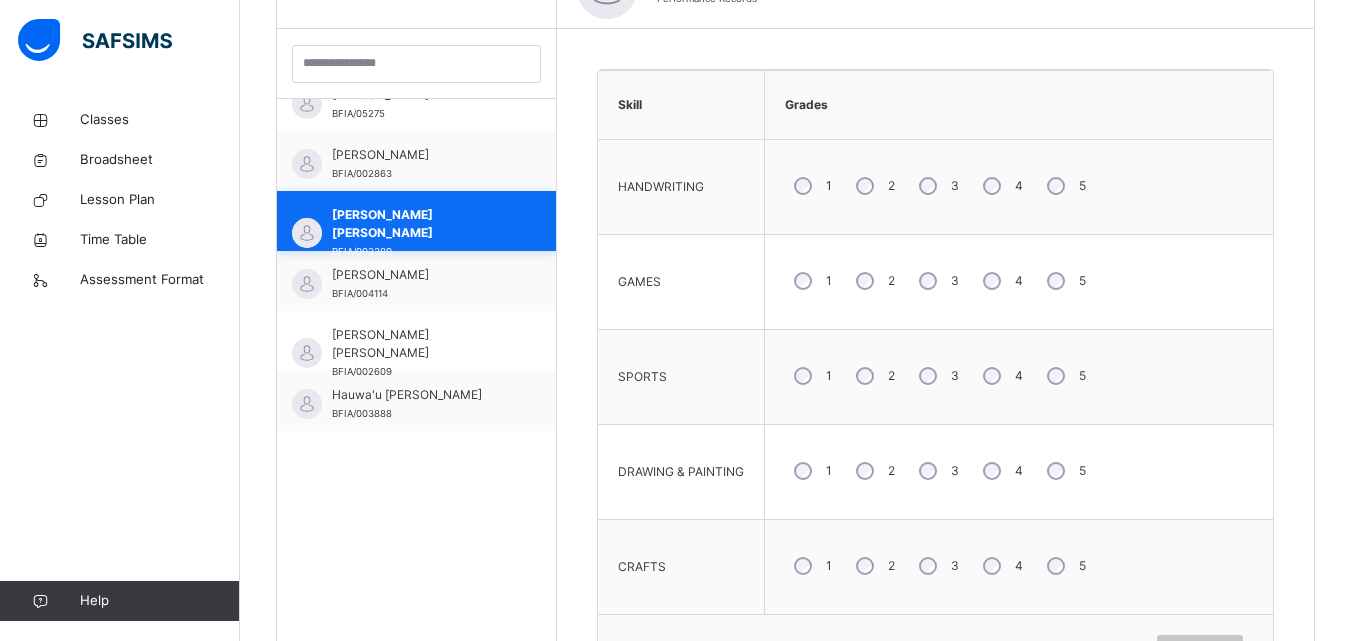 scroll, scrollTop: 705, scrollLeft: 0, axis: vertical 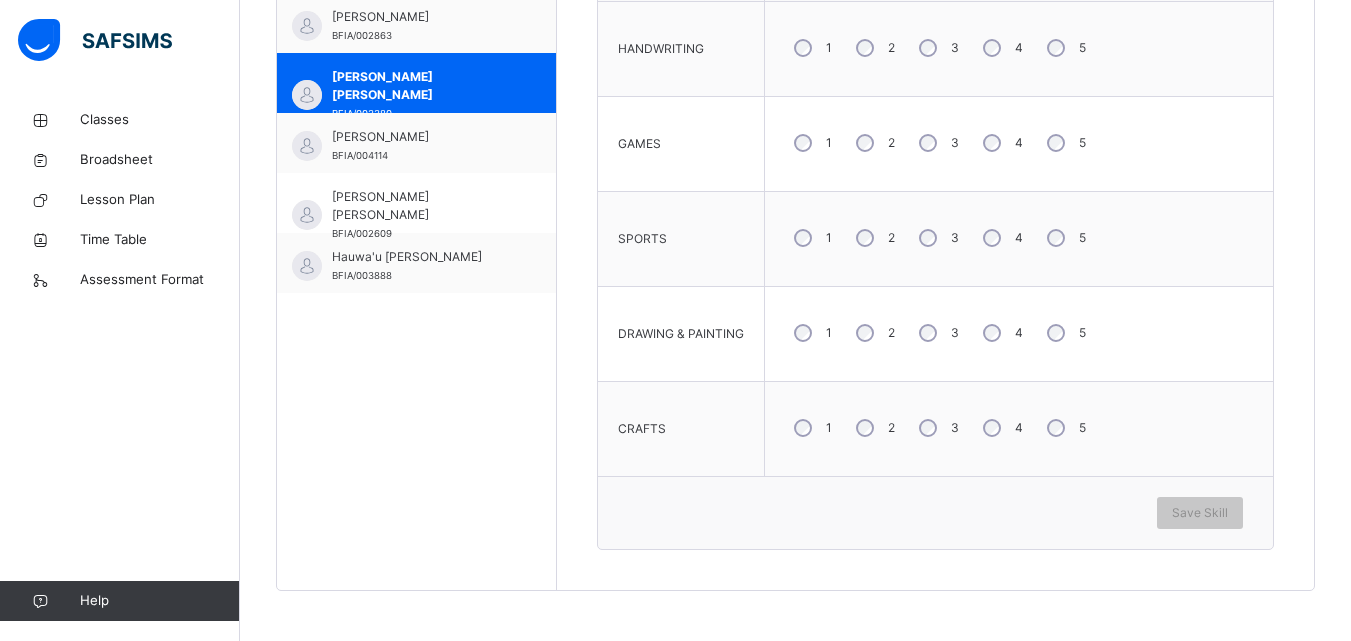 click on "4" at bounding box center [1001, 48] 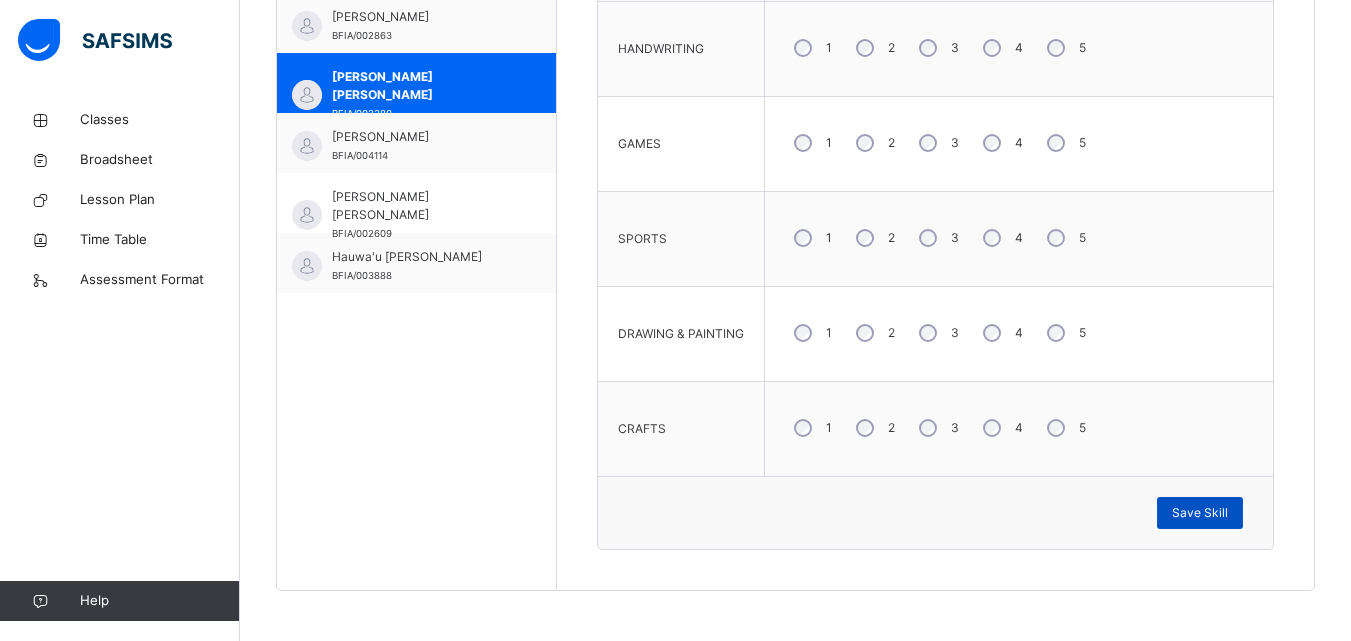 click on "Save Skill" at bounding box center (1200, 513) 